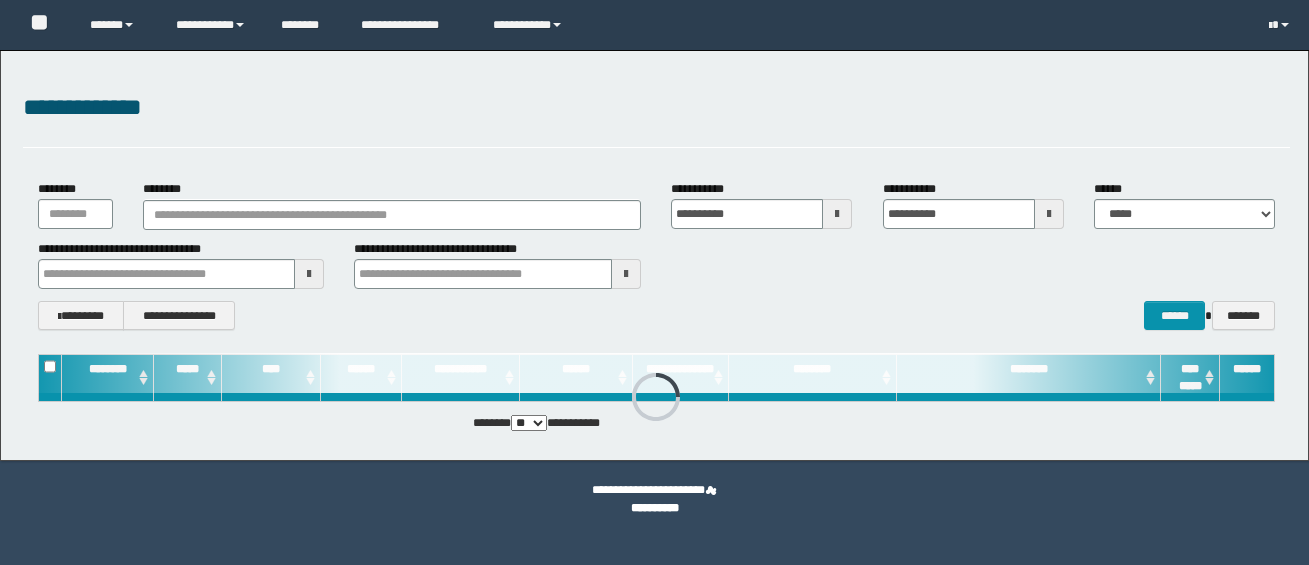 scroll, scrollTop: 0, scrollLeft: 0, axis: both 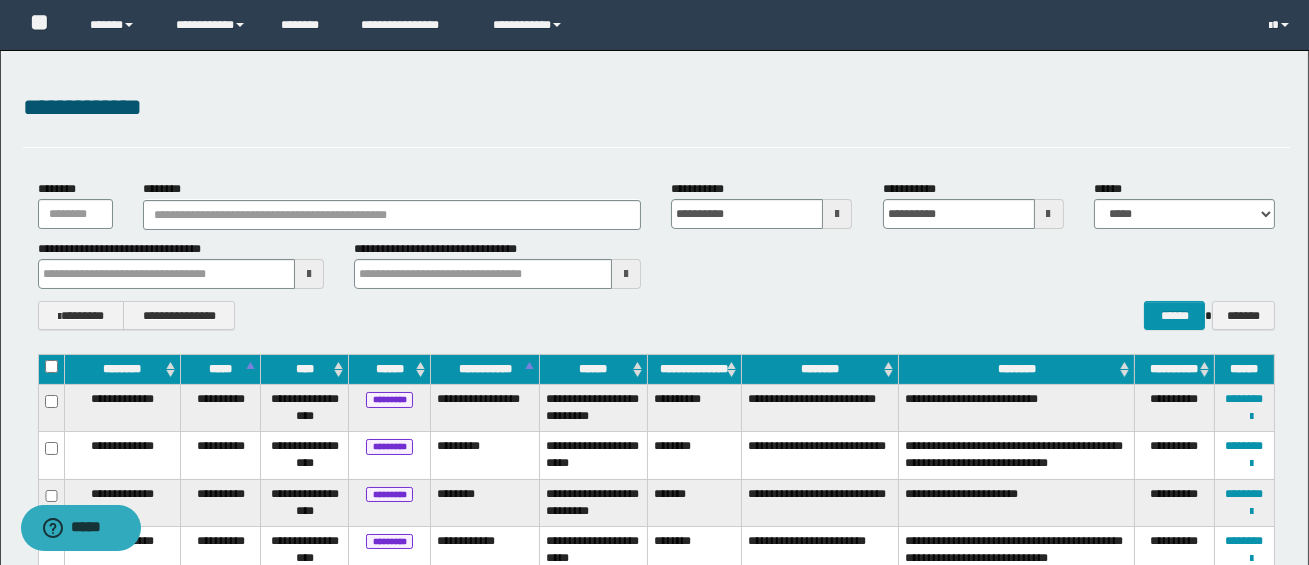 click at bounding box center [837, 214] 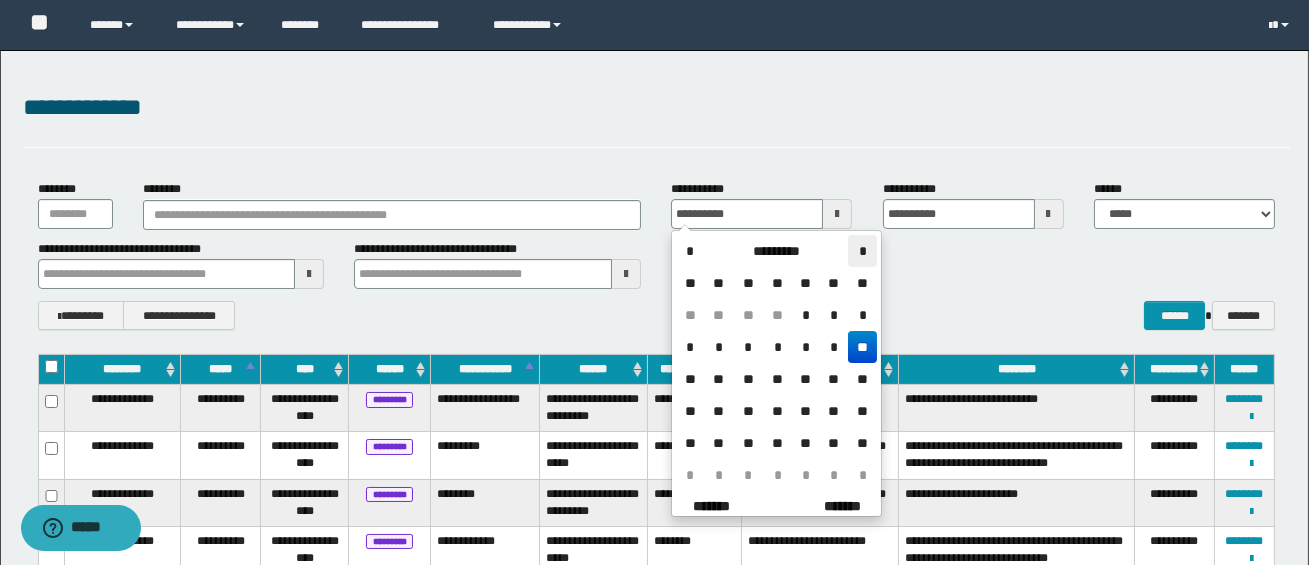 click on "*" at bounding box center [862, 251] 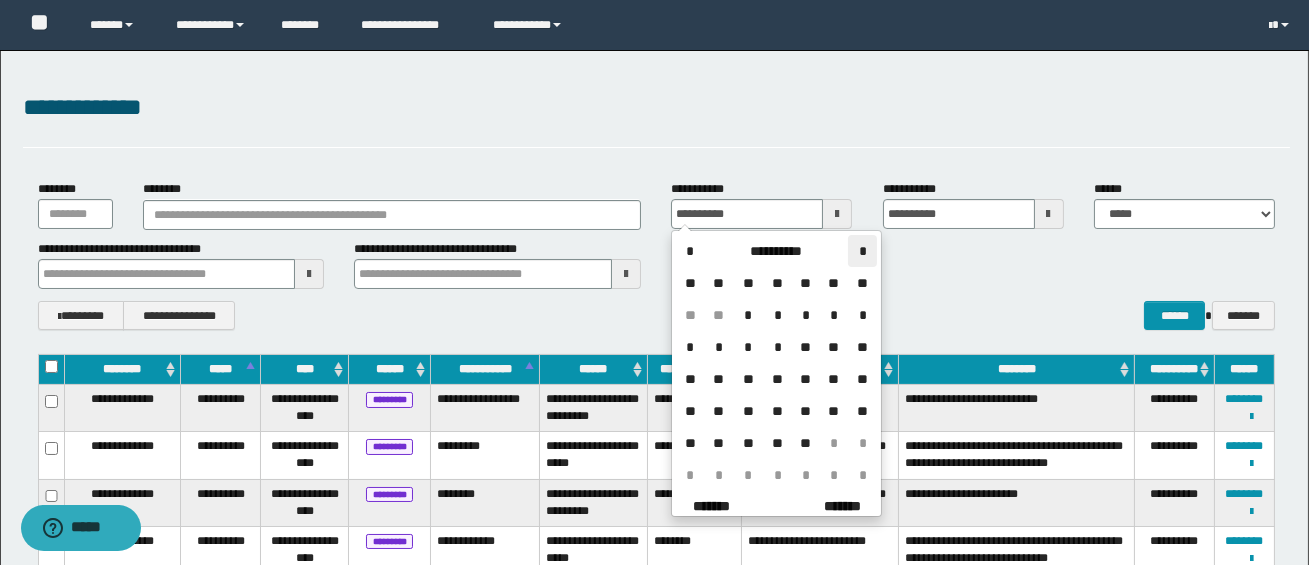 click on "*" at bounding box center (862, 251) 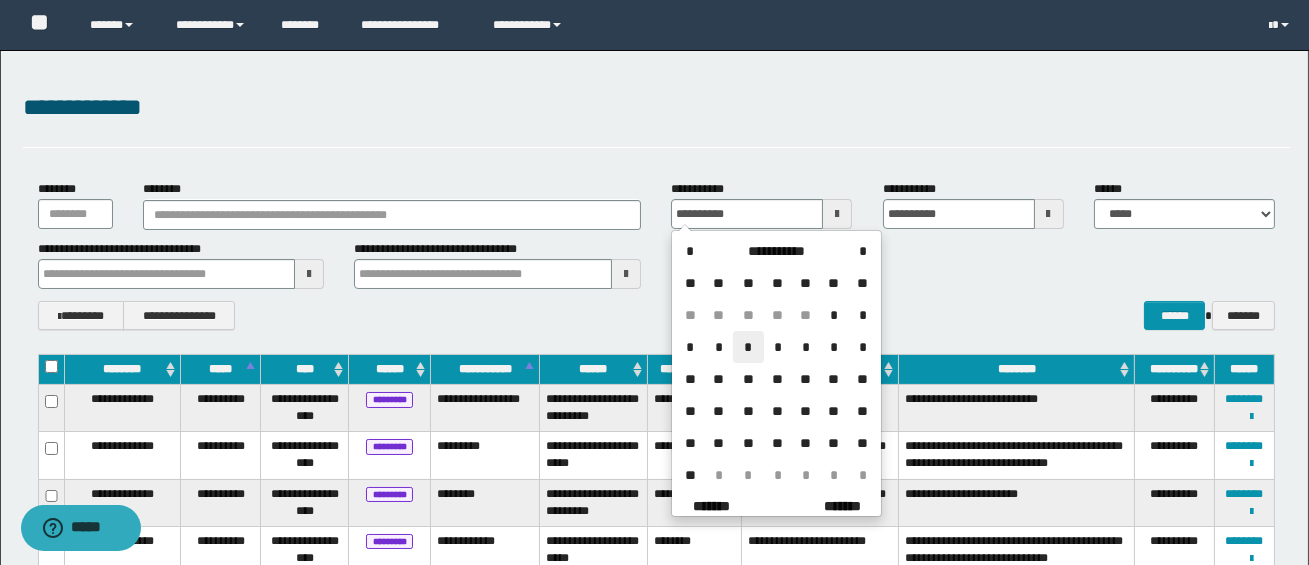 click on "*" at bounding box center [748, 347] 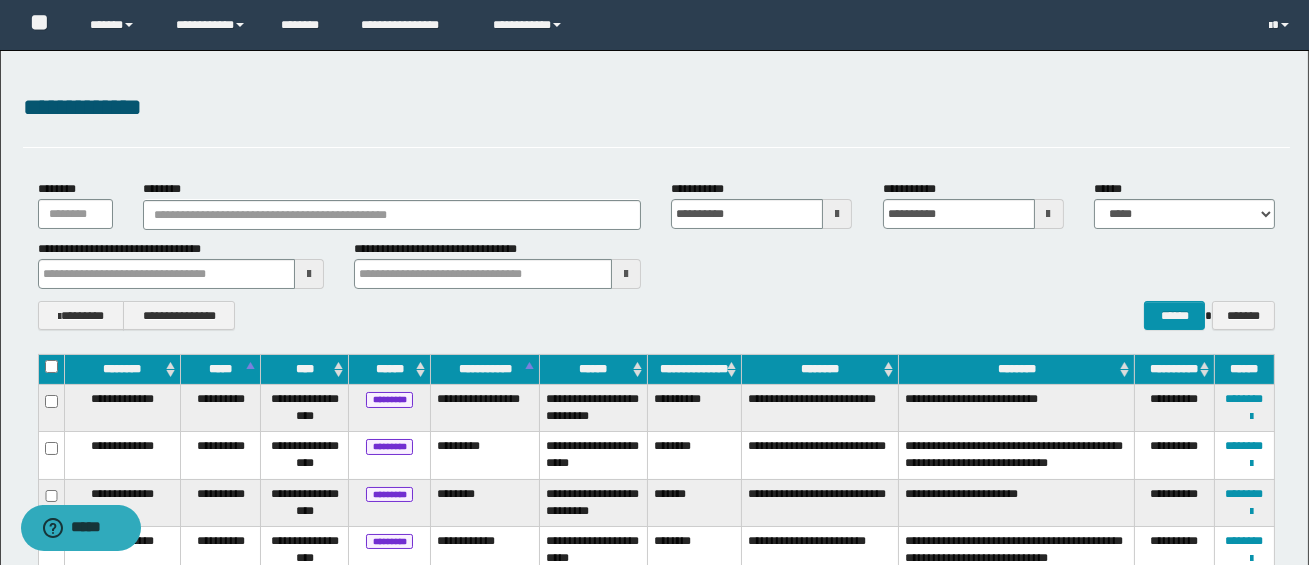 click at bounding box center (1049, 214) 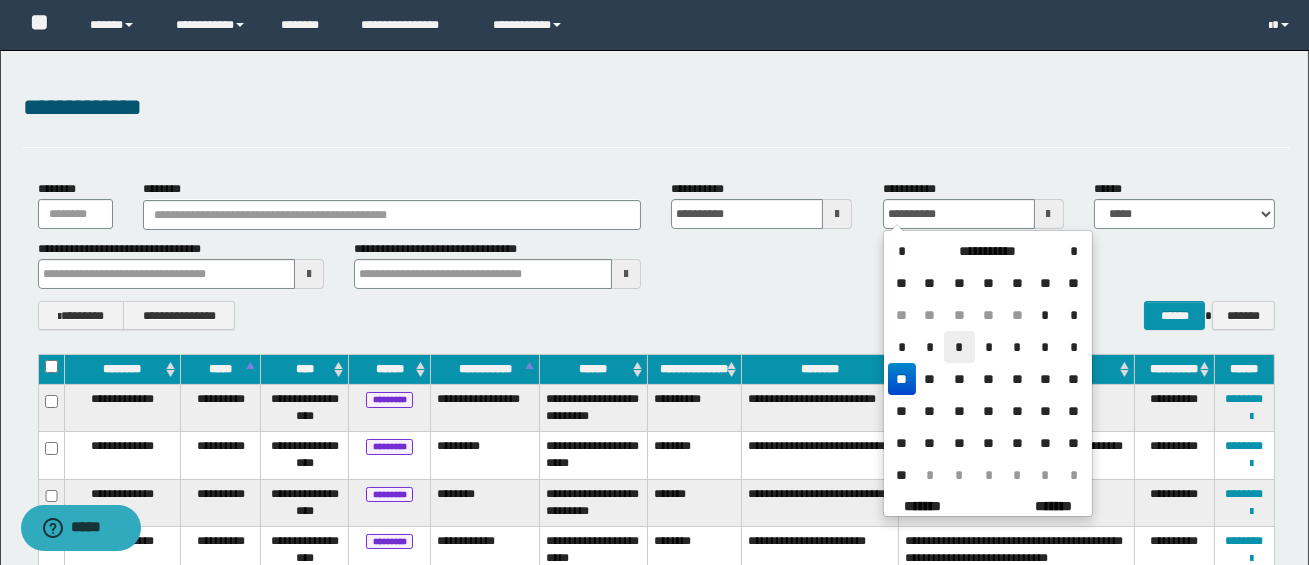 click on "*" at bounding box center (959, 347) 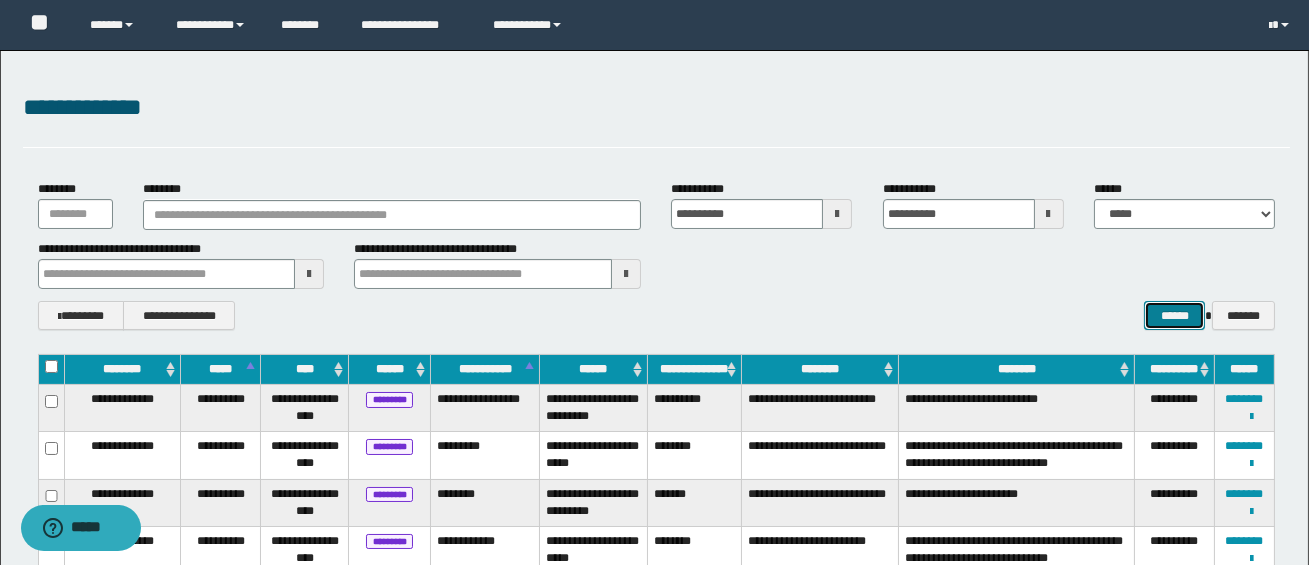 click on "******" at bounding box center (1174, 315) 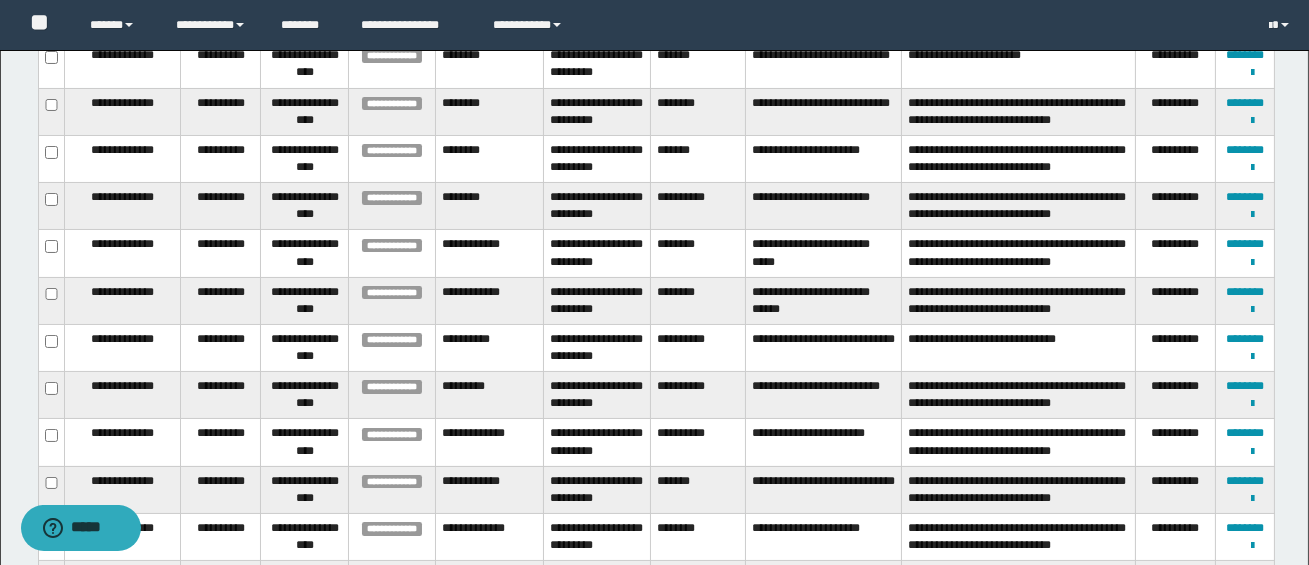 scroll, scrollTop: 353, scrollLeft: 0, axis: vertical 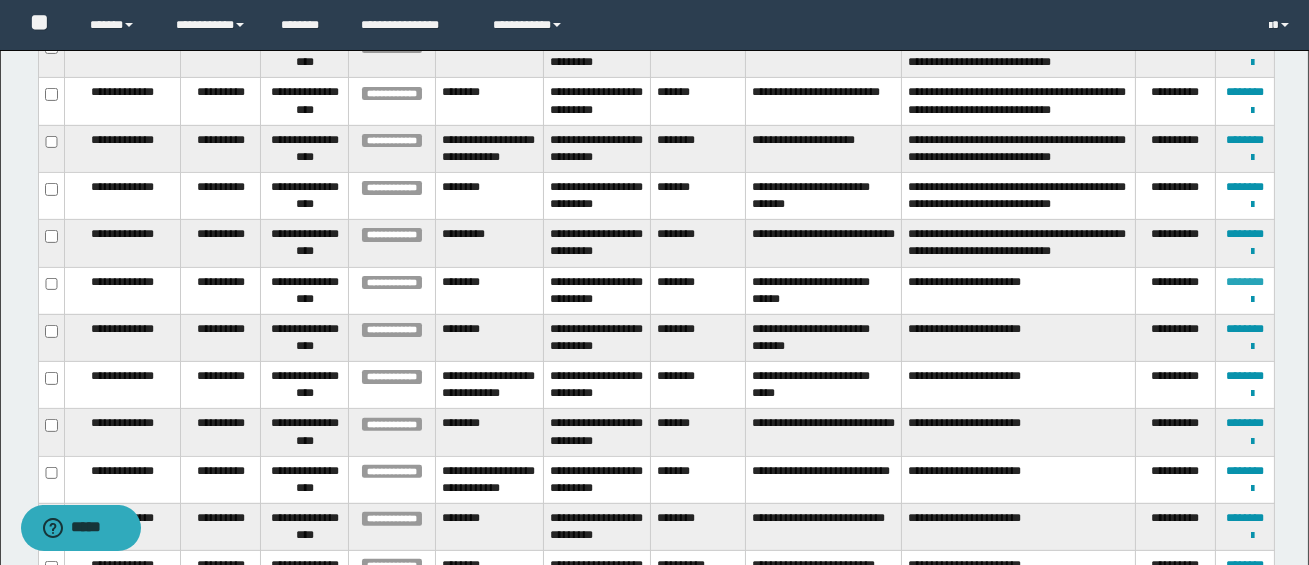 click on "********" at bounding box center (1245, 282) 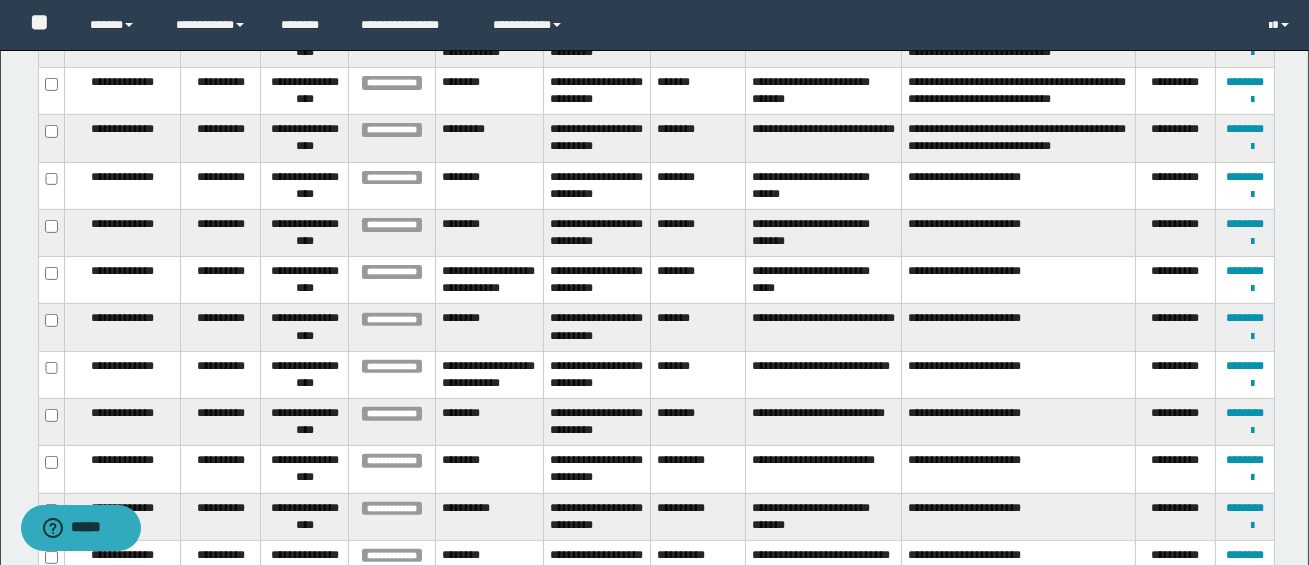 scroll, scrollTop: 1500, scrollLeft: 0, axis: vertical 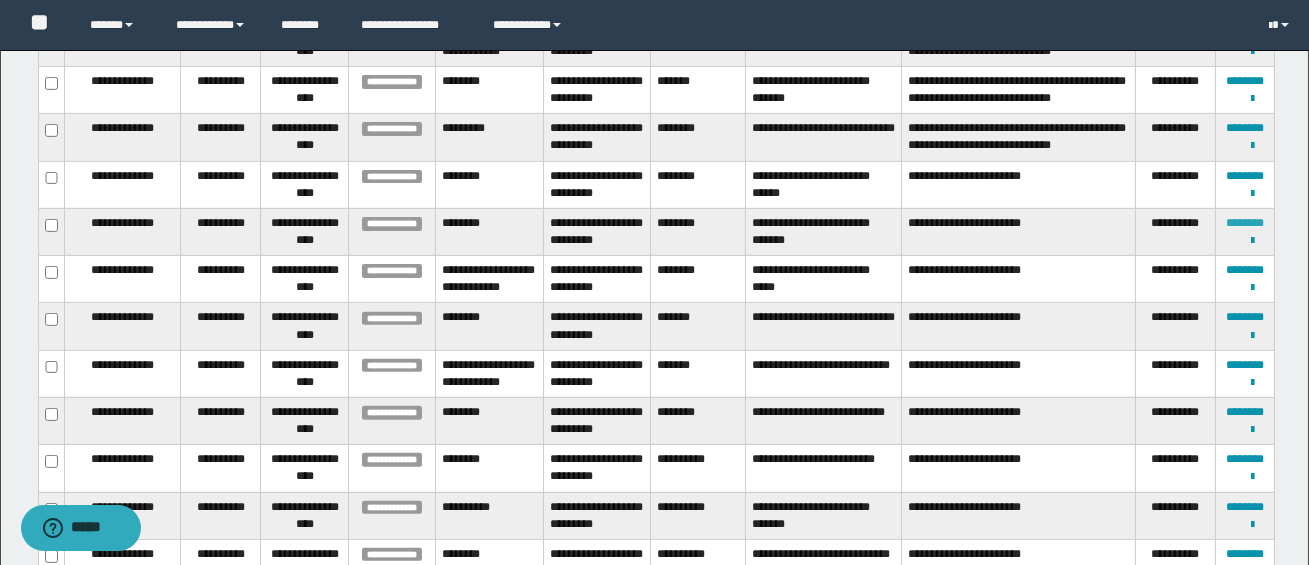 click on "********" at bounding box center (1245, 223) 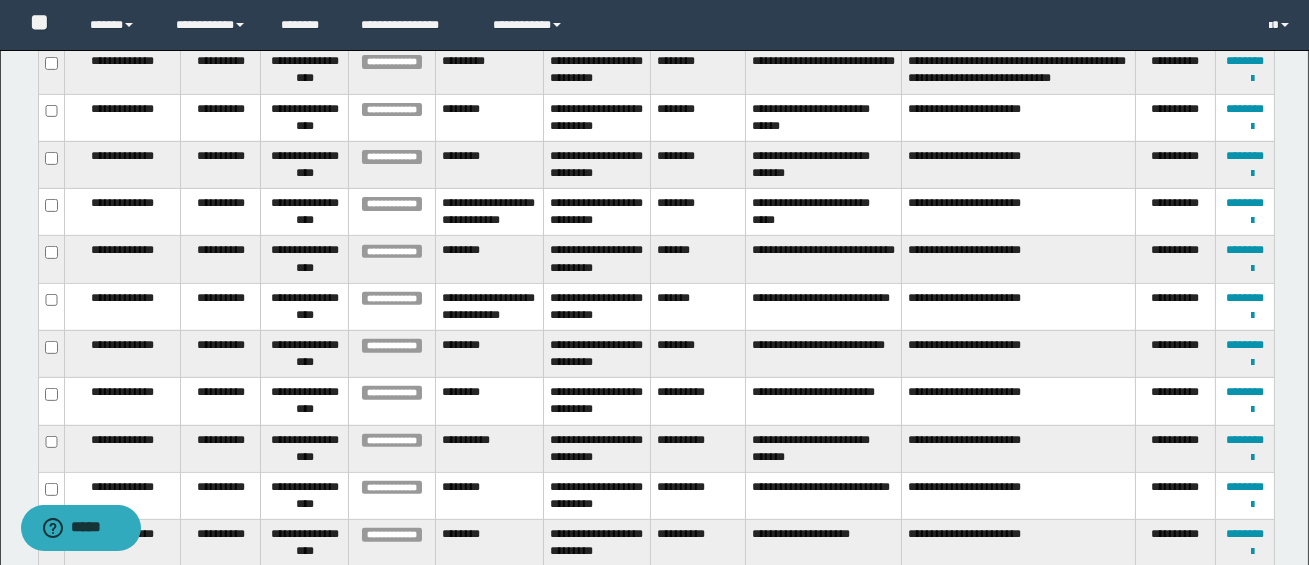 scroll, scrollTop: 1572, scrollLeft: 0, axis: vertical 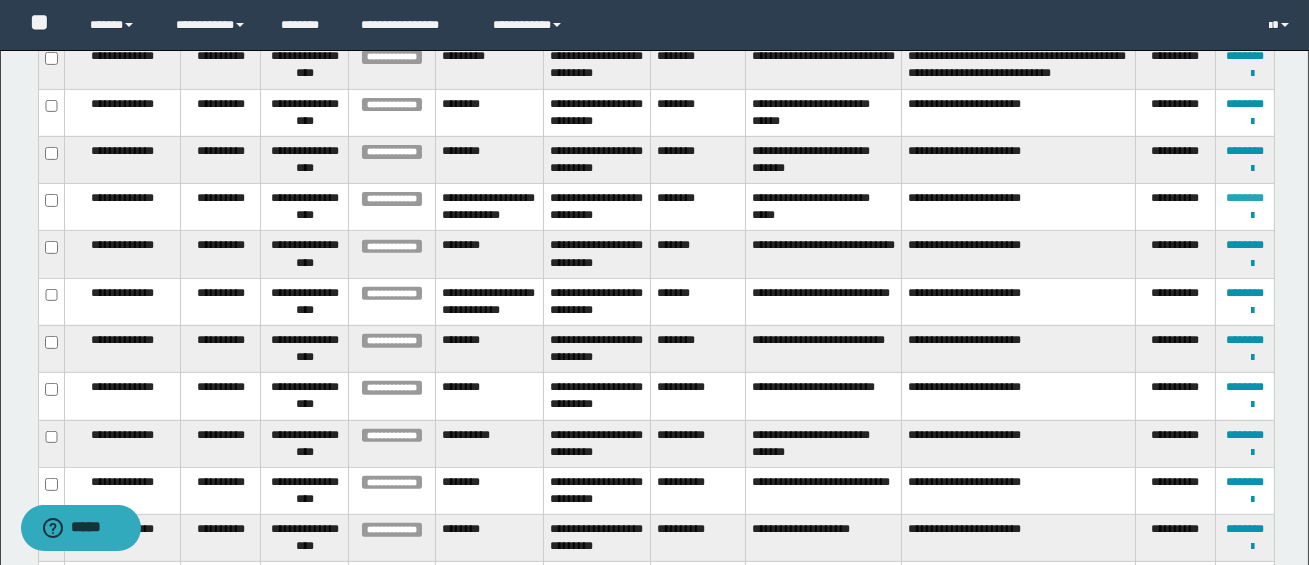 click on "********" at bounding box center [1245, 198] 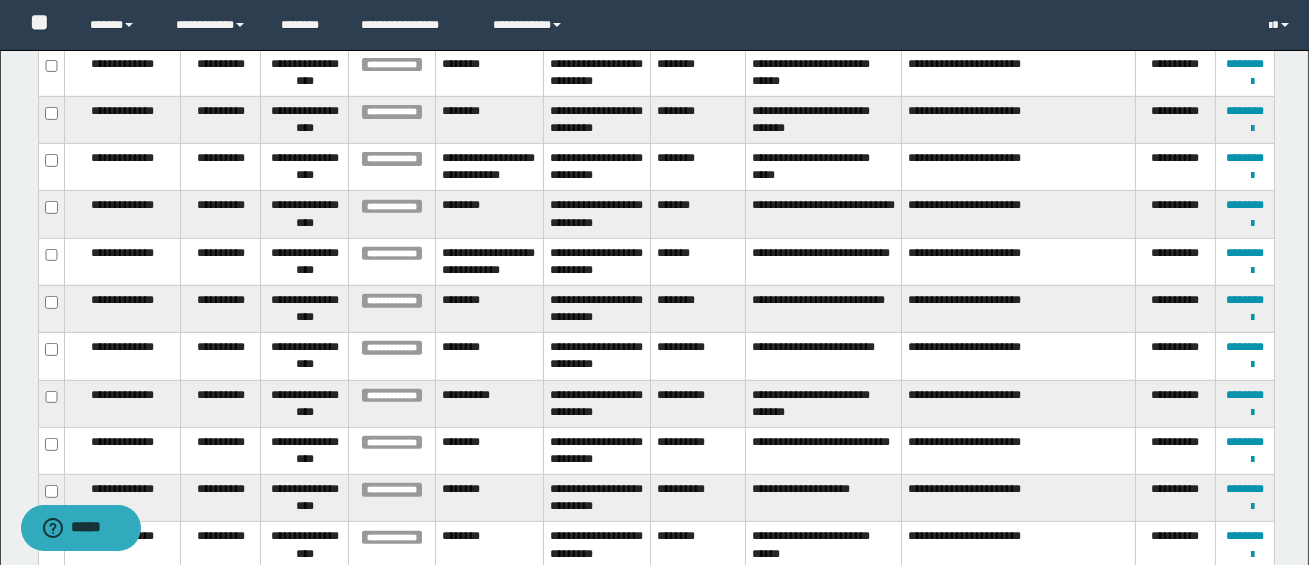 scroll, scrollTop: 1620, scrollLeft: 0, axis: vertical 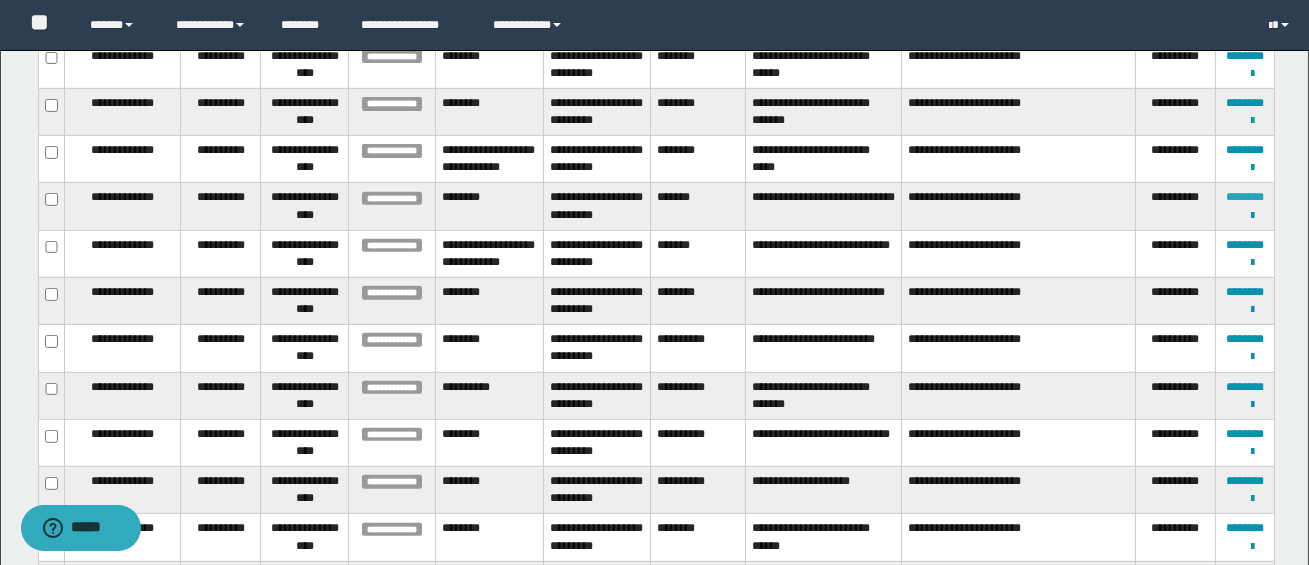 click on "********" at bounding box center (1245, 197) 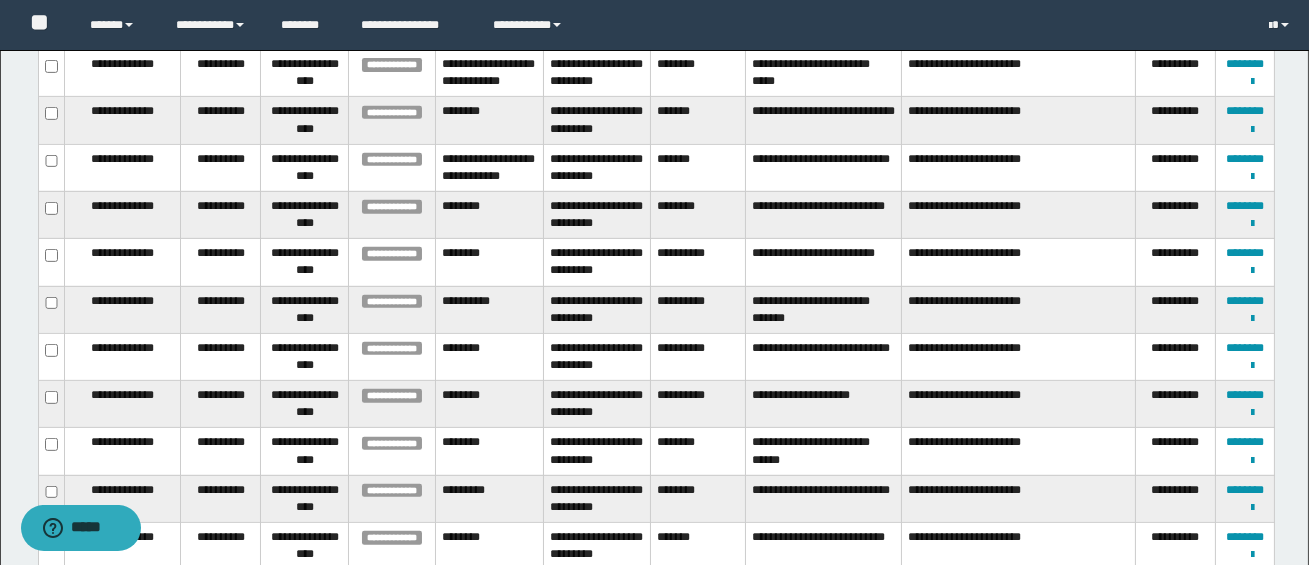 scroll, scrollTop: 1713, scrollLeft: 0, axis: vertical 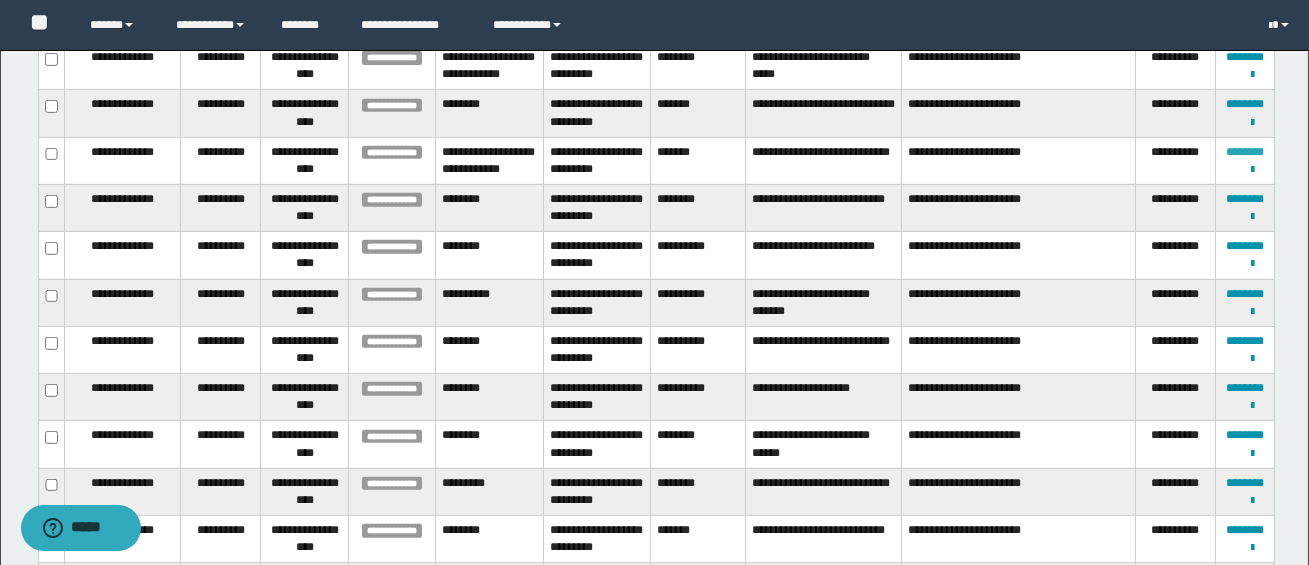 click on "********" at bounding box center [1245, 152] 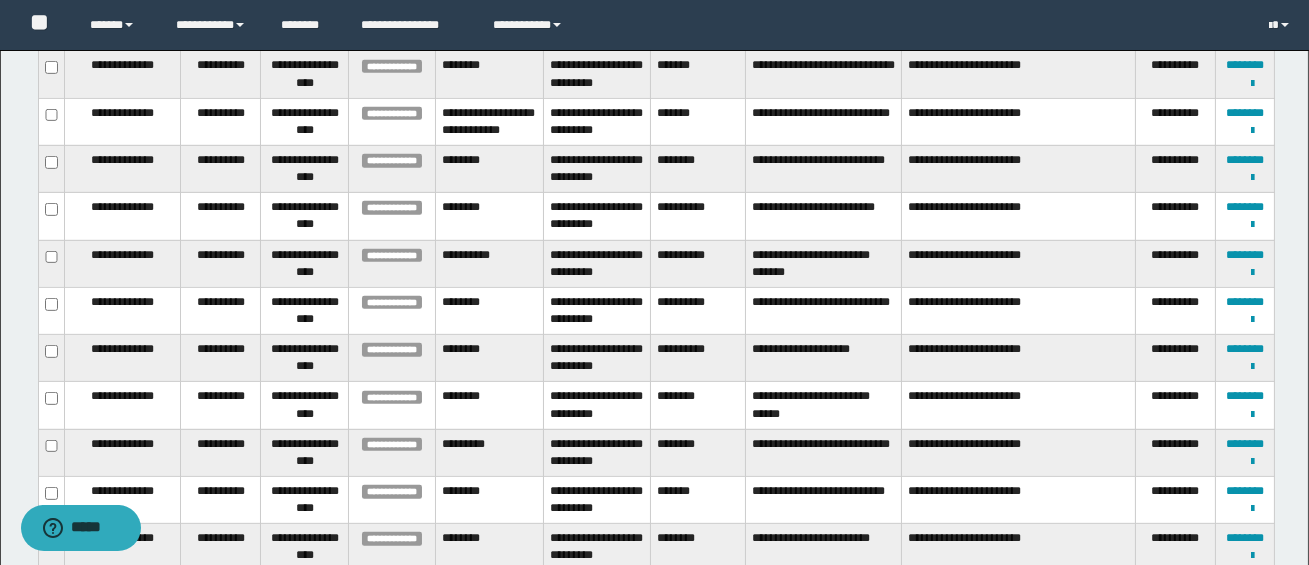 scroll, scrollTop: 1753, scrollLeft: 0, axis: vertical 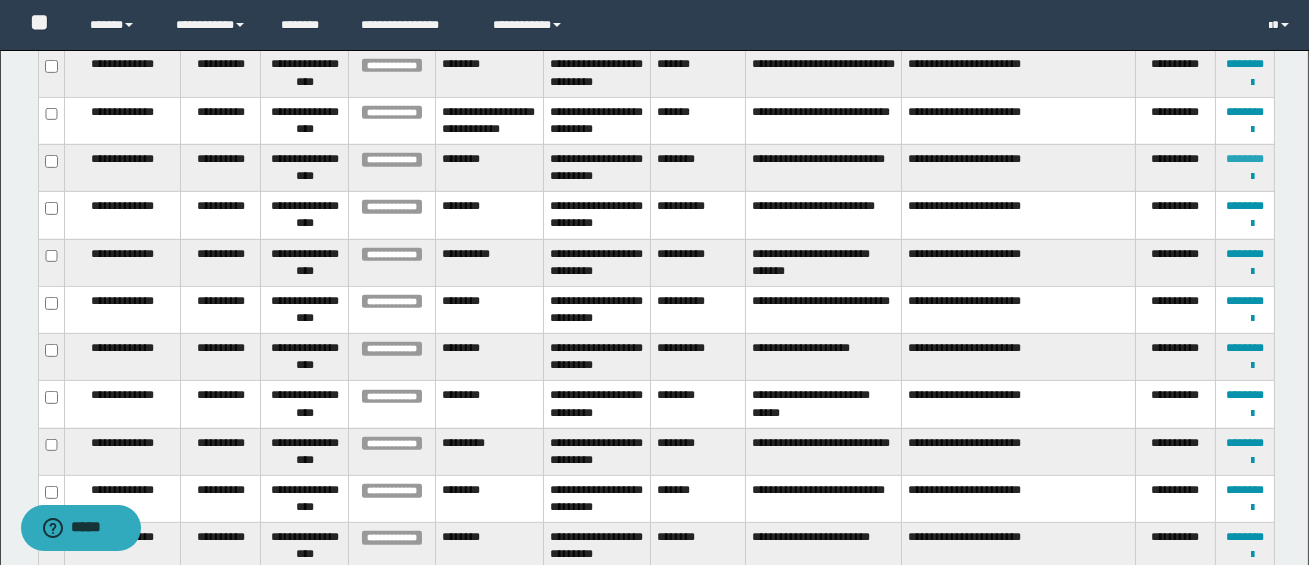 click on "********" at bounding box center [1245, 159] 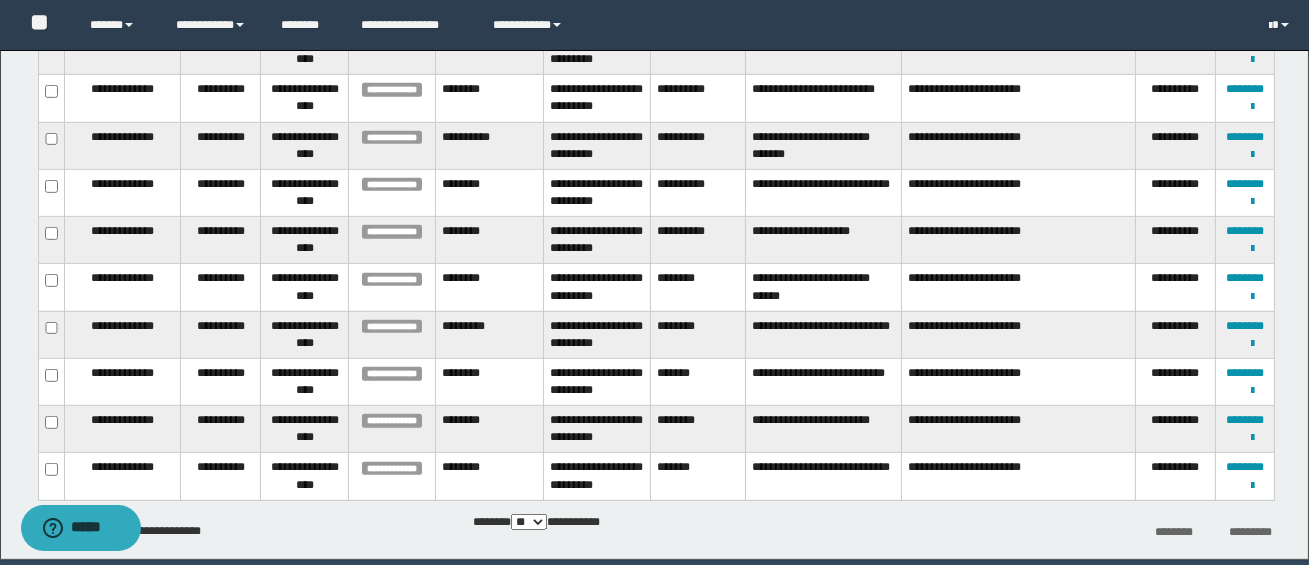 scroll, scrollTop: 1870, scrollLeft: 0, axis: vertical 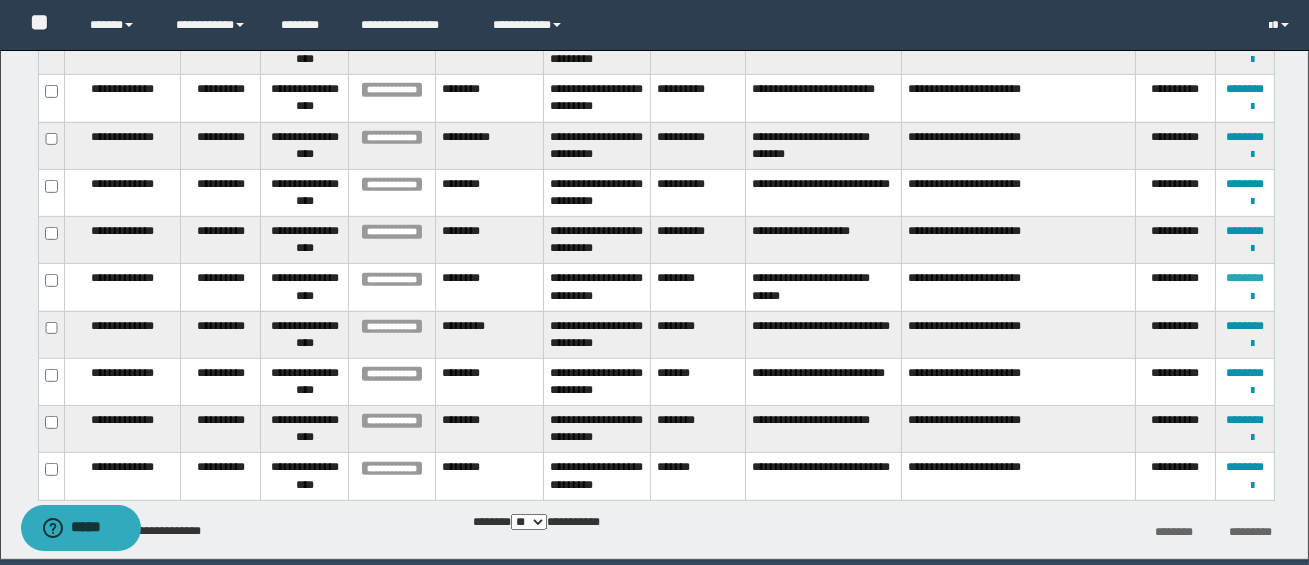click on "********" at bounding box center [1245, 278] 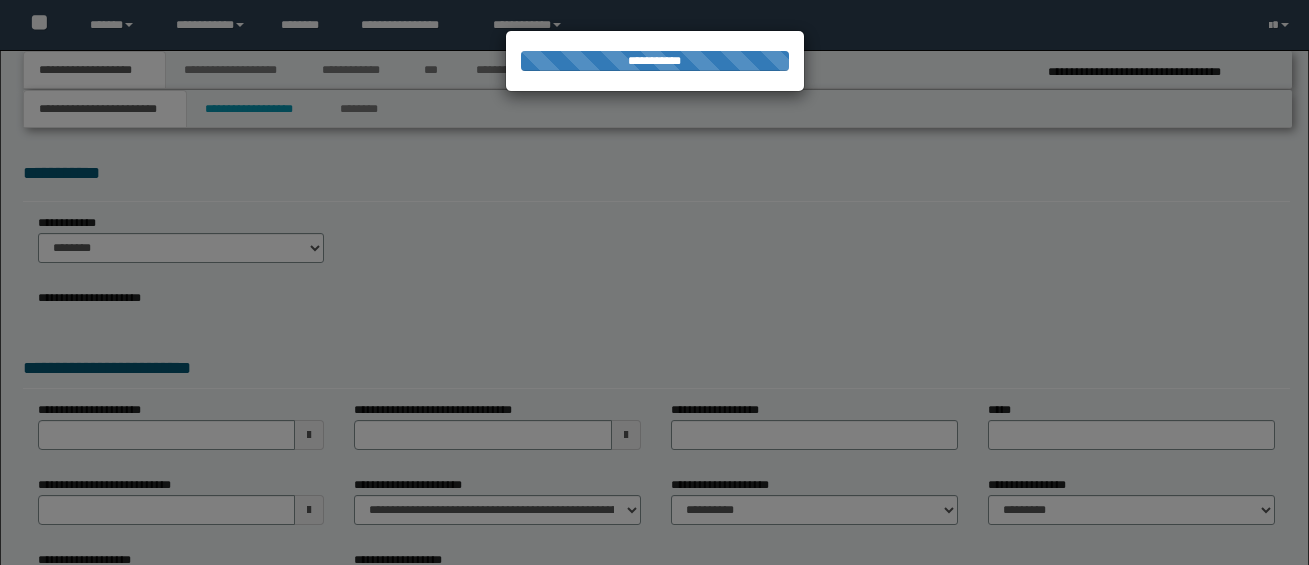 scroll, scrollTop: 0, scrollLeft: 0, axis: both 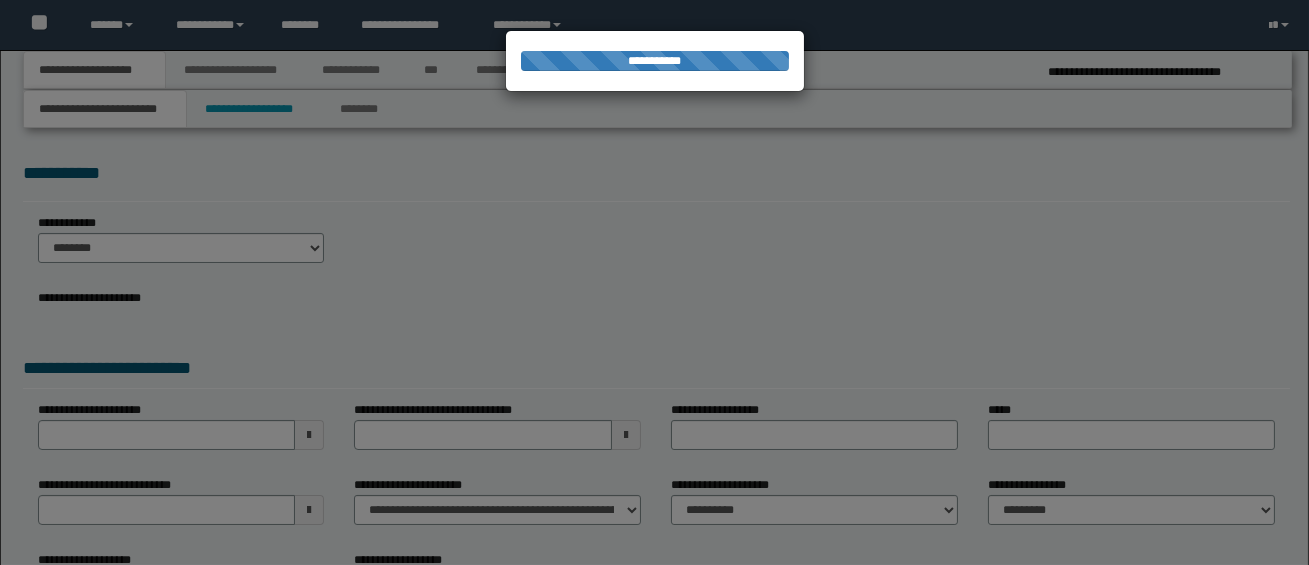 select on "*" 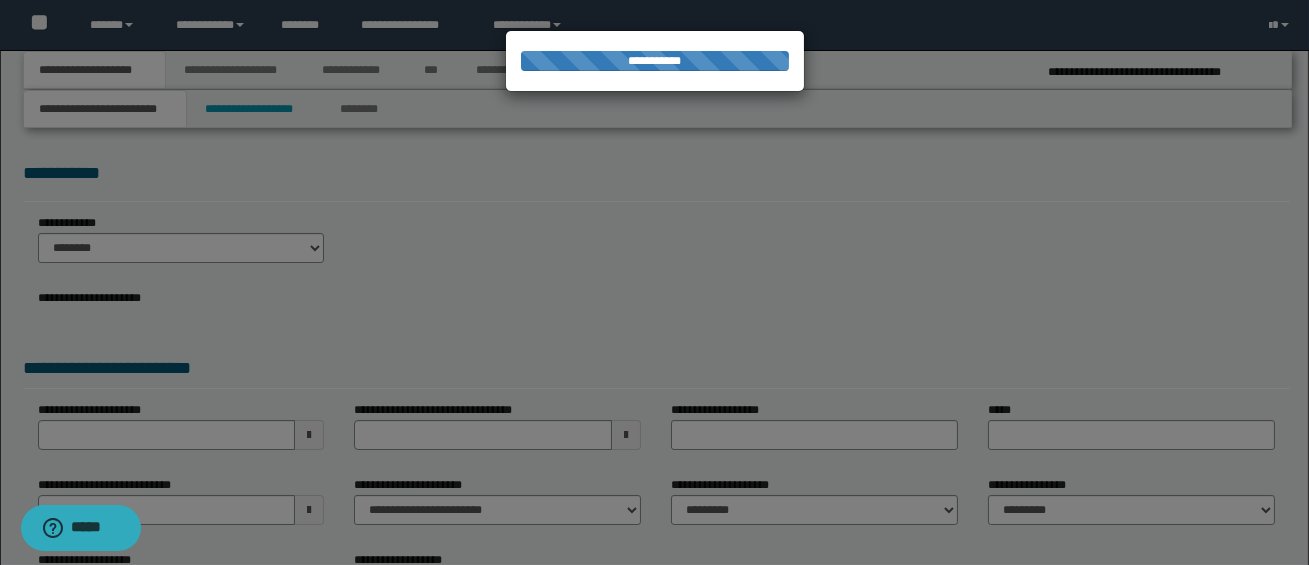 scroll, scrollTop: 0, scrollLeft: 0, axis: both 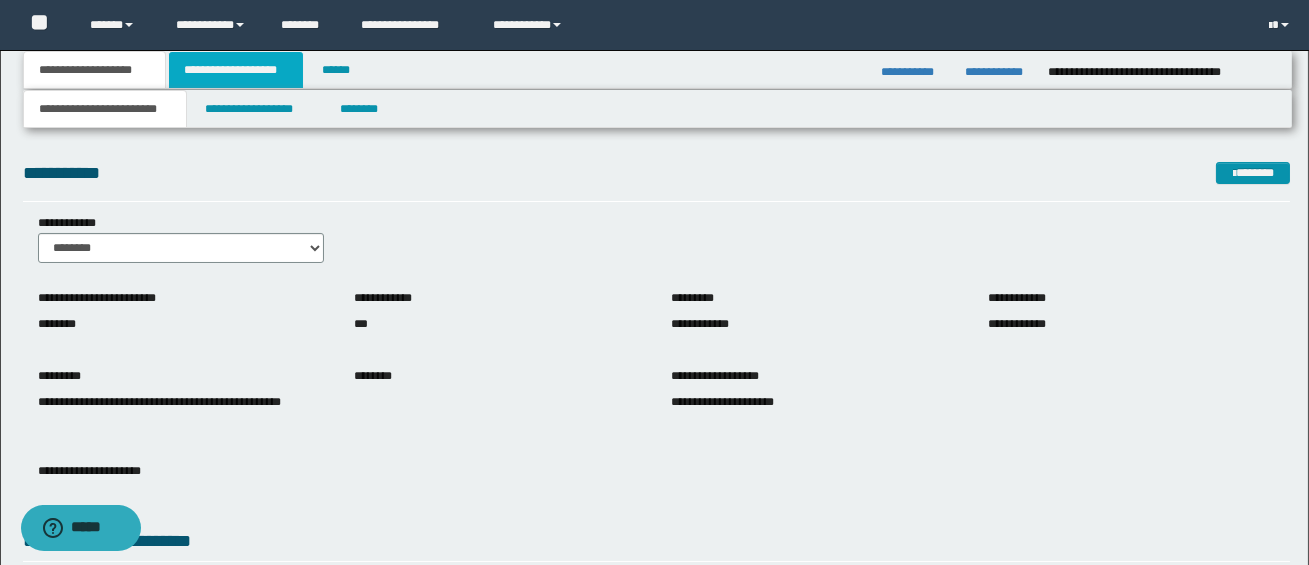click on "**********" at bounding box center (236, 70) 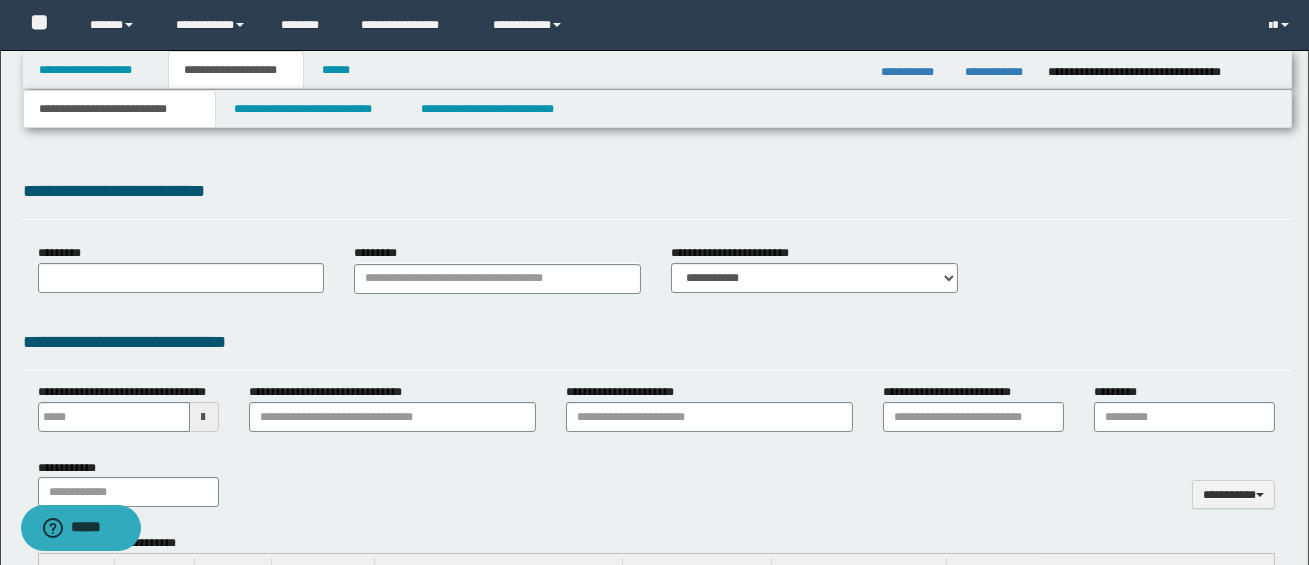 type 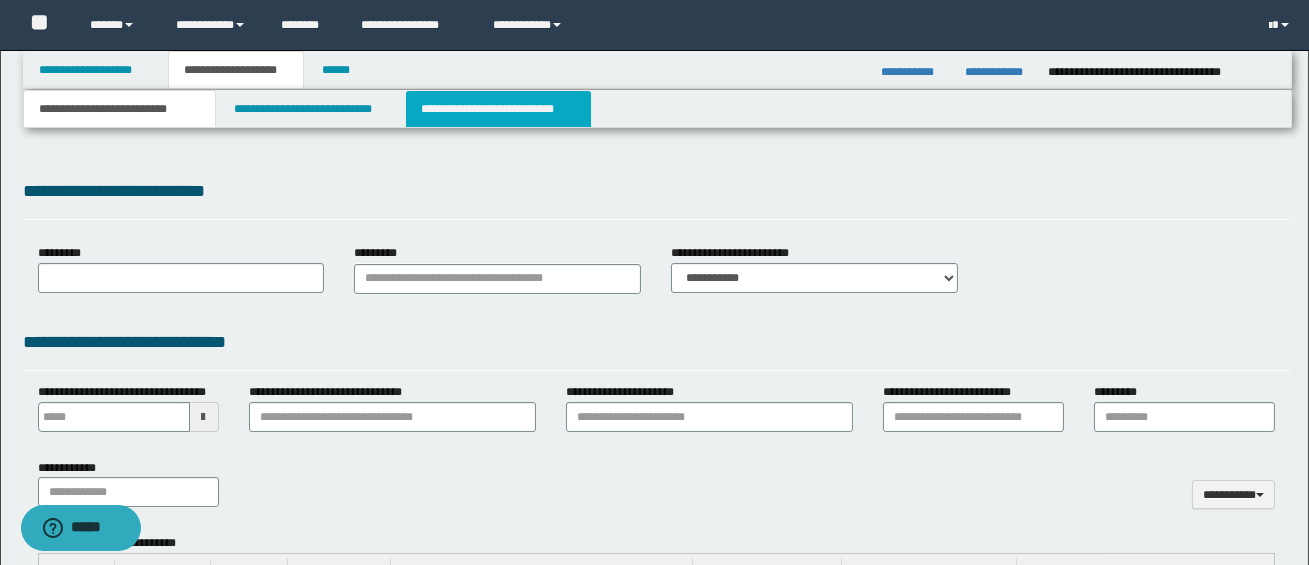 type on "**********" 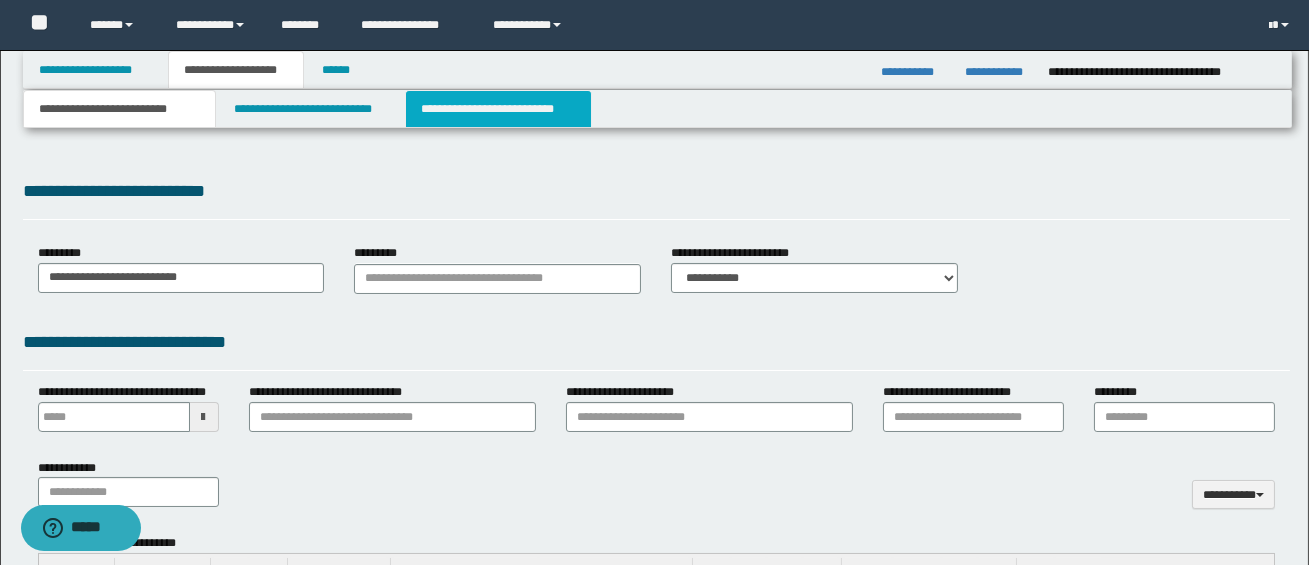 type 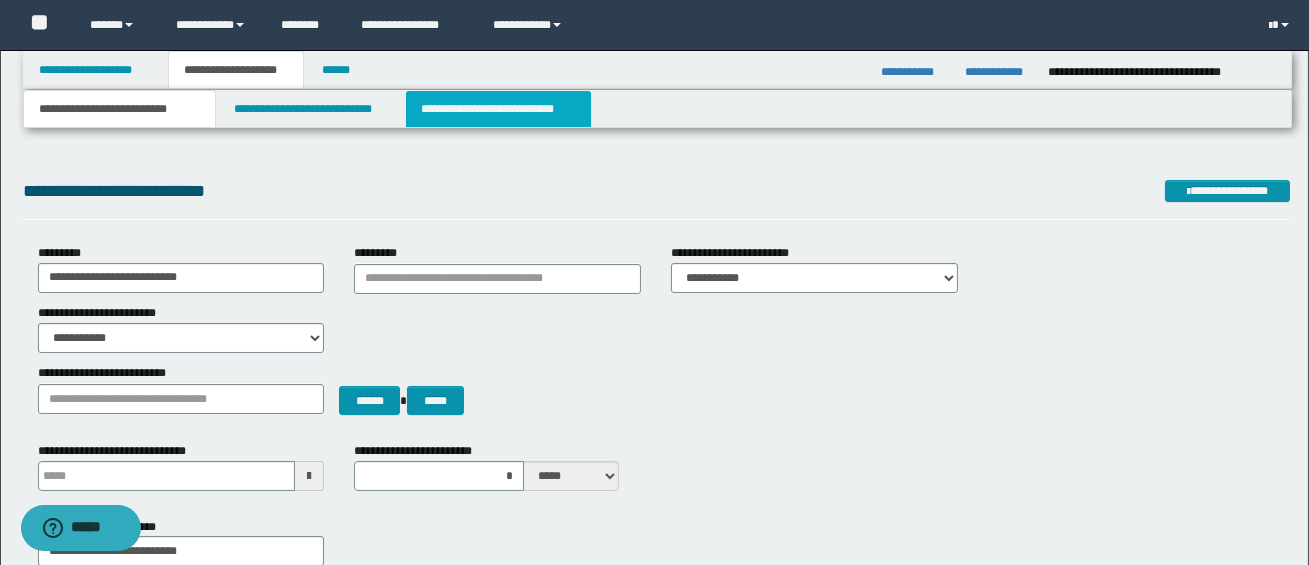 click on "**********" at bounding box center [498, 109] 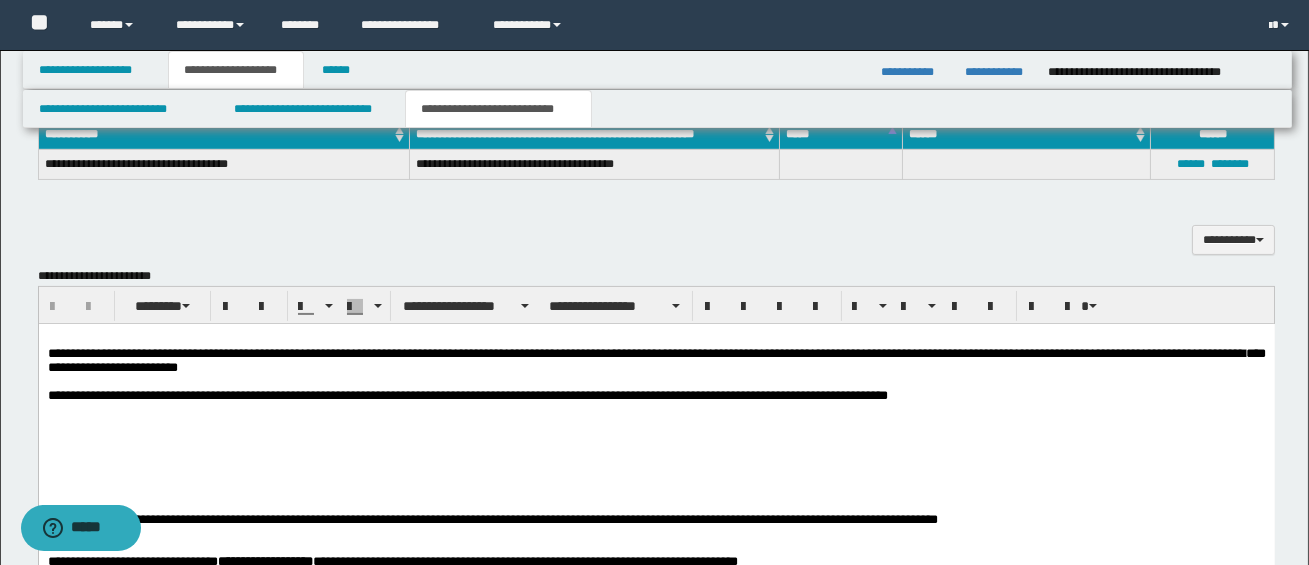 scroll, scrollTop: 831, scrollLeft: 0, axis: vertical 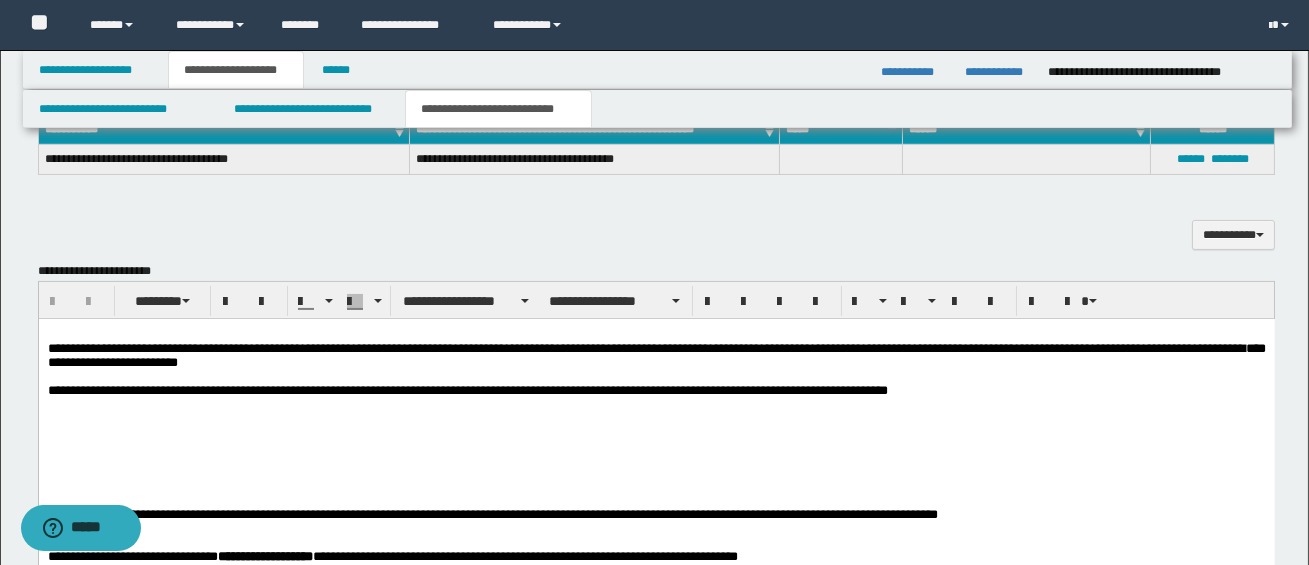 click at bounding box center (655, 437) 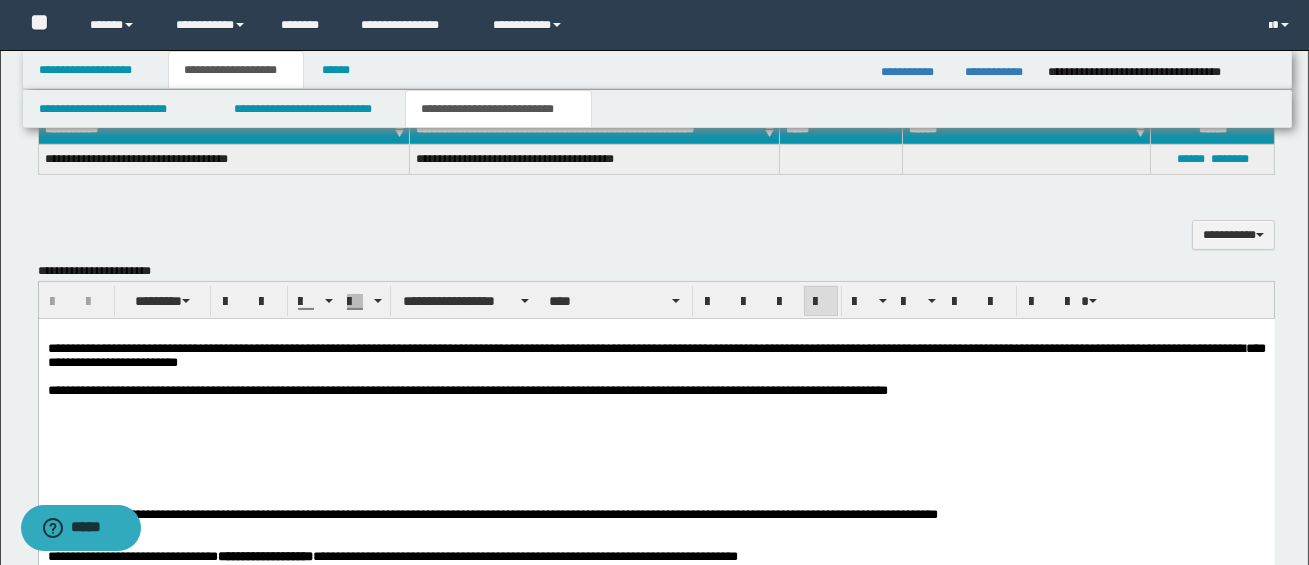 type 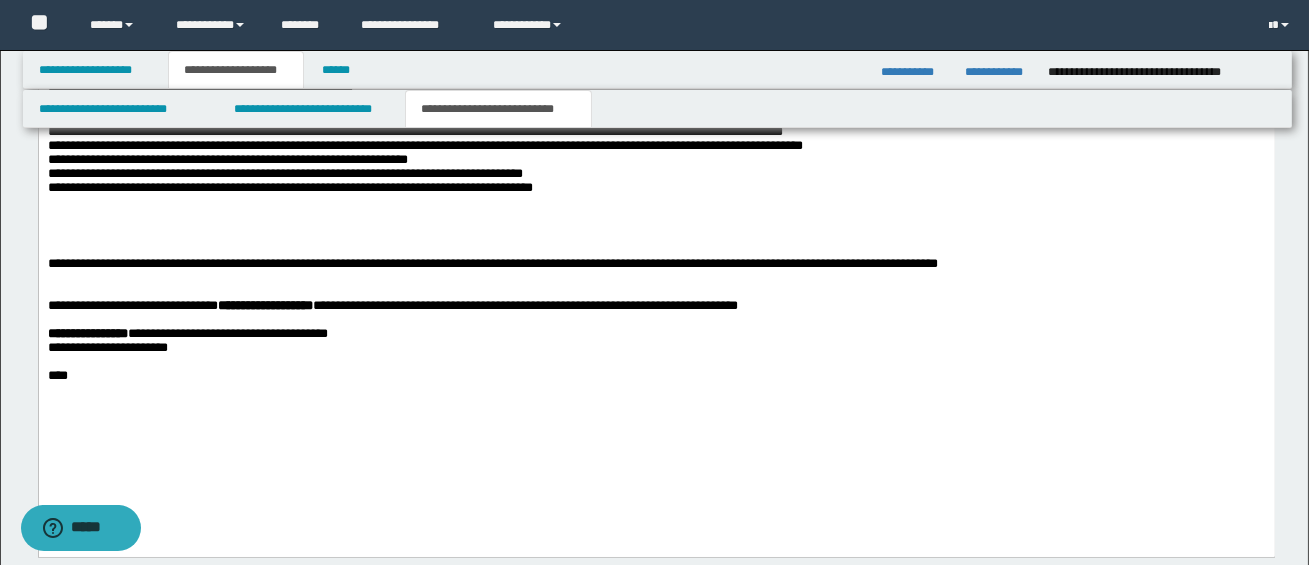 scroll, scrollTop: 1550, scrollLeft: 0, axis: vertical 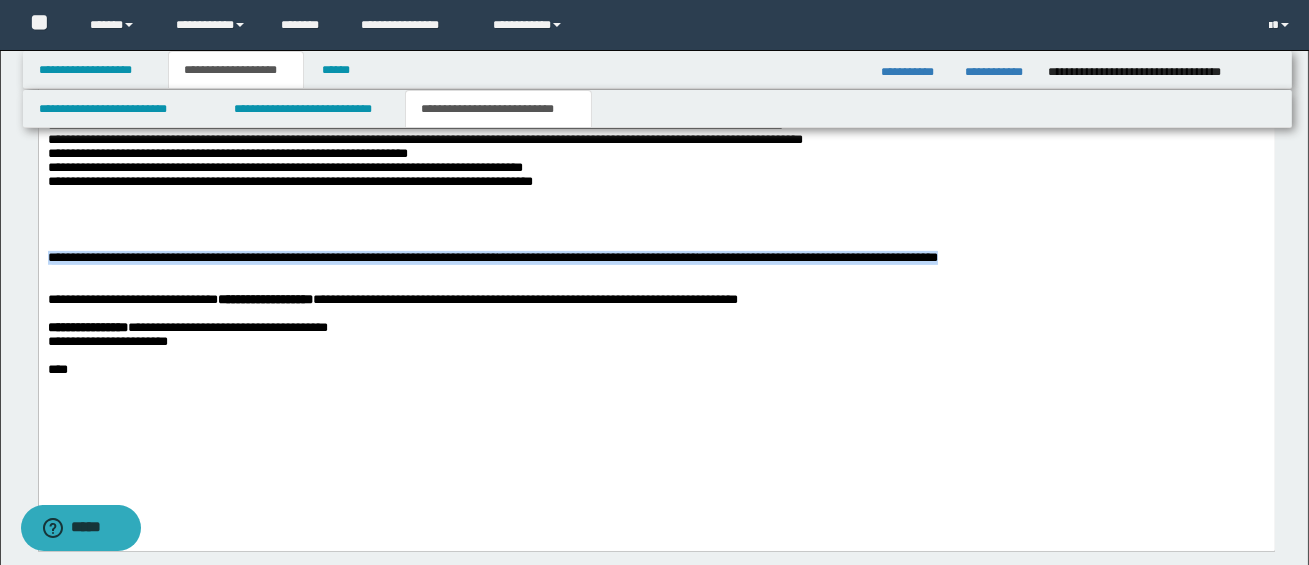 drag, startPoint x: 48, startPoint y: 311, endPoint x: 1025, endPoint y: 312, distance: 977.0005 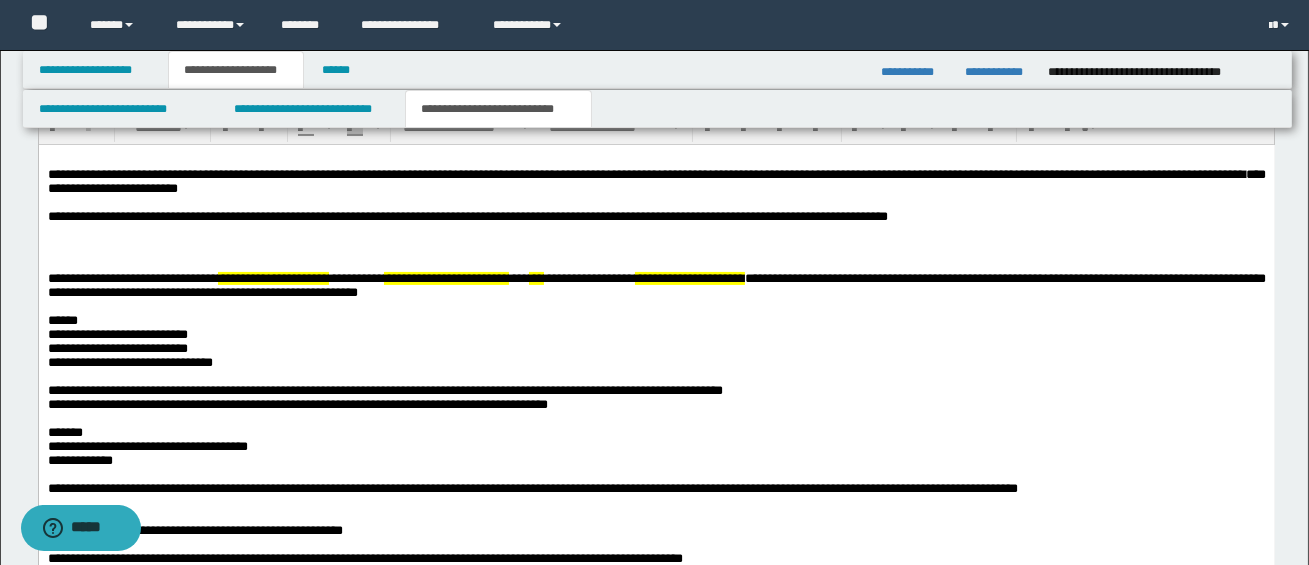 scroll, scrollTop: 1000, scrollLeft: 0, axis: vertical 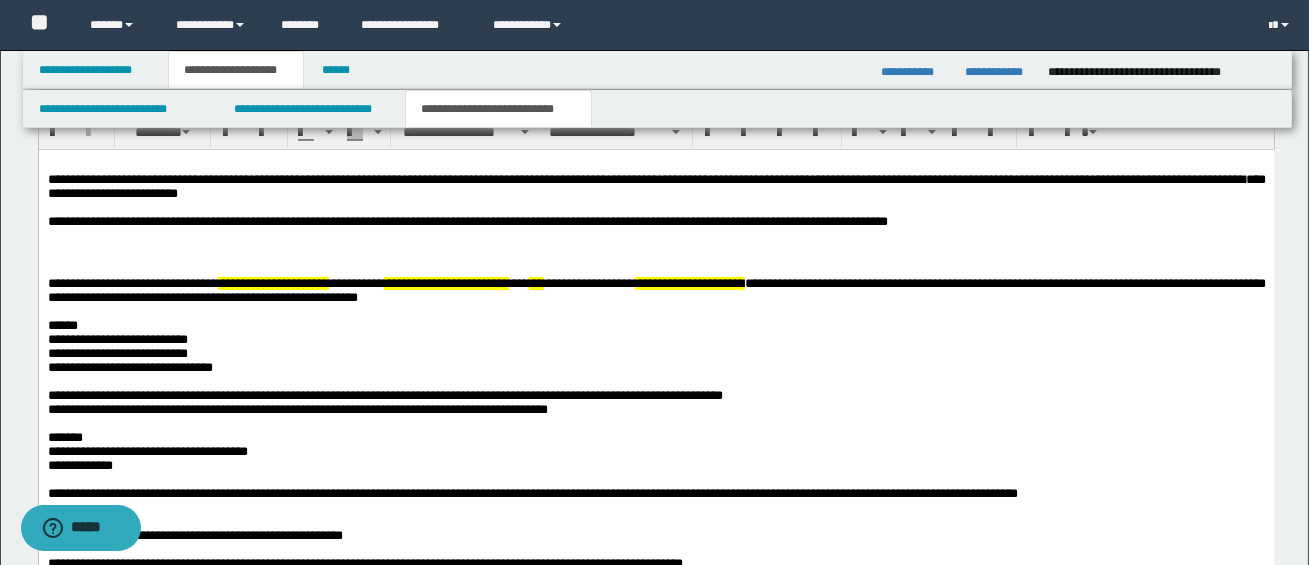 click at bounding box center (655, 252) 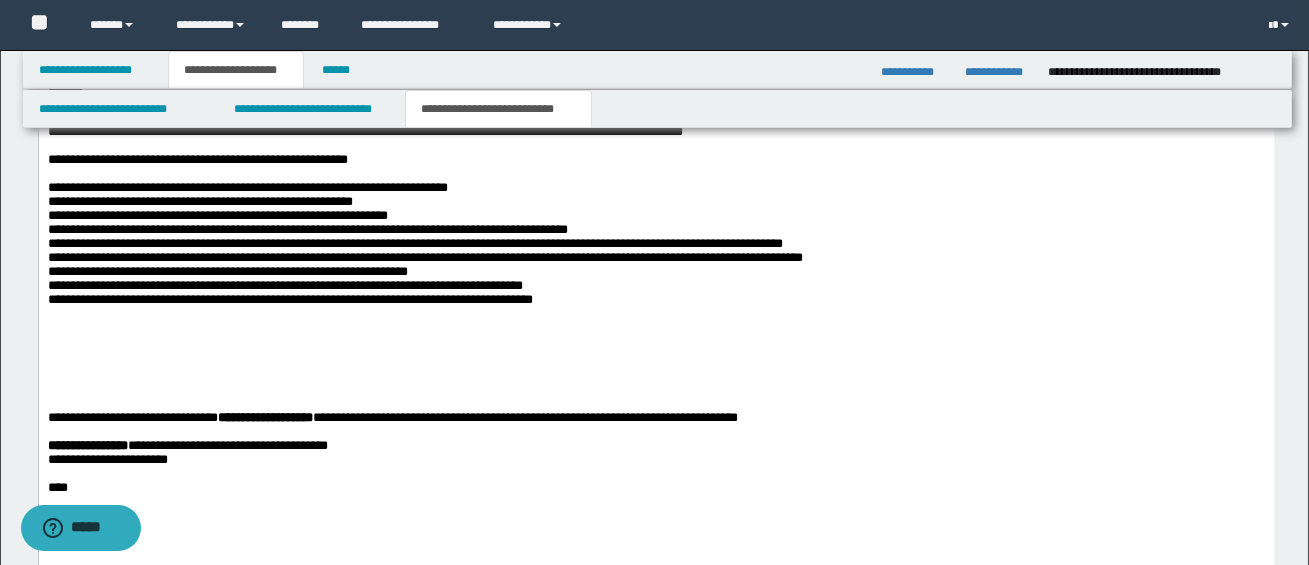 scroll, scrollTop: 1596, scrollLeft: 0, axis: vertical 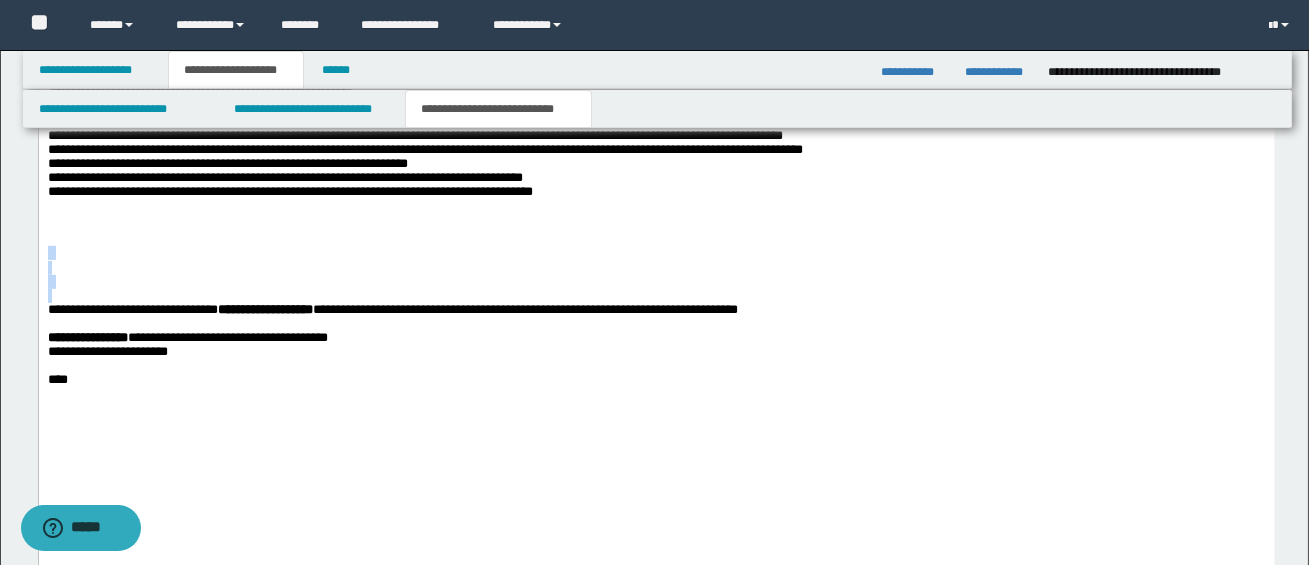 drag, startPoint x: 66, startPoint y: 302, endPoint x: 64, endPoint y: 356, distance: 54.037025 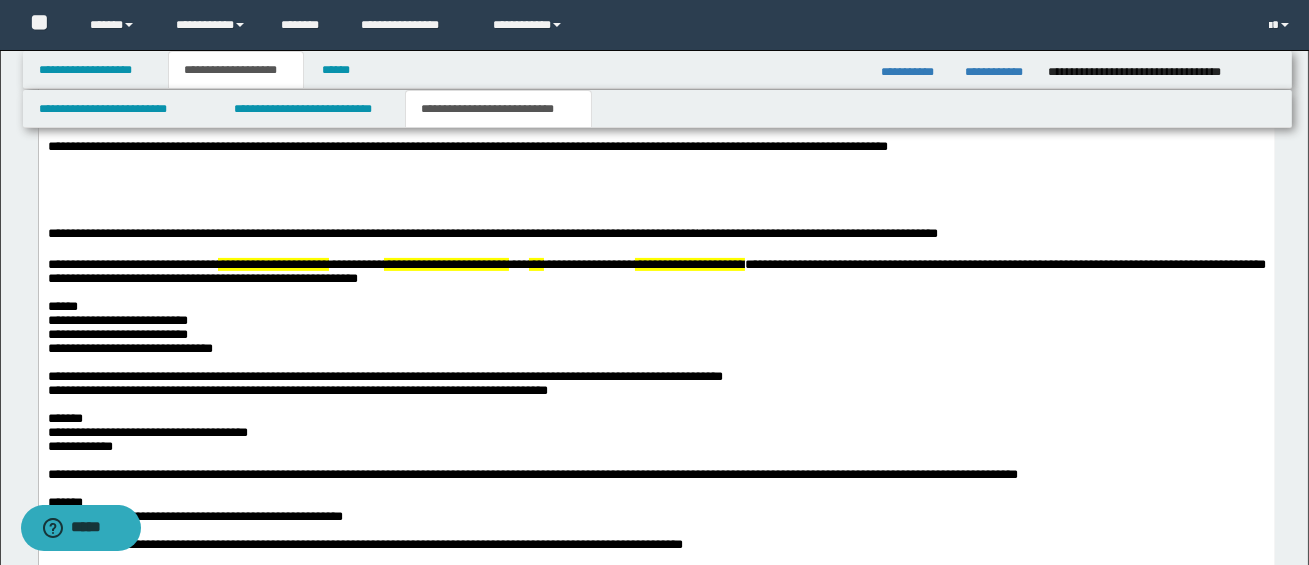 scroll, scrollTop: 1078, scrollLeft: 0, axis: vertical 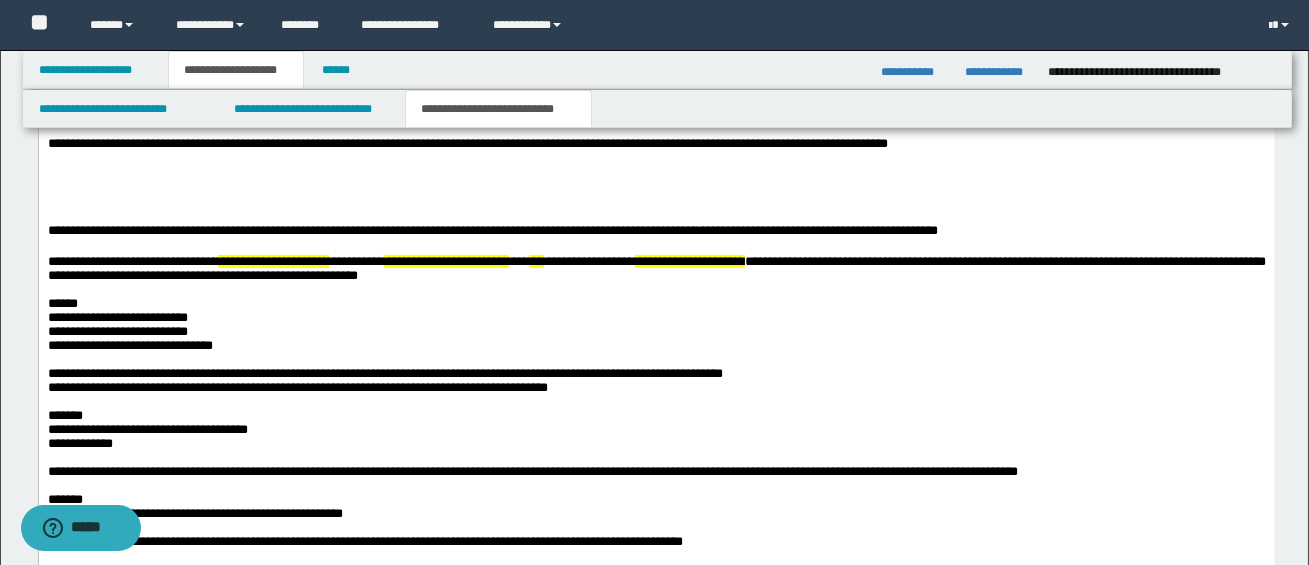 click on "**********" at bounding box center (132, 260) 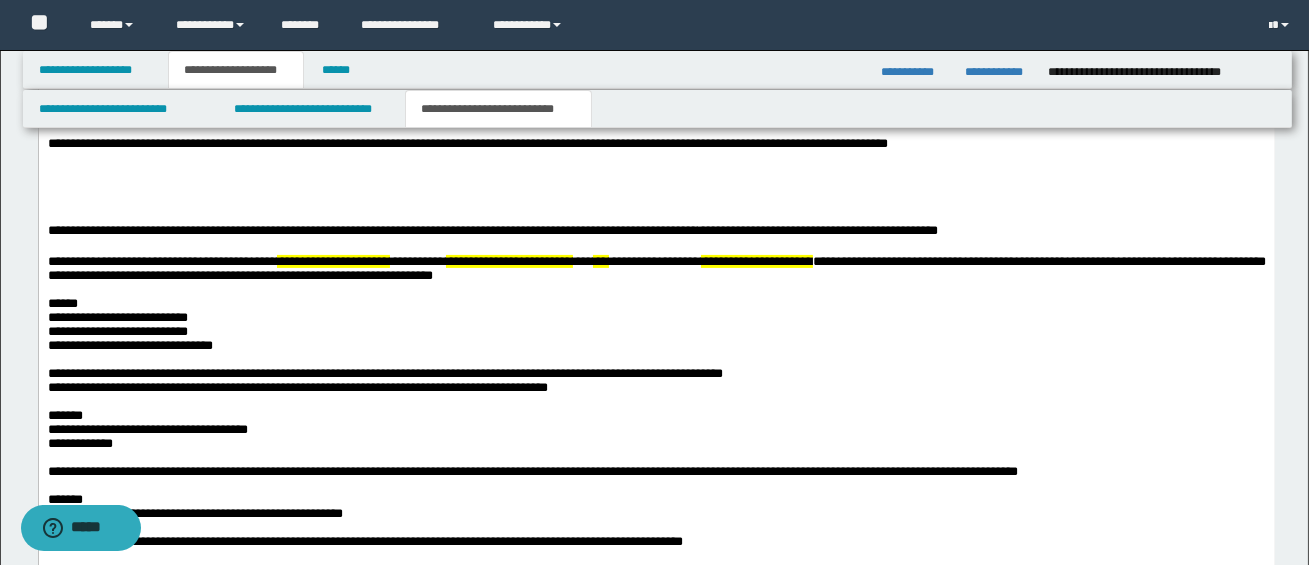 click on "**********" at bounding box center (332, 260) 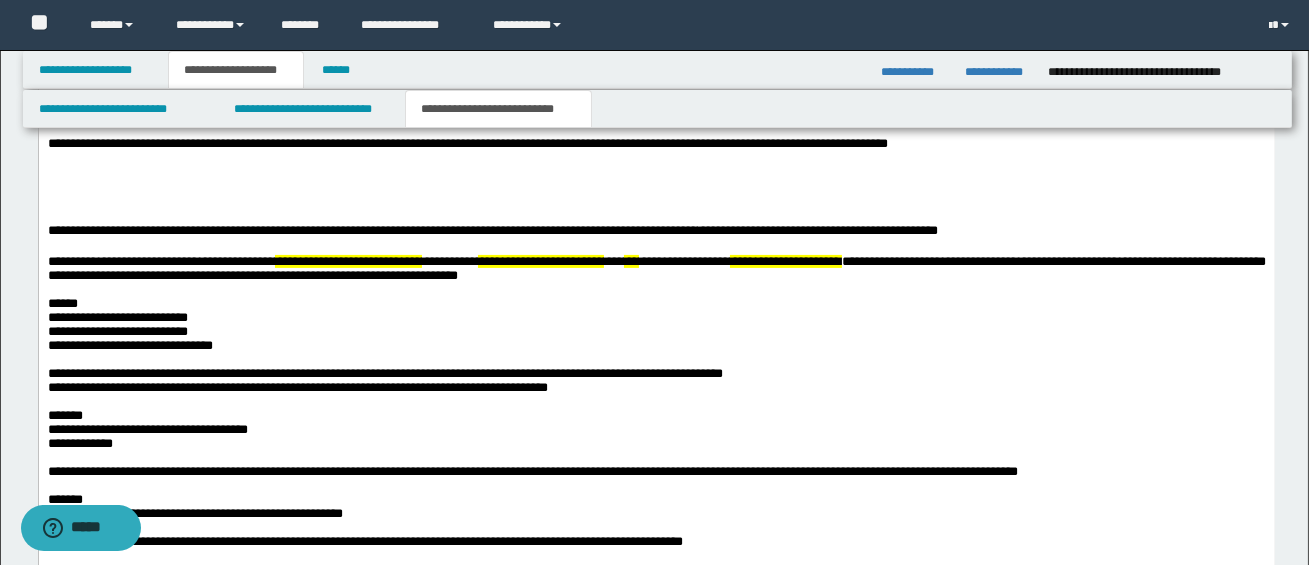 click on "**********" at bounding box center (449, 260) 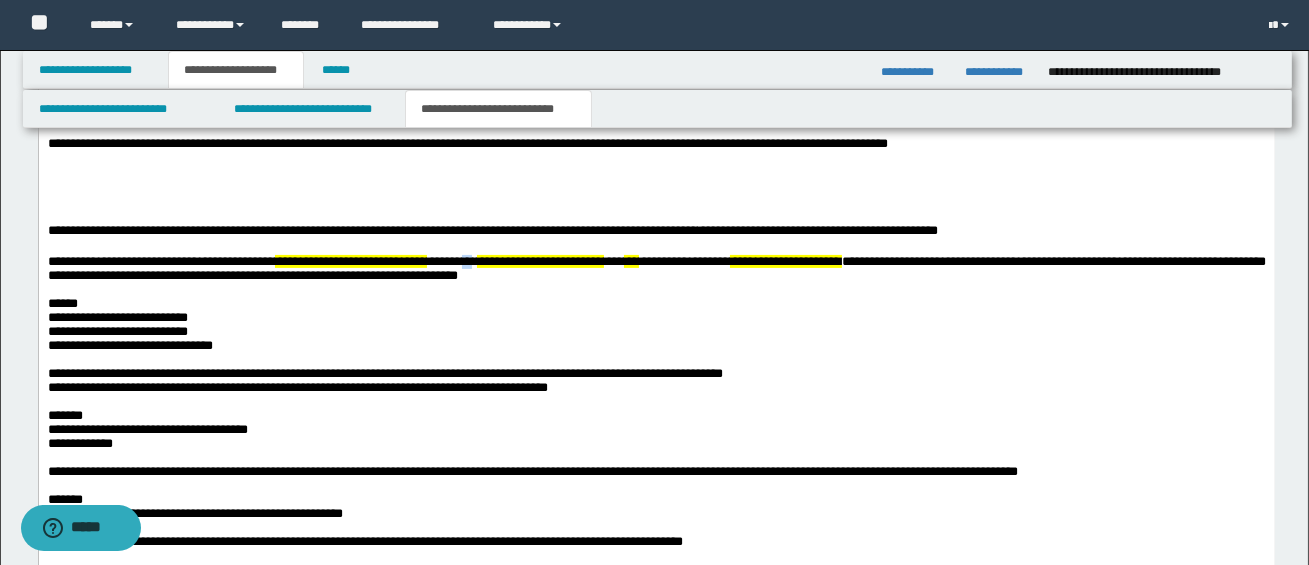 drag, startPoint x: 482, startPoint y: 269, endPoint x: 495, endPoint y: 271, distance: 13.152946 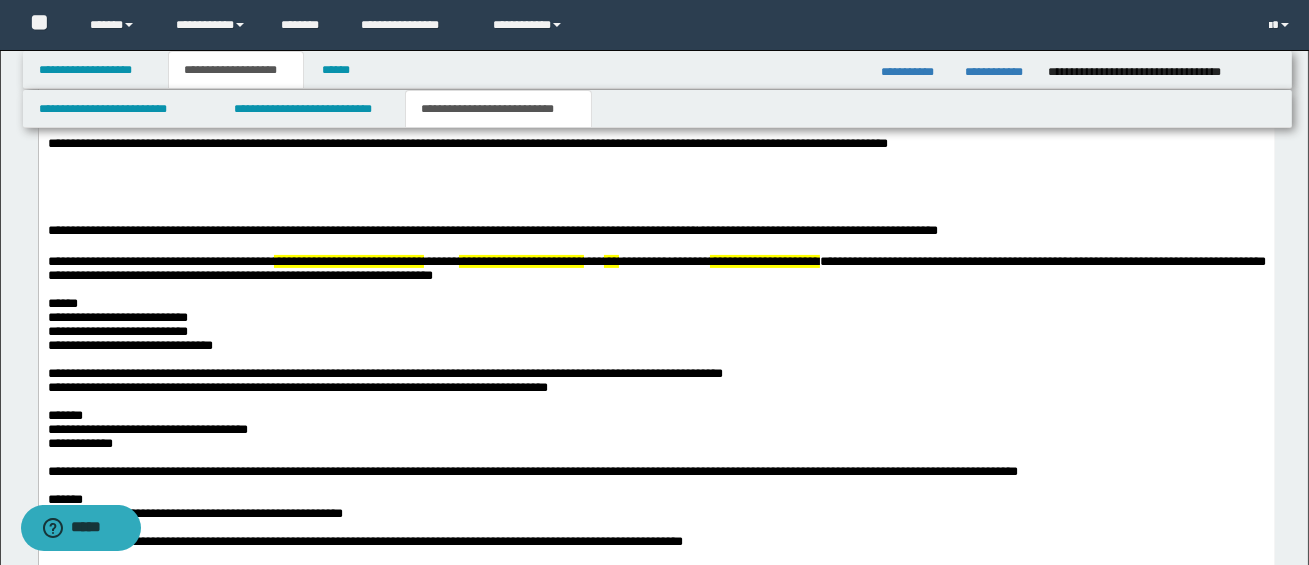 click on "**********" at bounding box center (520, 260) 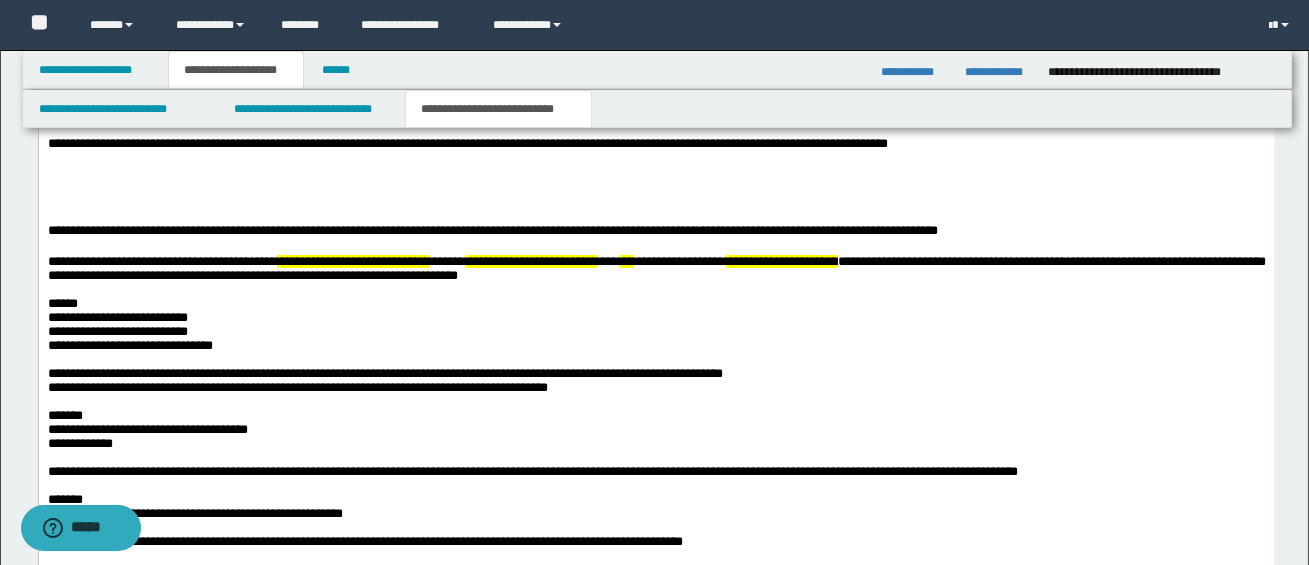 click on "**********" at bounding box center (531, 260) 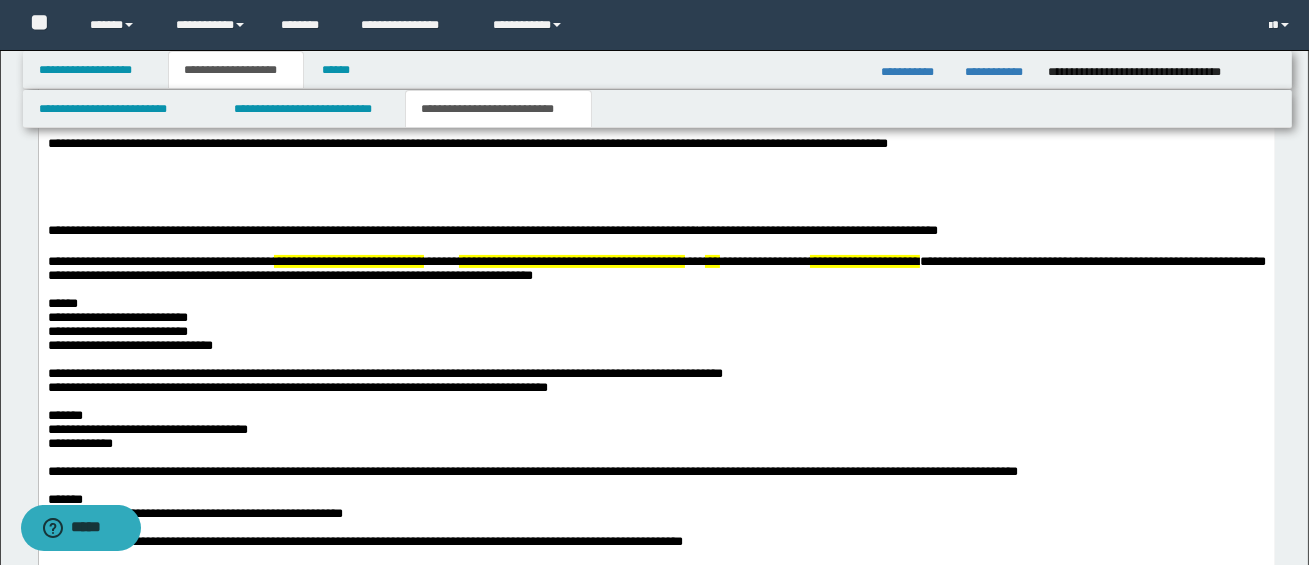 click on "**********" at bounding box center [864, 260] 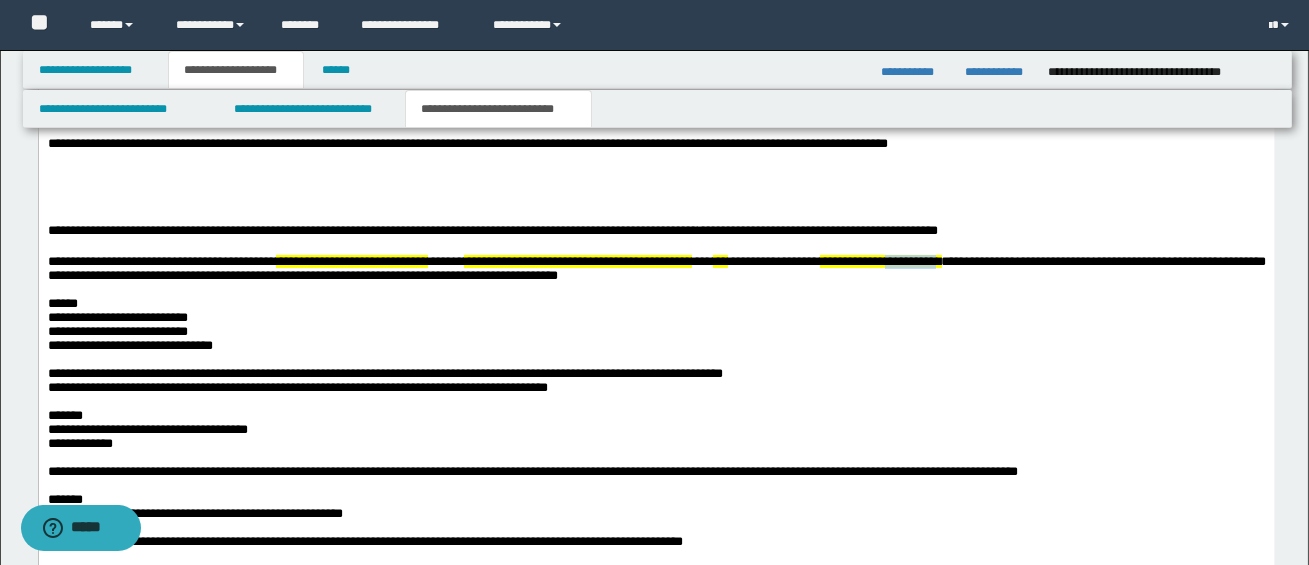 drag, startPoint x: 1000, startPoint y: 271, endPoint x: 1054, endPoint y: 271, distance: 54 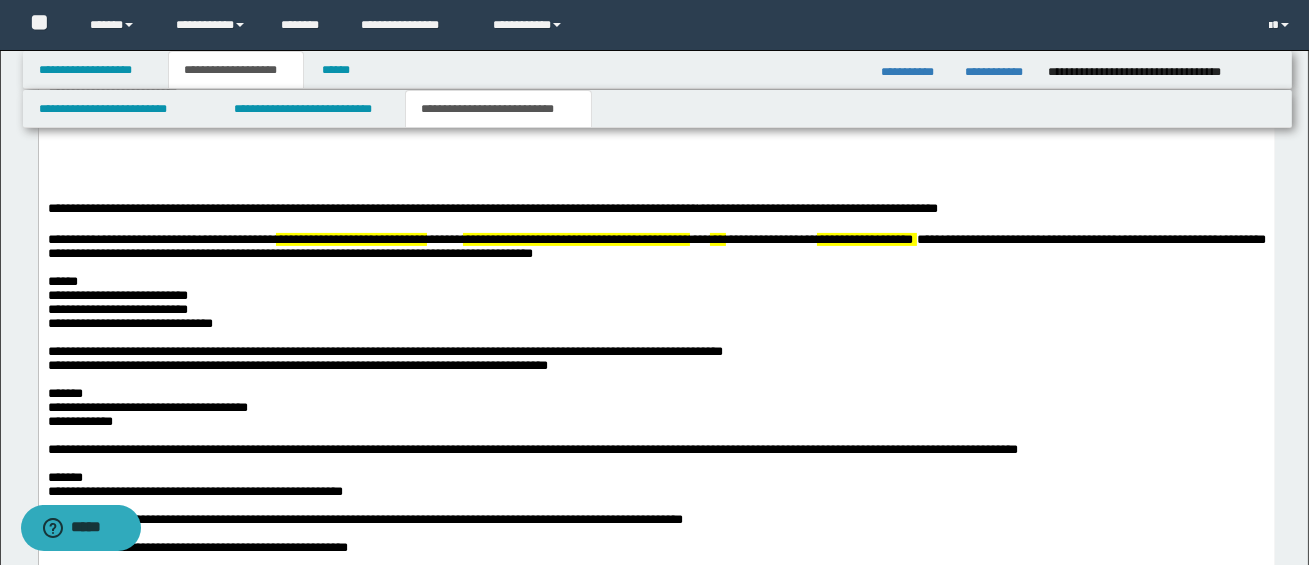 scroll, scrollTop: 1110, scrollLeft: 0, axis: vertical 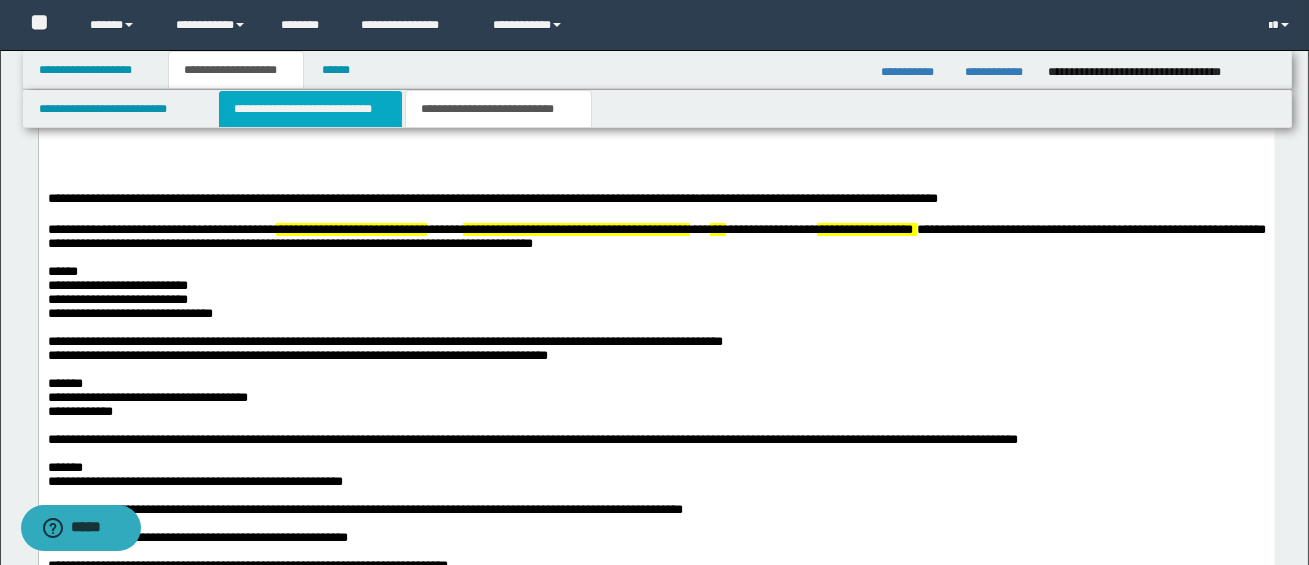 click on "**********" at bounding box center [310, 109] 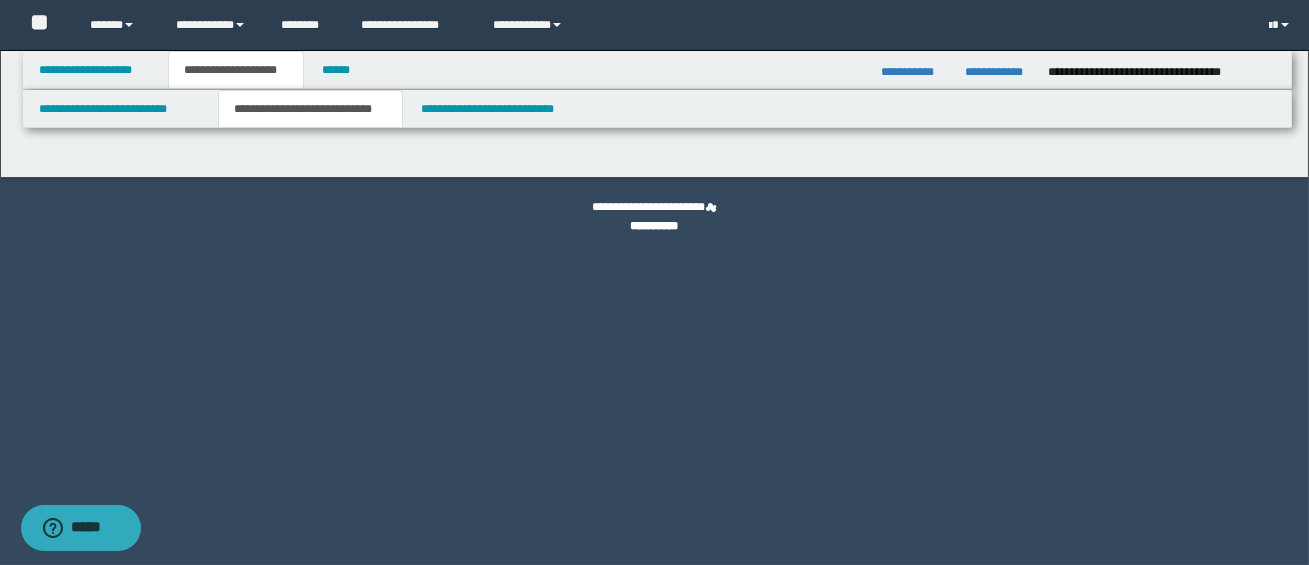 select on "*" 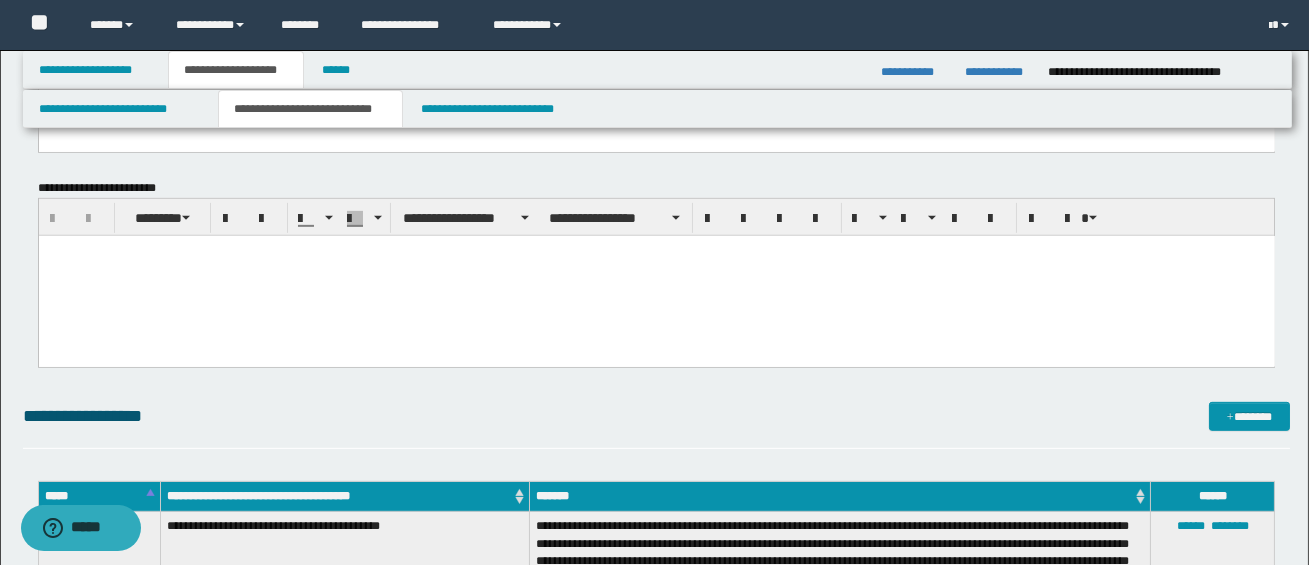 scroll, scrollTop: 1916, scrollLeft: 0, axis: vertical 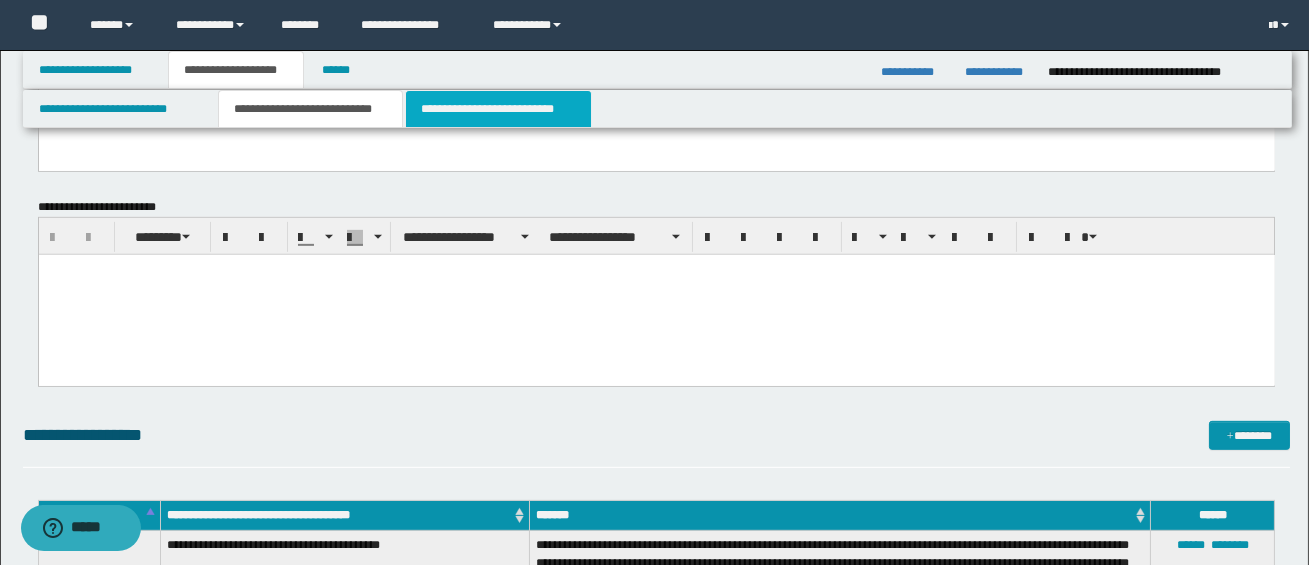 click on "**********" at bounding box center (498, 109) 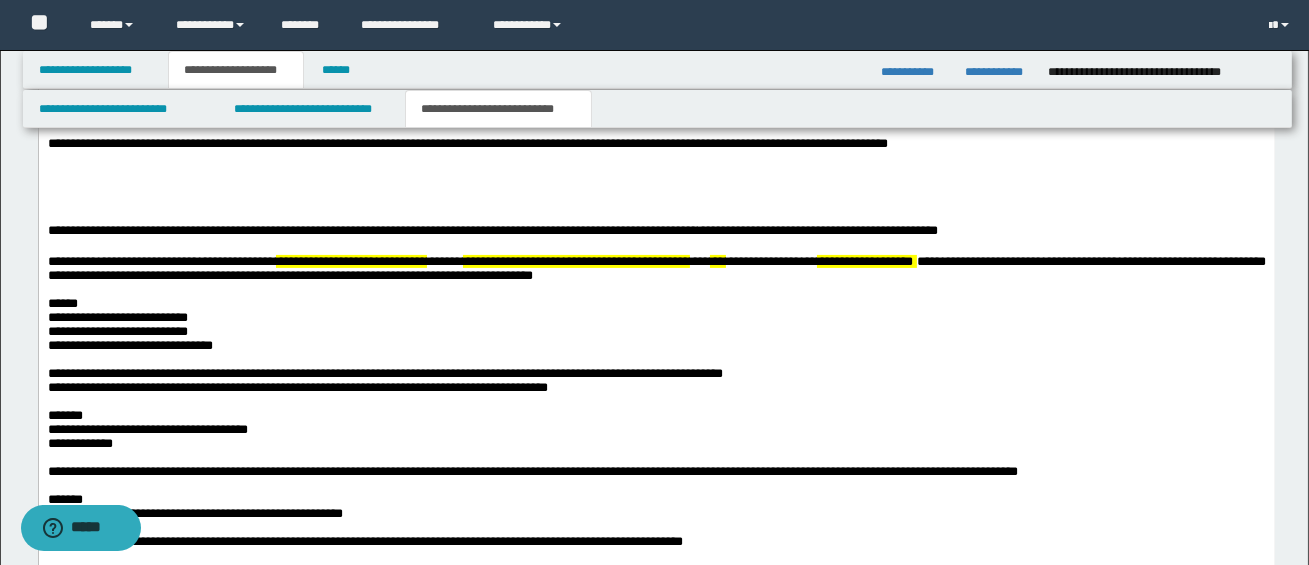 scroll, scrollTop: 1073, scrollLeft: 0, axis: vertical 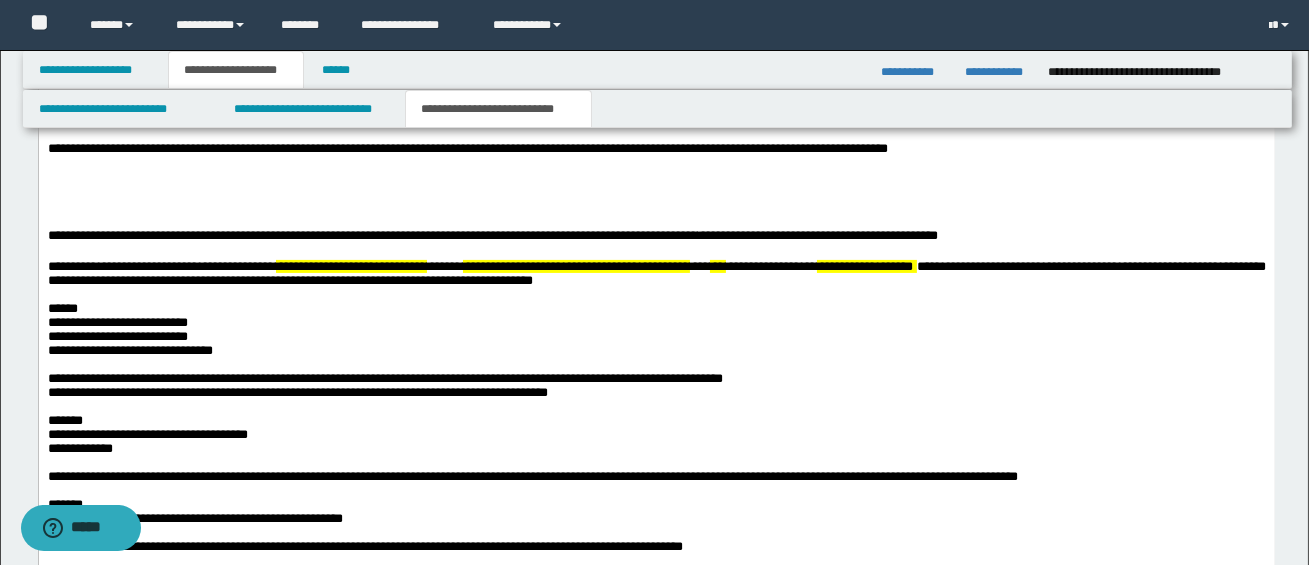 click on "**********" at bounding box center (656, 272) 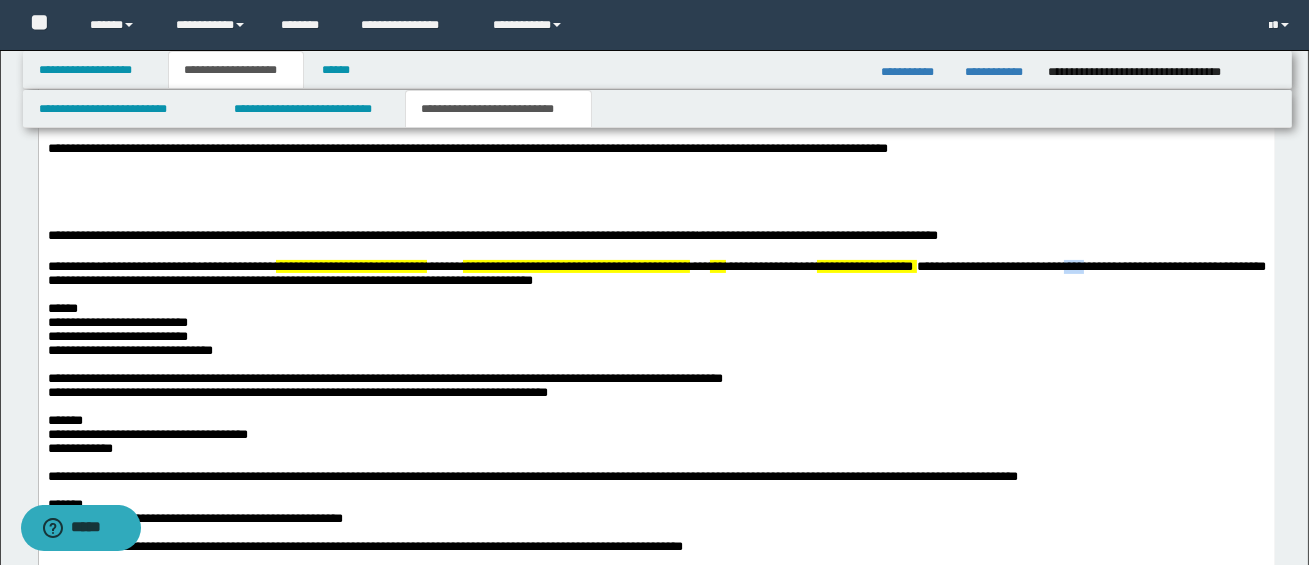 drag, startPoint x: 1226, startPoint y: 279, endPoint x: 1250, endPoint y: 277, distance: 24.083189 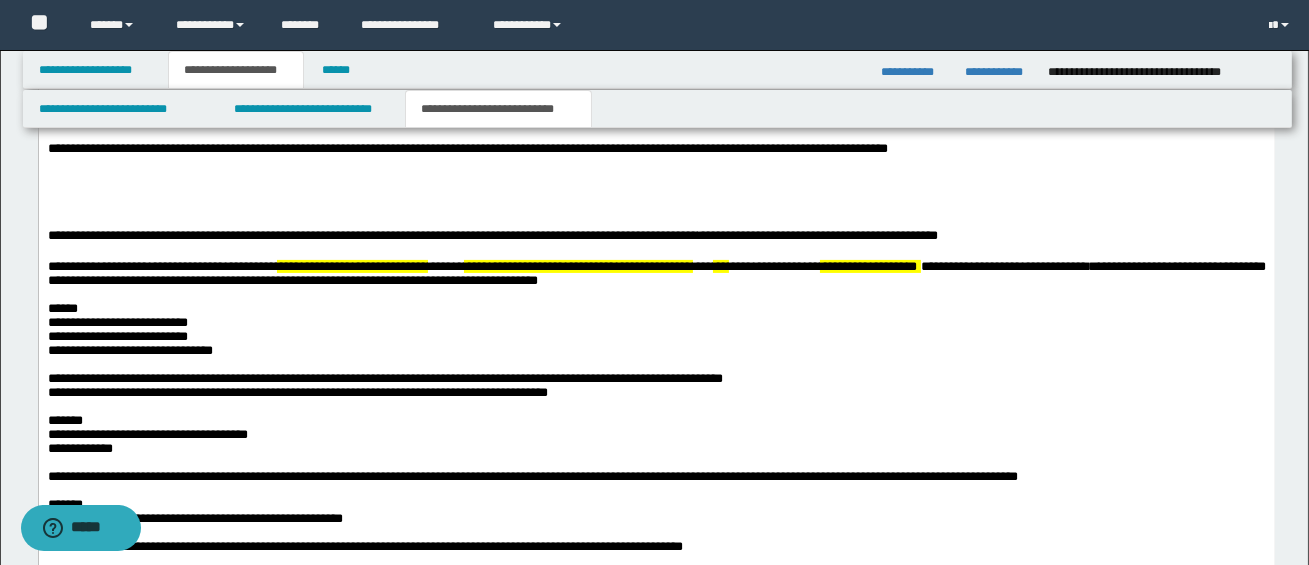 click on "**********" at bounding box center (656, 493) 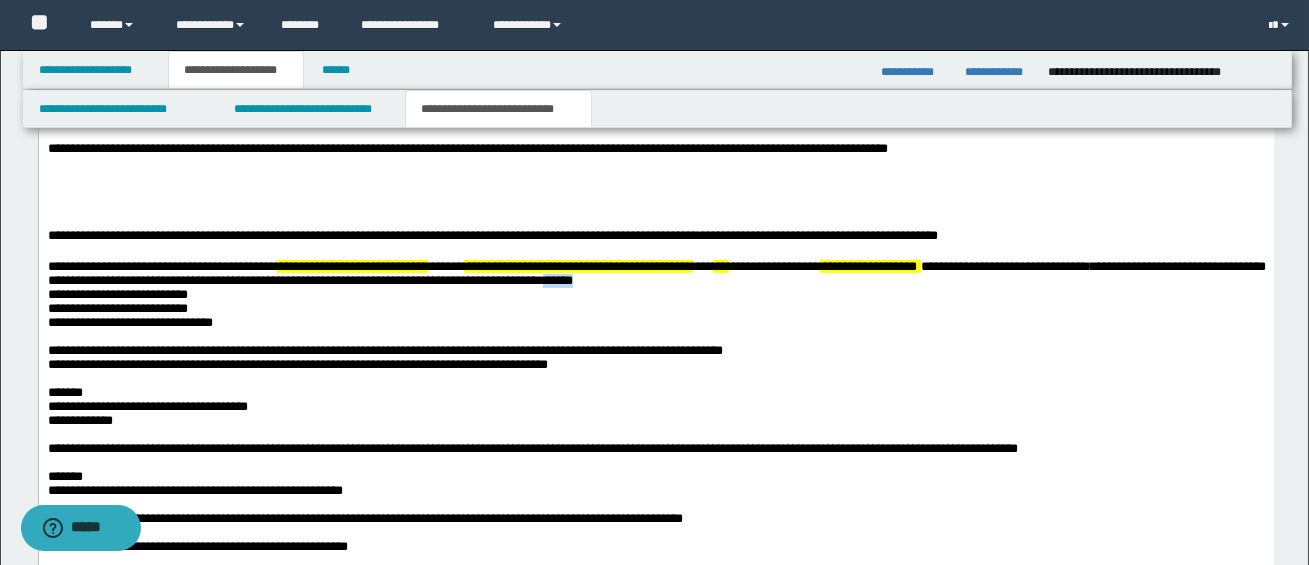drag, startPoint x: 691, startPoint y: 293, endPoint x: 726, endPoint y: 293, distance: 35 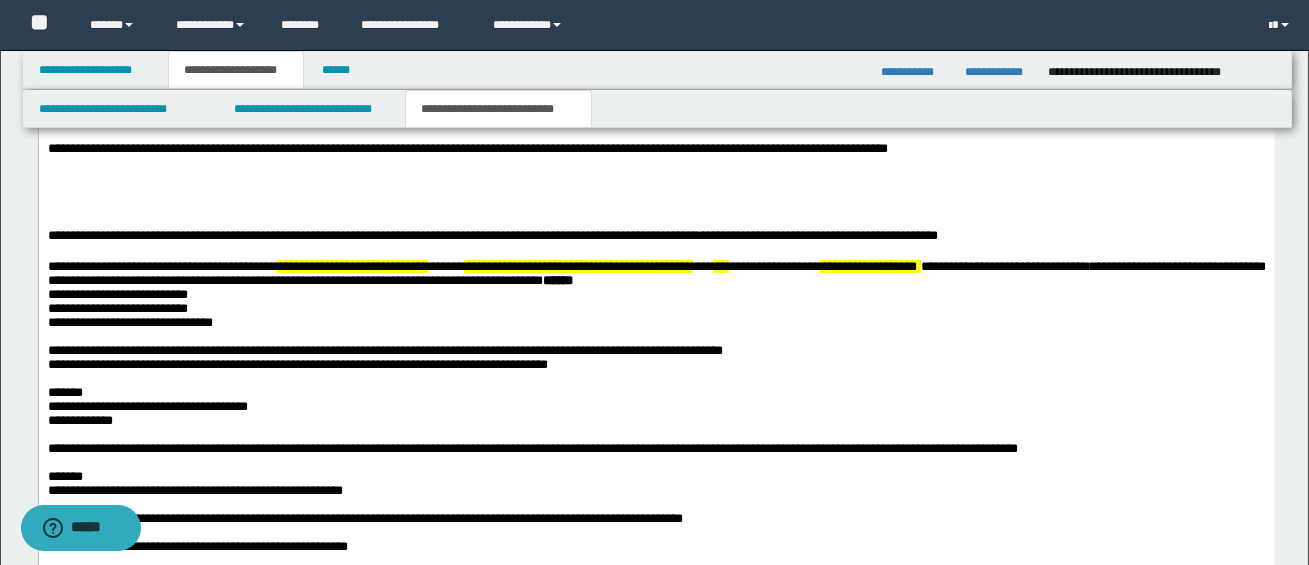 click on "**********" at bounding box center [656, 273] 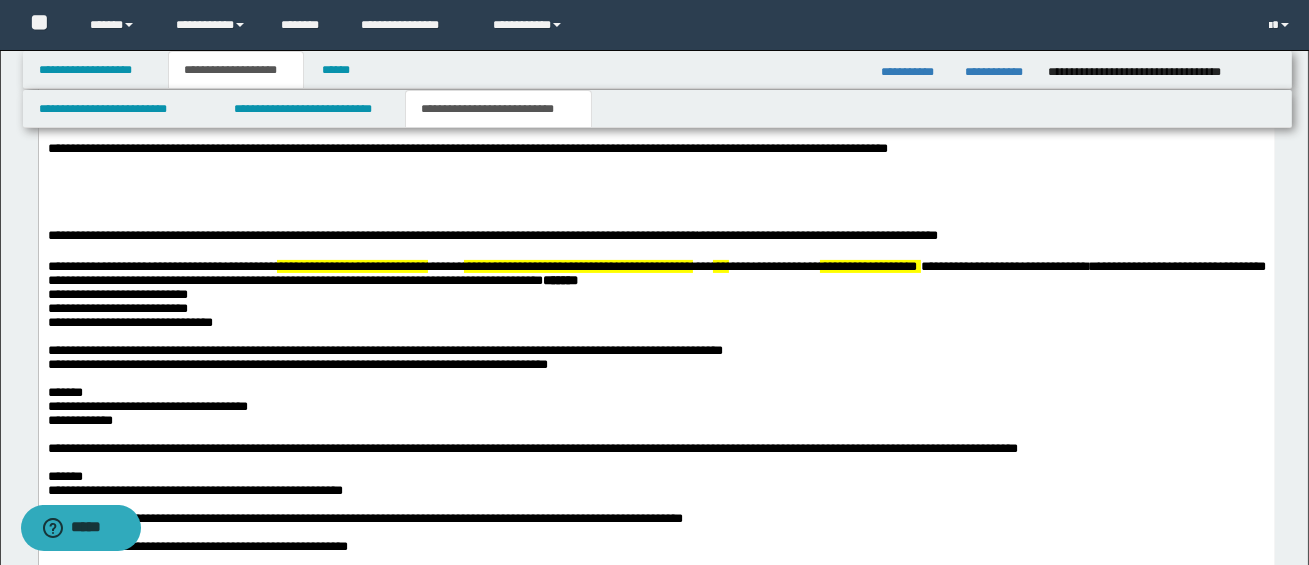 click on "**********" at bounding box center (656, 479) 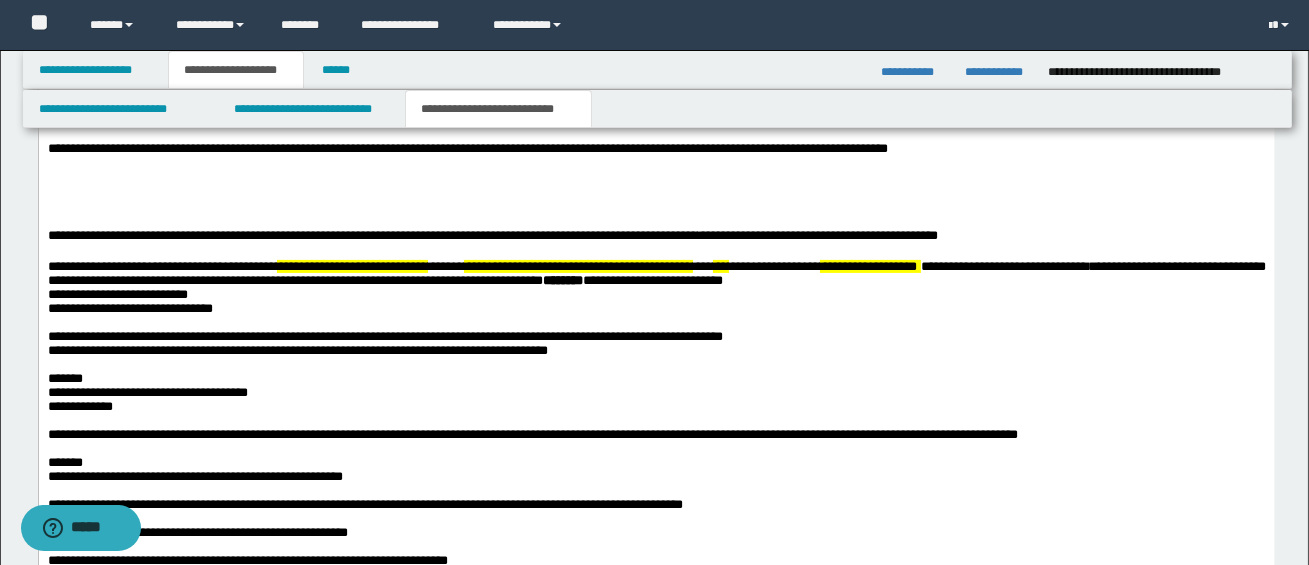 click on "**********" at bounding box center (656, 472) 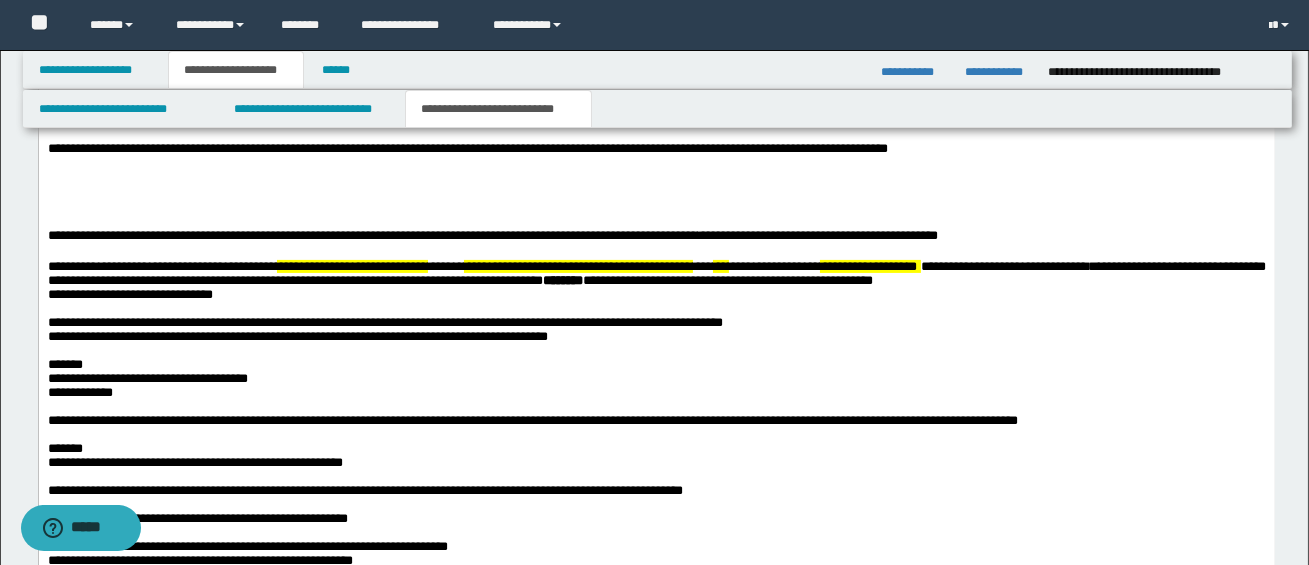 click on "**********" at bounding box center [656, 465] 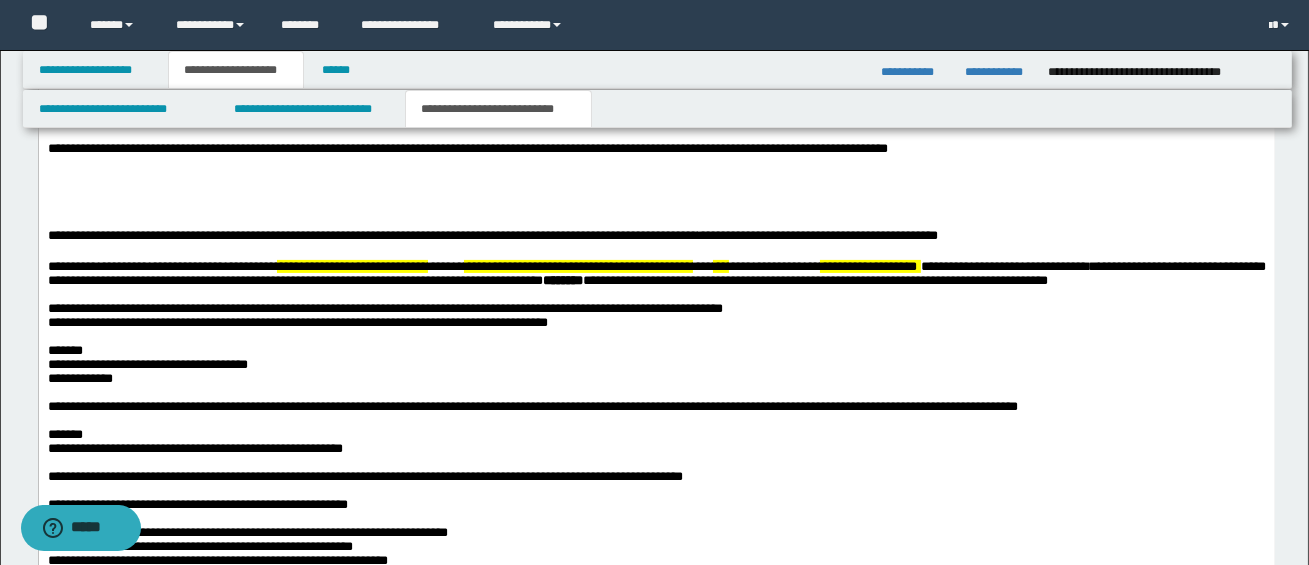 click on "**********" at bounding box center (656, 458) 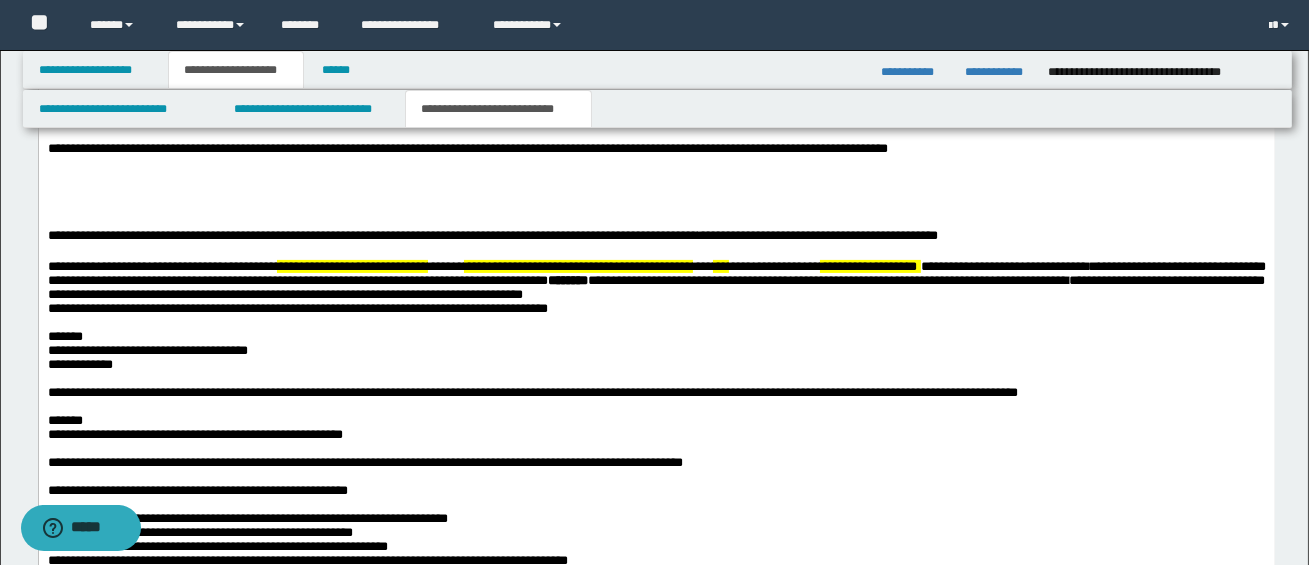 click on "**********" at bounding box center [656, 451] 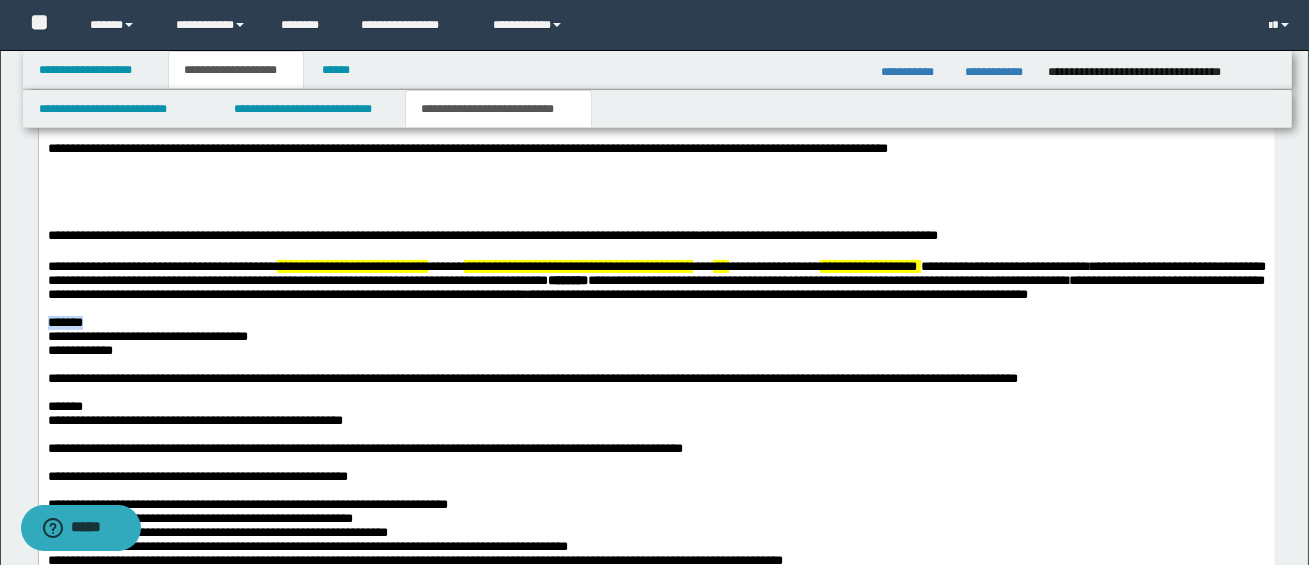 drag, startPoint x: 47, startPoint y: 349, endPoint x: 100, endPoint y: 351, distance: 53.037724 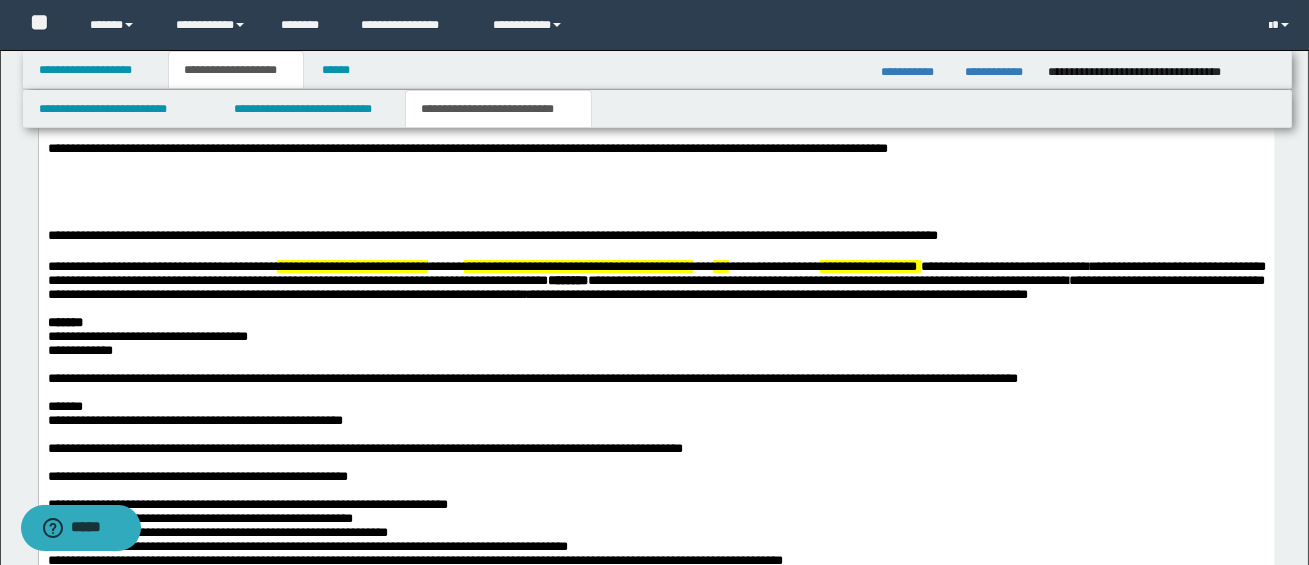 click on "**********" at bounding box center (656, 444) 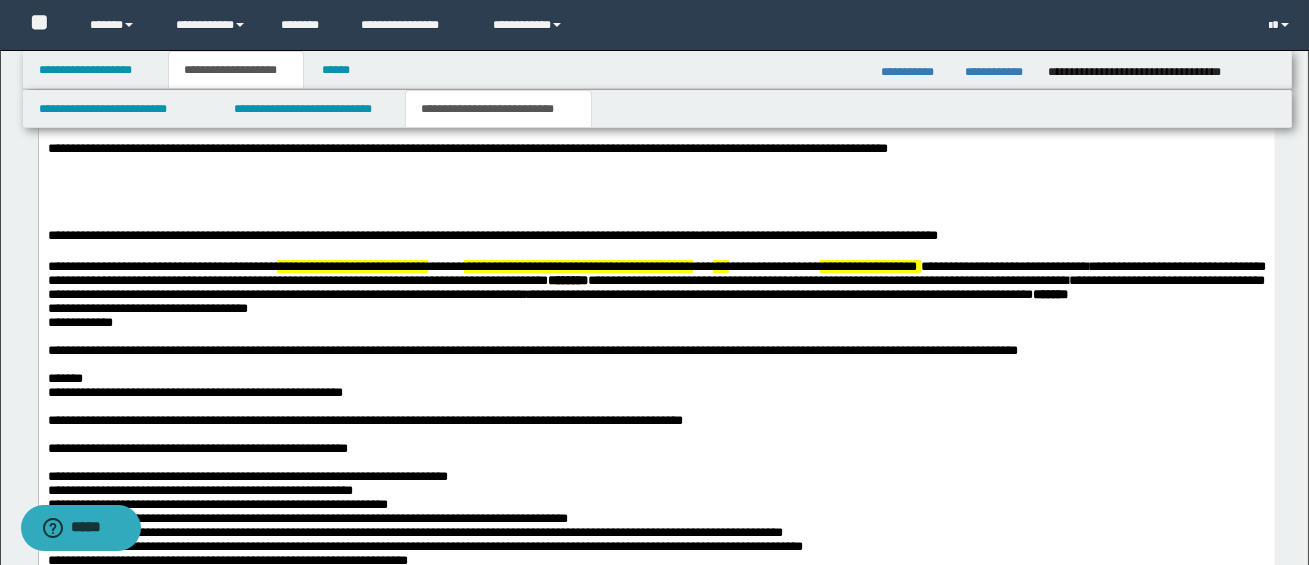 click on "**********" at bounding box center (656, 430) 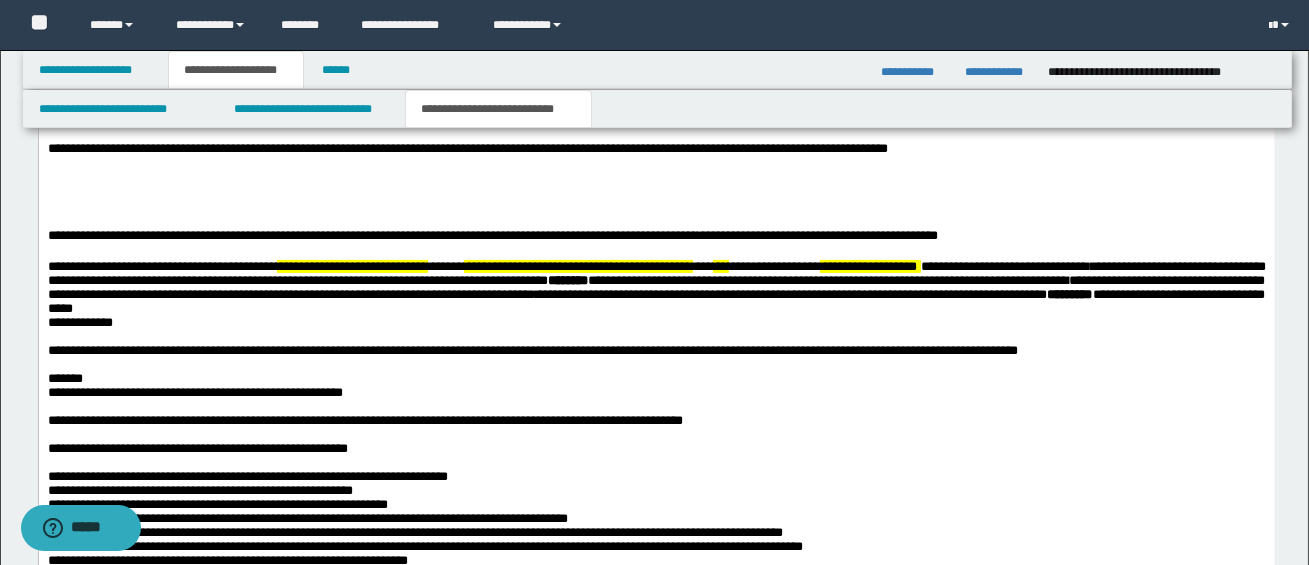 click on "**********" at bounding box center (656, 430) 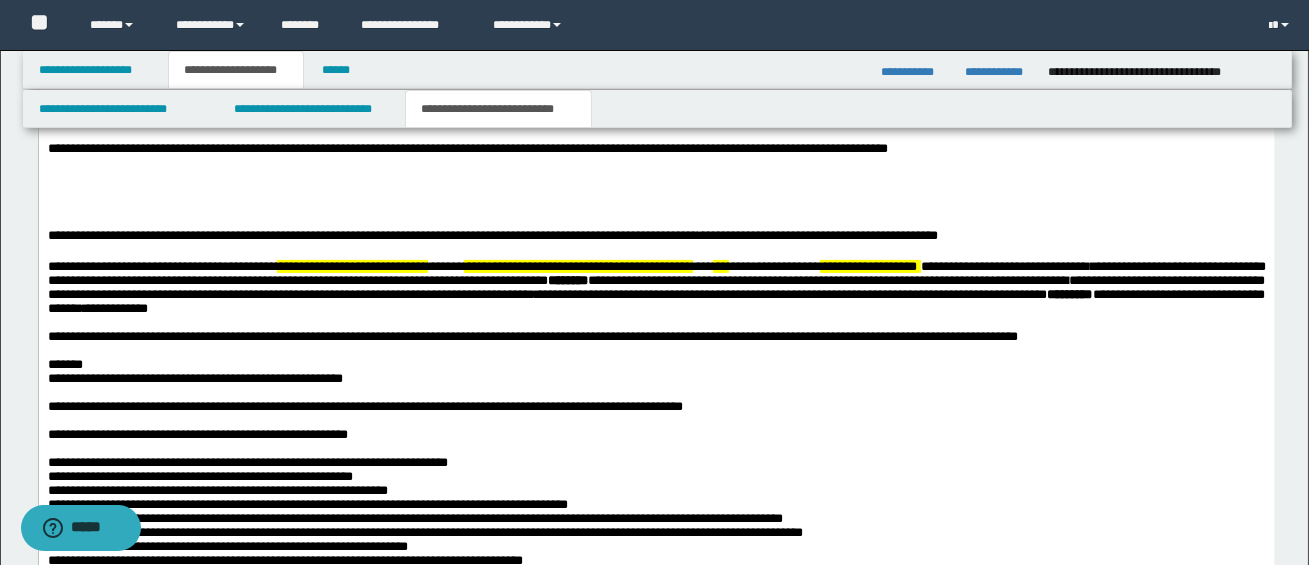 click on "**********" at bounding box center [656, 423] 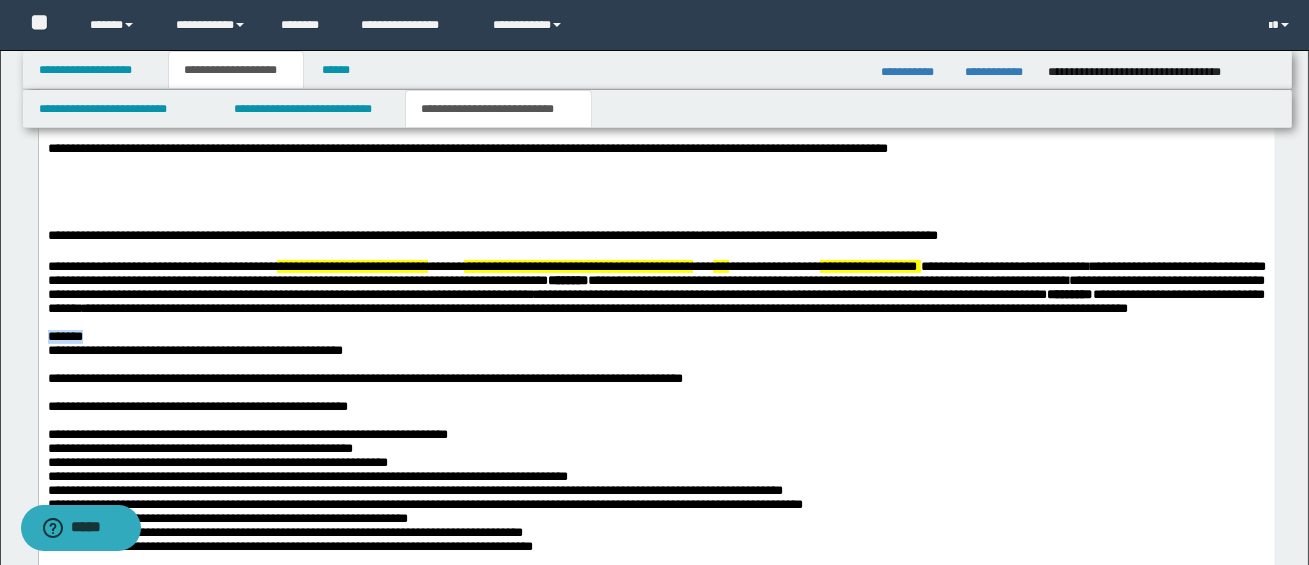 drag, startPoint x: 45, startPoint y: 365, endPoint x: 106, endPoint y: 366, distance: 61.008198 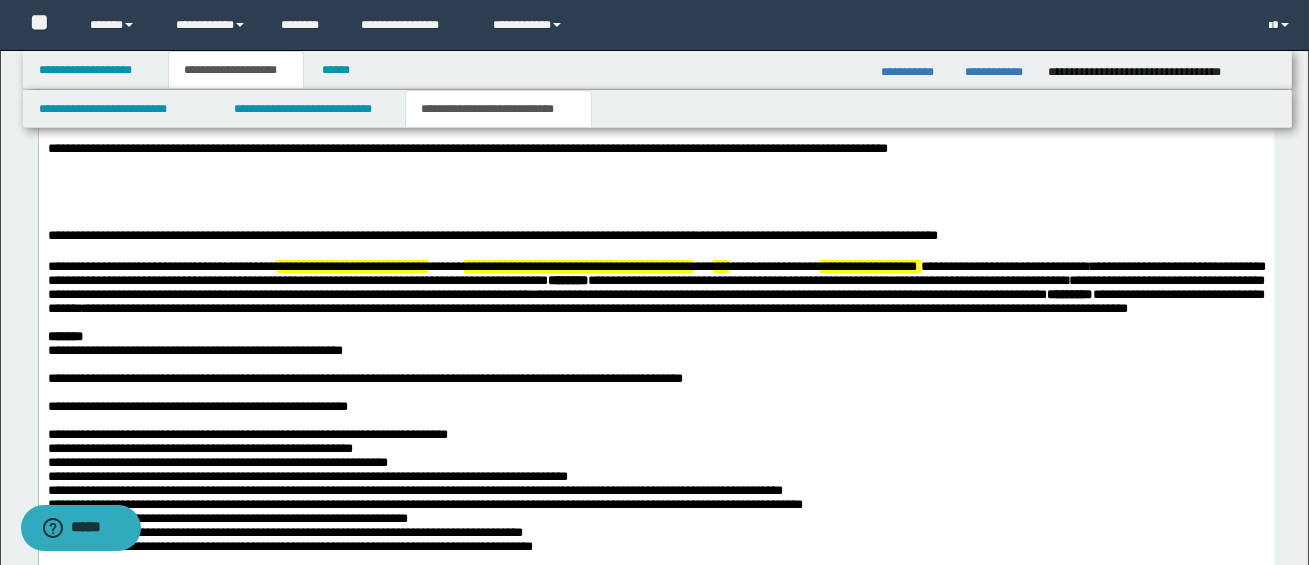click on "**********" at bounding box center (656, 409) 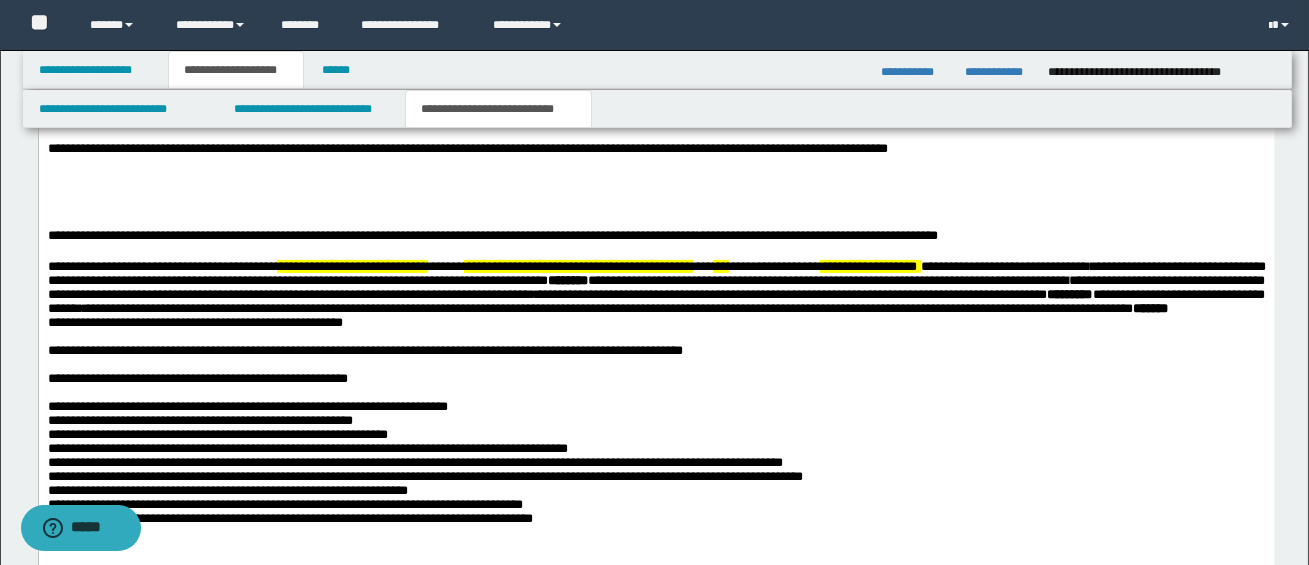 click on "**********" at bounding box center (656, 395) 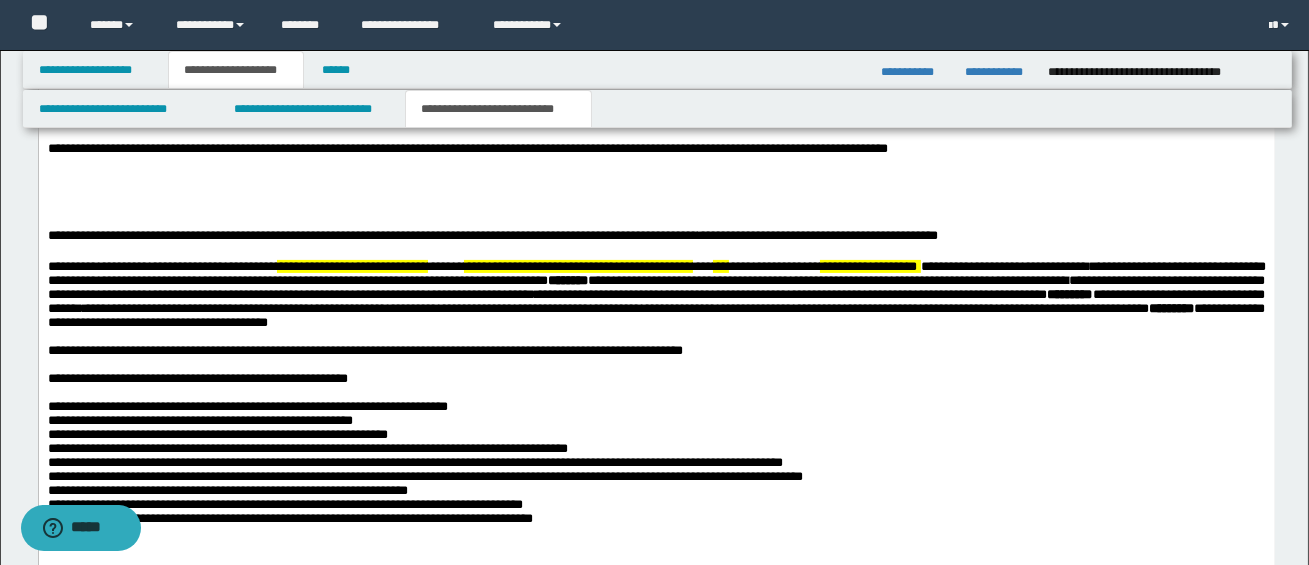 click on "**********" at bounding box center (656, 395) 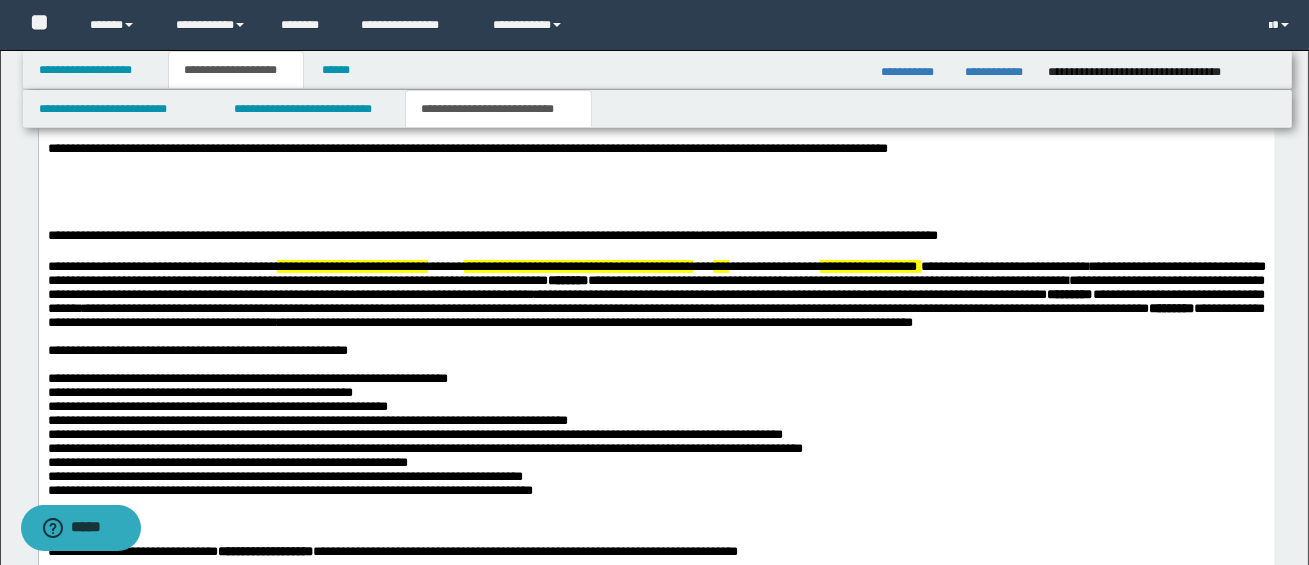 click on "**********" at bounding box center [656, 381] 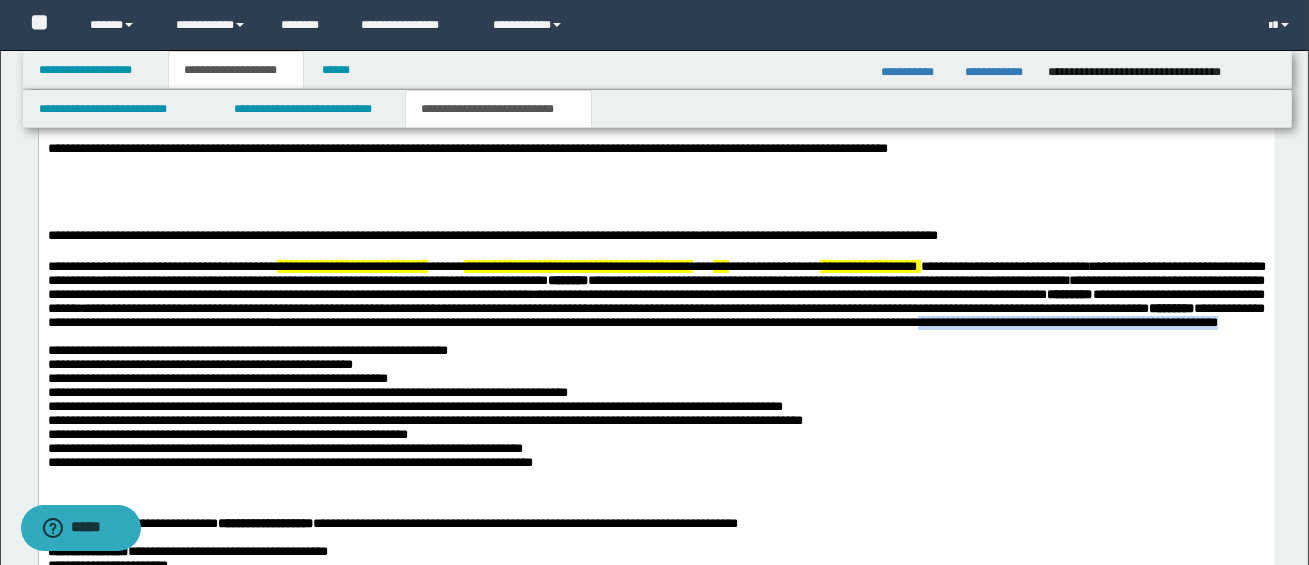drag, startPoint x: 248, startPoint y: 350, endPoint x: 597, endPoint y: 353, distance: 349.0129 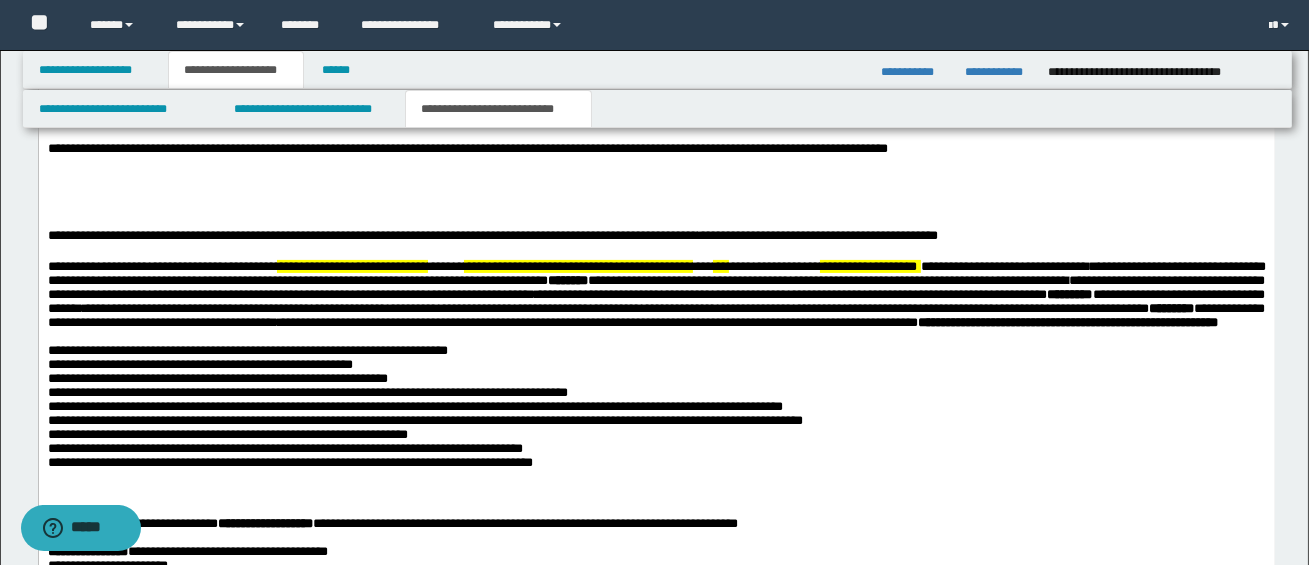 click at bounding box center [656, 336] 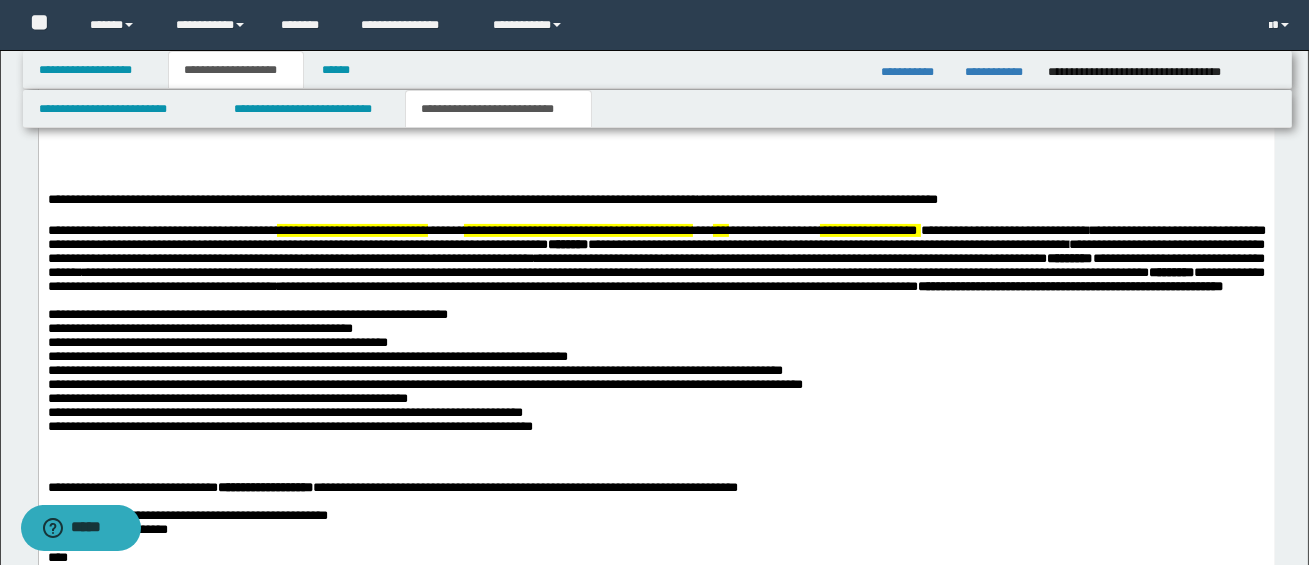 scroll, scrollTop: 1118, scrollLeft: 0, axis: vertical 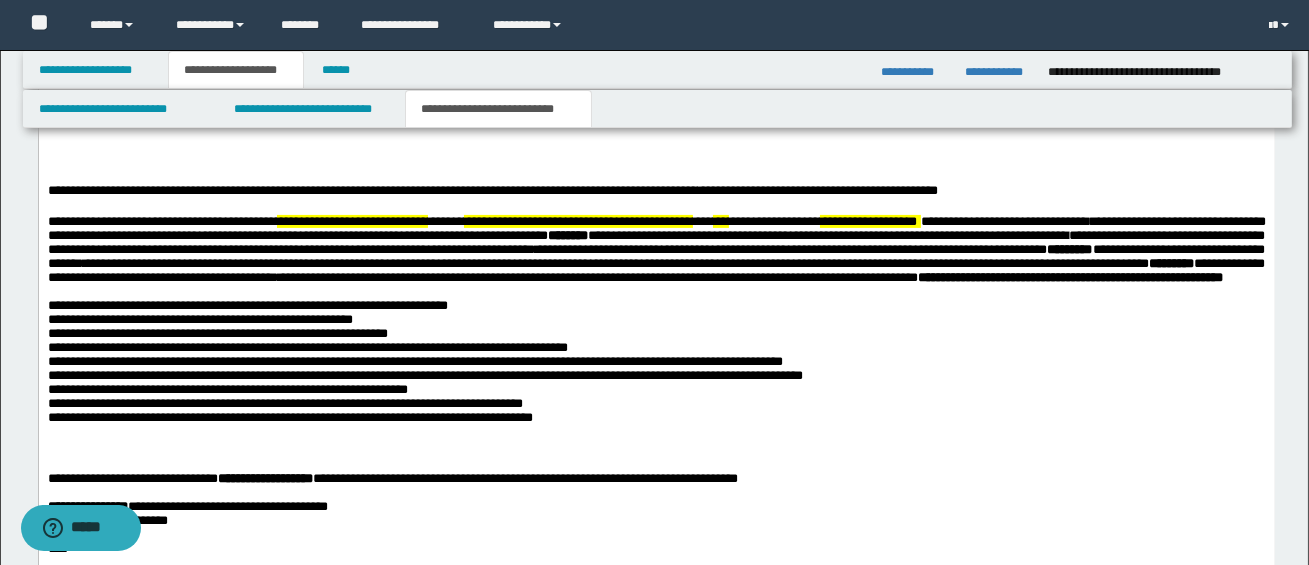 click on "**********" at bounding box center [247, 304] 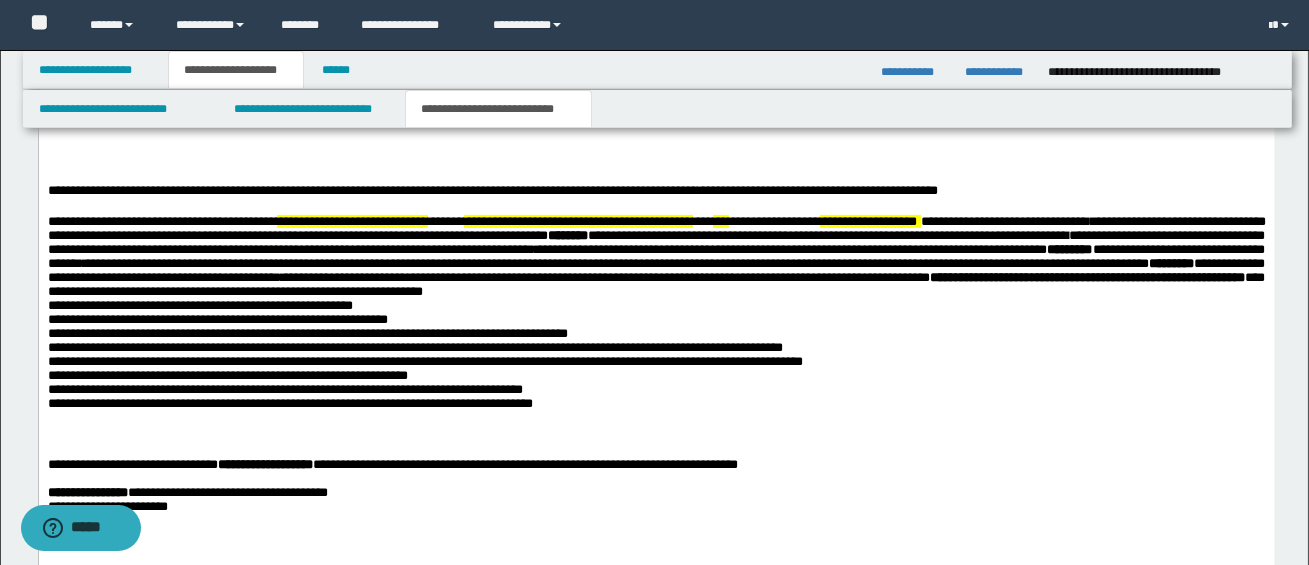 click on "**********" at bounding box center [656, 315] 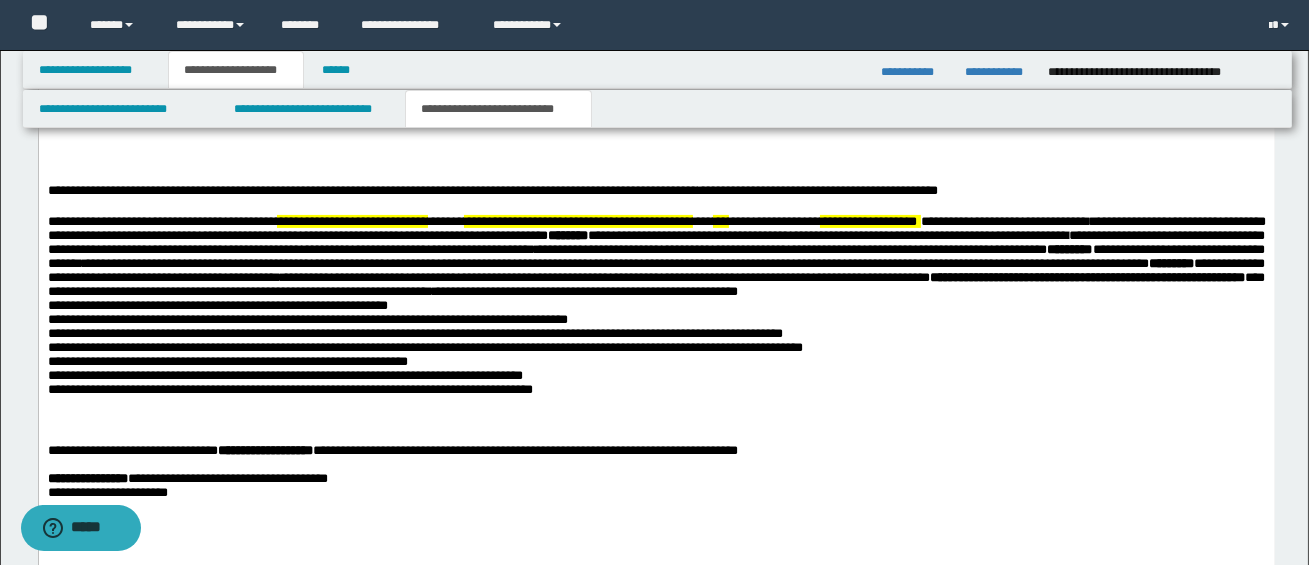 click on "**********" at bounding box center (656, 308) 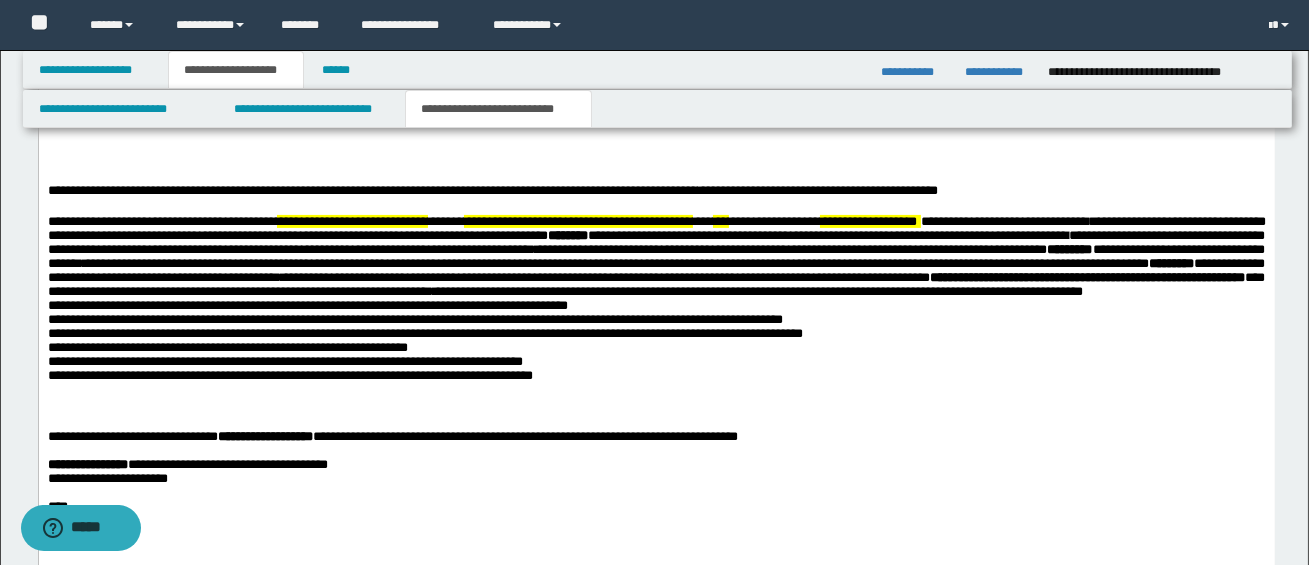click on "**********" at bounding box center (656, 301) 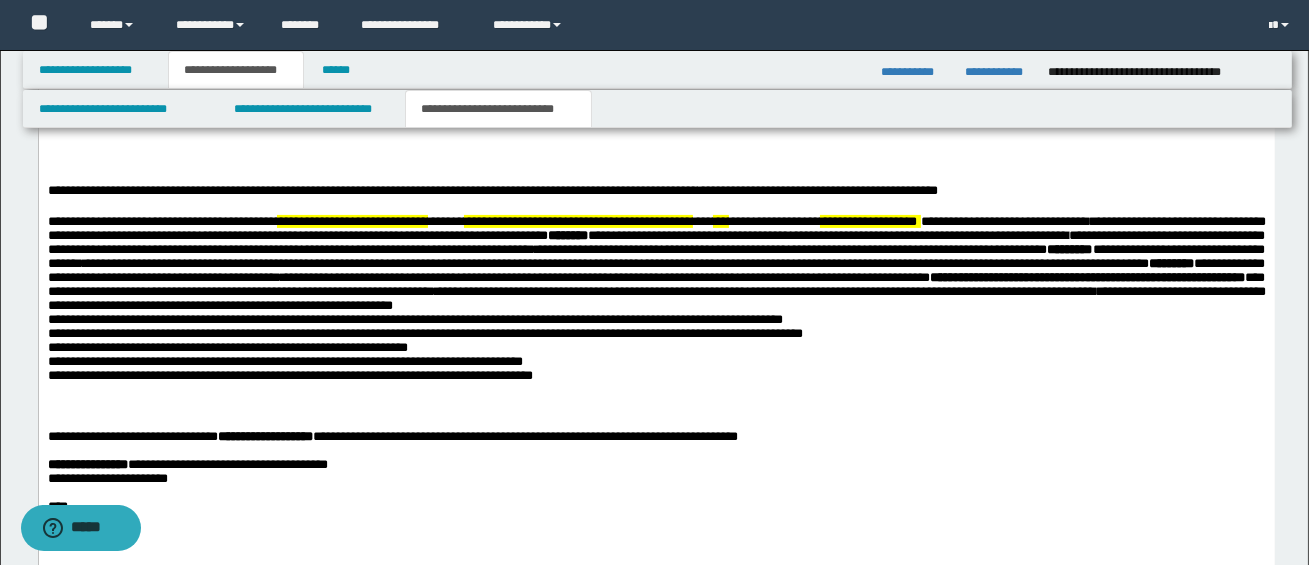 click on "**********" at bounding box center (656, 301) 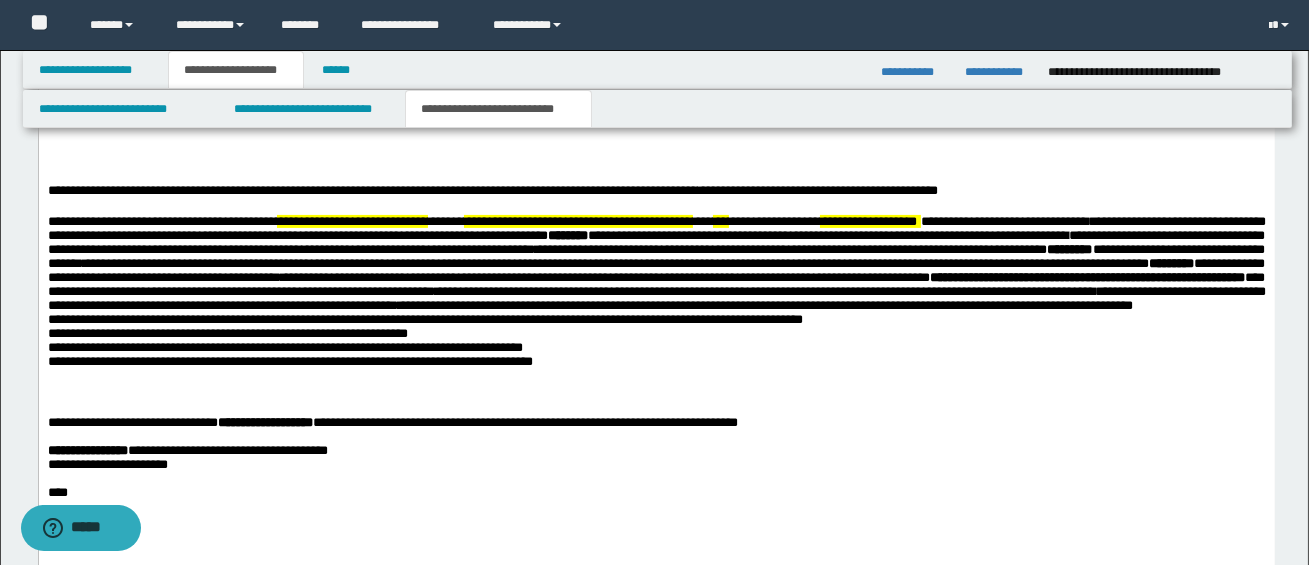 click on "**********" at bounding box center [656, 294] 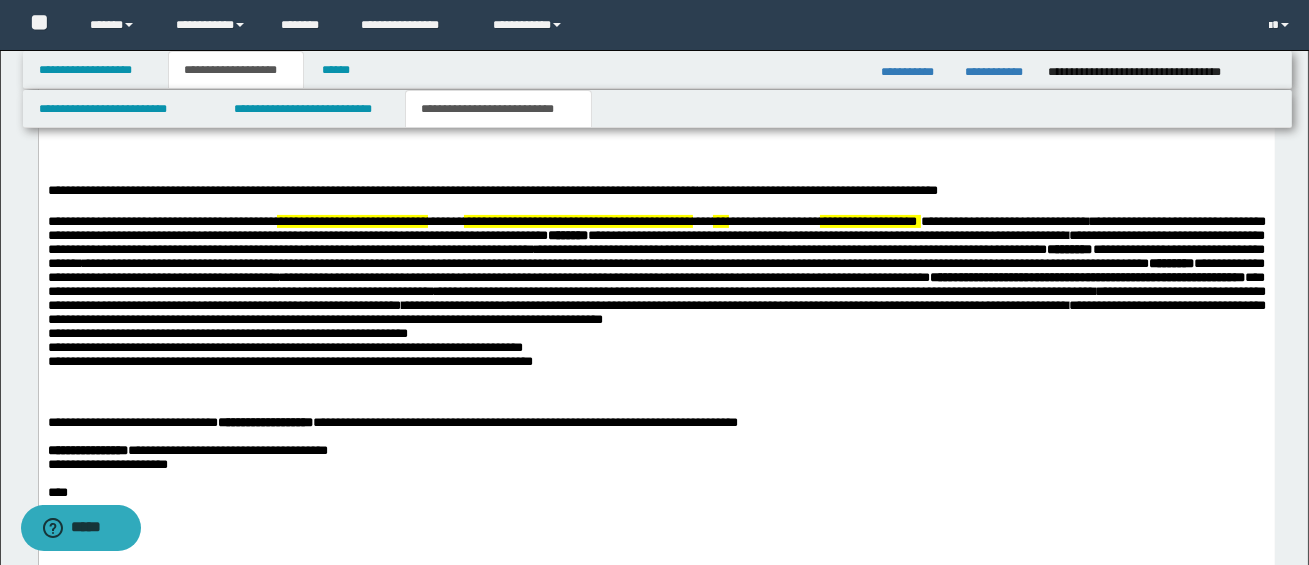 click on "**********" at bounding box center [656, 294] 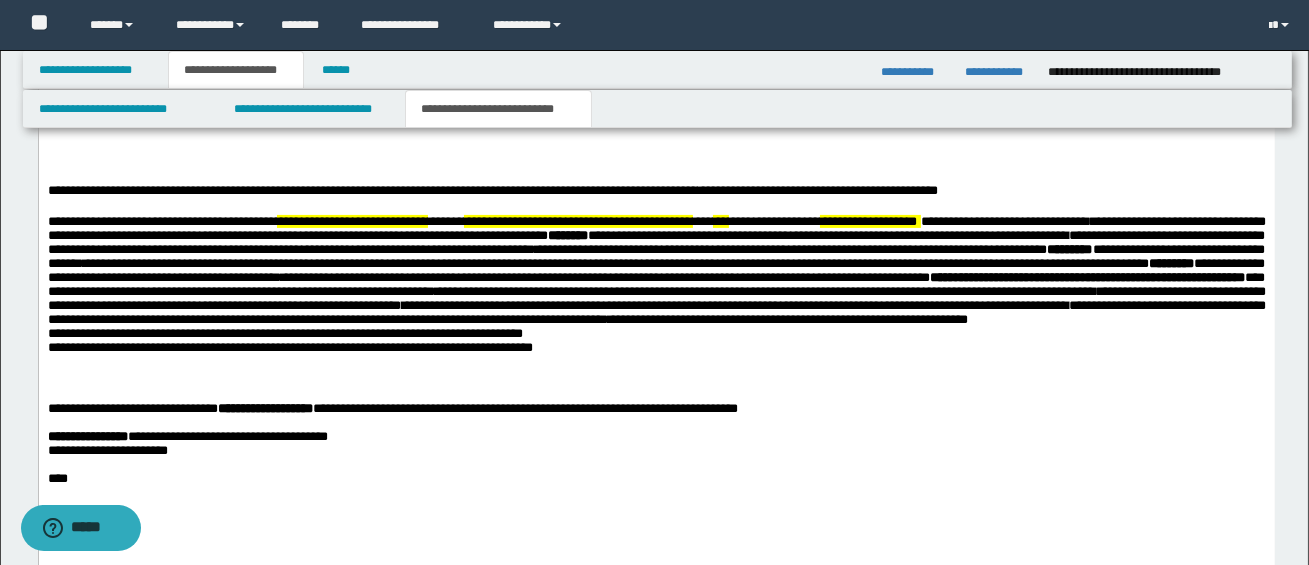 click on "**********" at bounding box center (284, 332) 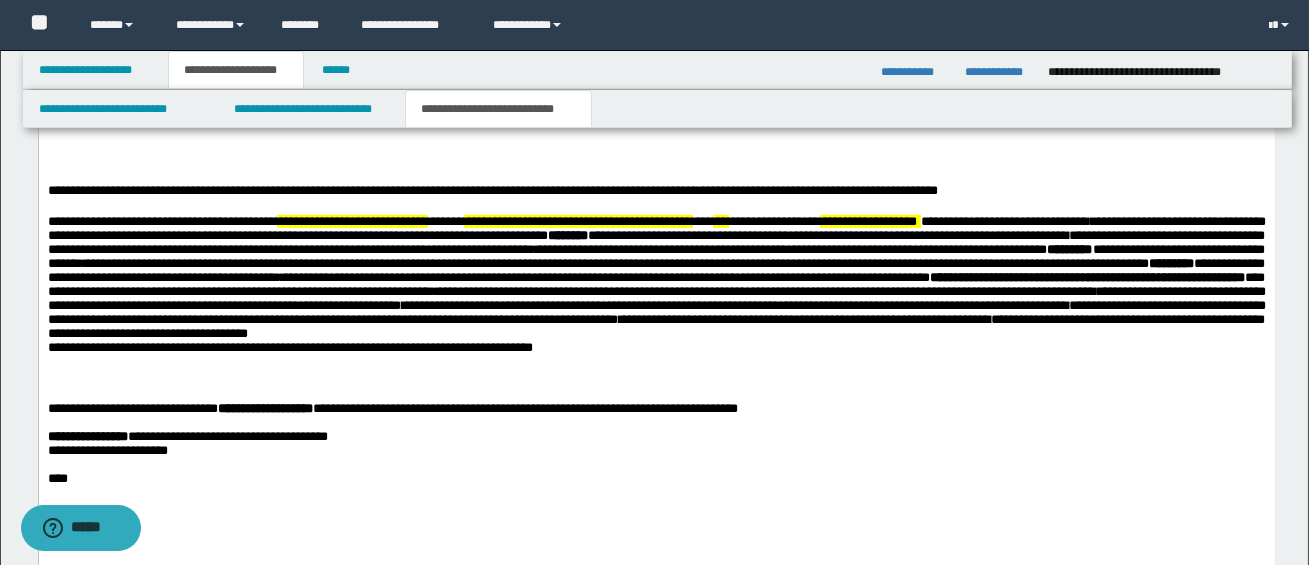 click on "**********" at bounding box center (289, 346) 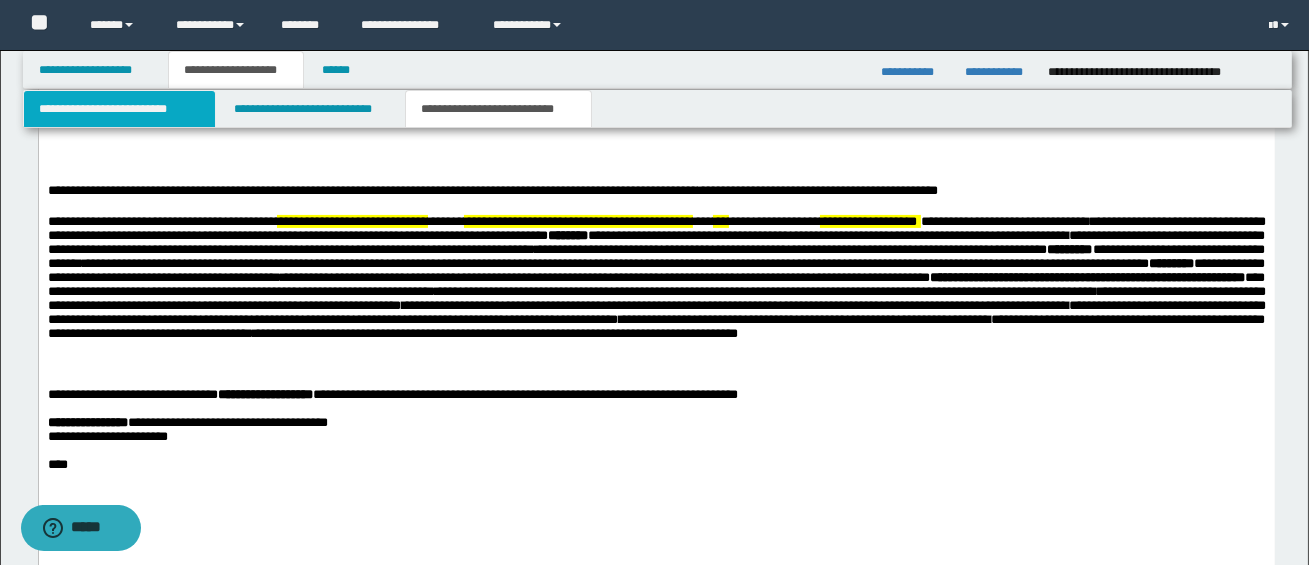click on "**********" at bounding box center (119, 109) 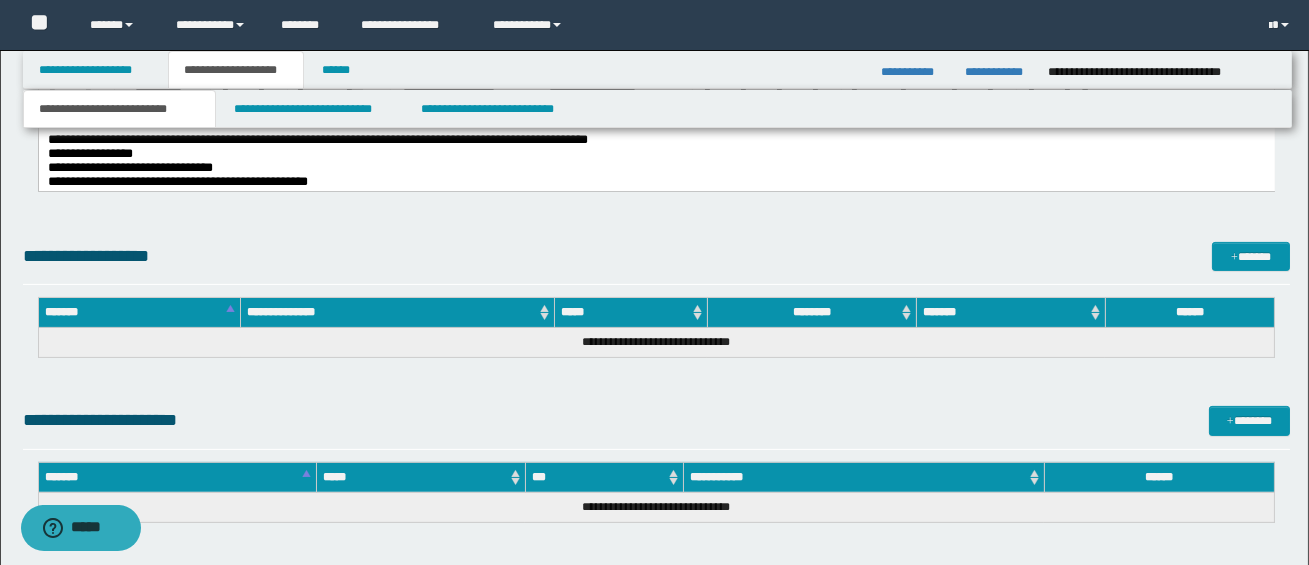 scroll, scrollTop: 1112, scrollLeft: 0, axis: vertical 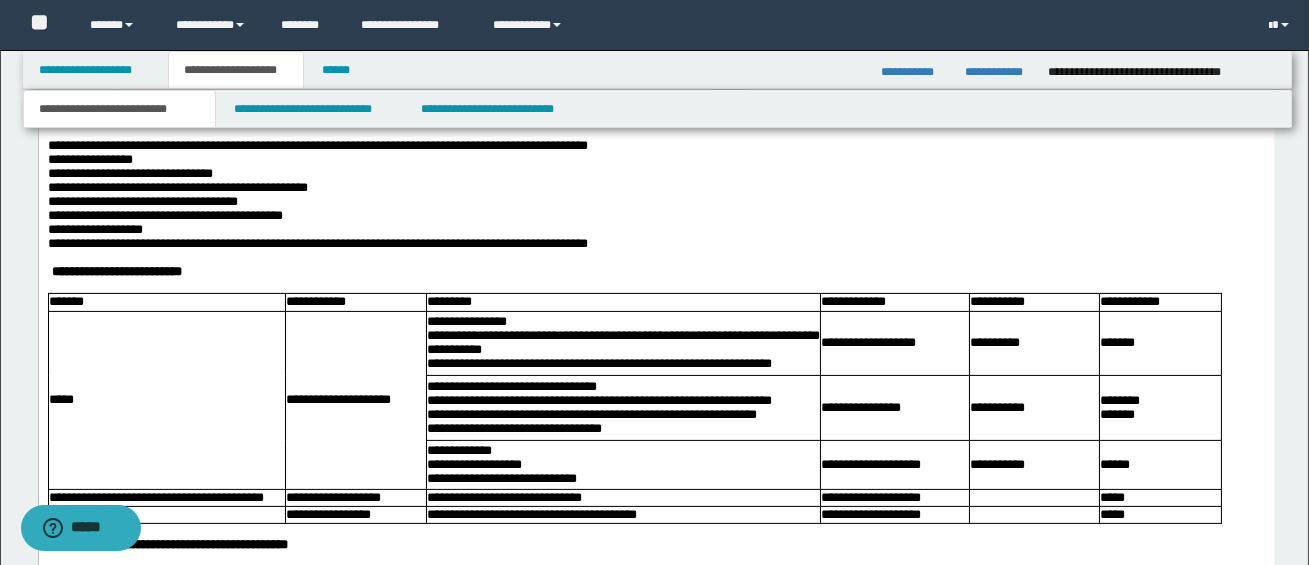 click on "**********" at bounding box center [129, 172] 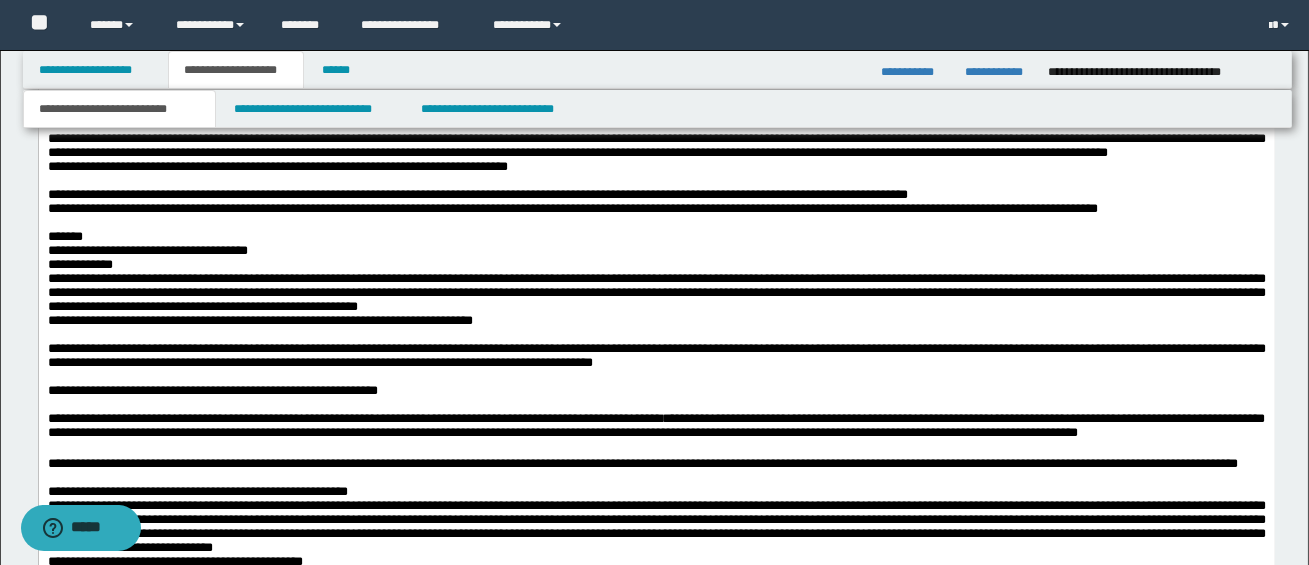 scroll, scrollTop: 1846, scrollLeft: 0, axis: vertical 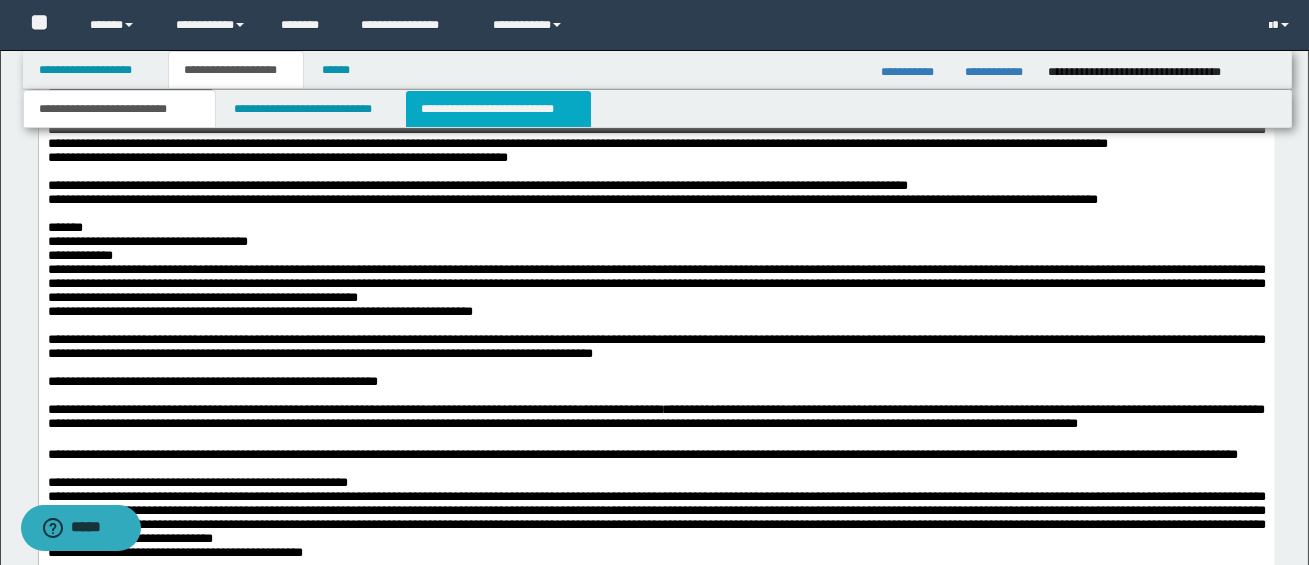 click on "**********" at bounding box center (498, 109) 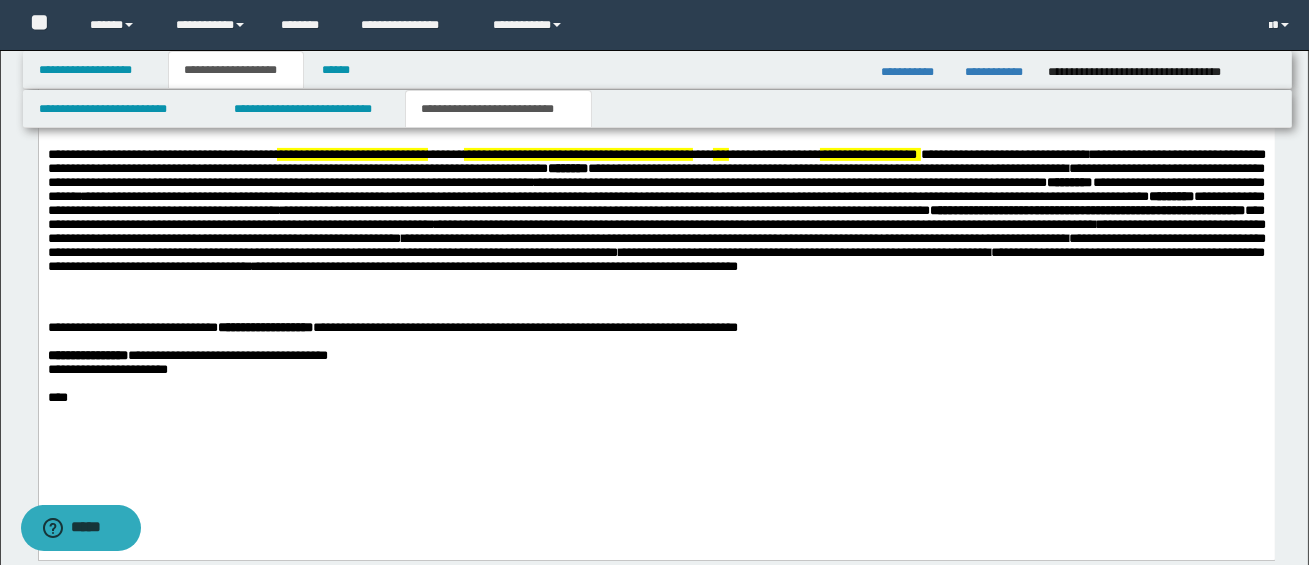 scroll, scrollTop: 1088, scrollLeft: 0, axis: vertical 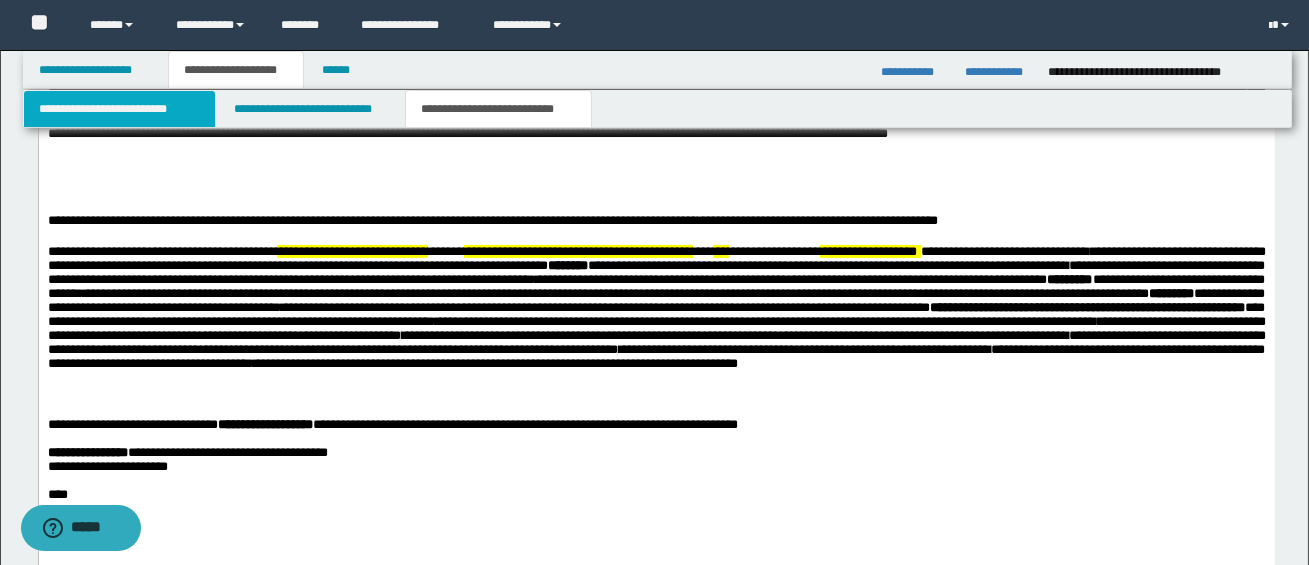 click on "**********" at bounding box center [119, 109] 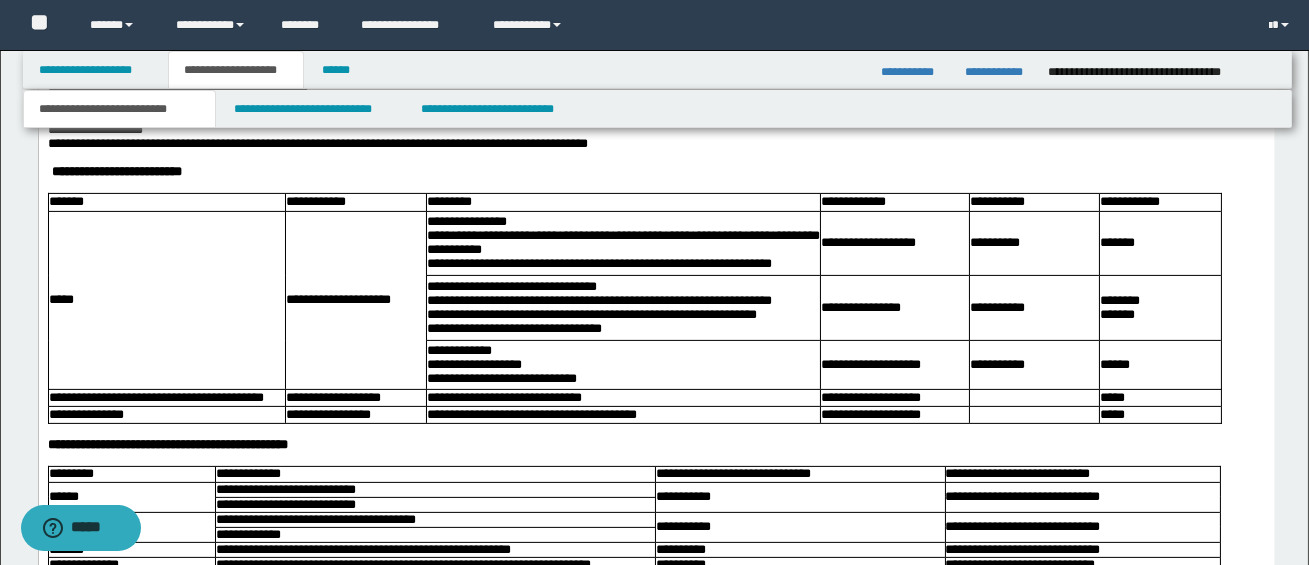 scroll, scrollTop: 1147, scrollLeft: 0, axis: vertical 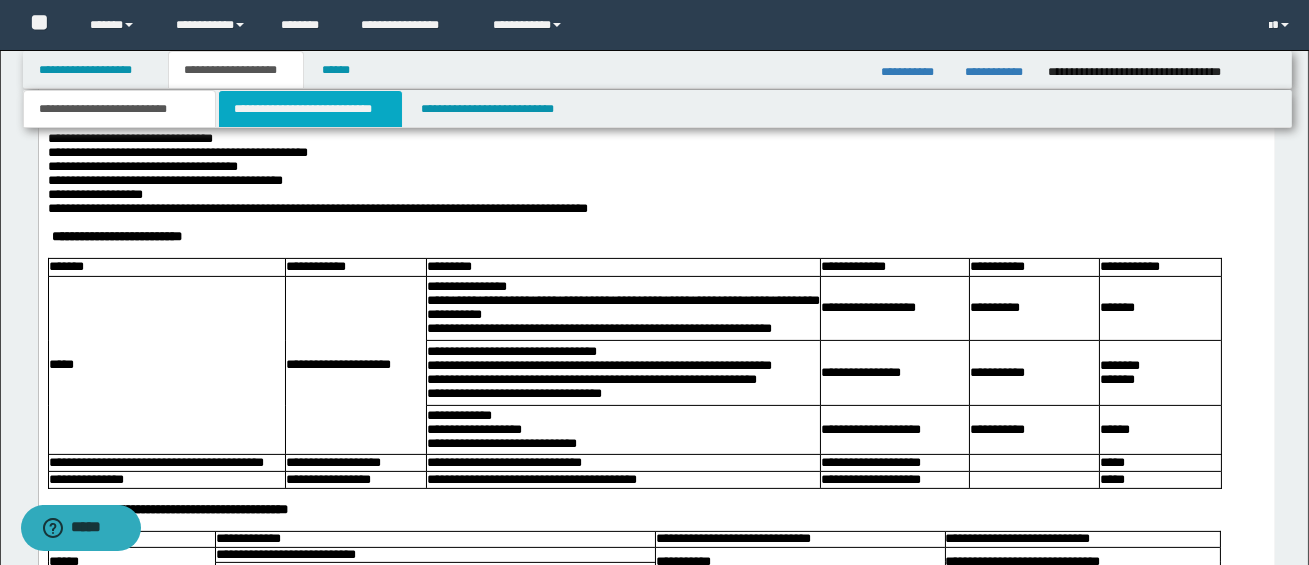 click on "**********" at bounding box center [310, 109] 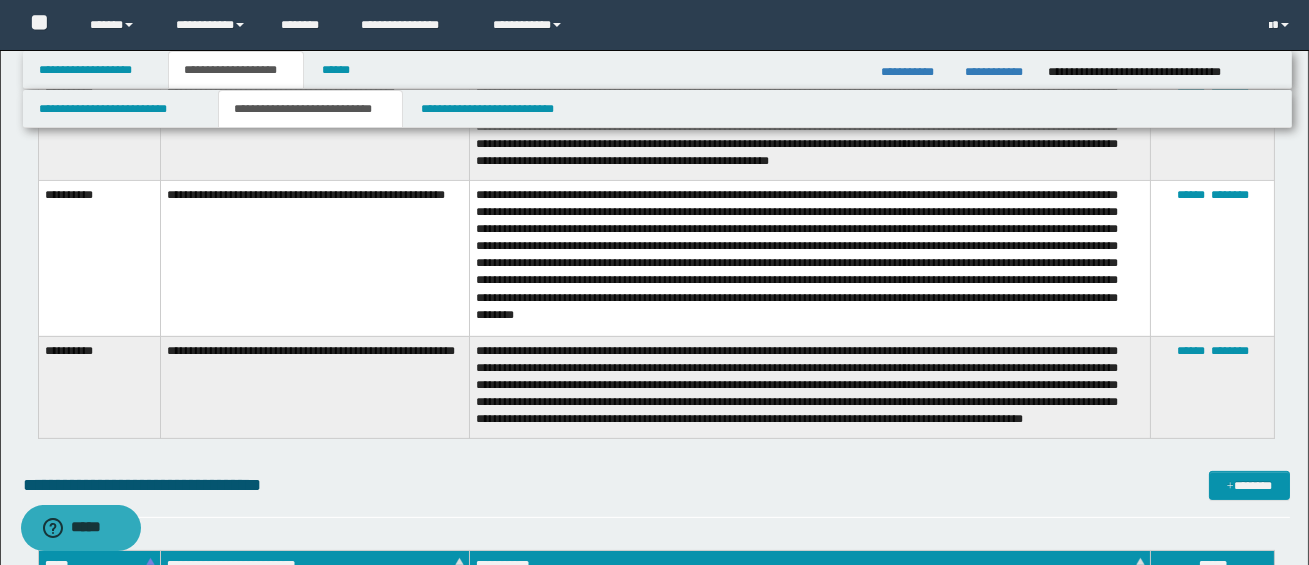 scroll, scrollTop: 1269, scrollLeft: 0, axis: vertical 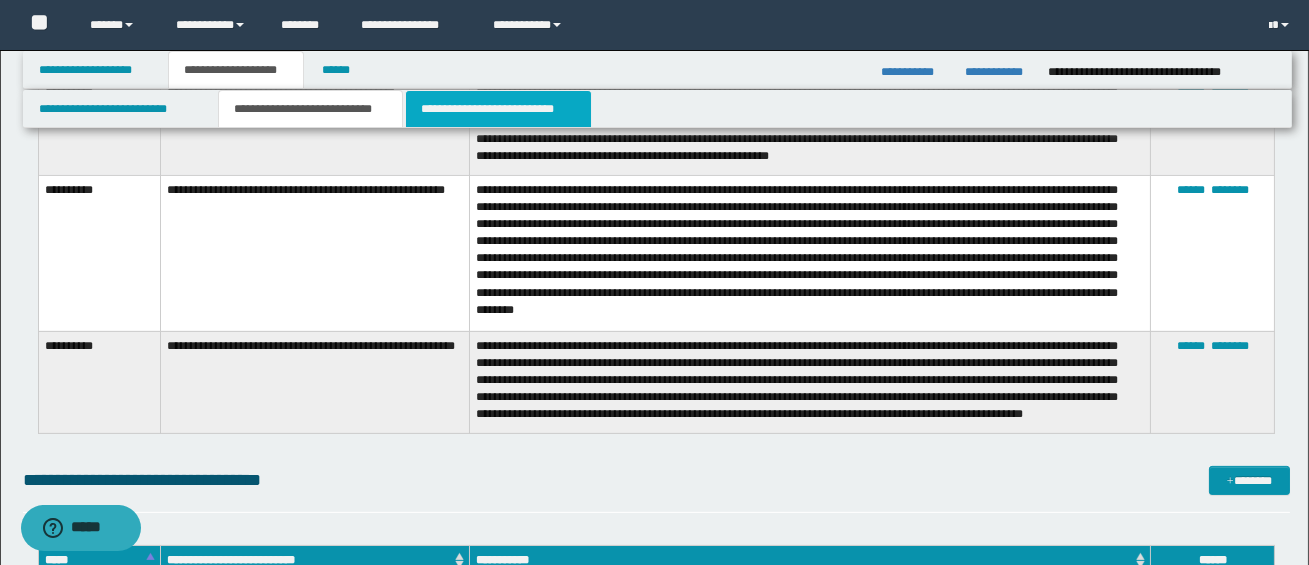 click on "**********" at bounding box center [498, 109] 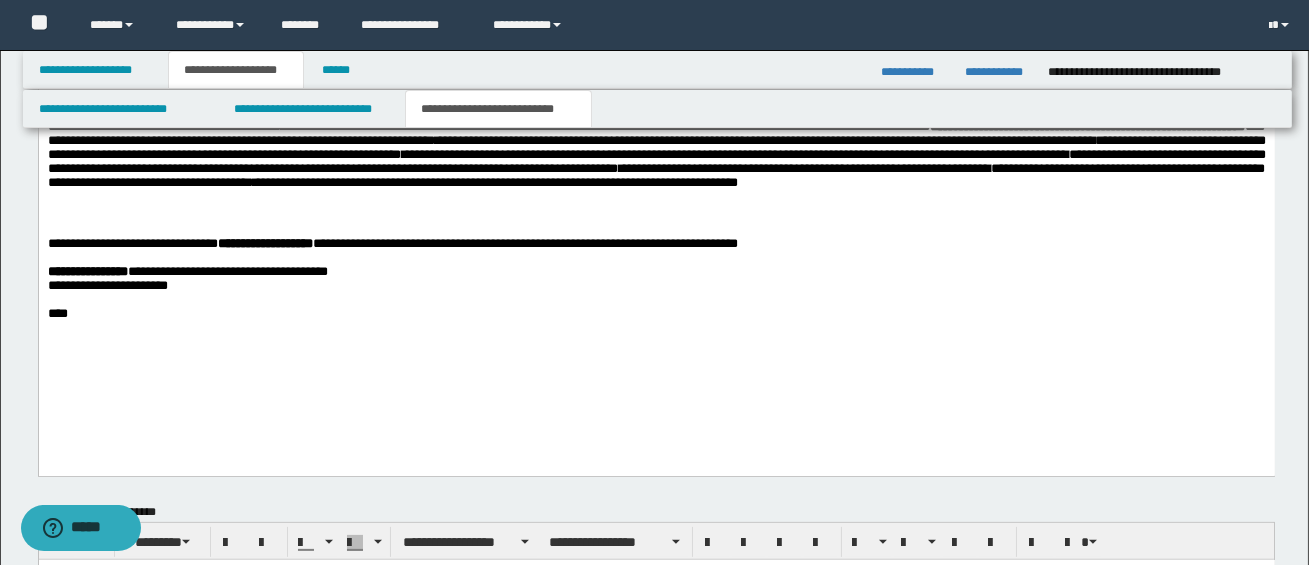 click on "**********" at bounding box center (656, 127) 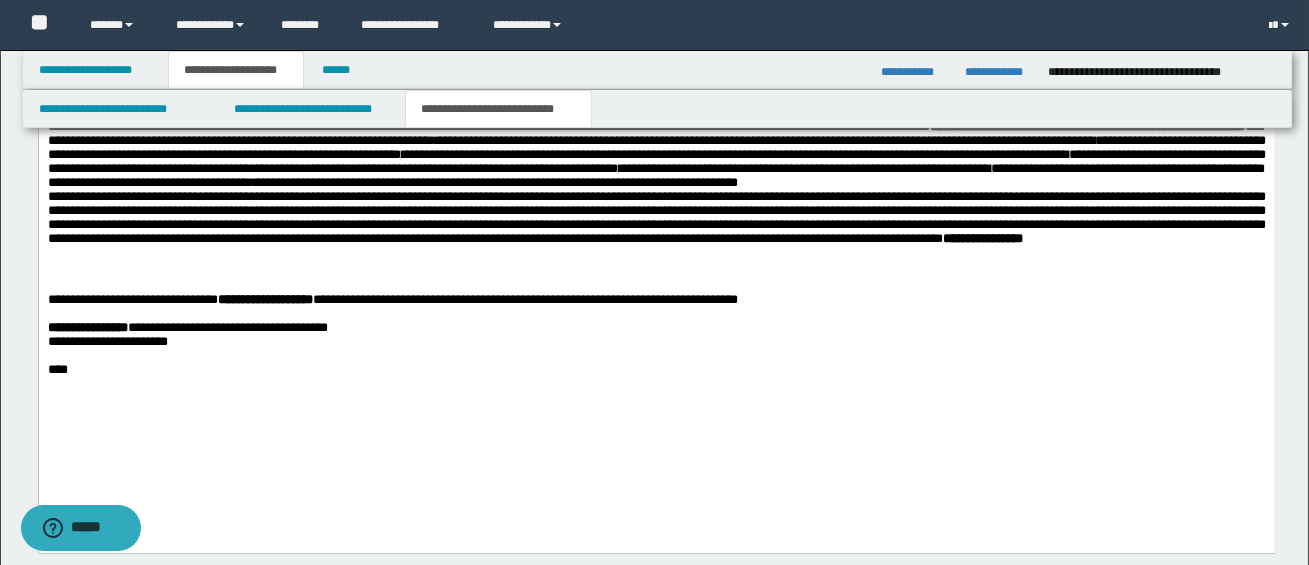 click on "**********" at bounding box center [656, 217] 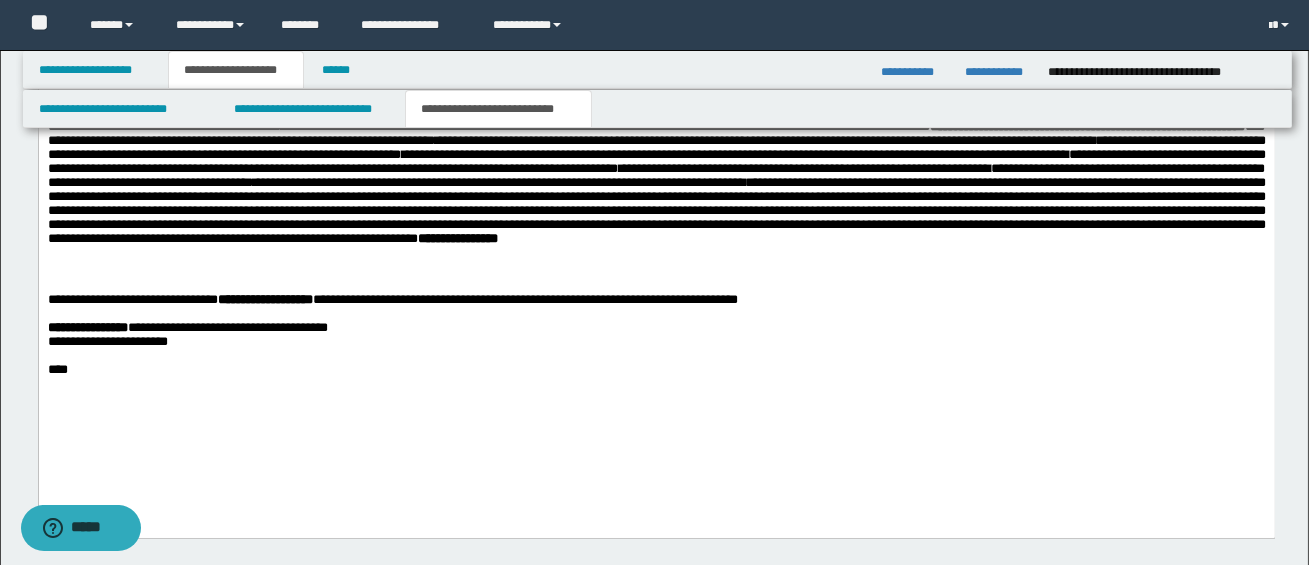click on "**********" at bounding box center [656, 210] 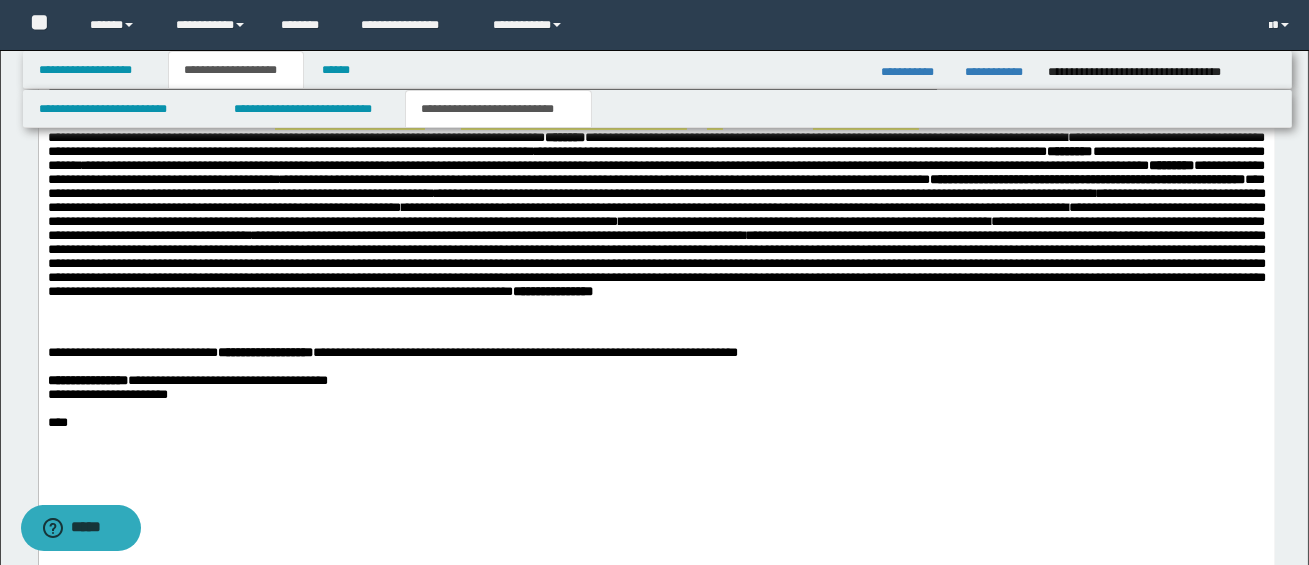 scroll, scrollTop: 1220, scrollLeft: 0, axis: vertical 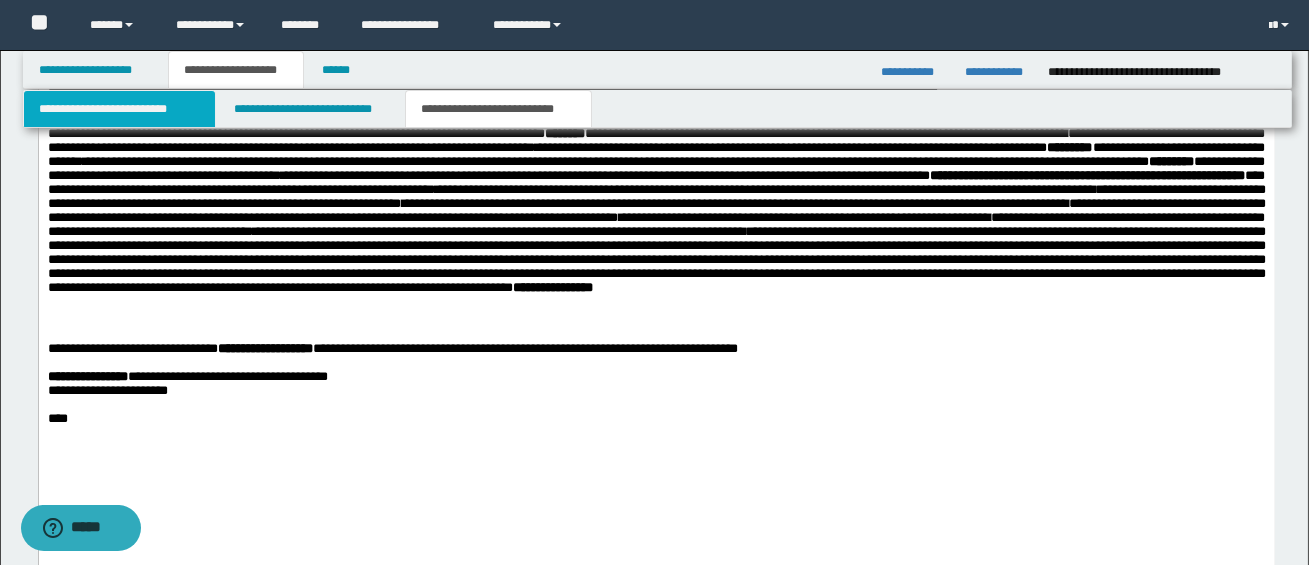 click on "**********" at bounding box center [119, 109] 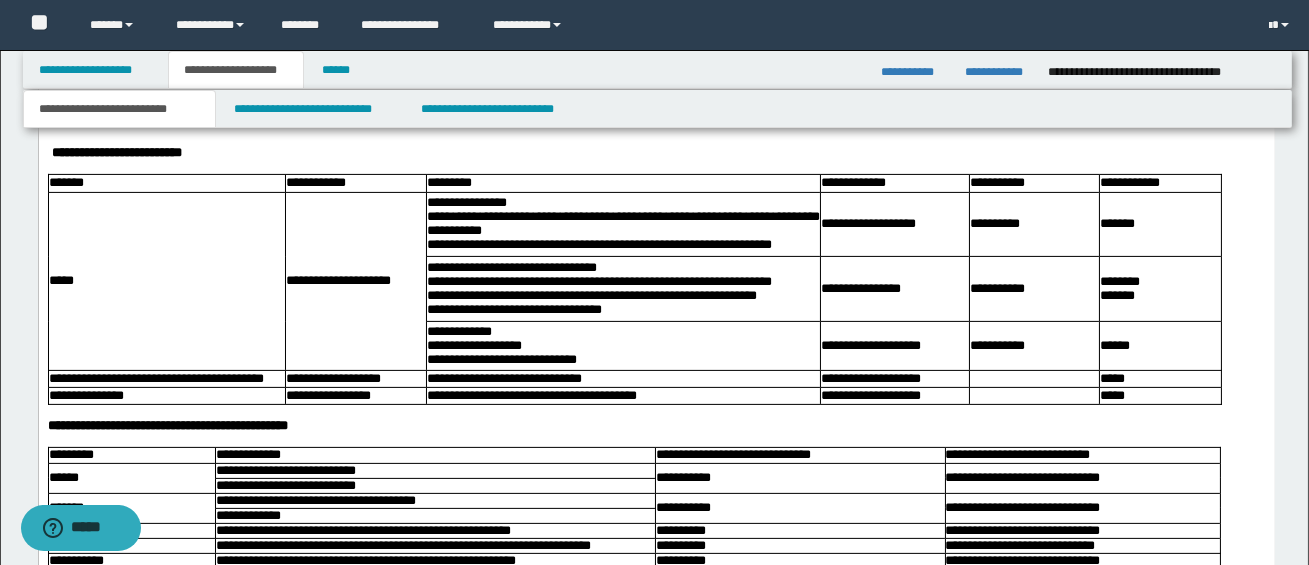 scroll, scrollTop: 1233, scrollLeft: 0, axis: vertical 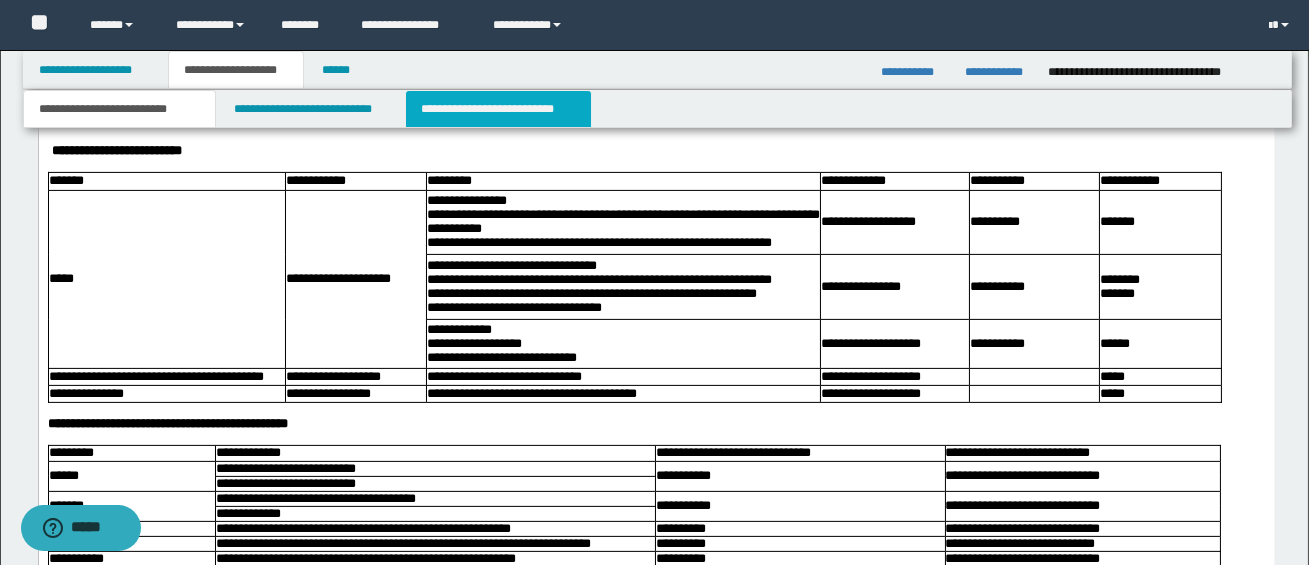 click on "**********" at bounding box center (498, 109) 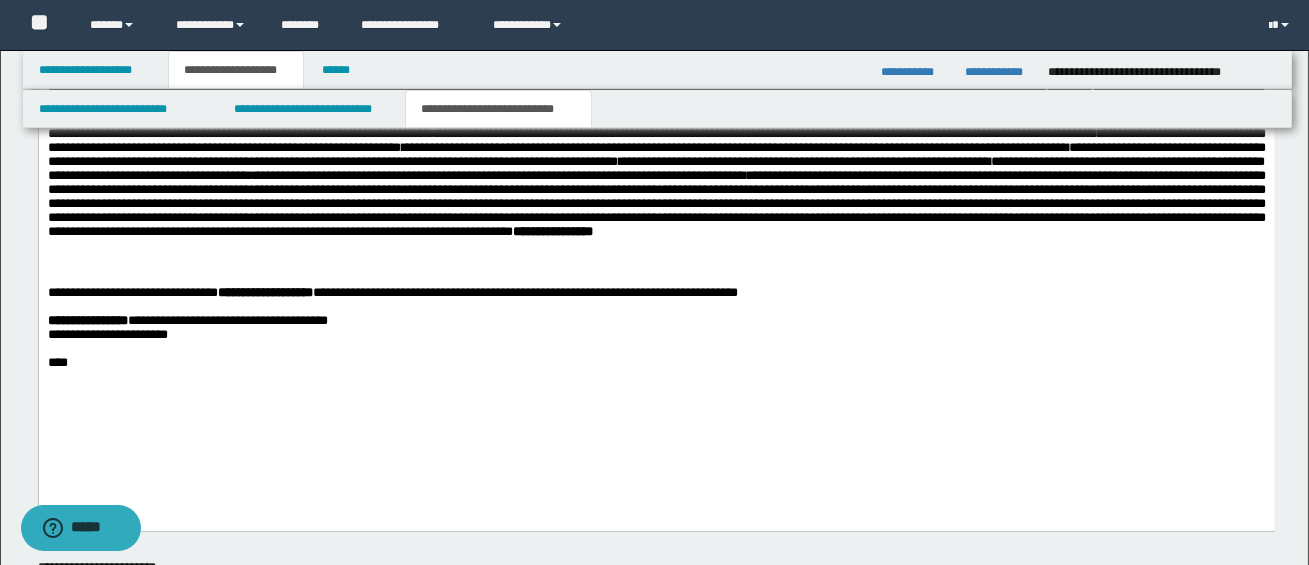 scroll, scrollTop: 1279, scrollLeft: 0, axis: vertical 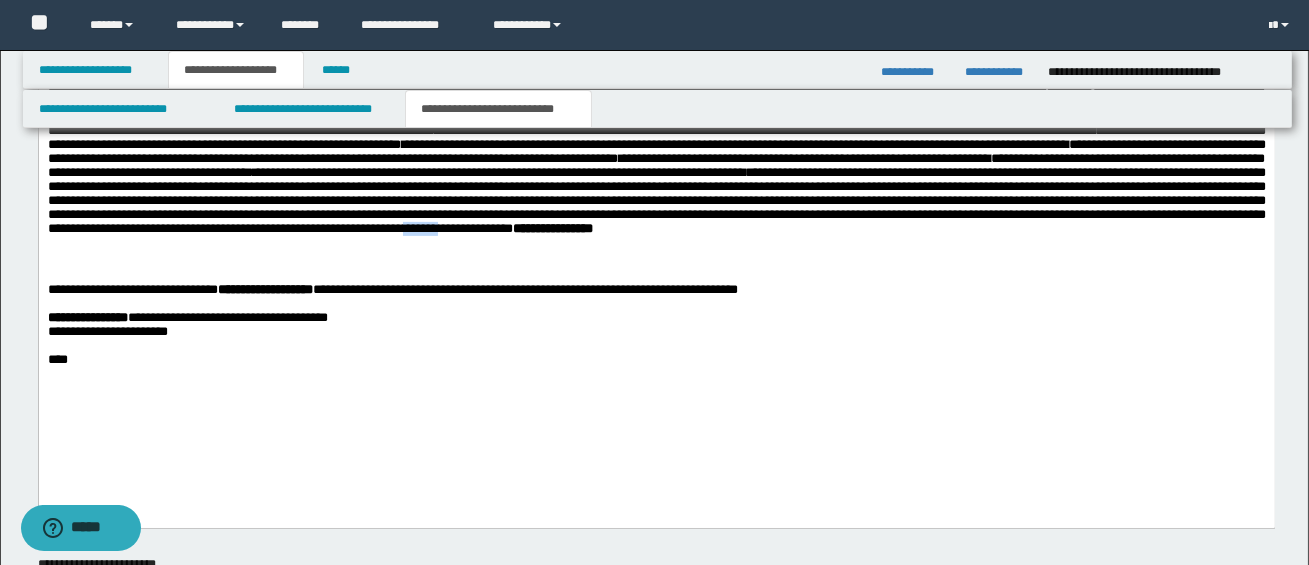 drag, startPoint x: 475, startPoint y: 270, endPoint x: 517, endPoint y: 270, distance: 42 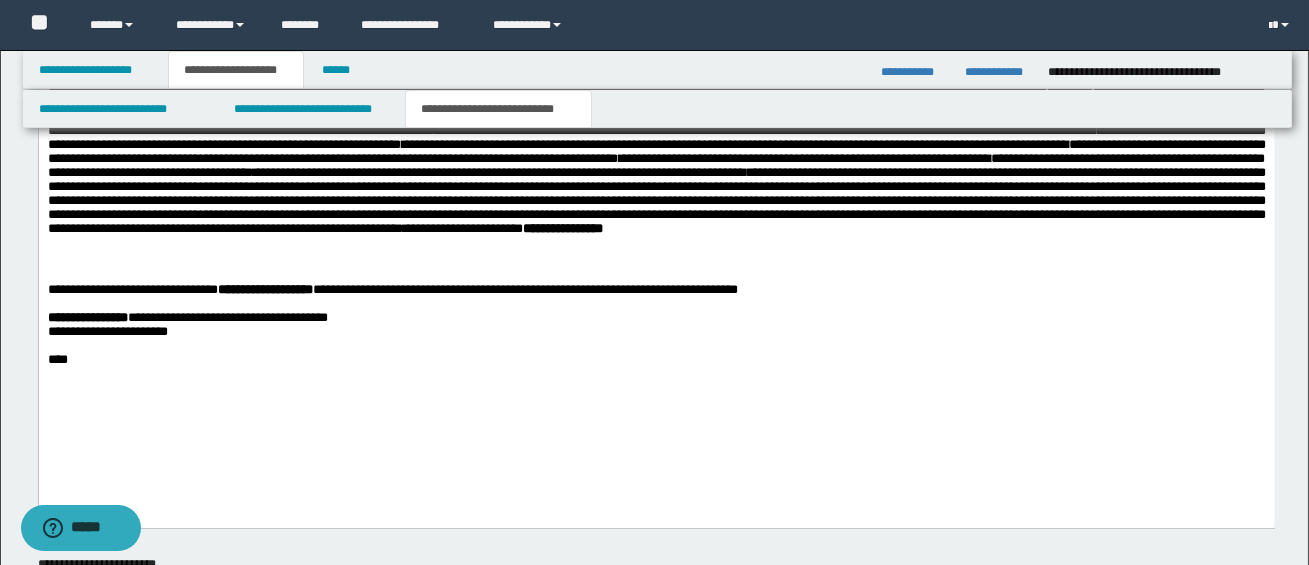 click at bounding box center [655, 274] 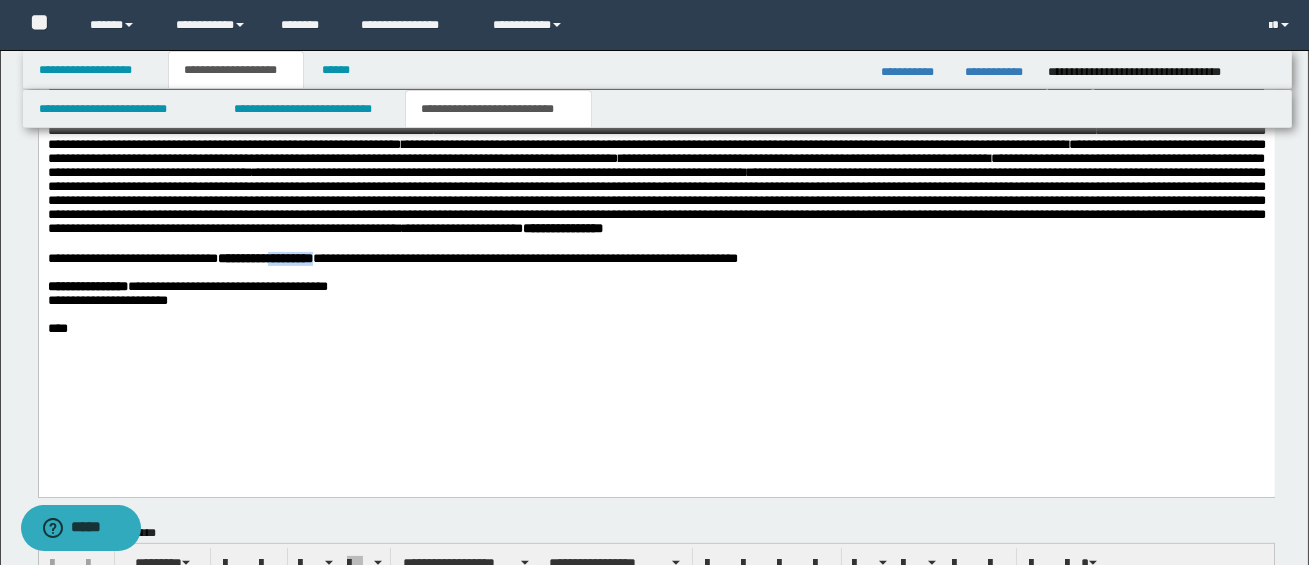 drag, startPoint x: 306, startPoint y: 304, endPoint x: 386, endPoint y: 302, distance: 80.024994 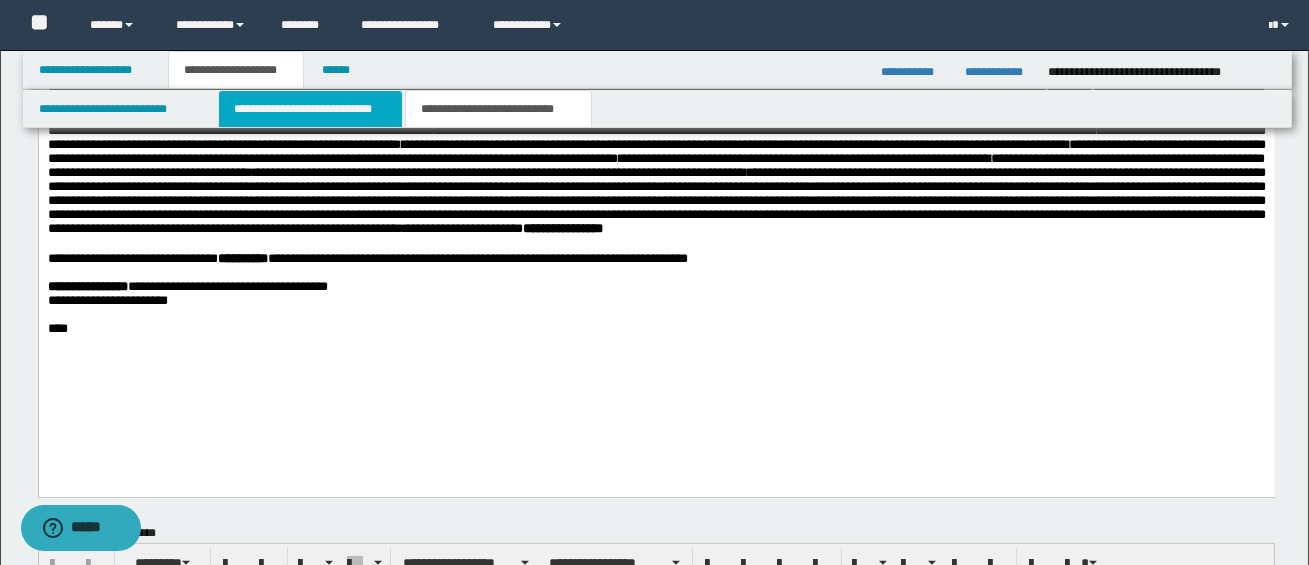 click on "**********" at bounding box center [310, 109] 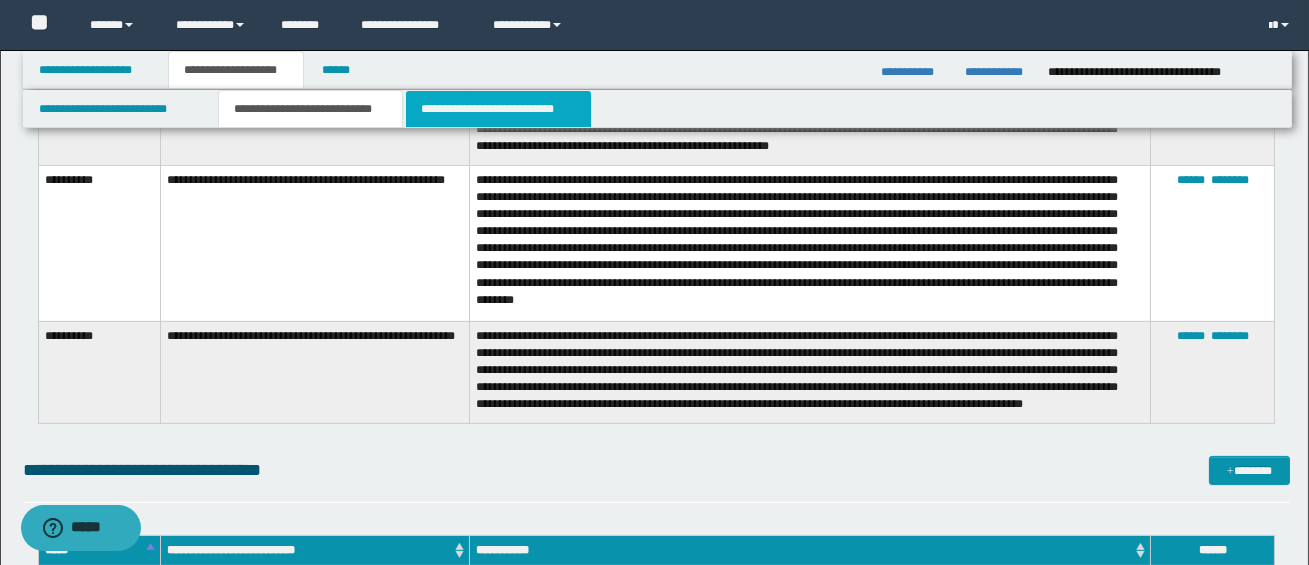 click on "**********" at bounding box center [498, 109] 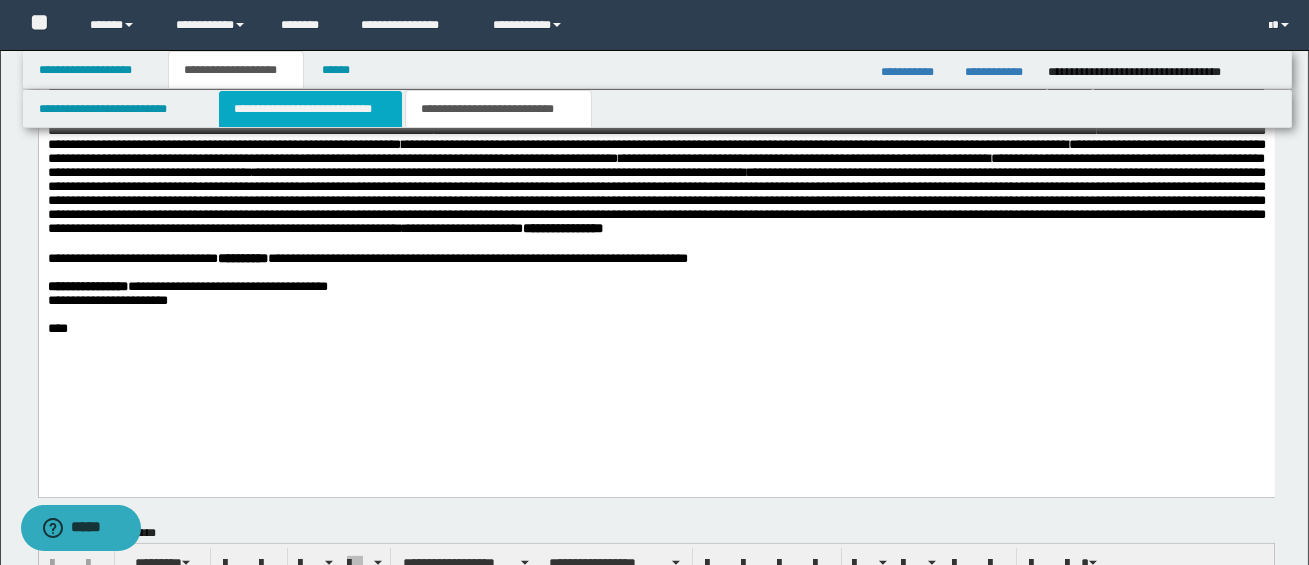 click on "**********" at bounding box center [310, 109] 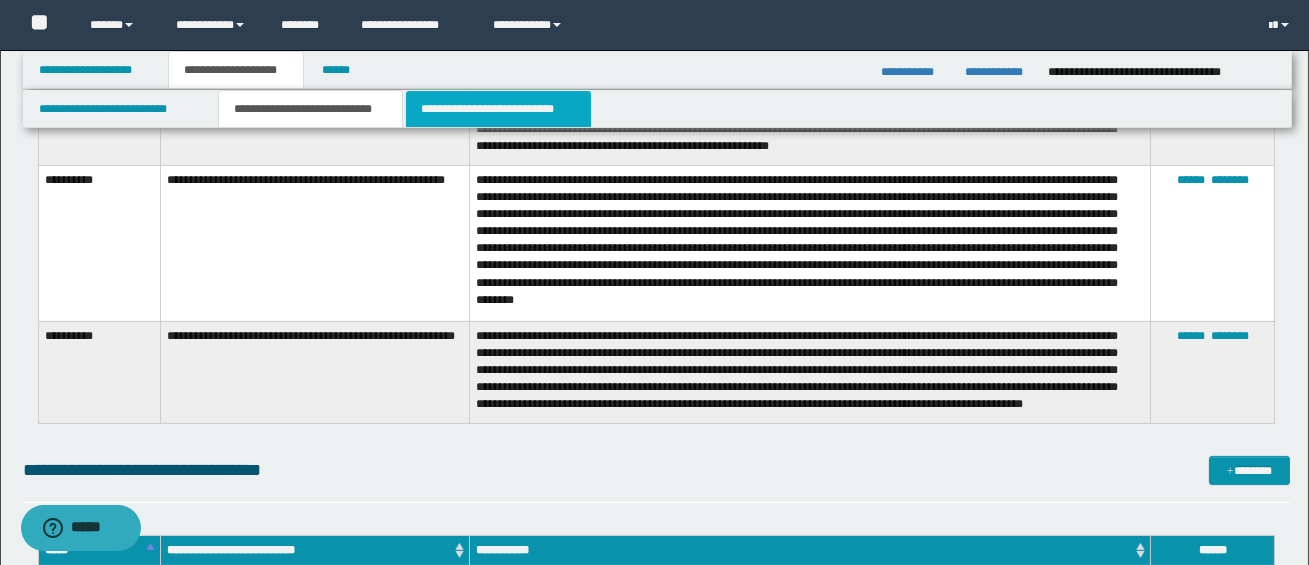 click on "**********" at bounding box center (498, 109) 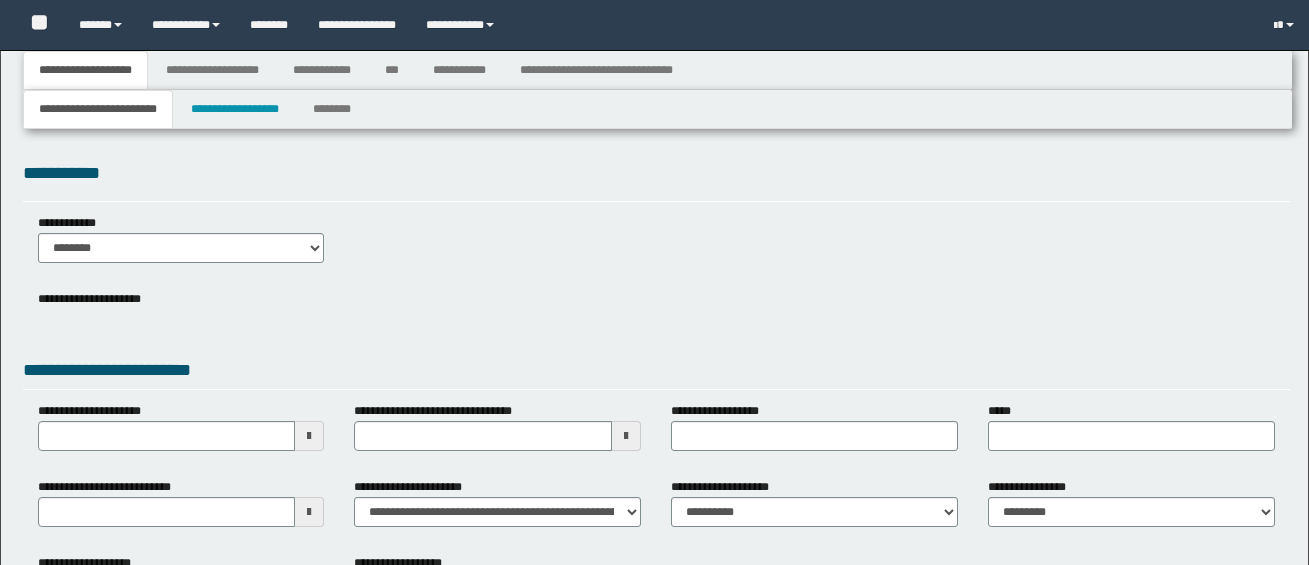 scroll, scrollTop: 0, scrollLeft: 0, axis: both 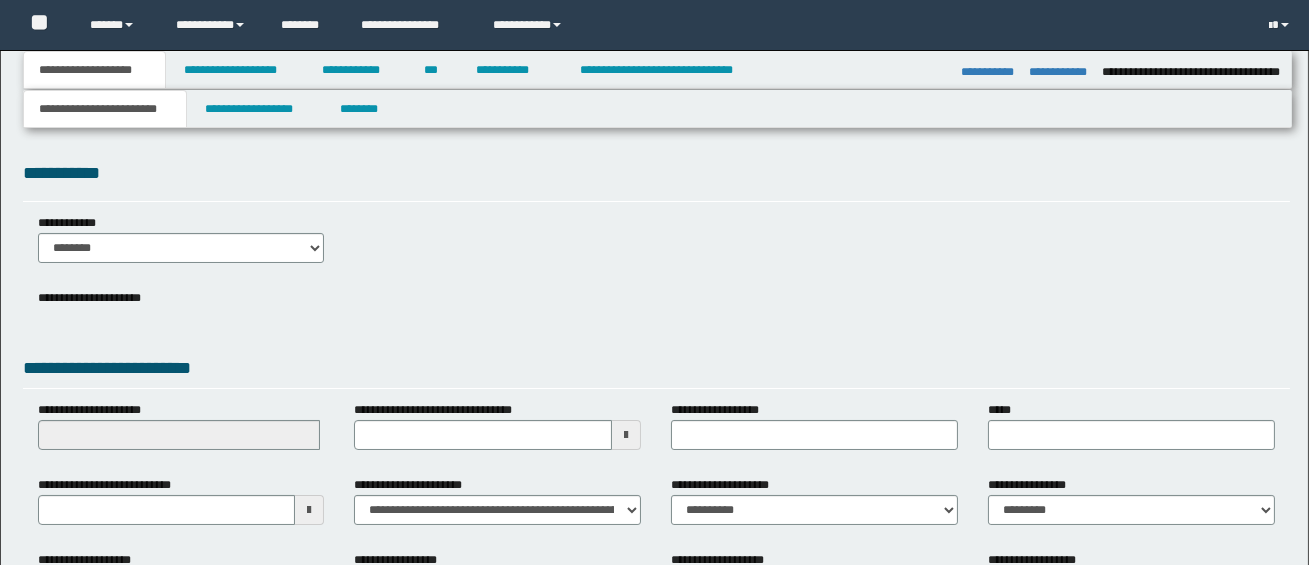 select on "*" 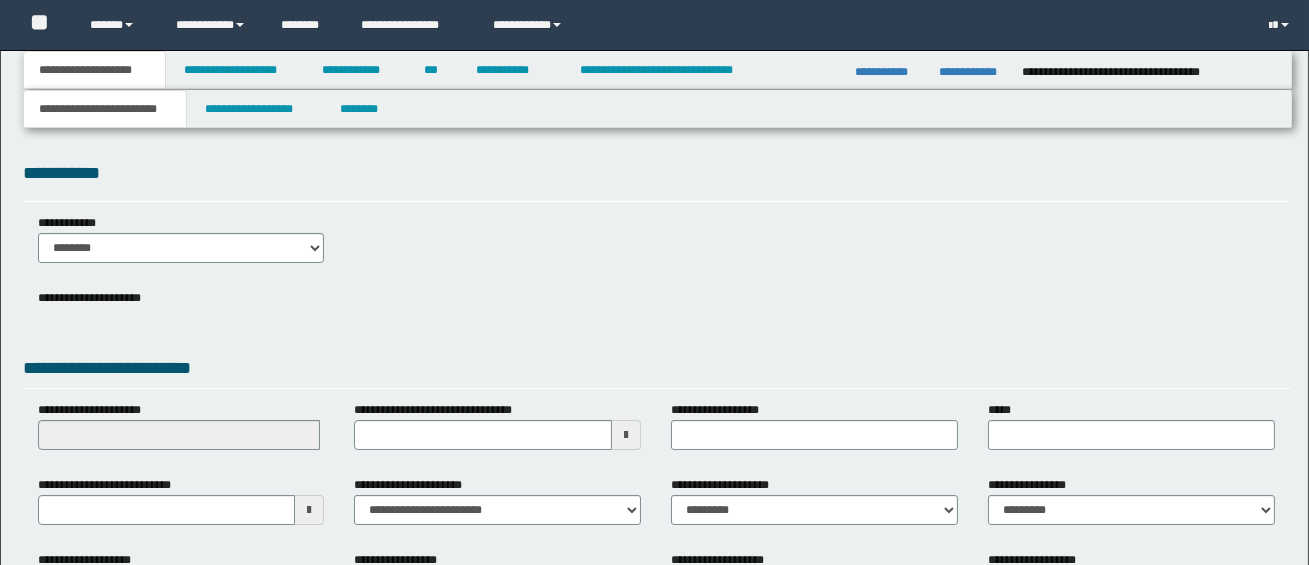 scroll, scrollTop: 0, scrollLeft: 0, axis: both 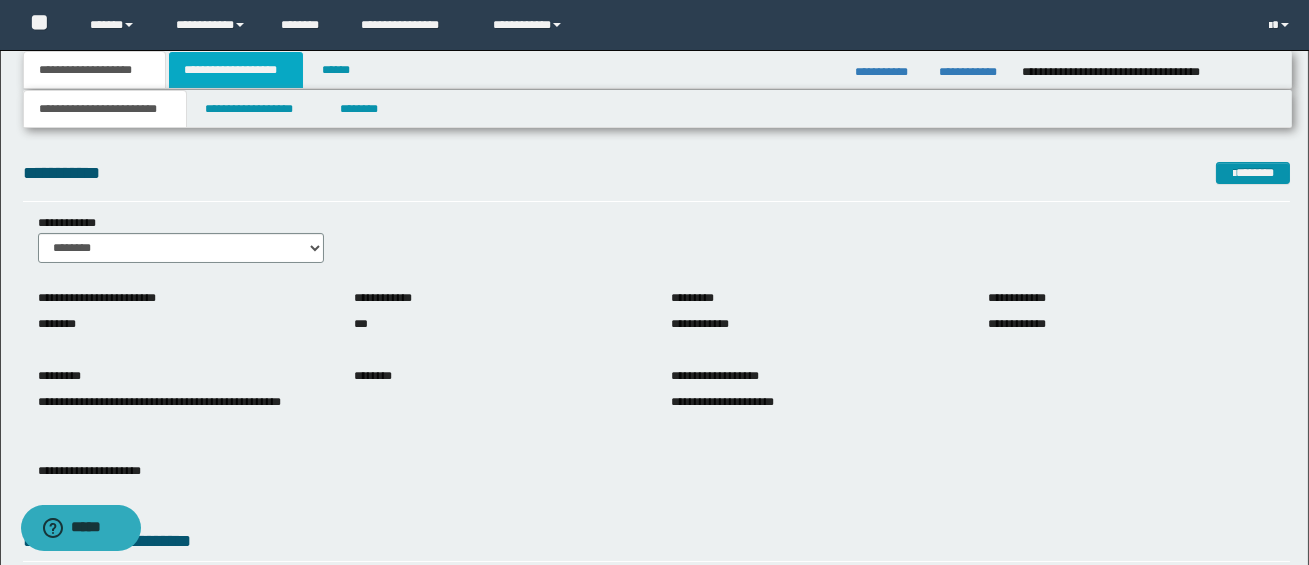 click on "**********" at bounding box center (236, 70) 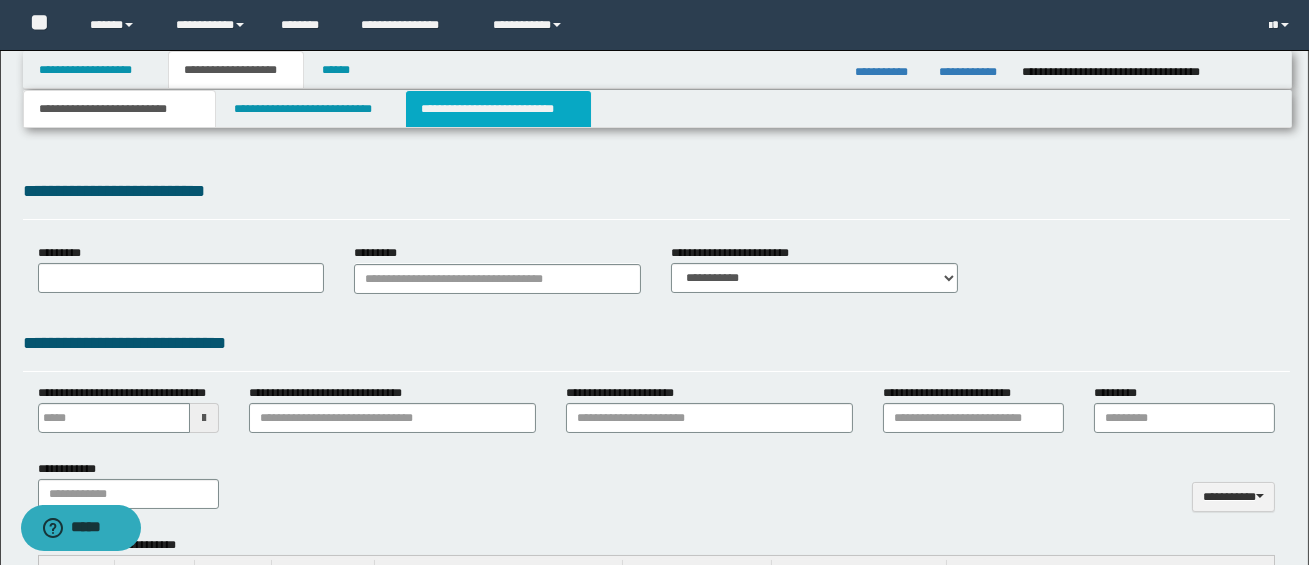 type 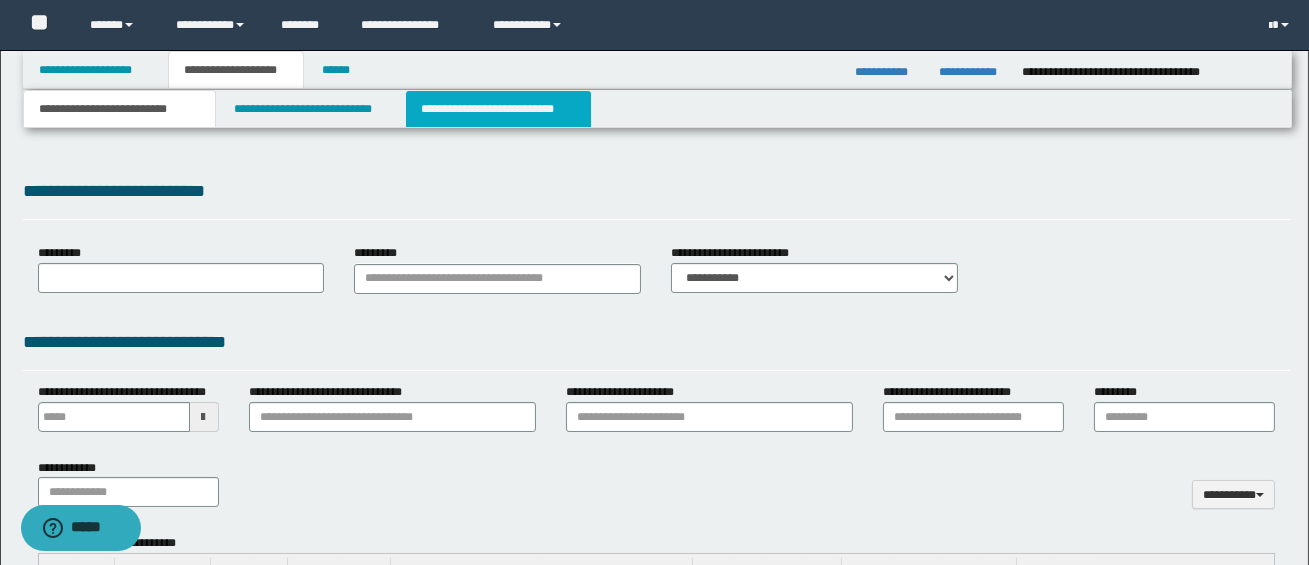 scroll, scrollTop: 0, scrollLeft: 0, axis: both 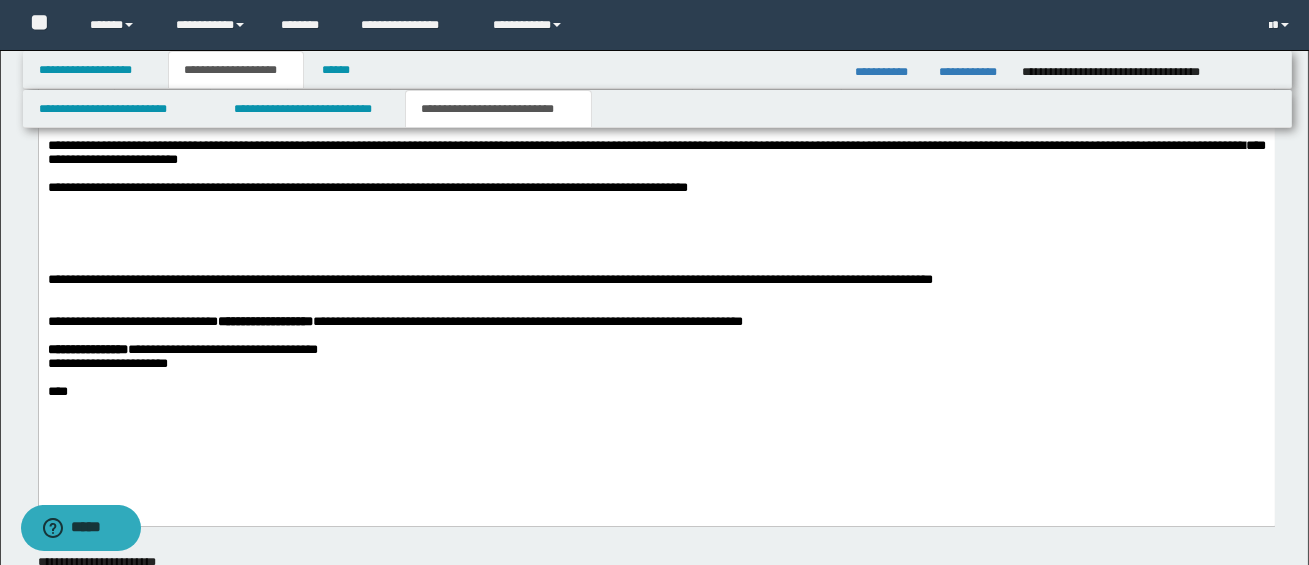 click on "**********" at bounding box center (656, 279) 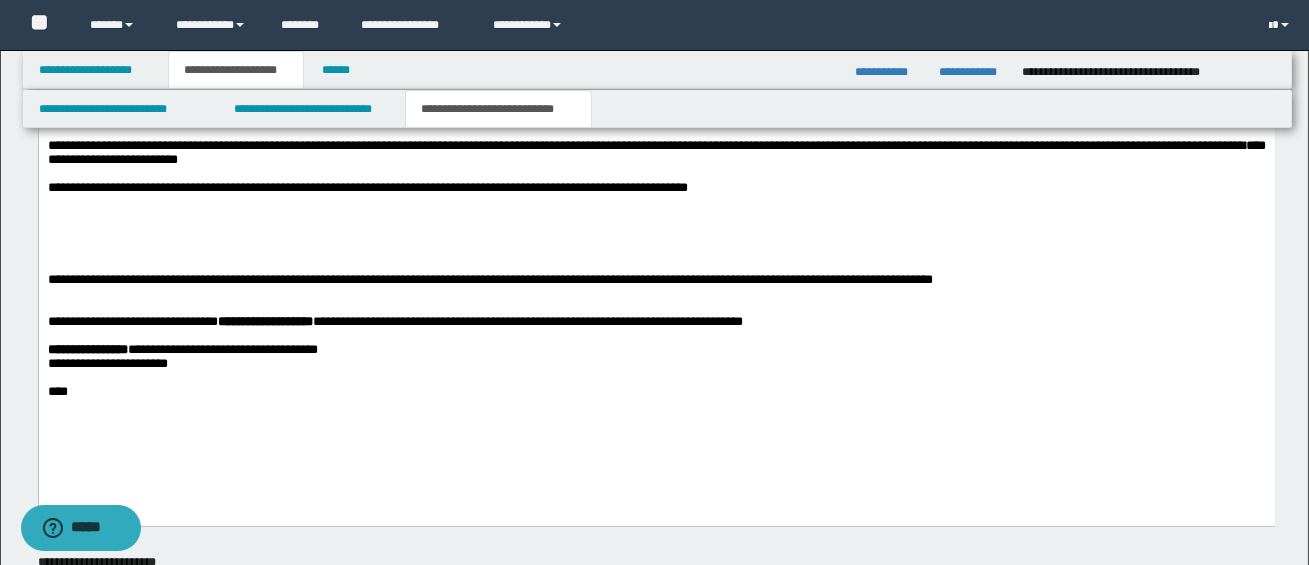 type 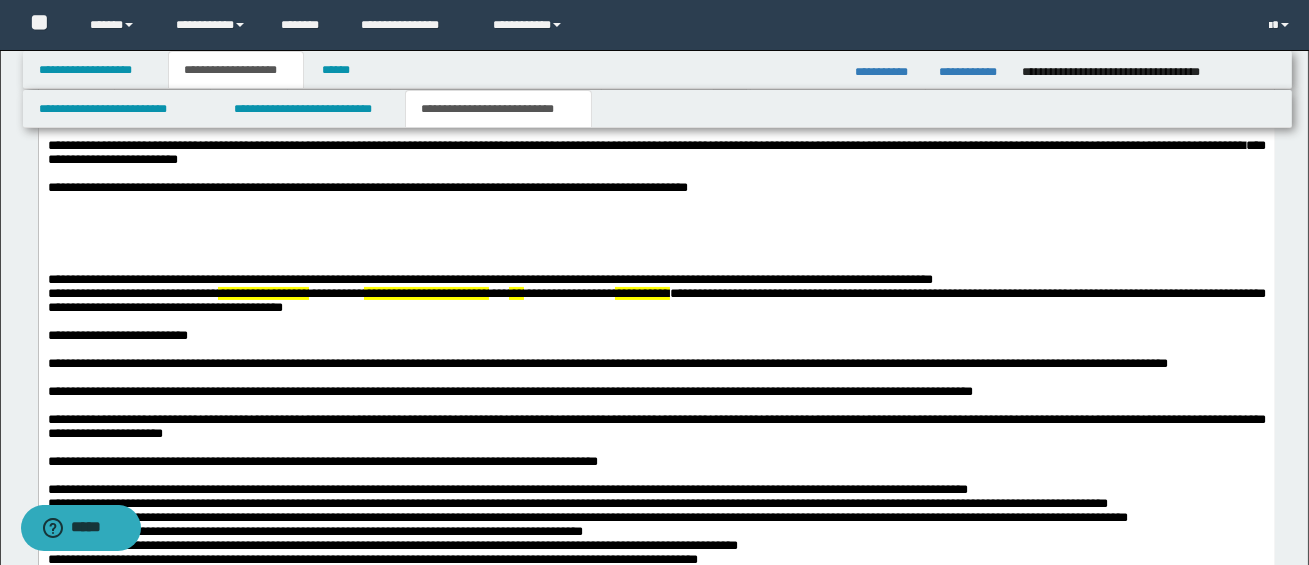 click on "**********" at bounding box center [132, 292] 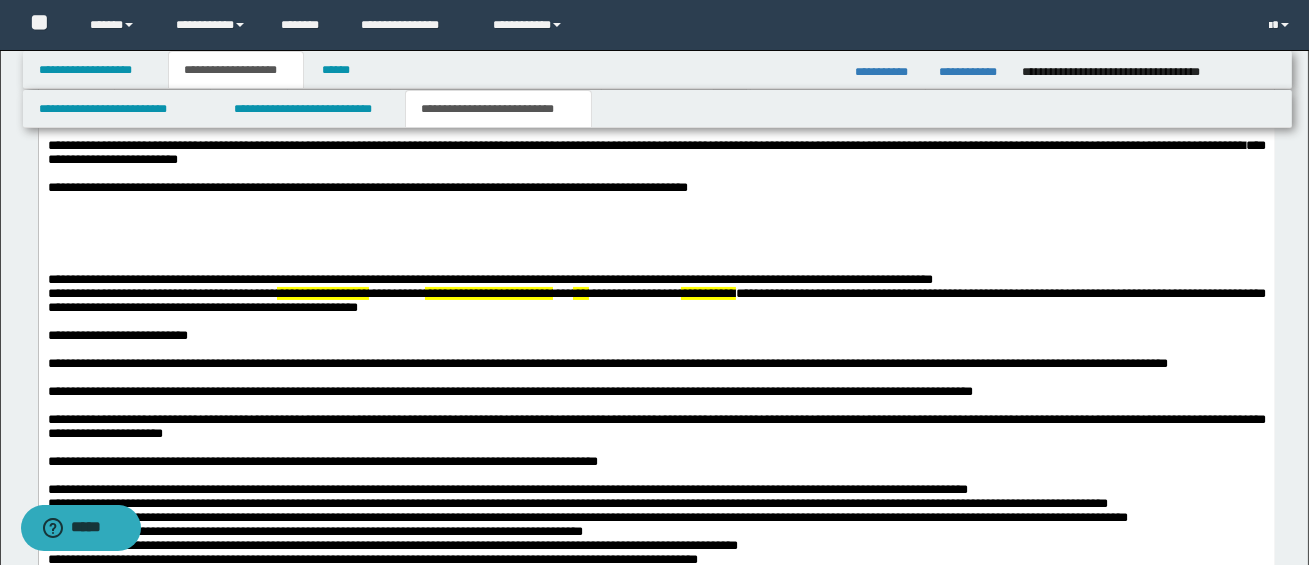 click on "**********" at bounding box center (322, 292) 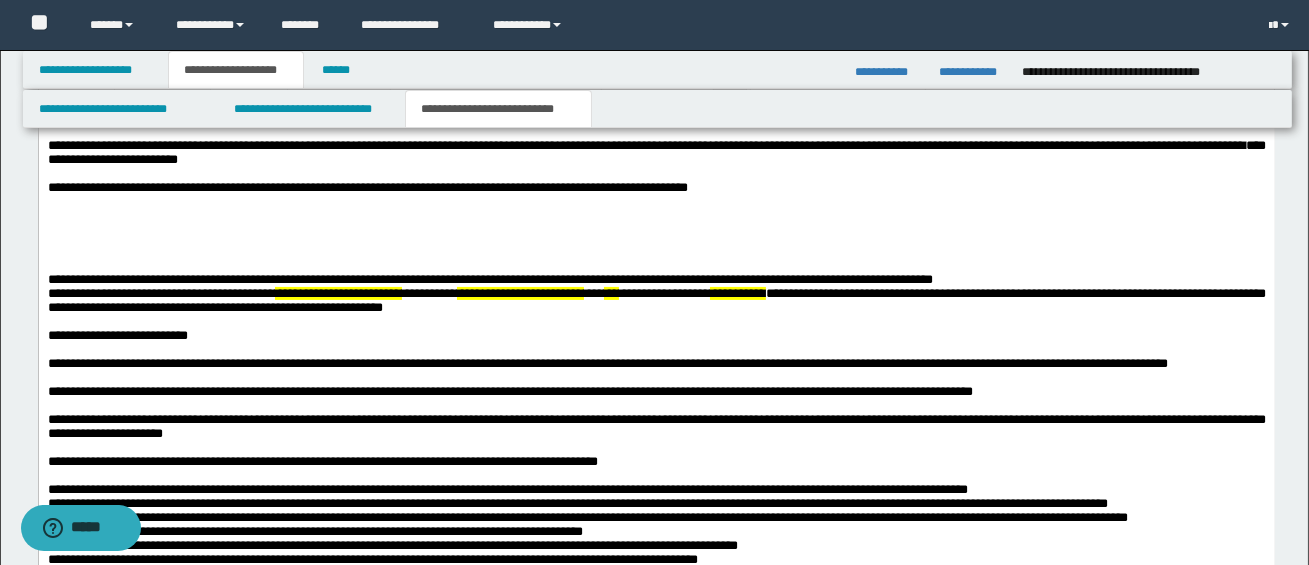 click on "**********" at bounding box center [429, 292] 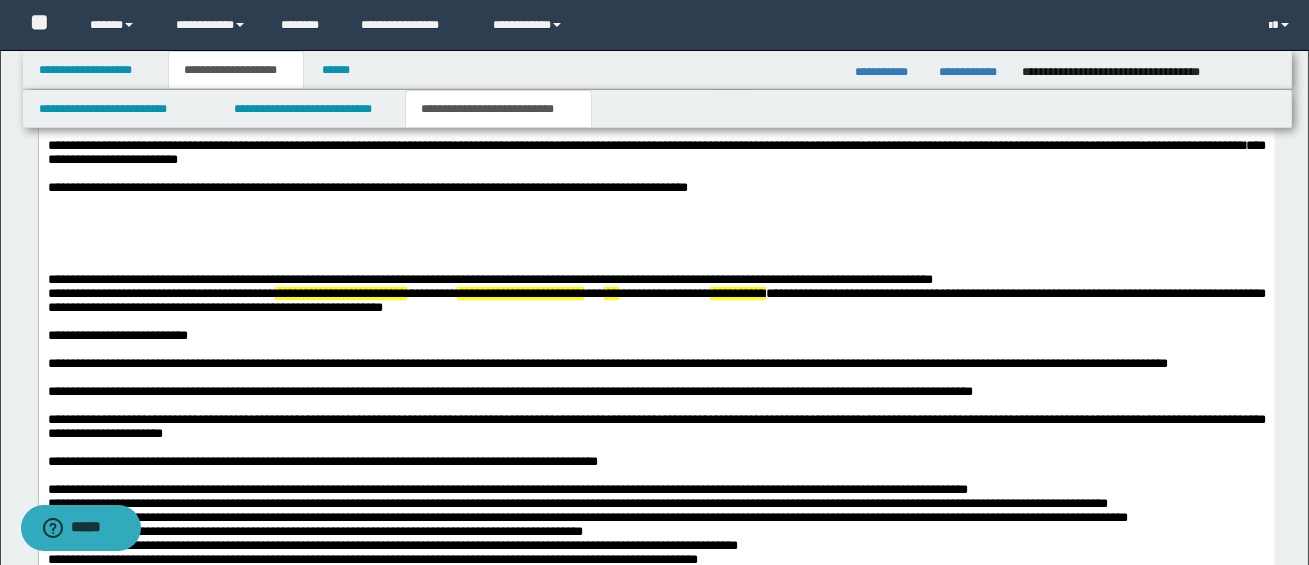click on "*********" at bounding box center (431, 292) 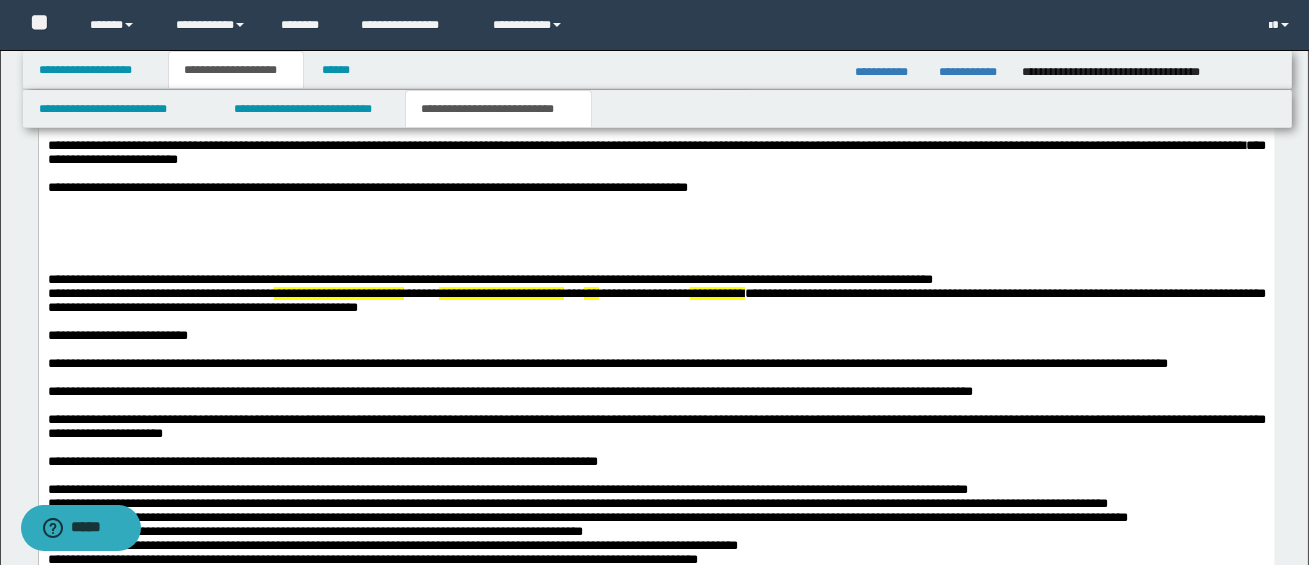 click on "**********" at bounding box center (500, 292) 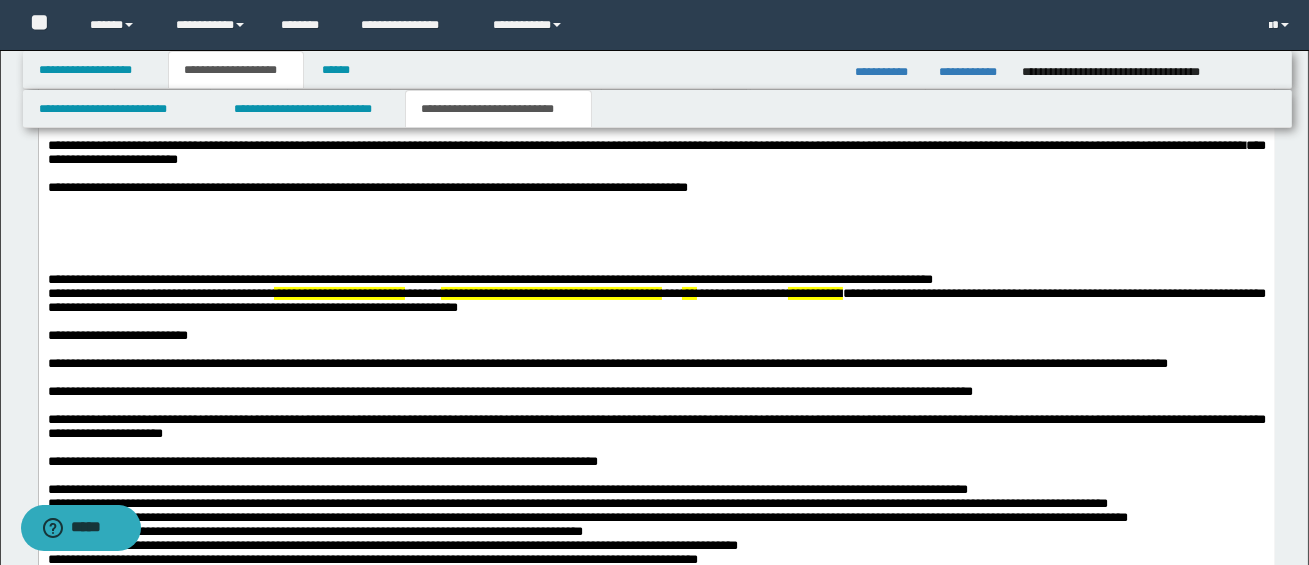 click on "**********" at bounding box center [656, 432] 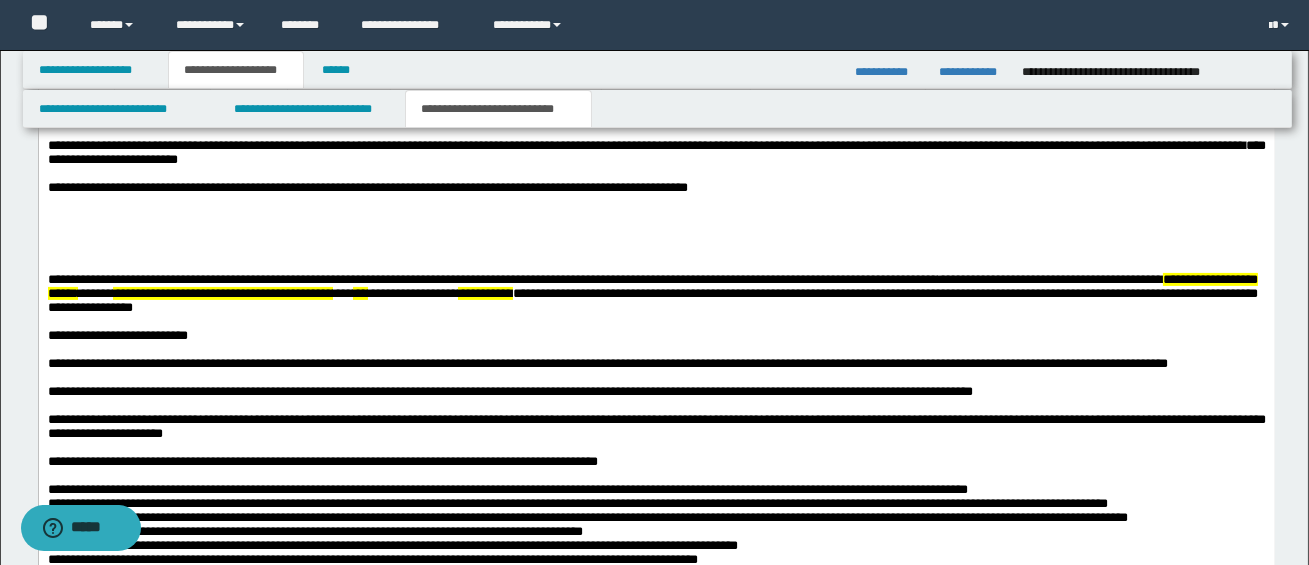 click on "**********" at bounding box center [484, 292] 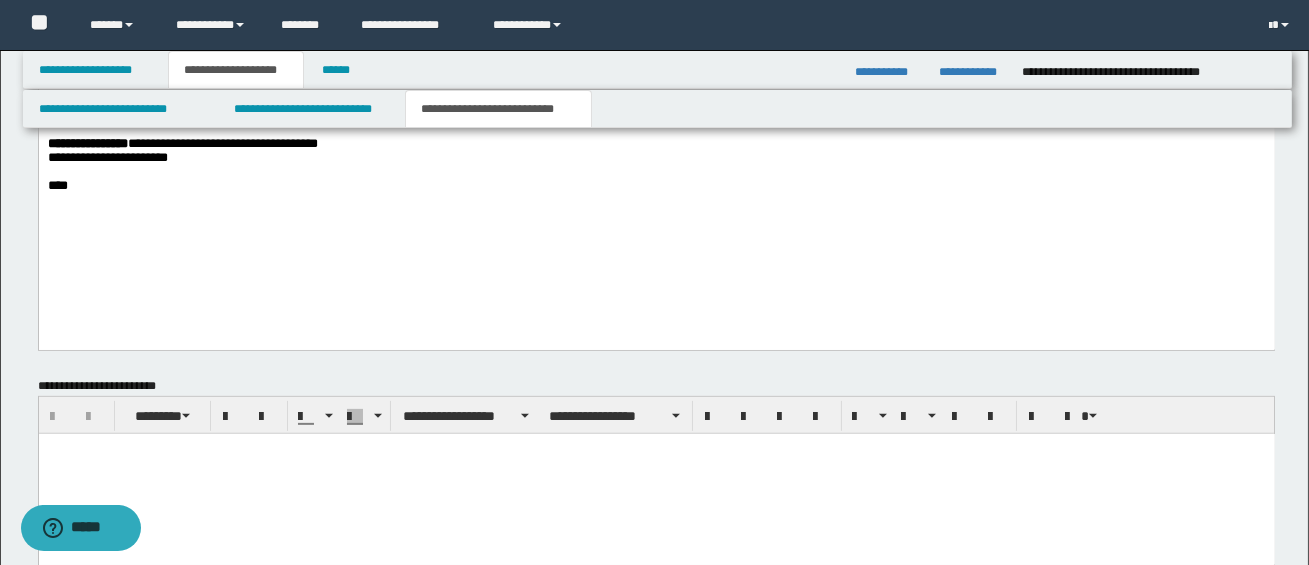 scroll, scrollTop: 1440, scrollLeft: 0, axis: vertical 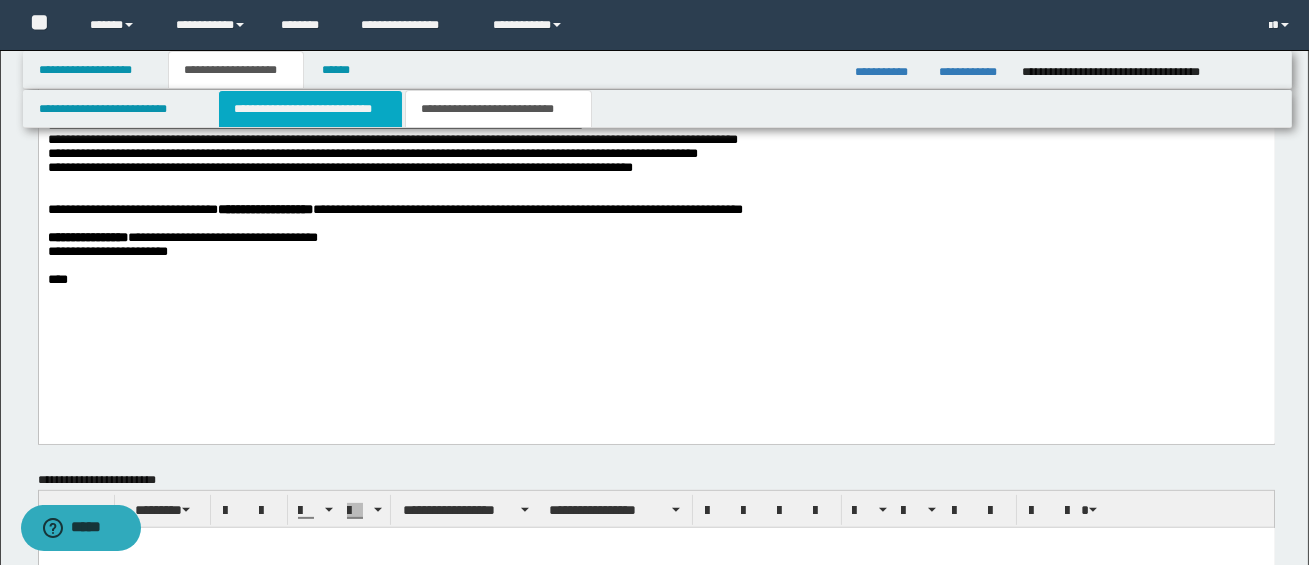 click on "**********" at bounding box center [310, 109] 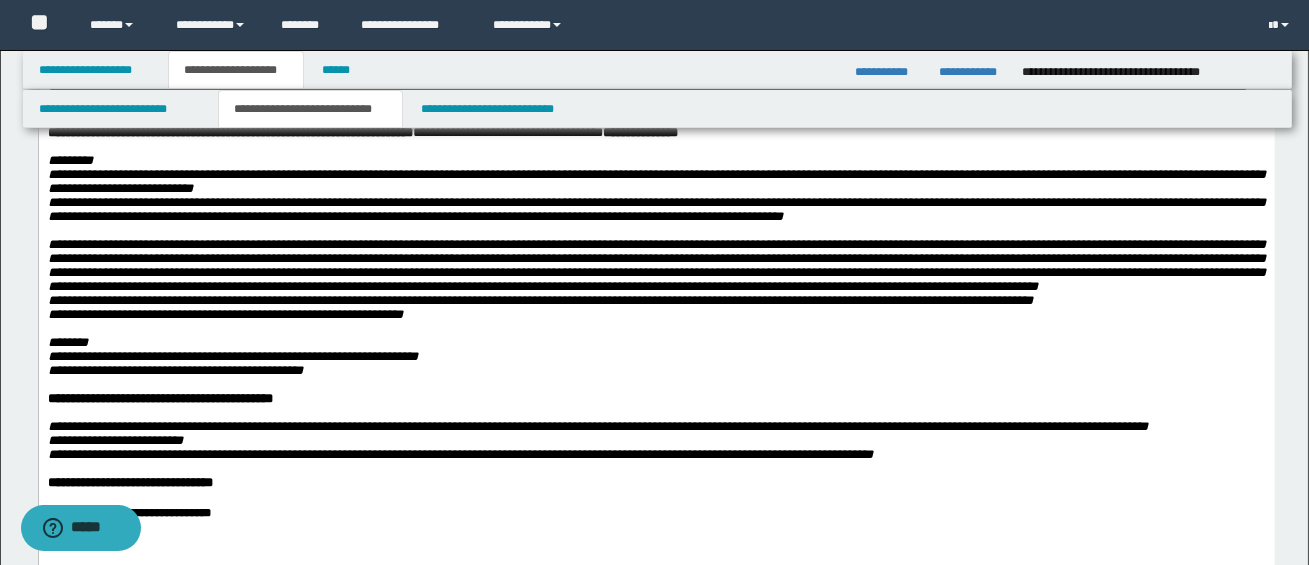 scroll, scrollTop: 605, scrollLeft: 0, axis: vertical 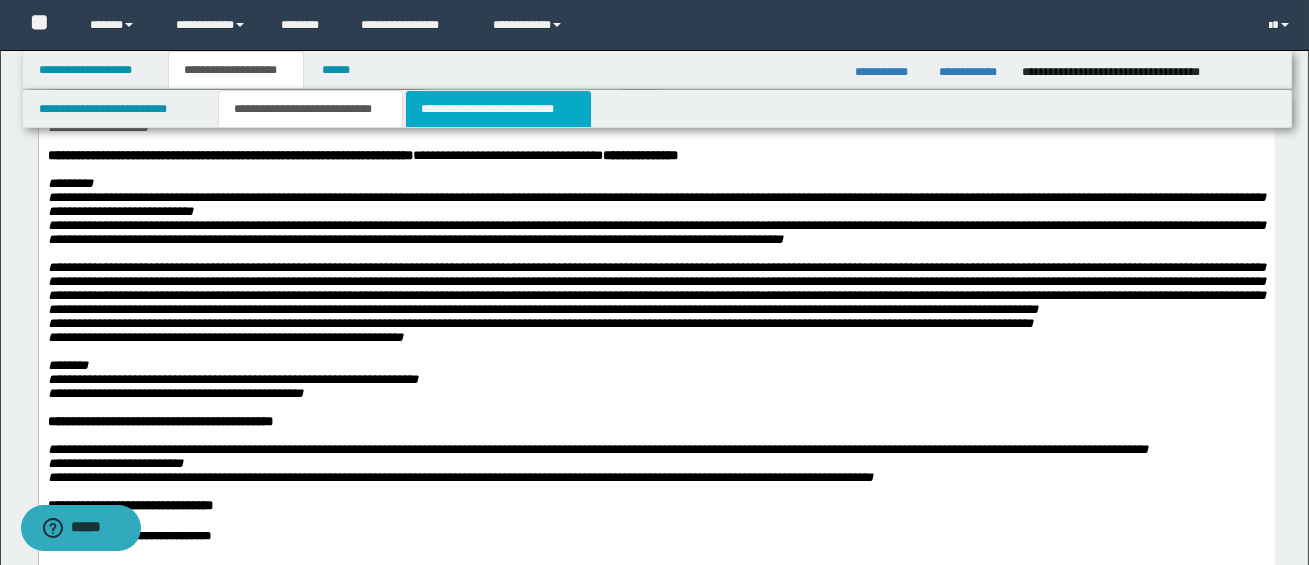 click on "**********" at bounding box center (498, 109) 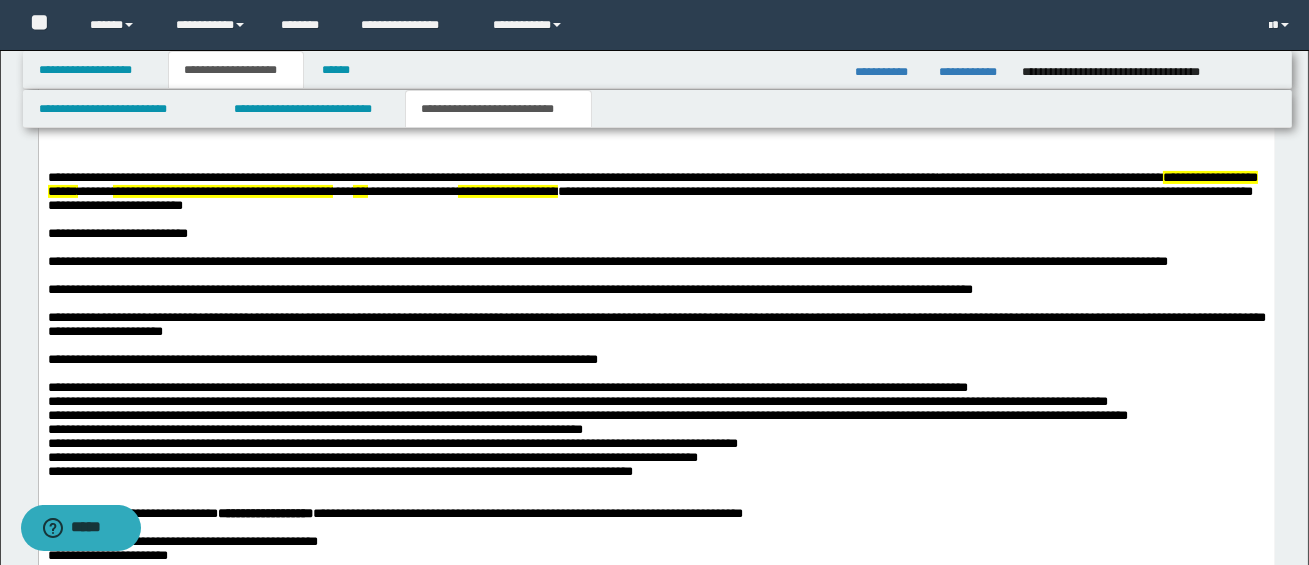 scroll, scrollTop: 1133, scrollLeft: 0, axis: vertical 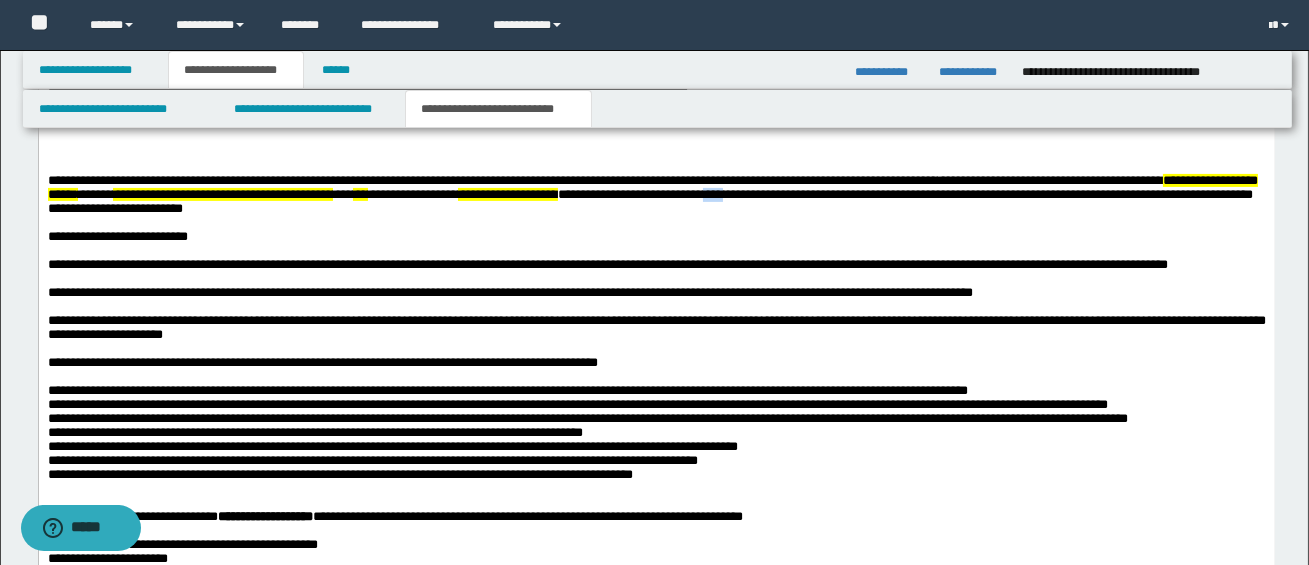 drag, startPoint x: 891, startPoint y: 204, endPoint x: 923, endPoint y: 203, distance: 32.01562 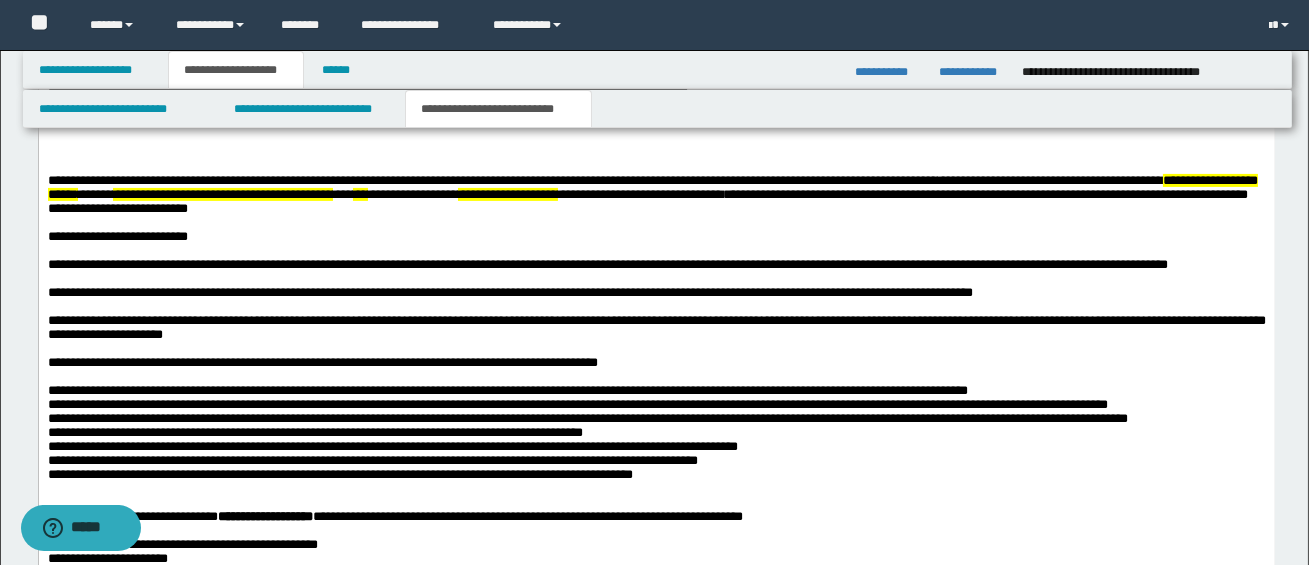 drag, startPoint x: 43, startPoint y: 244, endPoint x: 208, endPoint y: 250, distance: 165.10905 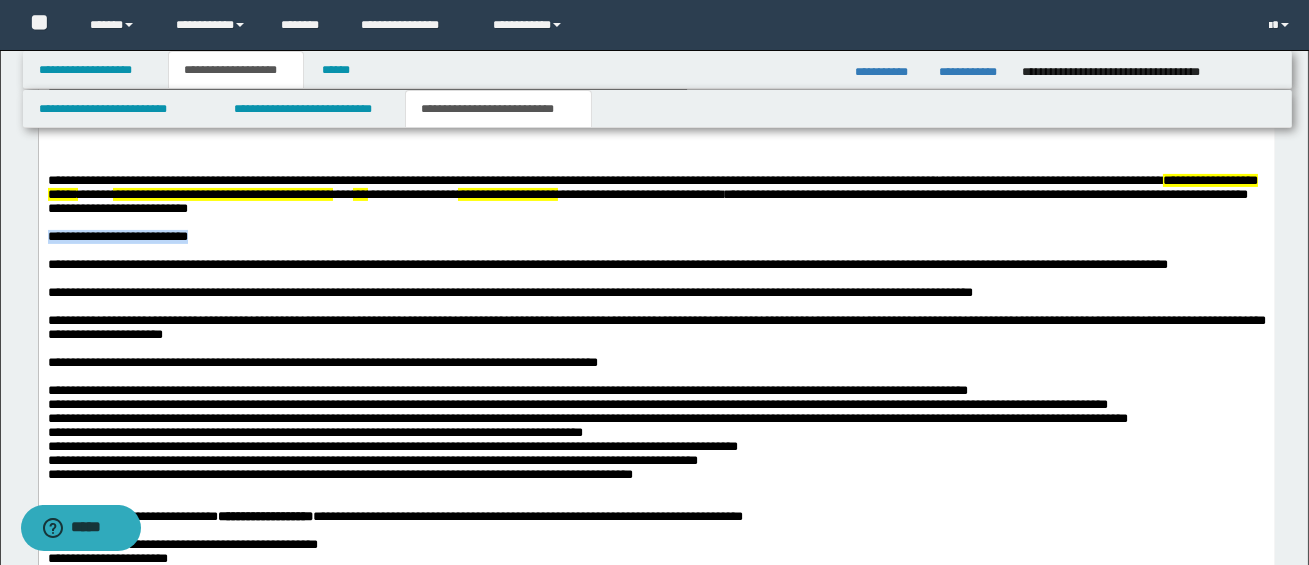 drag, startPoint x: 208, startPoint y: 250, endPoint x: 36, endPoint y: 250, distance: 172 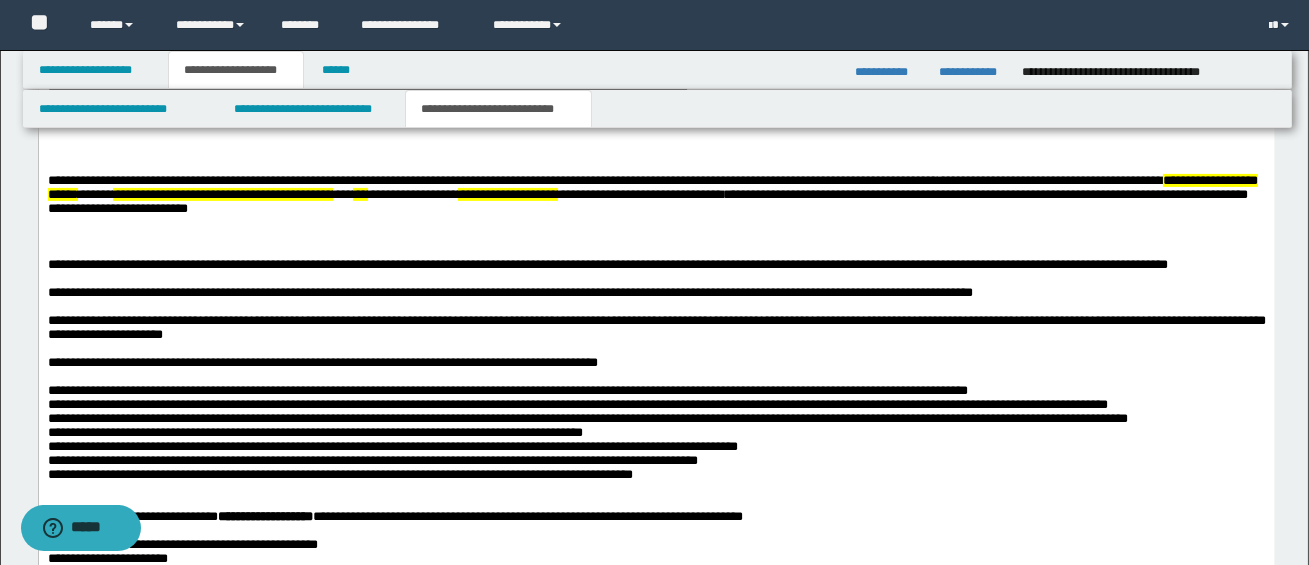 click on "**********" at bounding box center [607, 263] 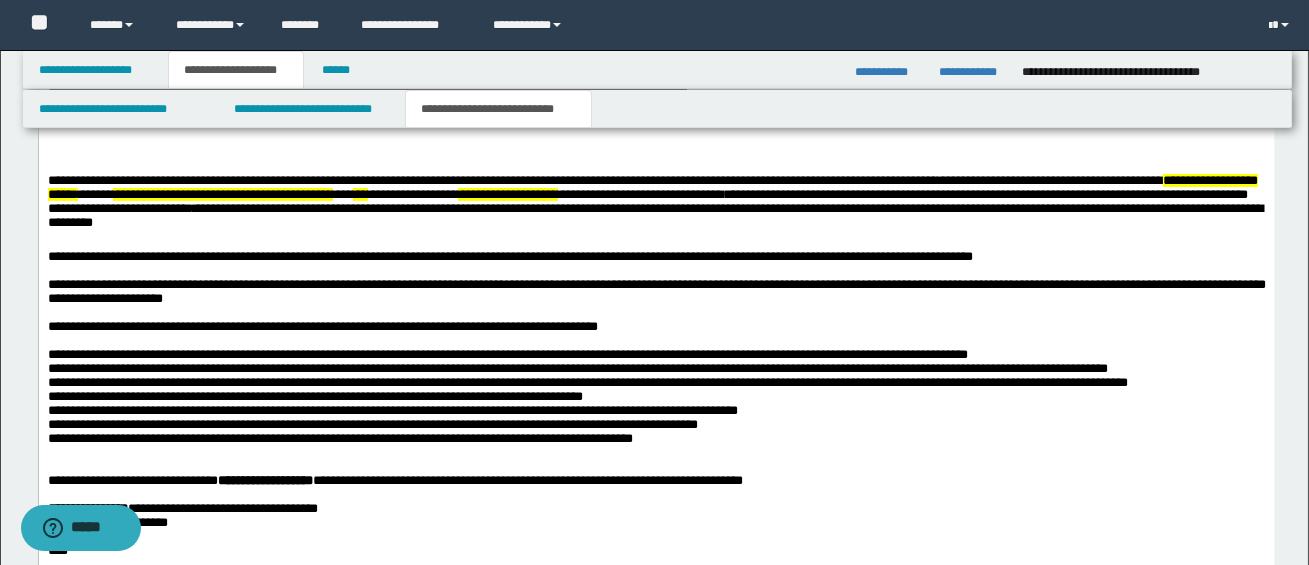 click on "**********" at bounding box center [647, 200] 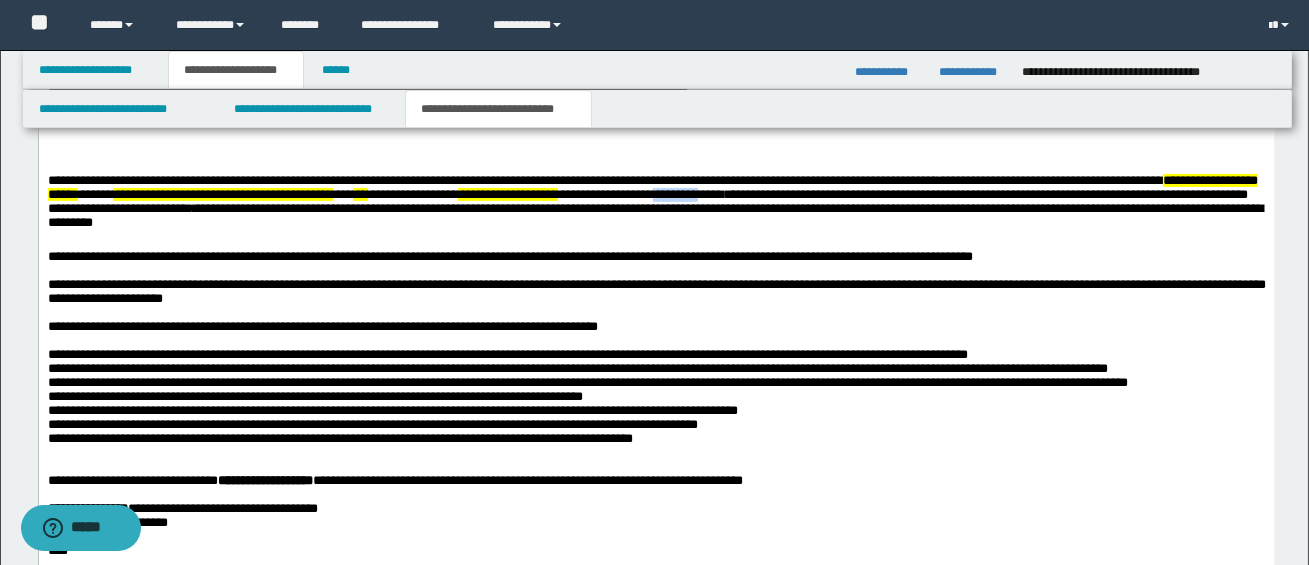 drag, startPoint x: 836, startPoint y: 201, endPoint x: 882, endPoint y: 204, distance: 46.09772 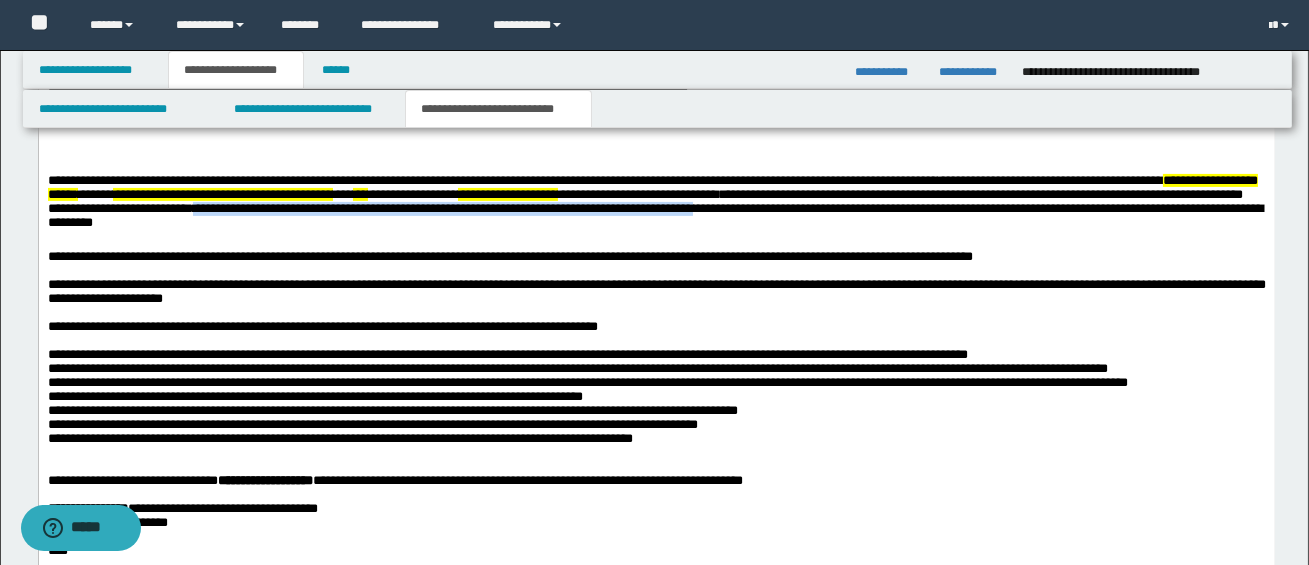 drag, startPoint x: 479, startPoint y: 217, endPoint x: 1025, endPoint y: 217, distance: 546 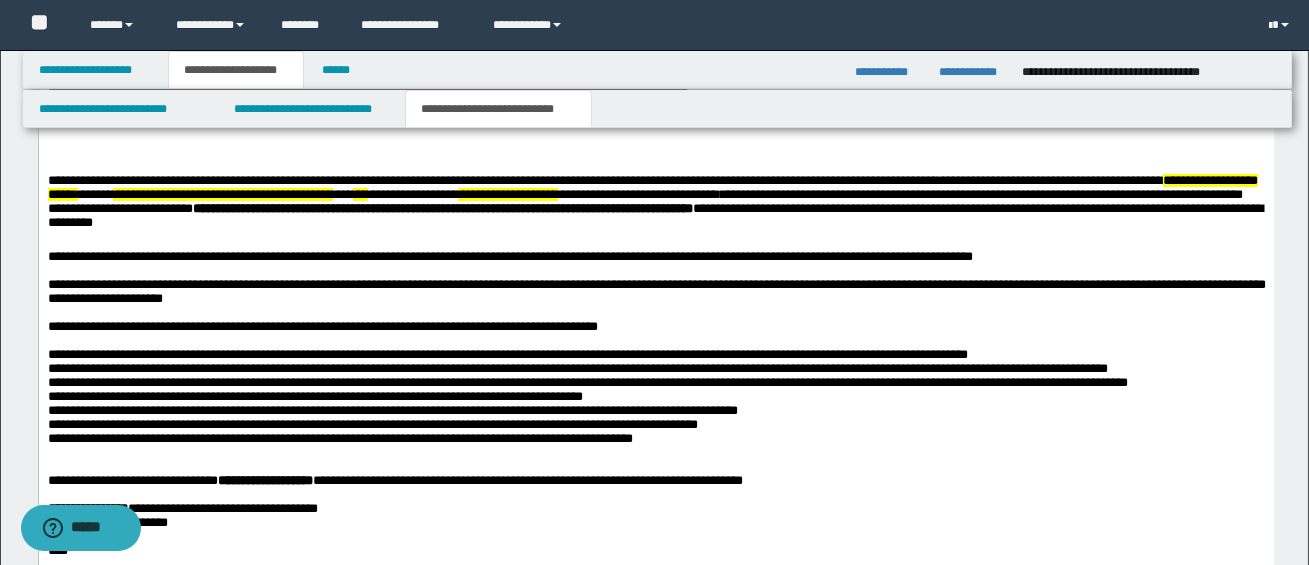 click at bounding box center (656, 242) 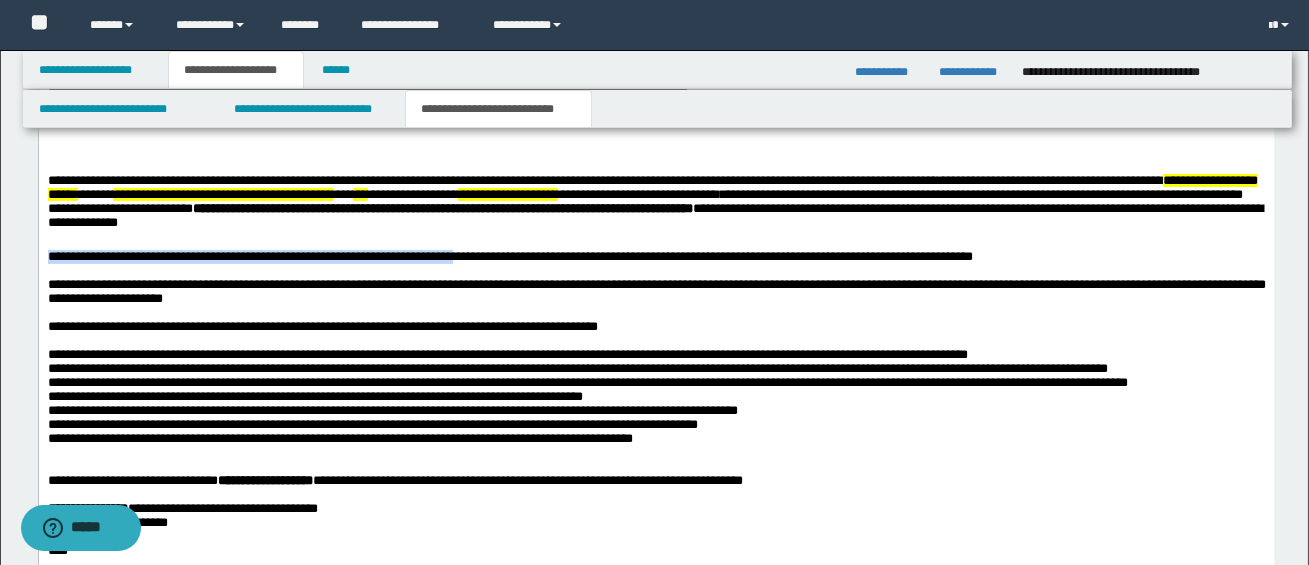 drag, startPoint x: 47, startPoint y: 258, endPoint x: 472, endPoint y: 261, distance: 425.0106 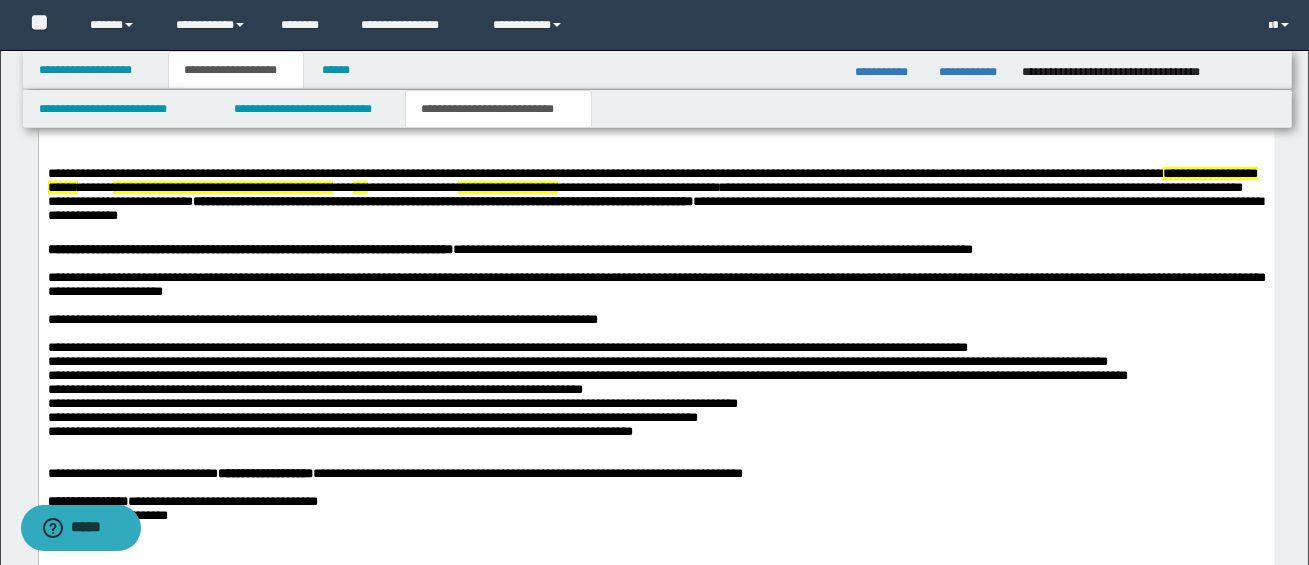 scroll, scrollTop: 1131, scrollLeft: 0, axis: vertical 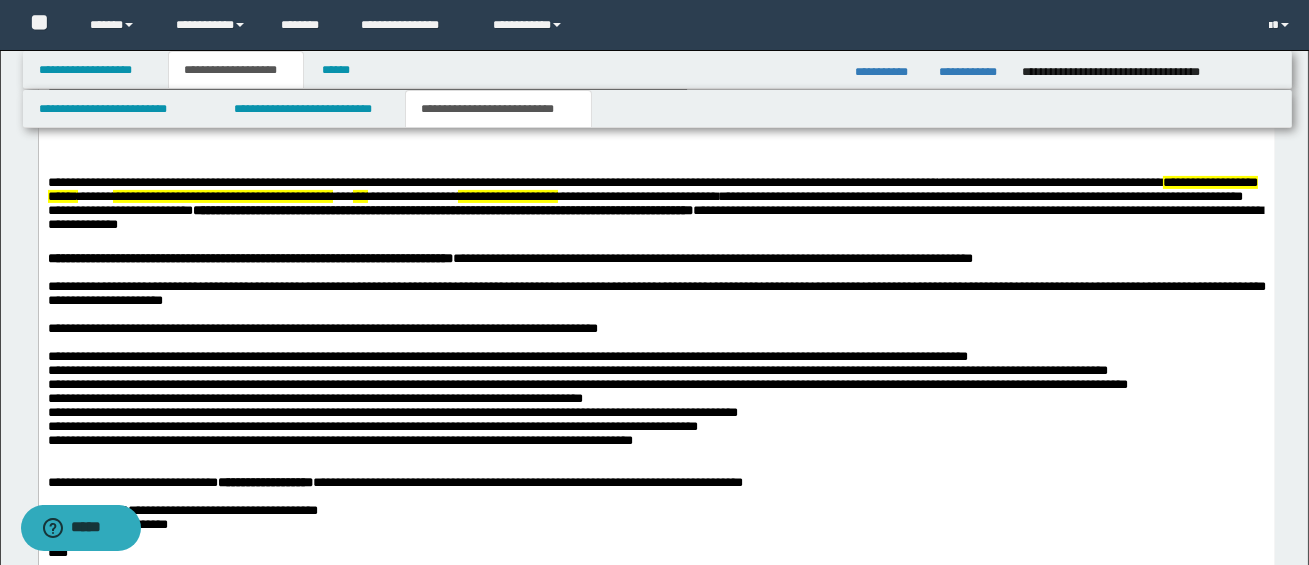 click on "**********" at bounding box center (656, 317) 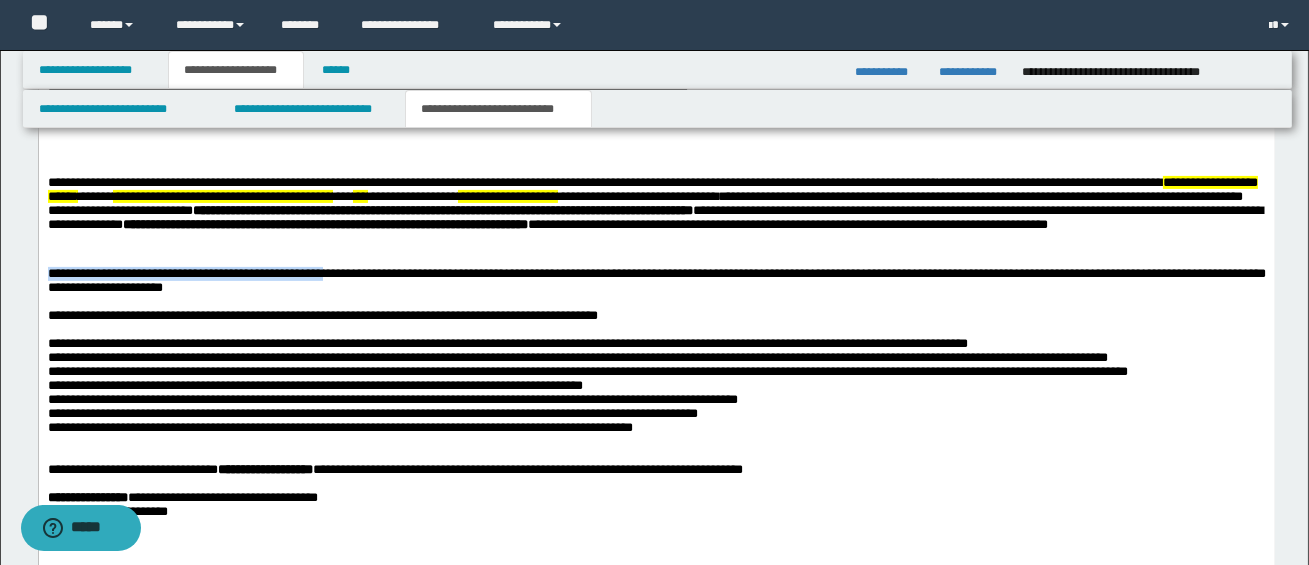 drag, startPoint x: 47, startPoint y: 276, endPoint x: 342, endPoint y: 278, distance: 295.00677 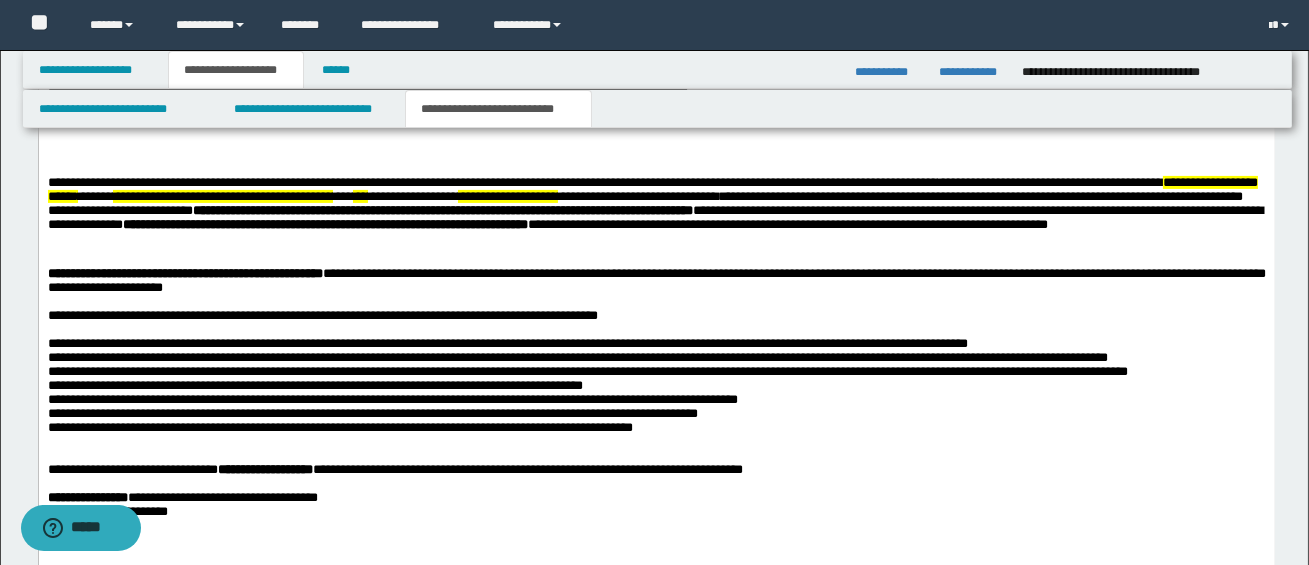click on "**********" at bounding box center [184, 272] 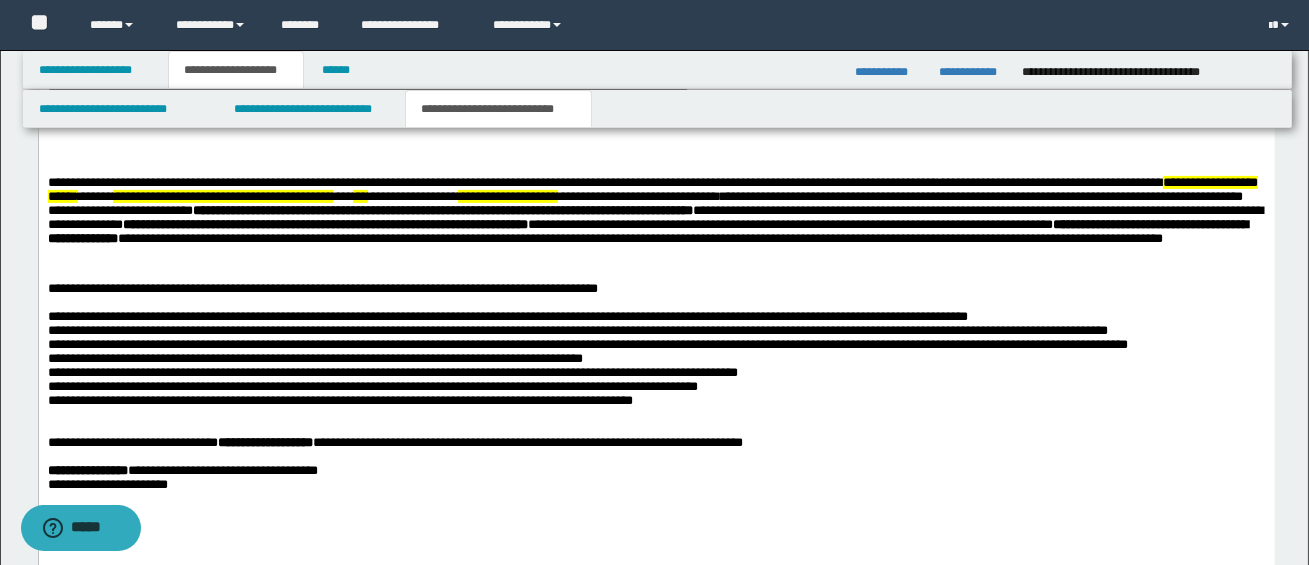 click on "**********" at bounding box center (656, 297) 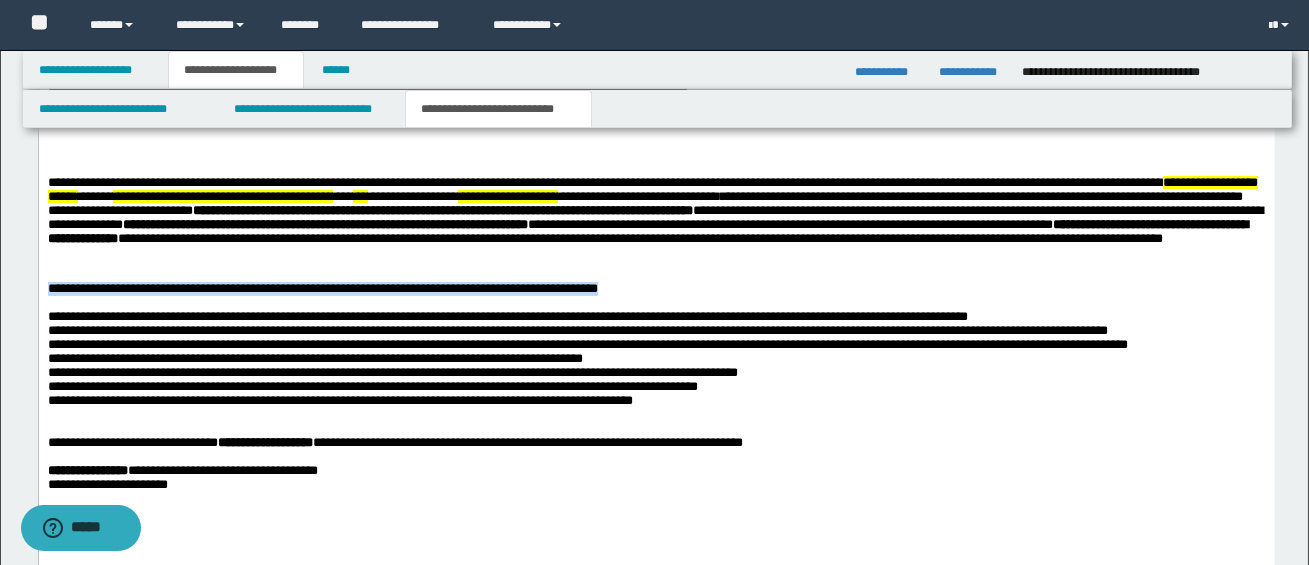 drag, startPoint x: 45, startPoint y: 288, endPoint x: 645, endPoint y: 292, distance: 600.0133 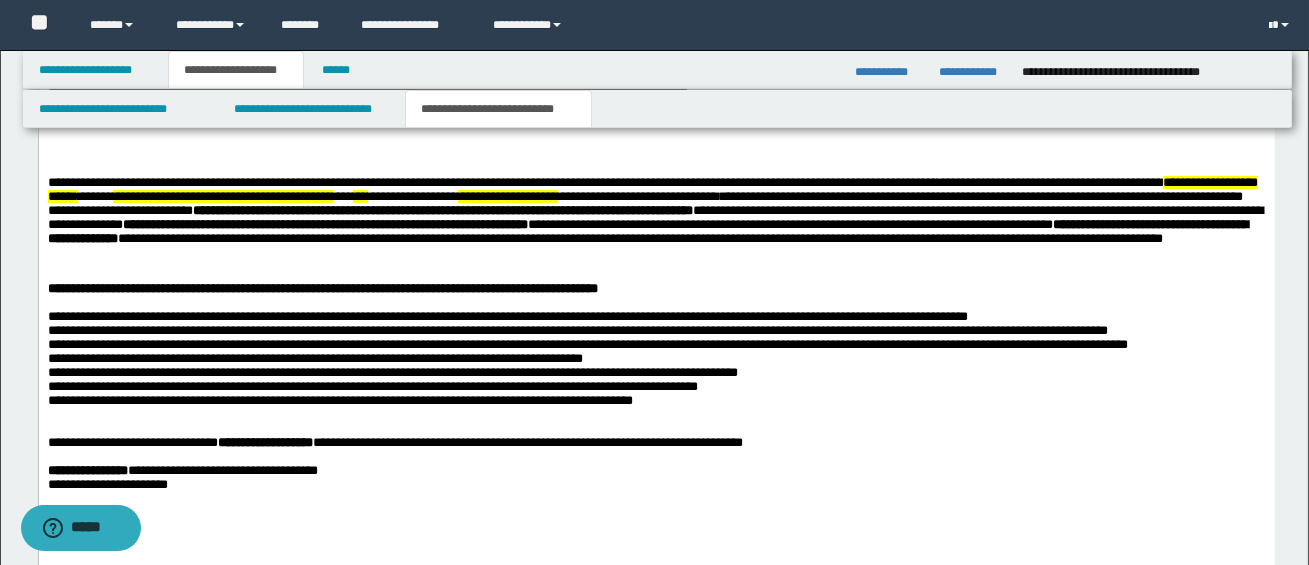 click on "**********" at bounding box center [656, 297] 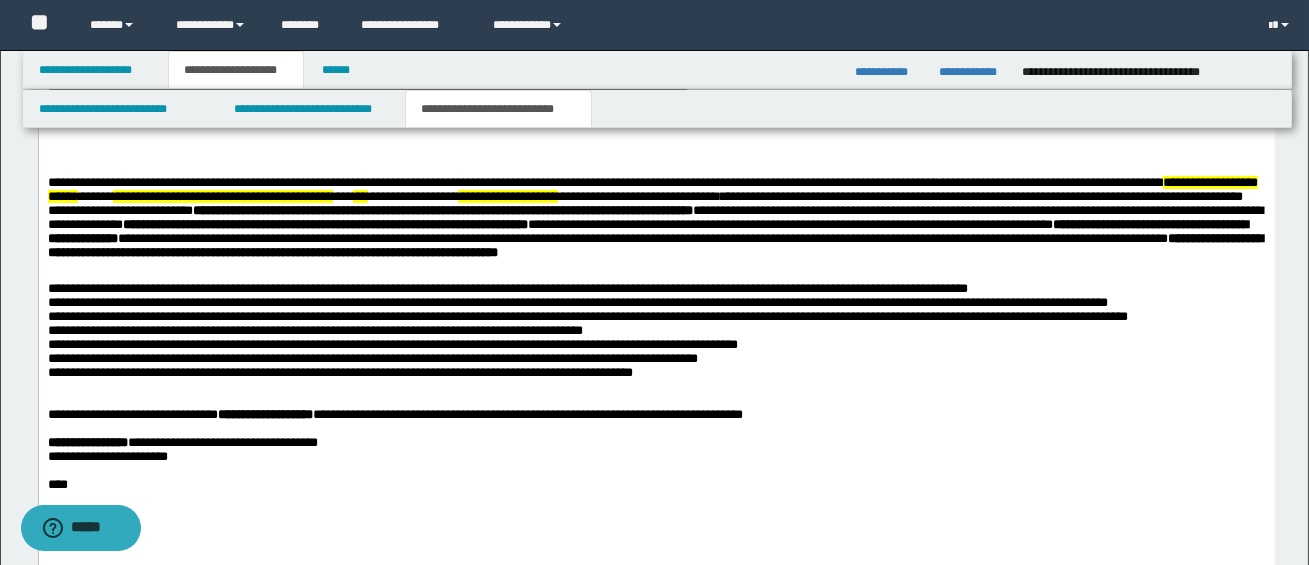 click on "**********" at bounding box center (507, 287) 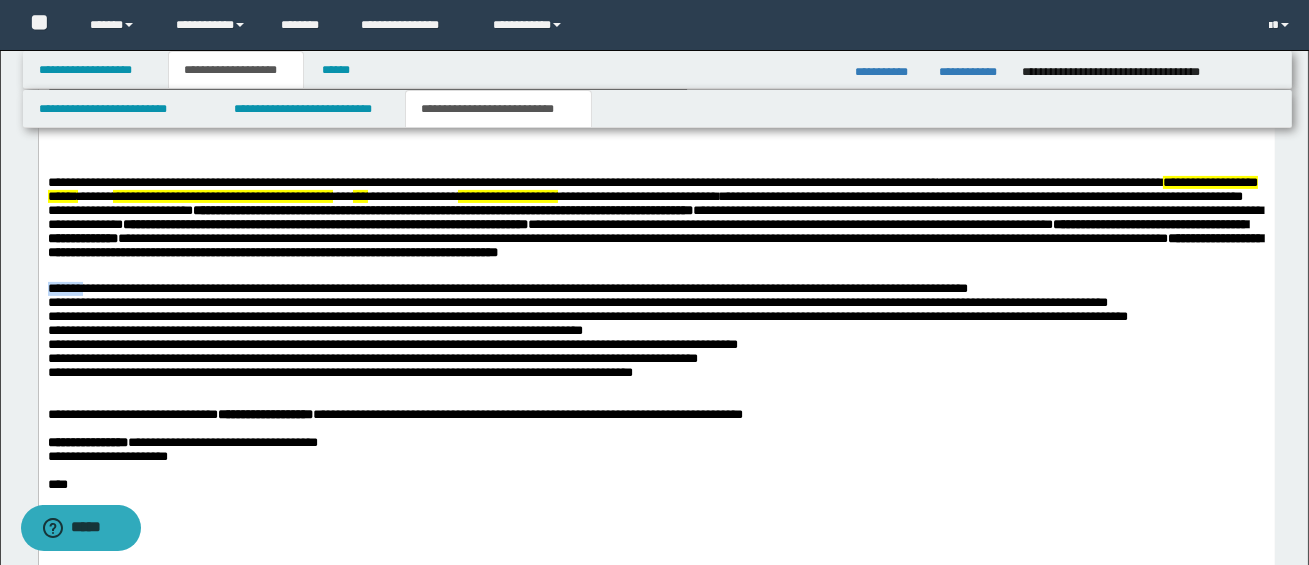 drag, startPoint x: 47, startPoint y: 293, endPoint x: 85, endPoint y: 297, distance: 38.209946 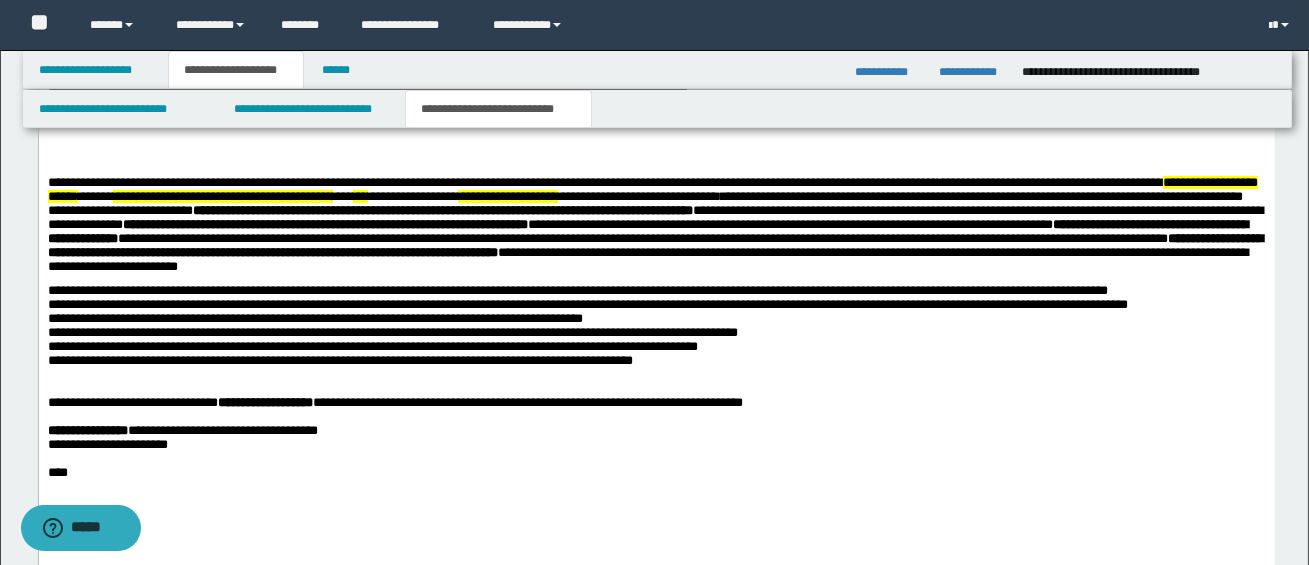 click on "**********" at bounding box center (655, 229) 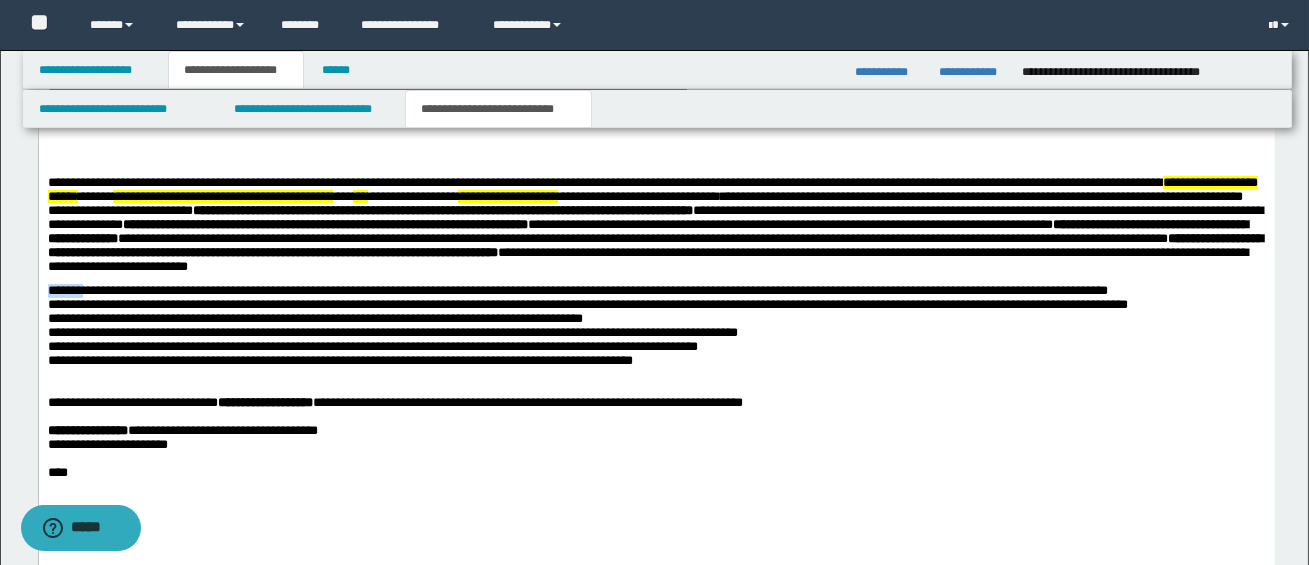 drag, startPoint x: 46, startPoint y: 295, endPoint x: 85, endPoint y: 295, distance: 39 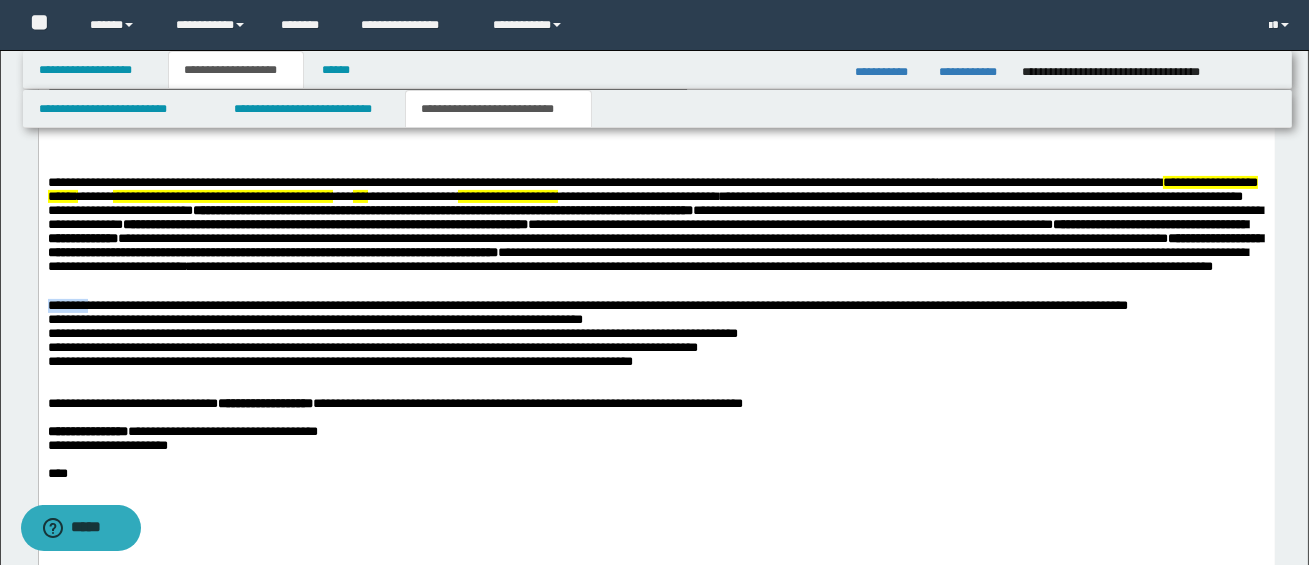 drag, startPoint x: 47, startPoint y: 308, endPoint x: 88, endPoint y: 308, distance: 41 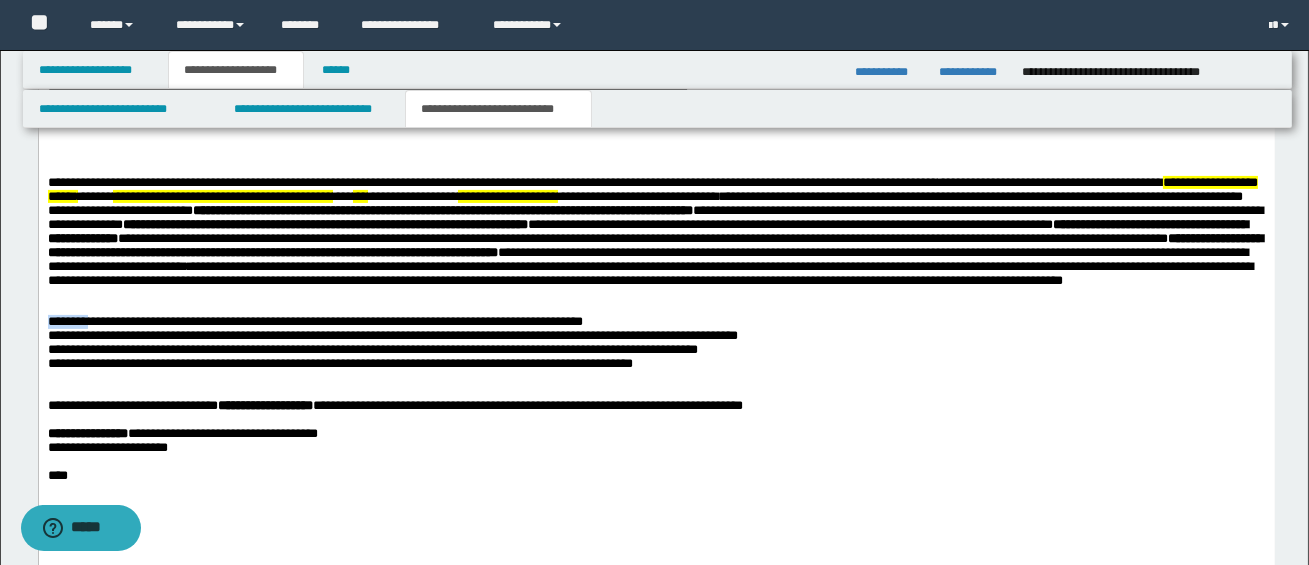 drag, startPoint x: 45, startPoint y: 325, endPoint x: 85, endPoint y: 326, distance: 40.012497 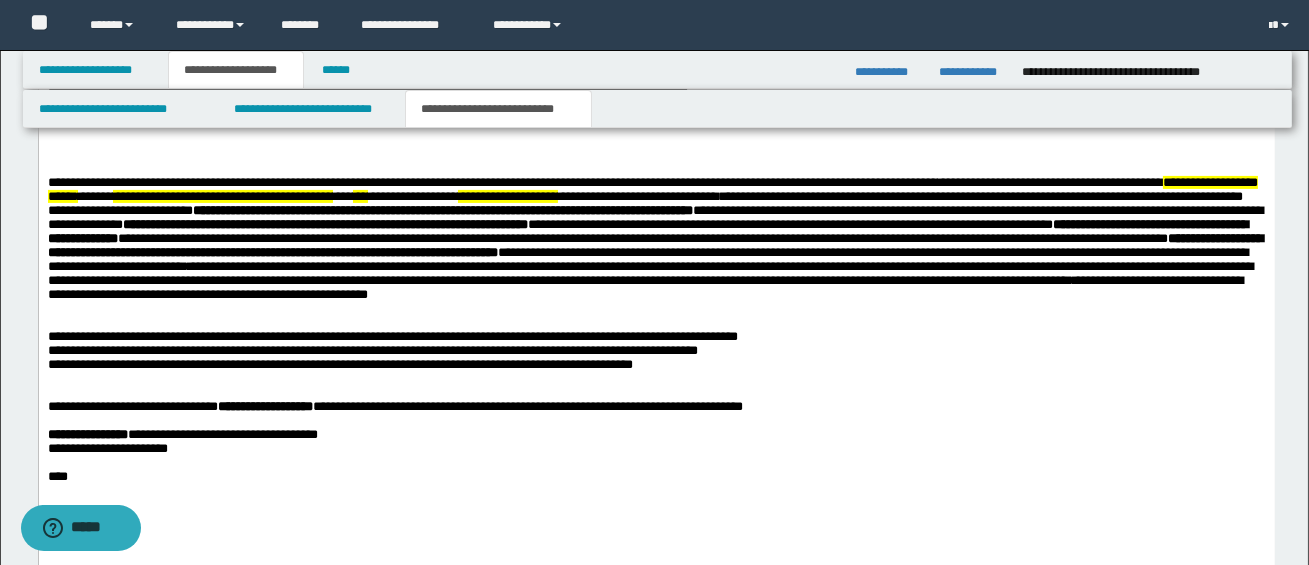 click on "**********" at bounding box center (392, 335) 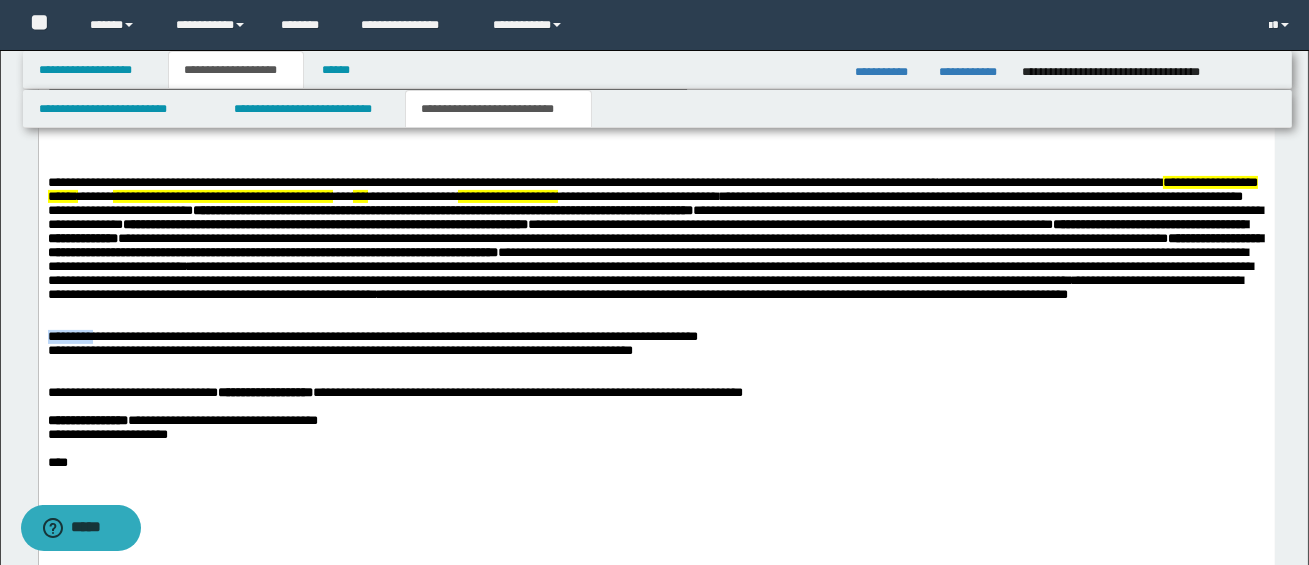 drag, startPoint x: 46, startPoint y: 342, endPoint x: 92, endPoint y: 342, distance: 46 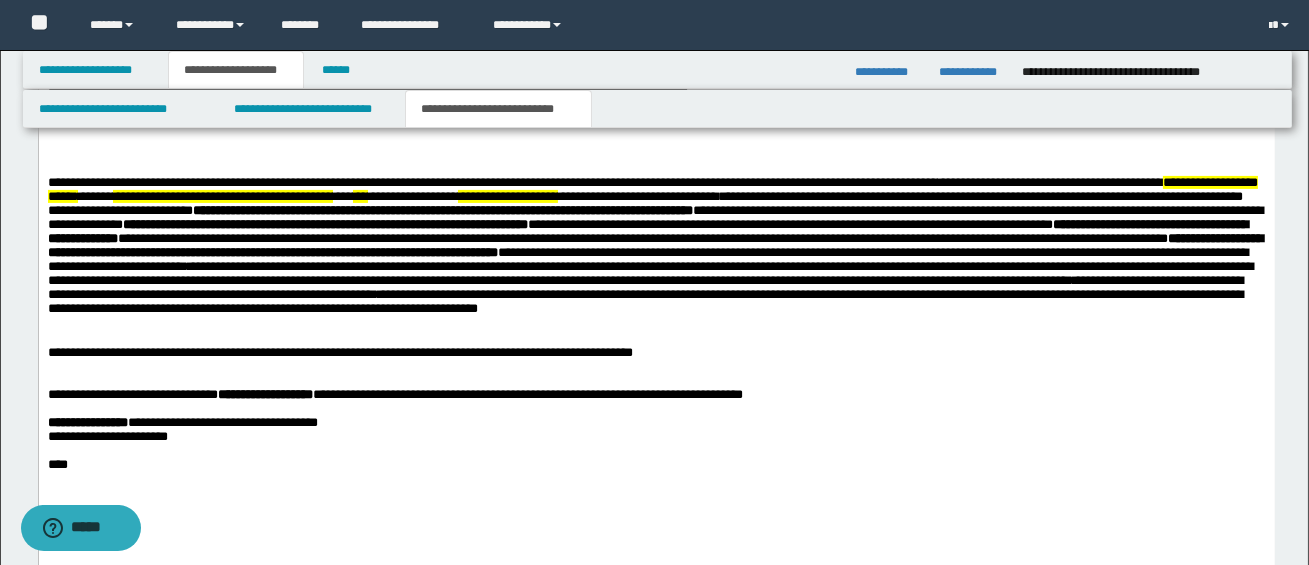 click on "**********" at bounding box center (656, 273) 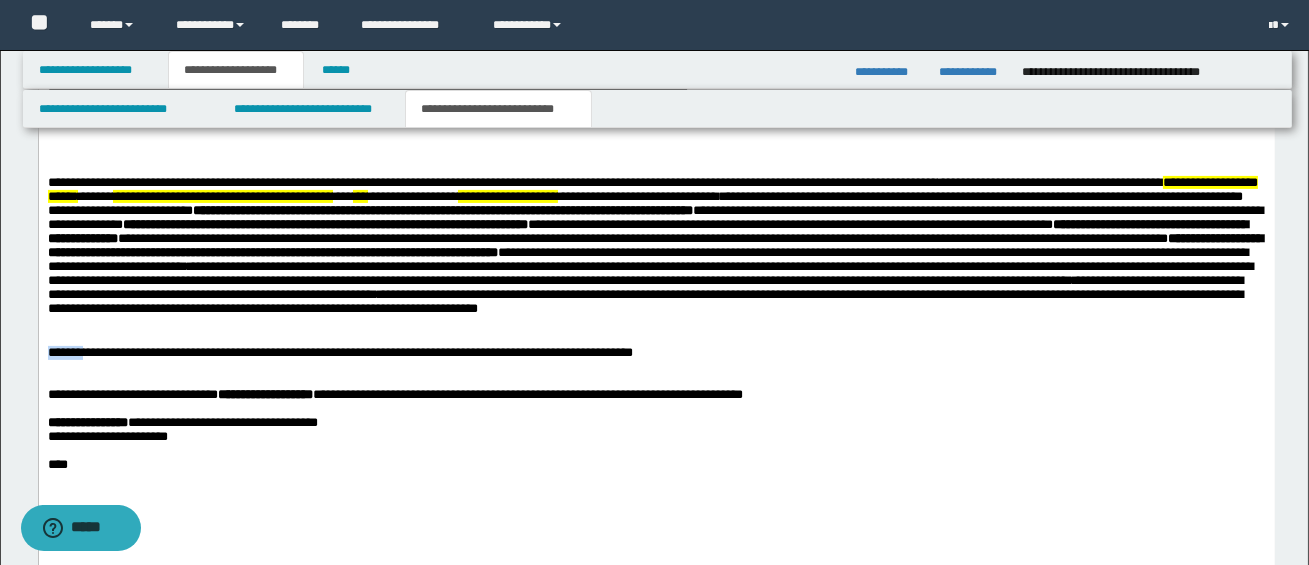 drag, startPoint x: 47, startPoint y: 356, endPoint x: 84, endPoint y: 361, distance: 37.336308 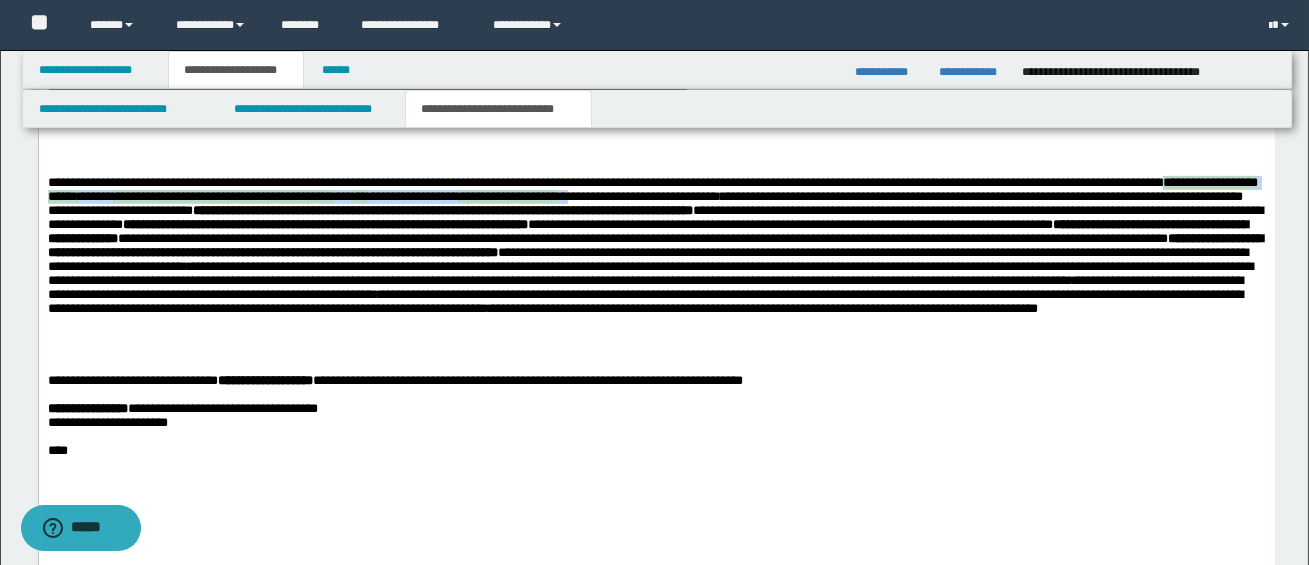drag, startPoint x: 62, startPoint y: 200, endPoint x: 747, endPoint y: 199, distance: 685.00073 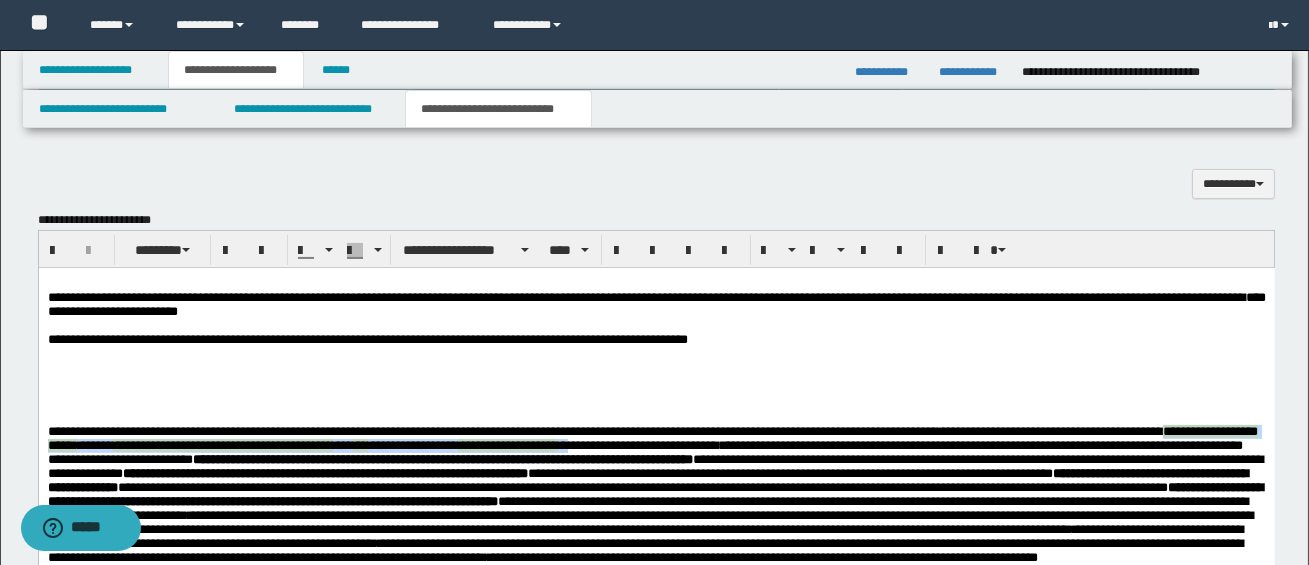 scroll, scrollTop: 881, scrollLeft: 0, axis: vertical 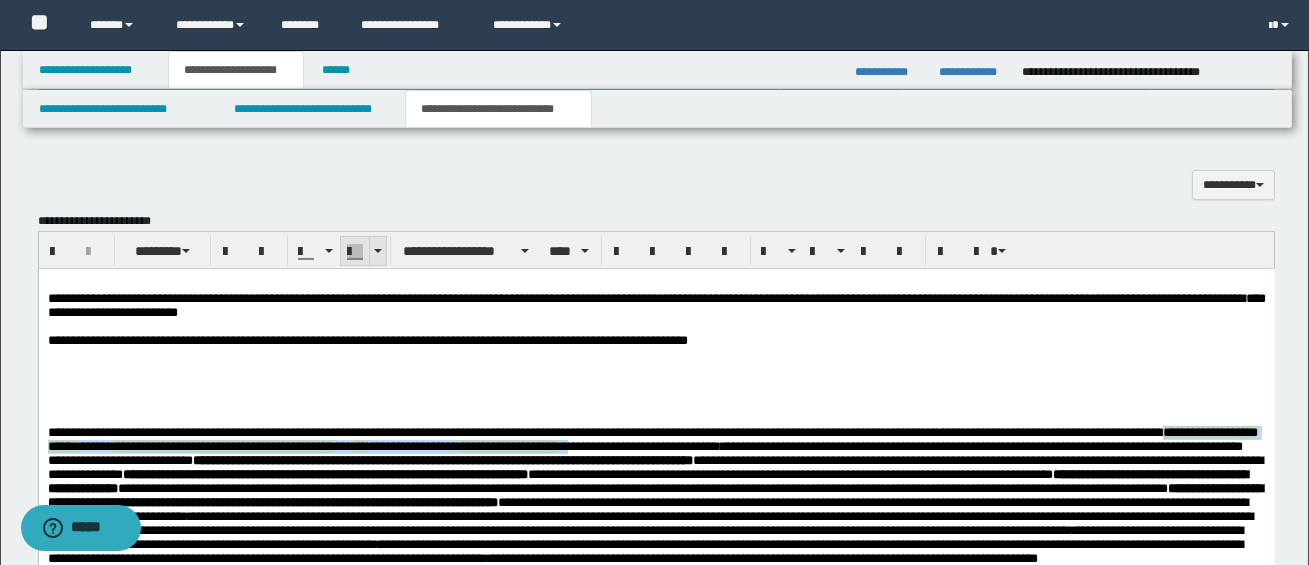 click at bounding box center [377, 251] 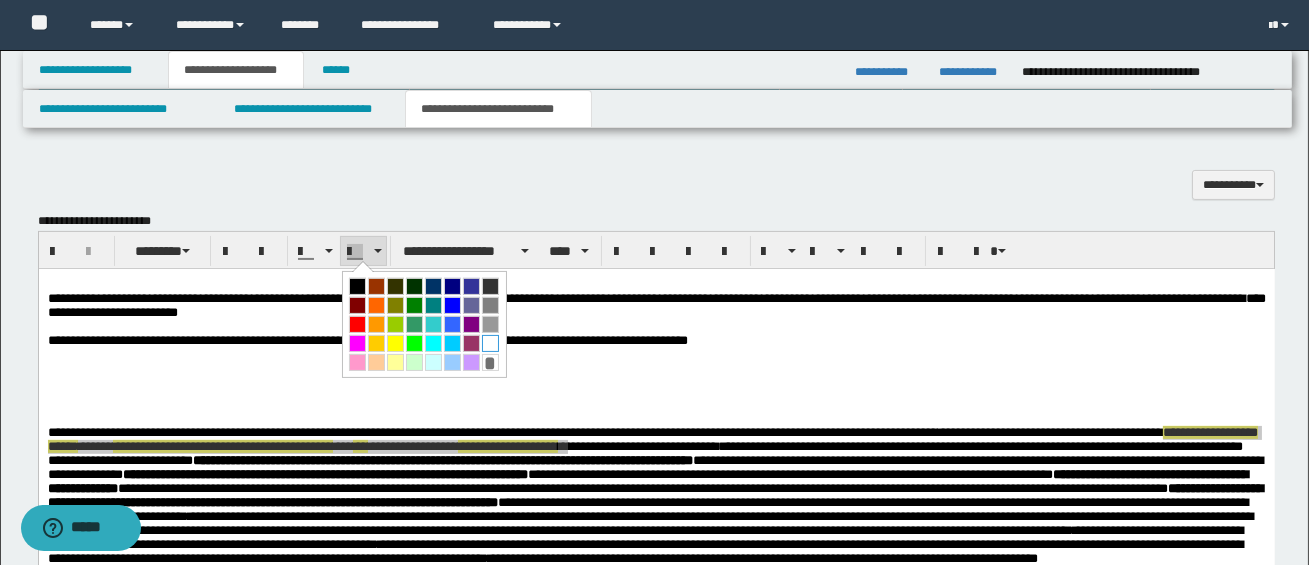 click at bounding box center (490, 343) 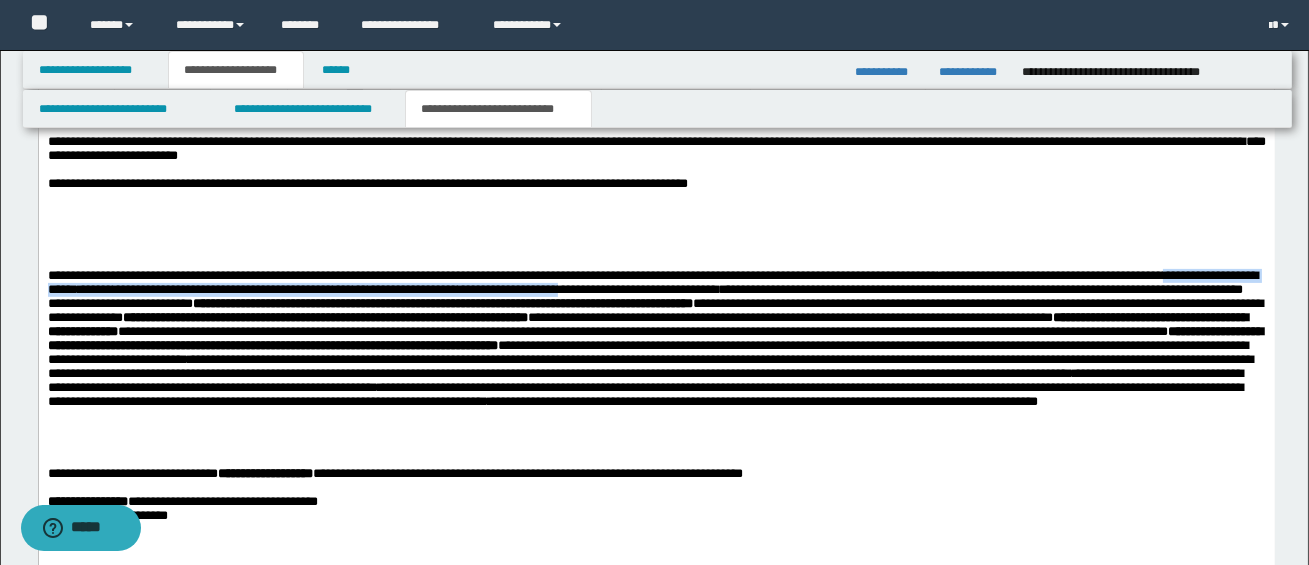 scroll, scrollTop: 1130, scrollLeft: 0, axis: vertical 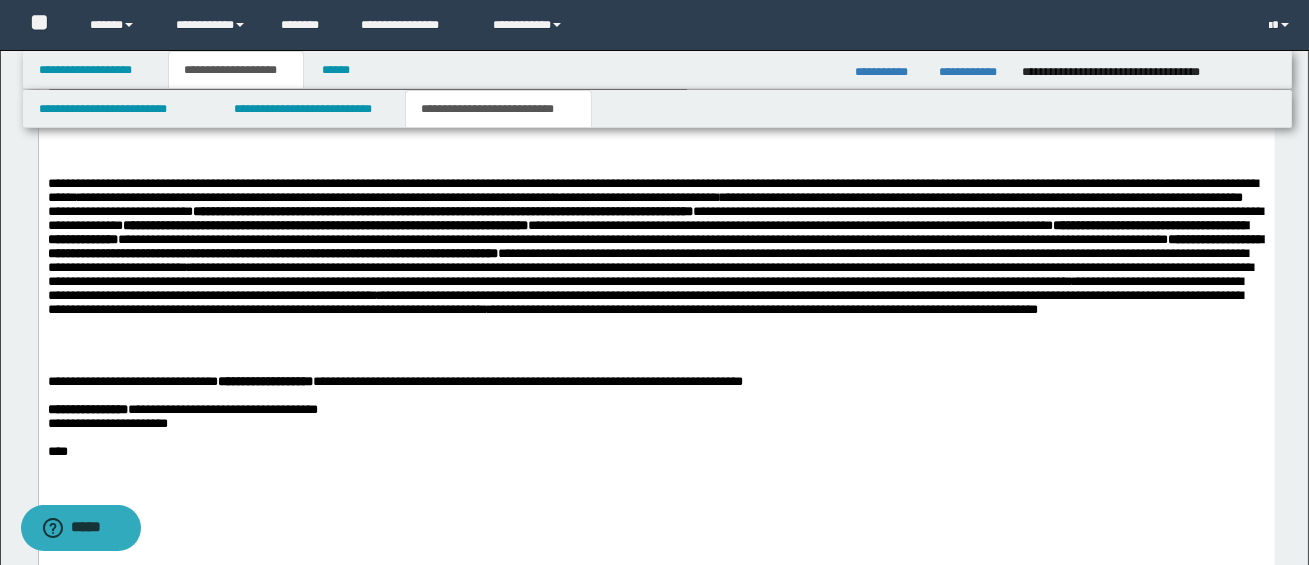 click on "**********" at bounding box center (655, 261) 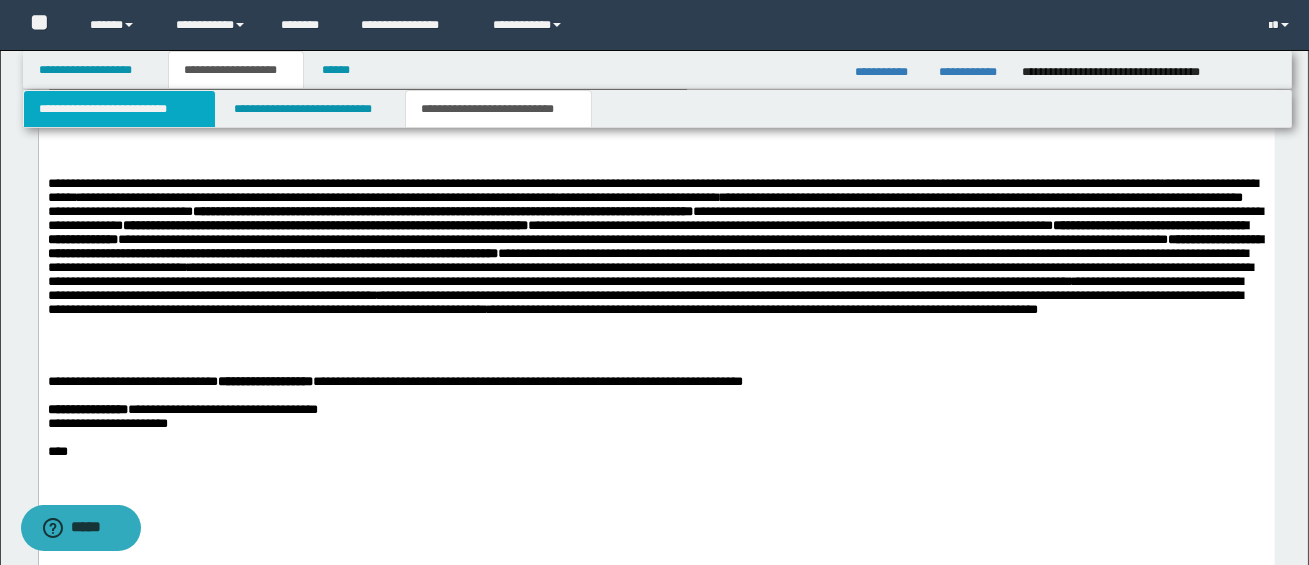click on "**********" at bounding box center (119, 109) 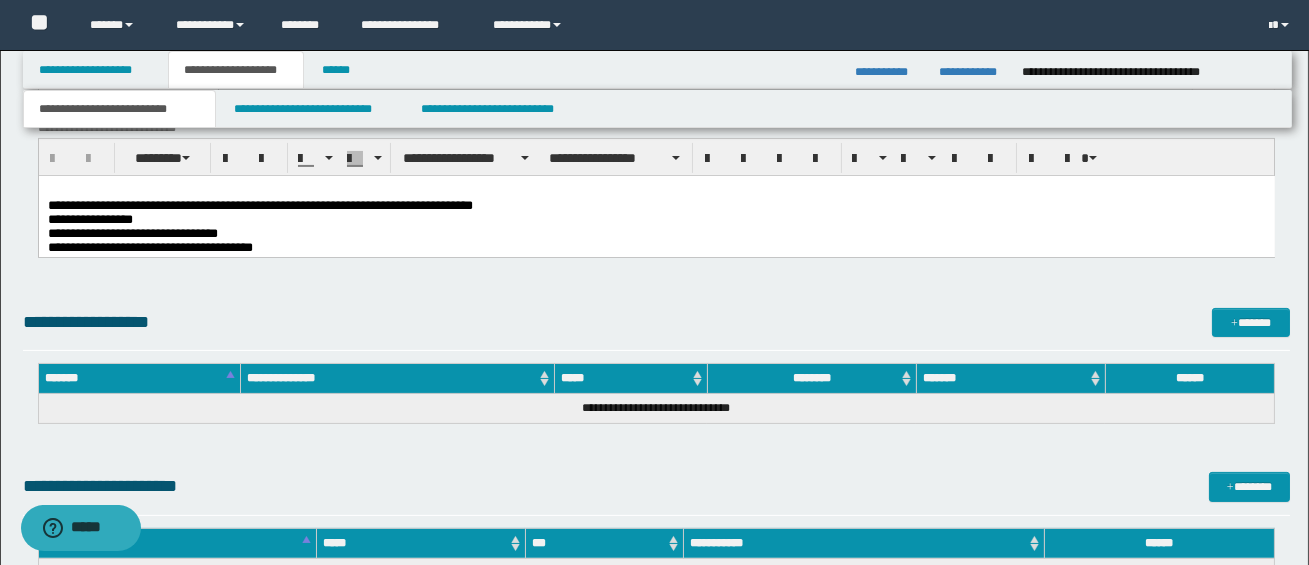 scroll, scrollTop: 826, scrollLeft: 0, axis: vertical 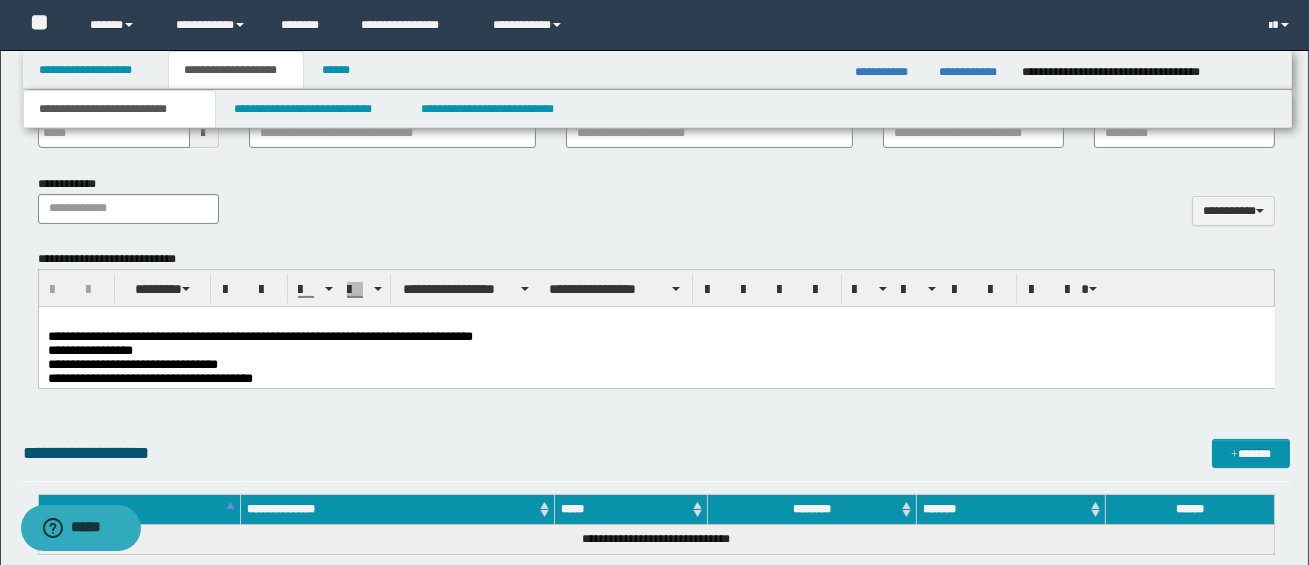 click on "**********" at bounding box center (132, 363) 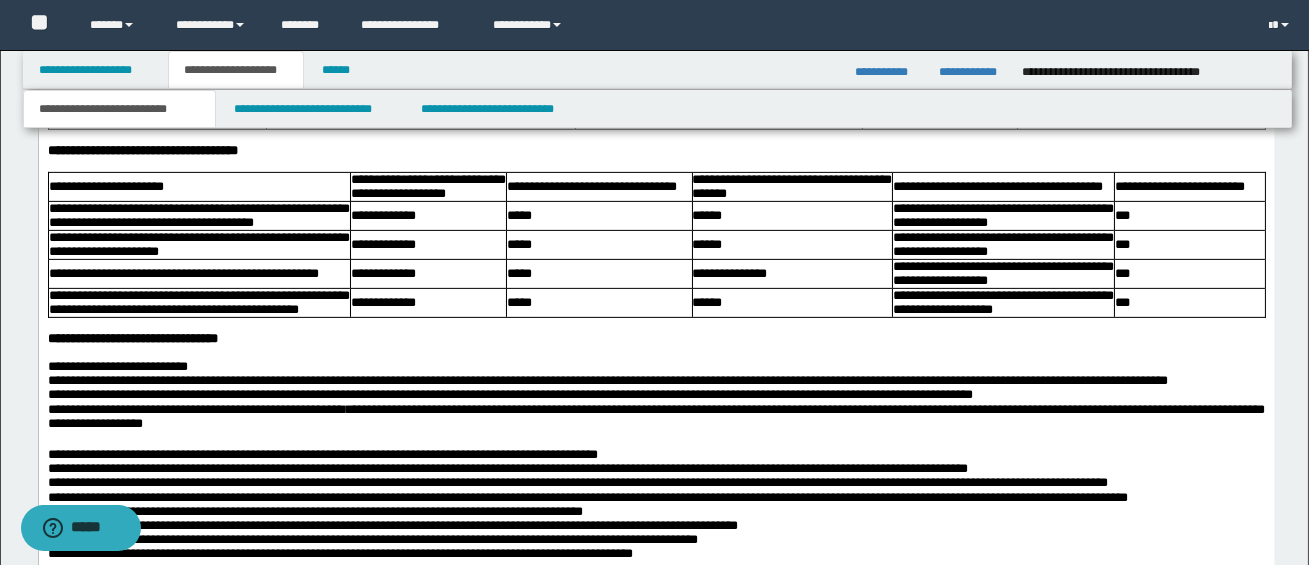 scroll, scrollTop: 1595, scrollLeft: 0, axis: vertical 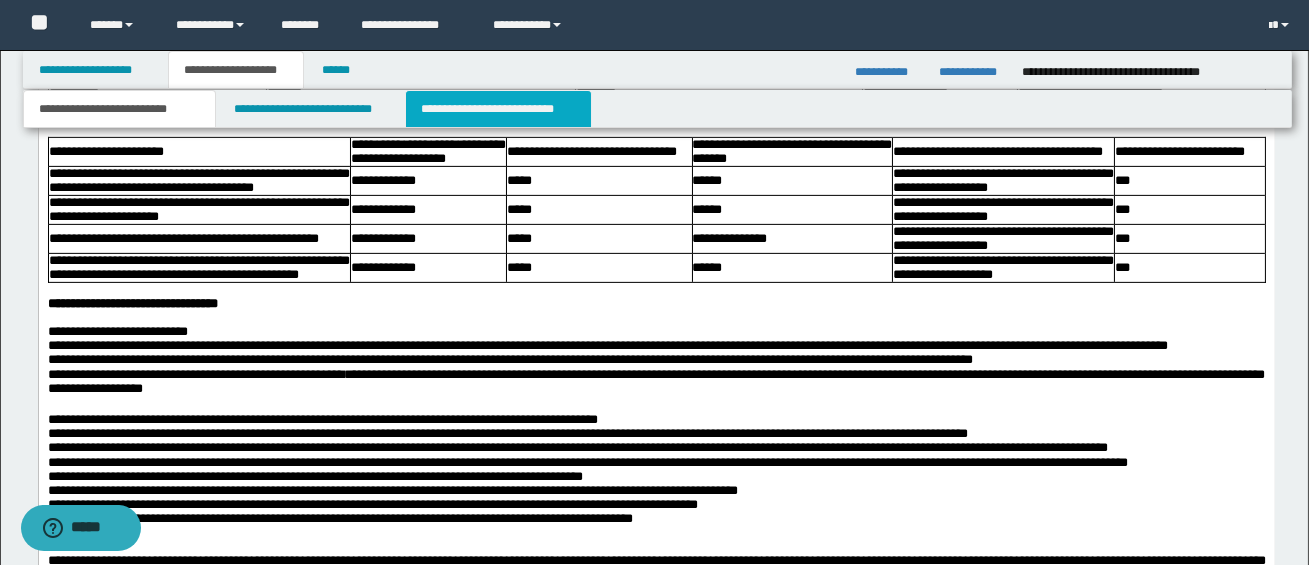 click on "**********" at bounding box center [498, 109] 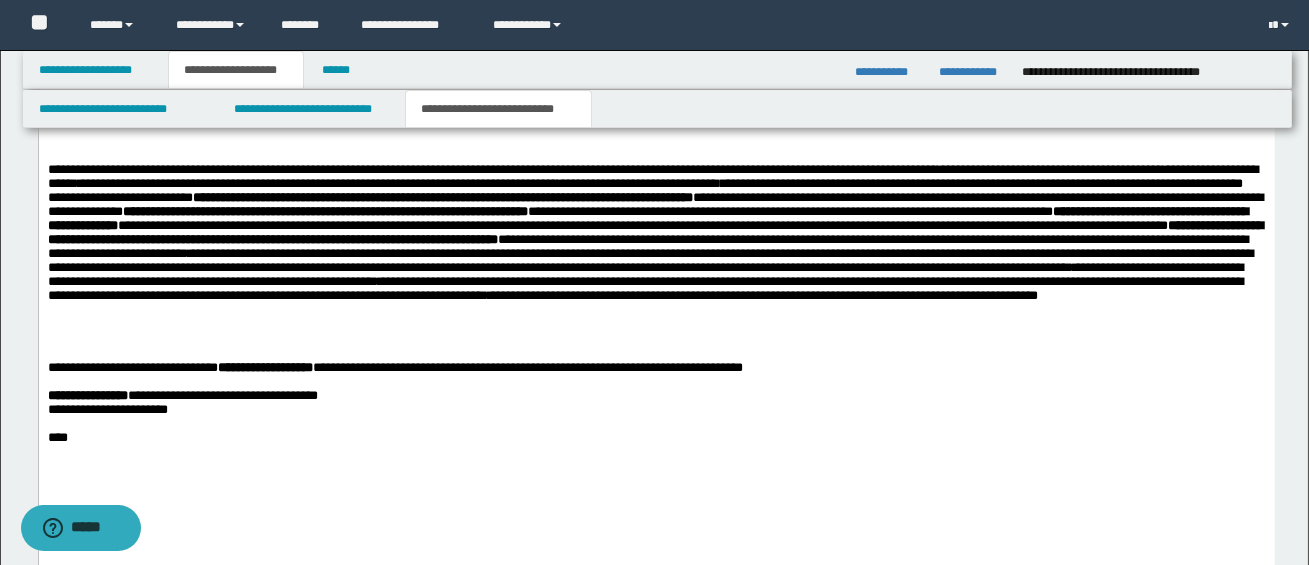 scroll, scrollTop: 1131, scrollLeft: 0, axis: vertical 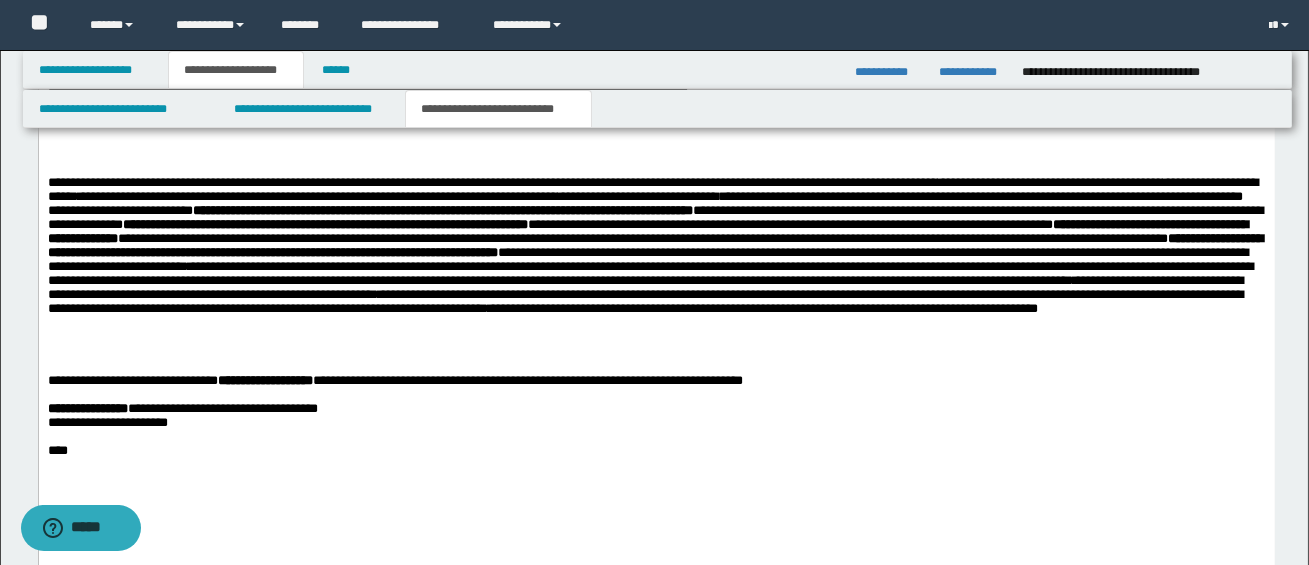 click on "**********" at bounding box center (655, 260) 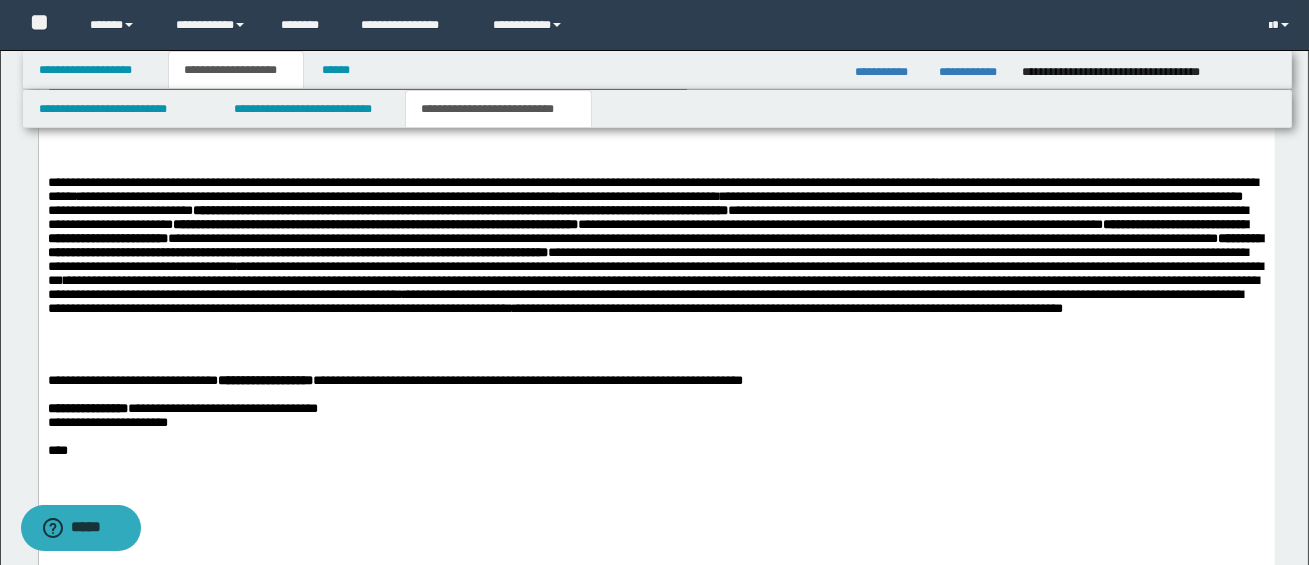 click on "**********" at bounding box center [374, 223] 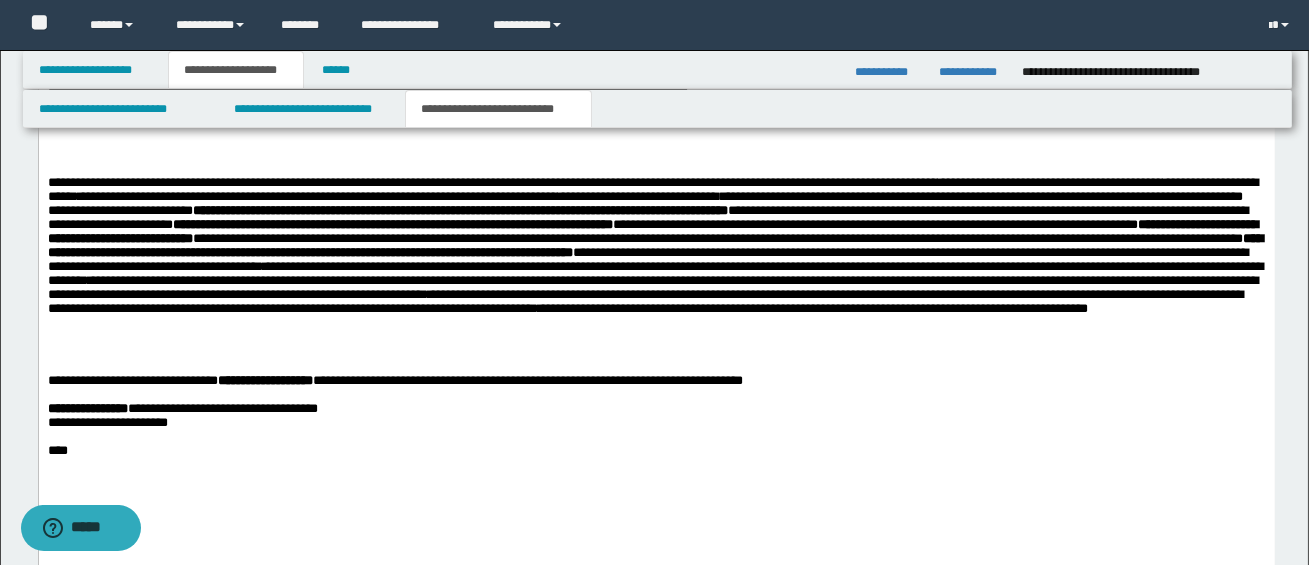 click on "**********" at bounding box center (652, 230) 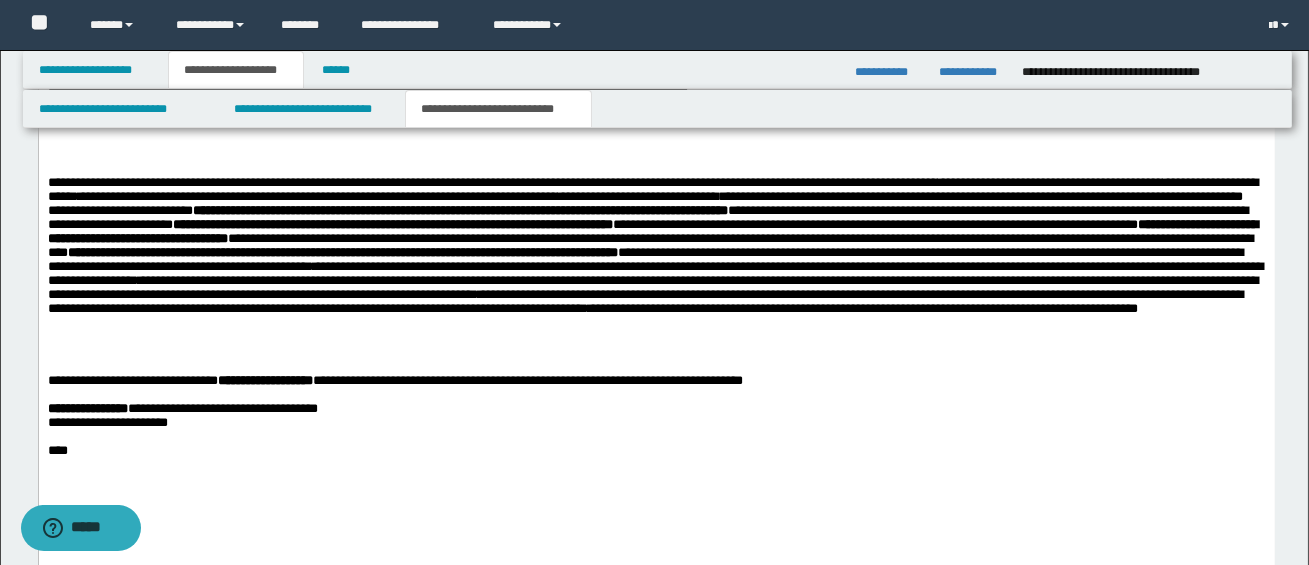 click on "**********" at bounding box center (342, 251) 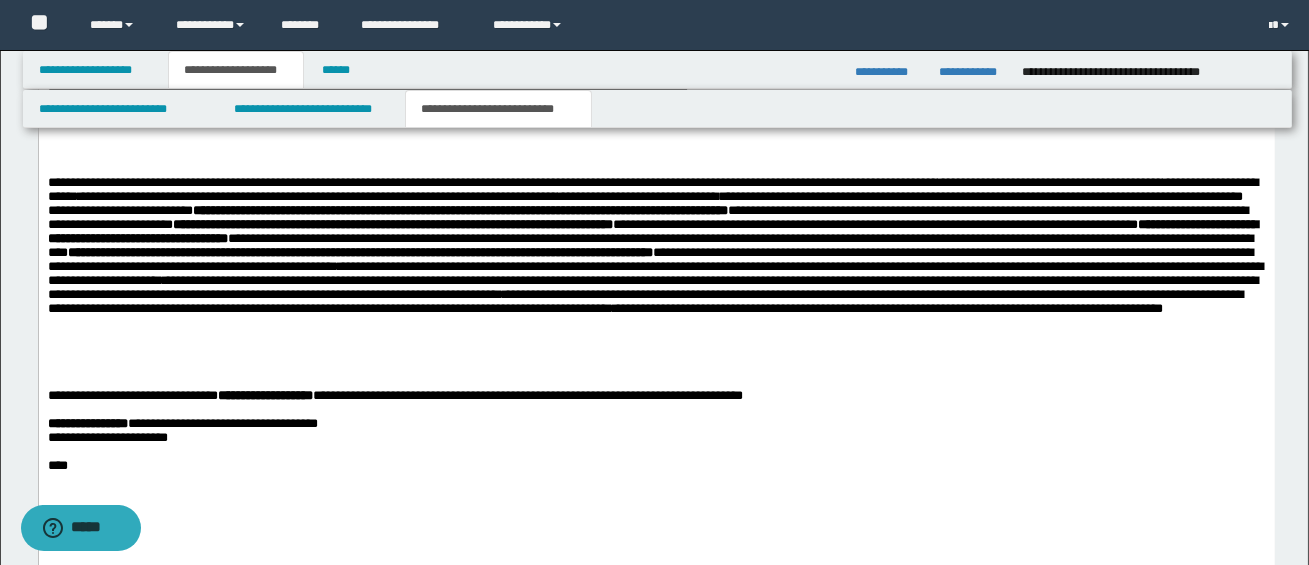 click on "**********" at bounding box center (655, 267) 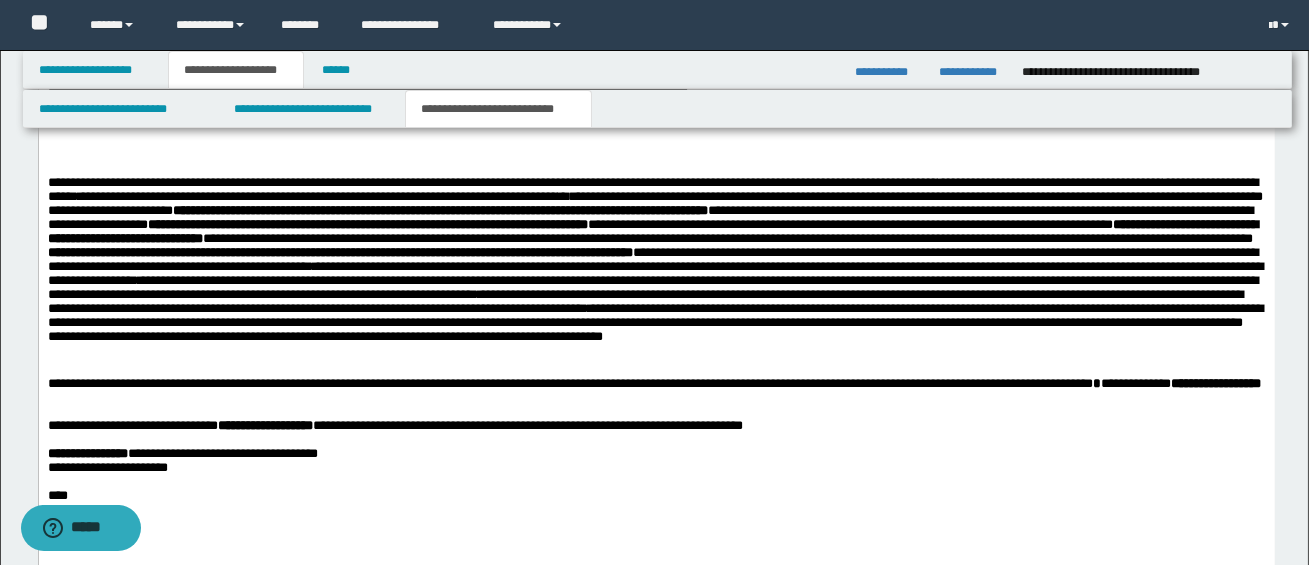 click on "**********" at bounding box center (656, 289) 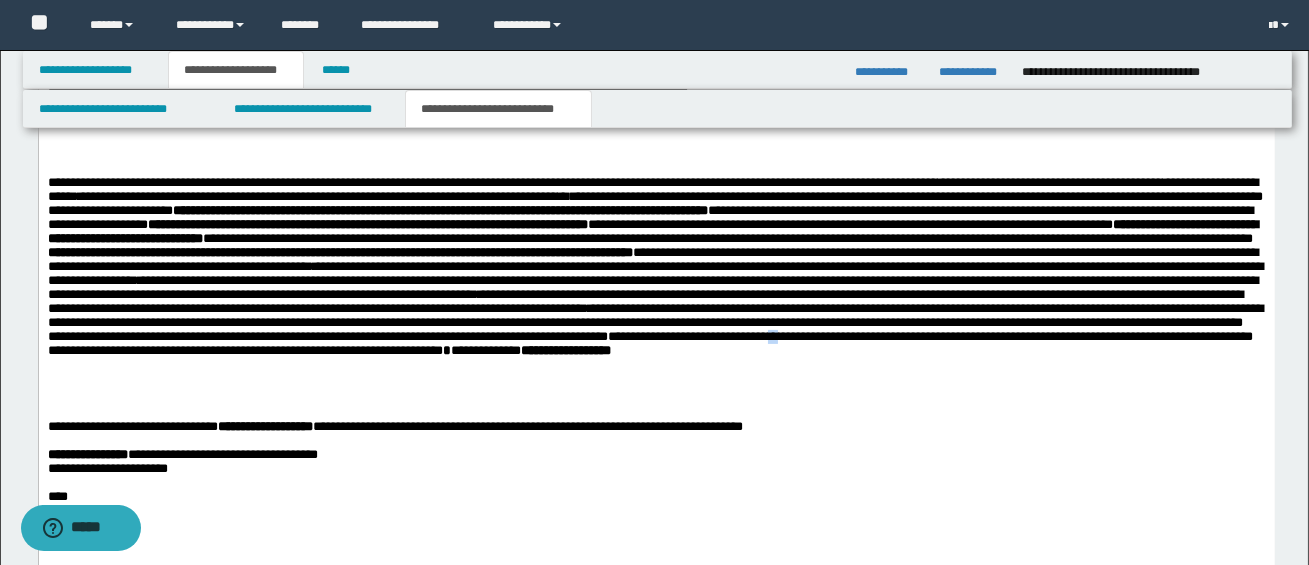 drag, startPoint x: 1166, startPoint y: 377, endPoint x: 1178, endPoint y: 377, distance: 12 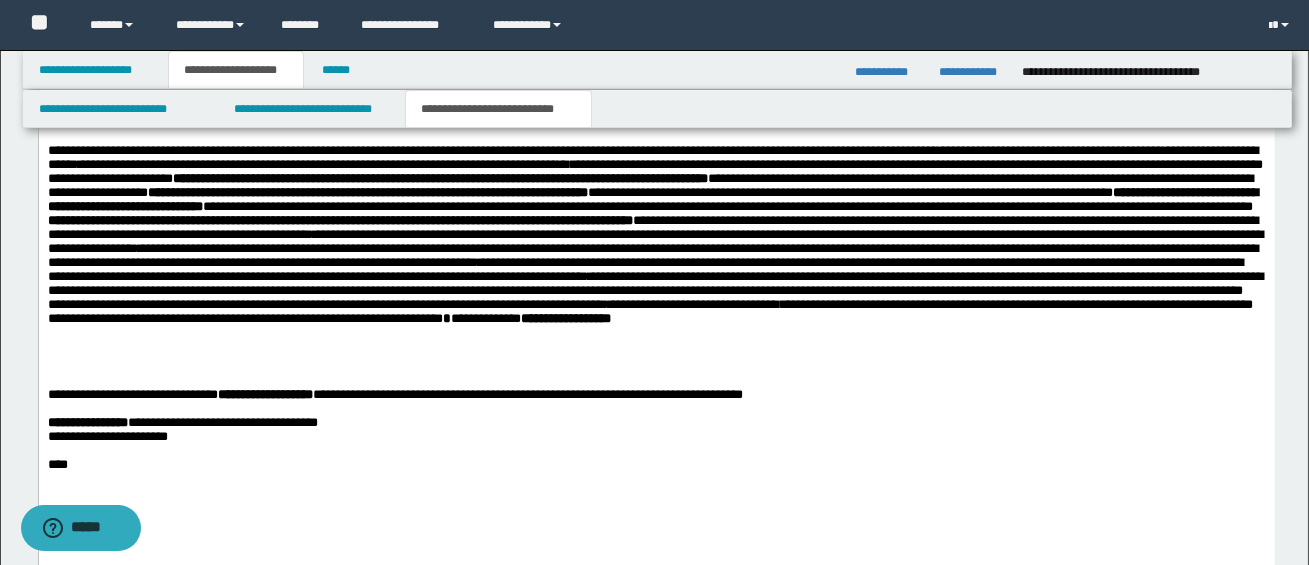 scroll, scrollTop: 1165, scrollLeft: 0, axis: vertical 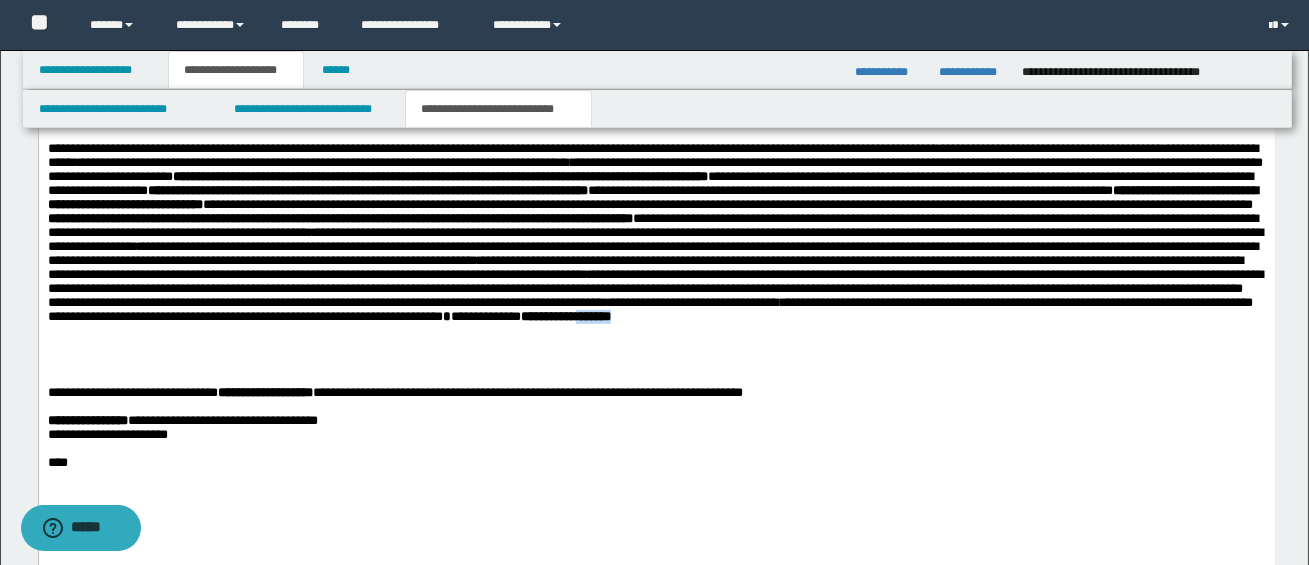 drag, startPoint x: 1107, startPoint y: 355, endPoint x: 1157, endPoint y: 350, distance: 50.24938 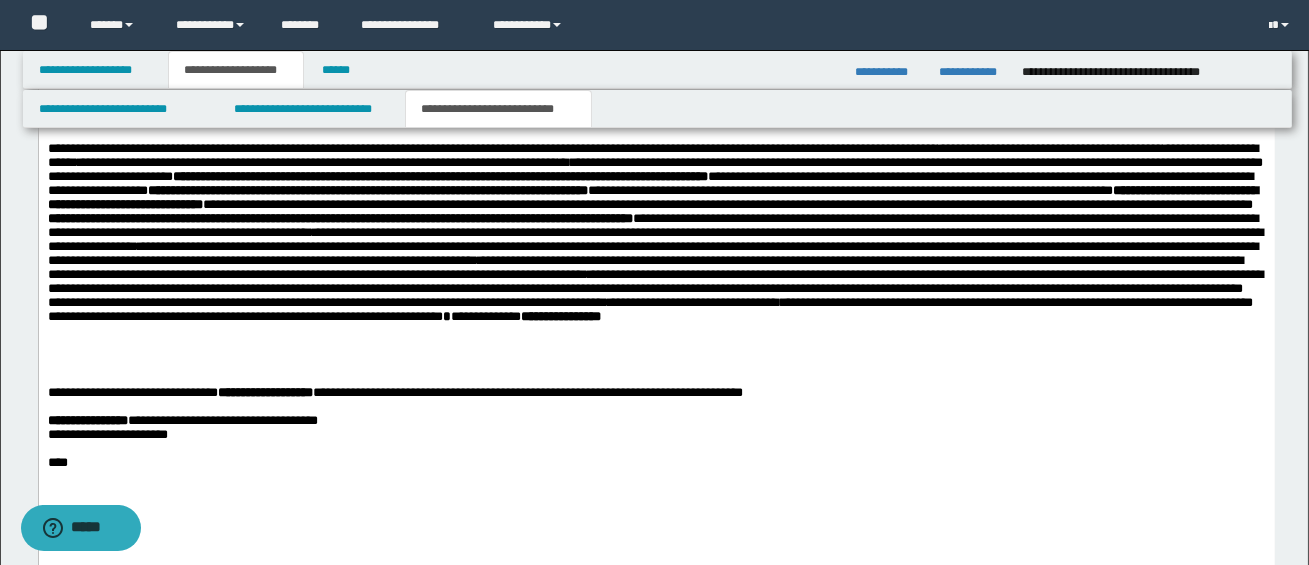 click on "**********" at bounding box center (656, 421) 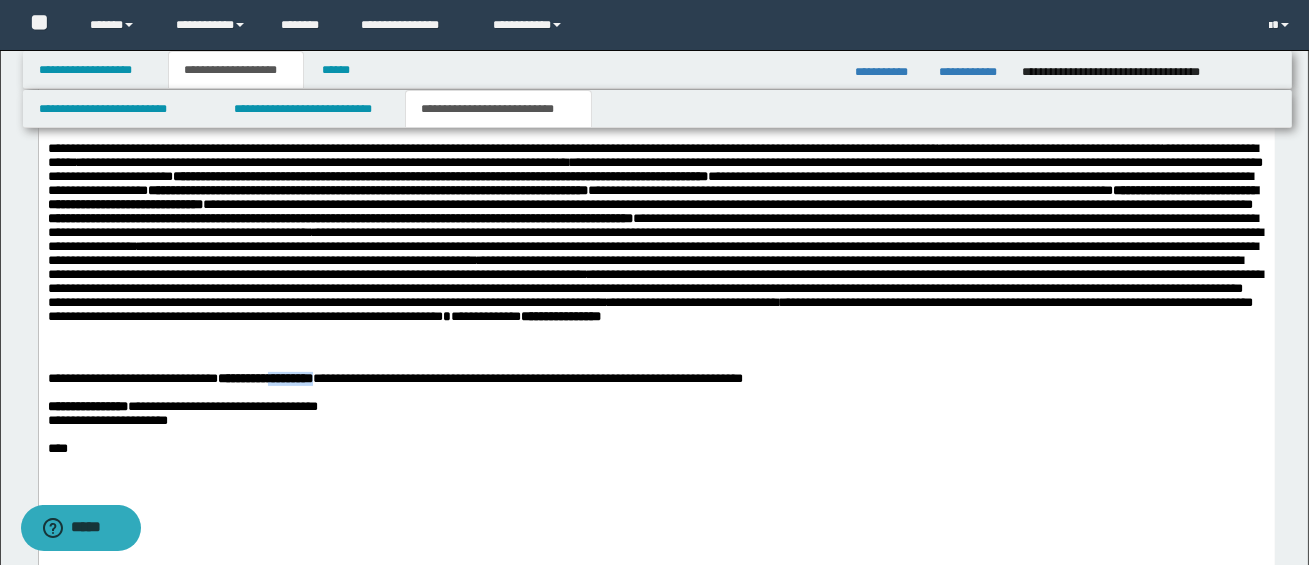 drag, startPoint x: 307, startPoint y: 387, endPoint x: 384, endPoint y: 384, distance: 77.05842 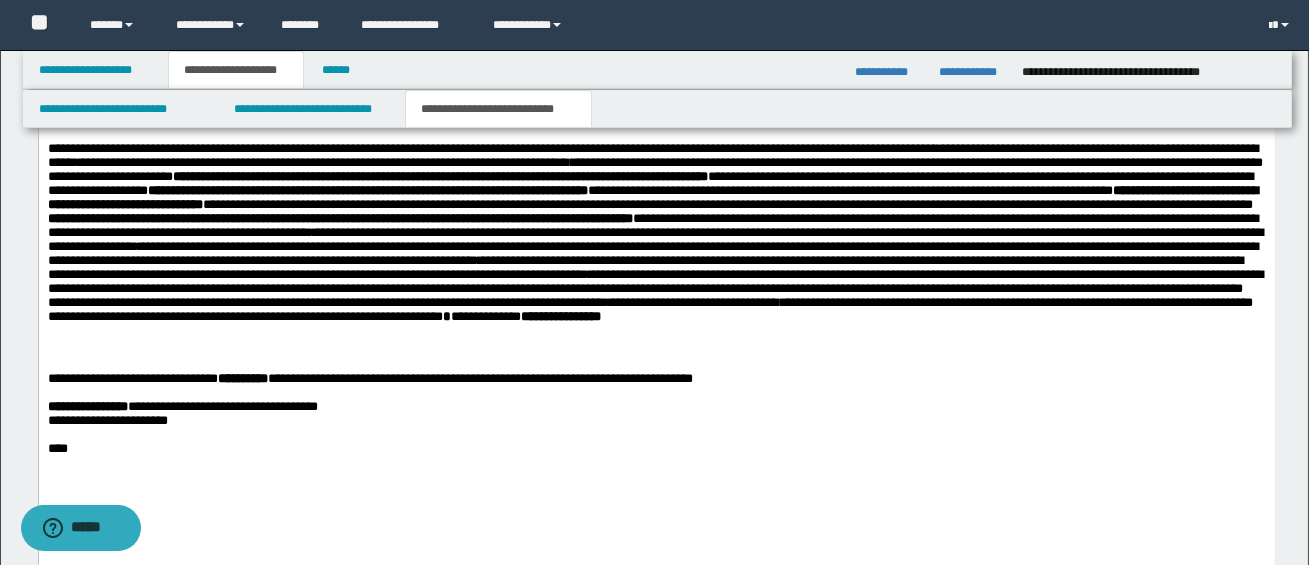 click on "****" at bounding box center (656, 449) 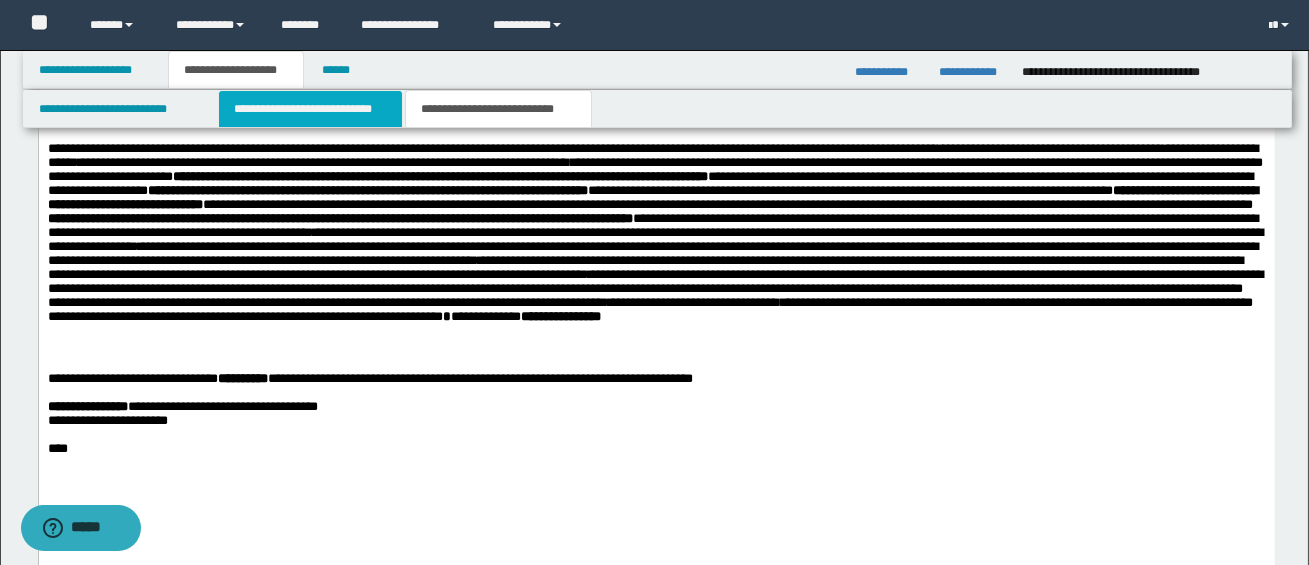 click on "**********" at bounding box center (310, 109) 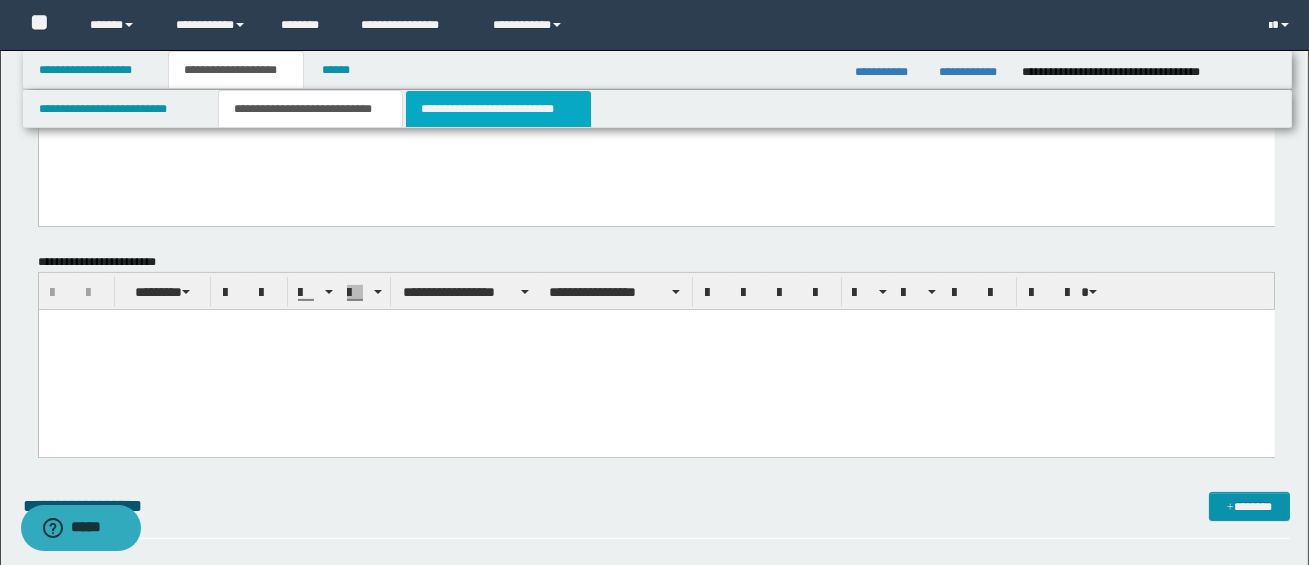 click on "**********" at bounding box center [498, 109] 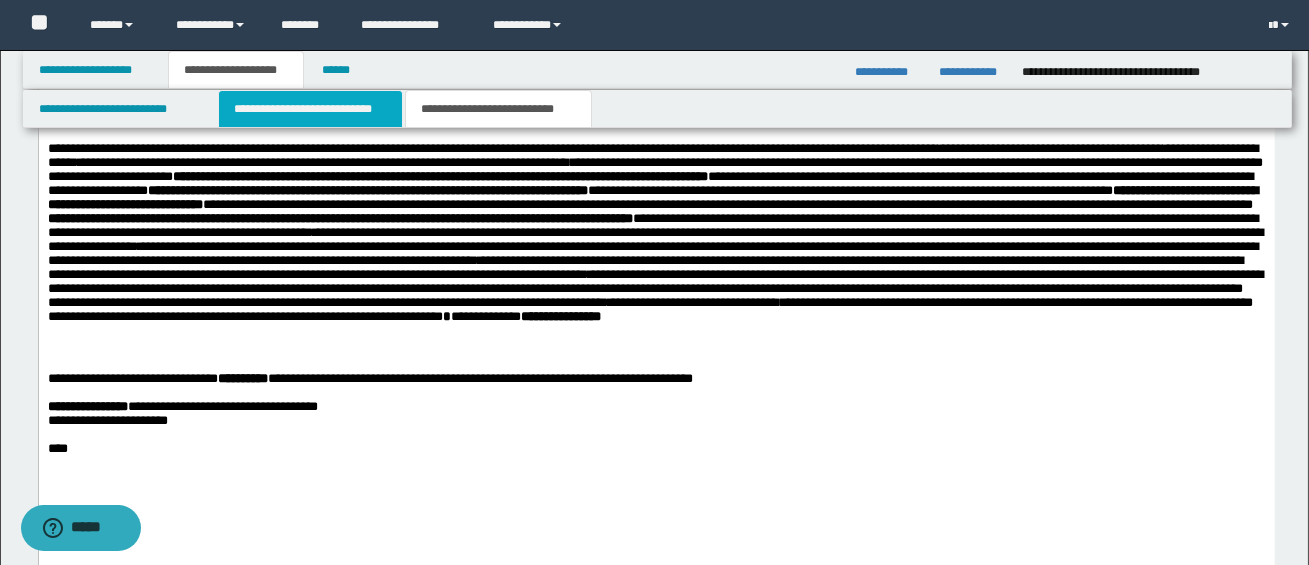 click on "**********" at bounding box center [310, 109] 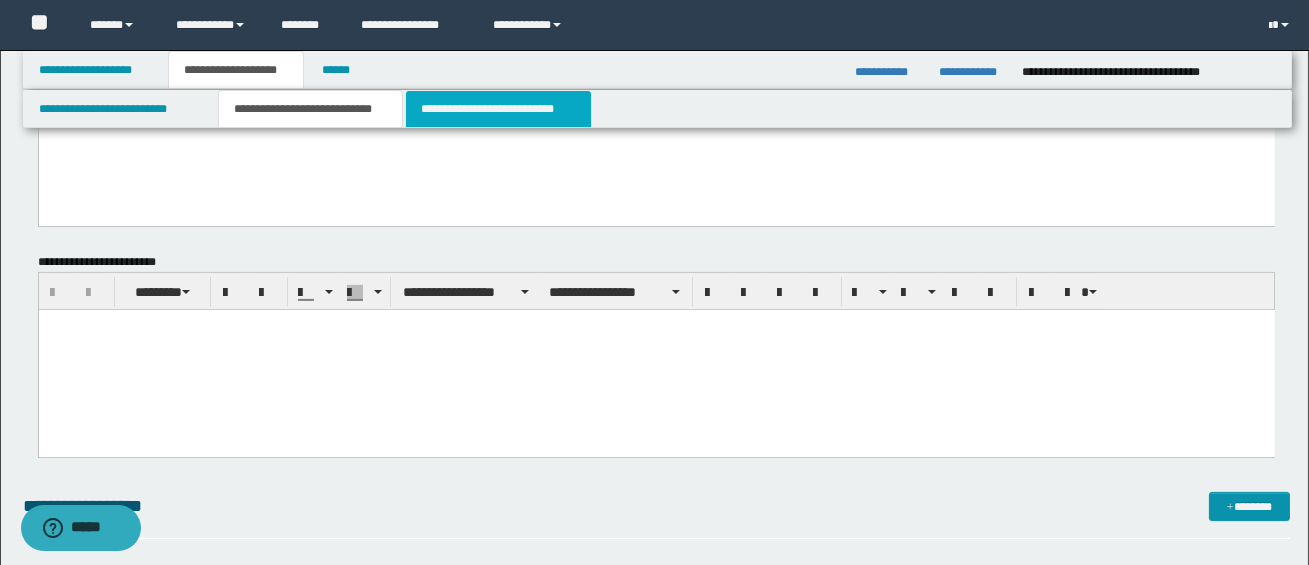 click on "**********" at bounding box center (498, 109) 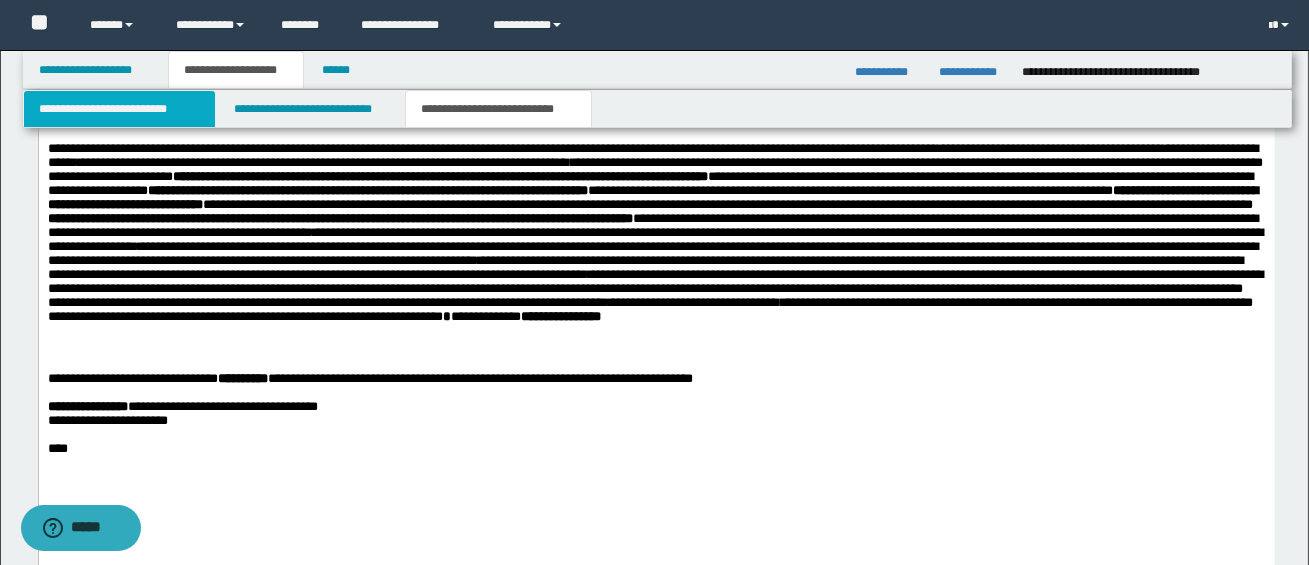 click on "**********" at bounding box center [119, 109] 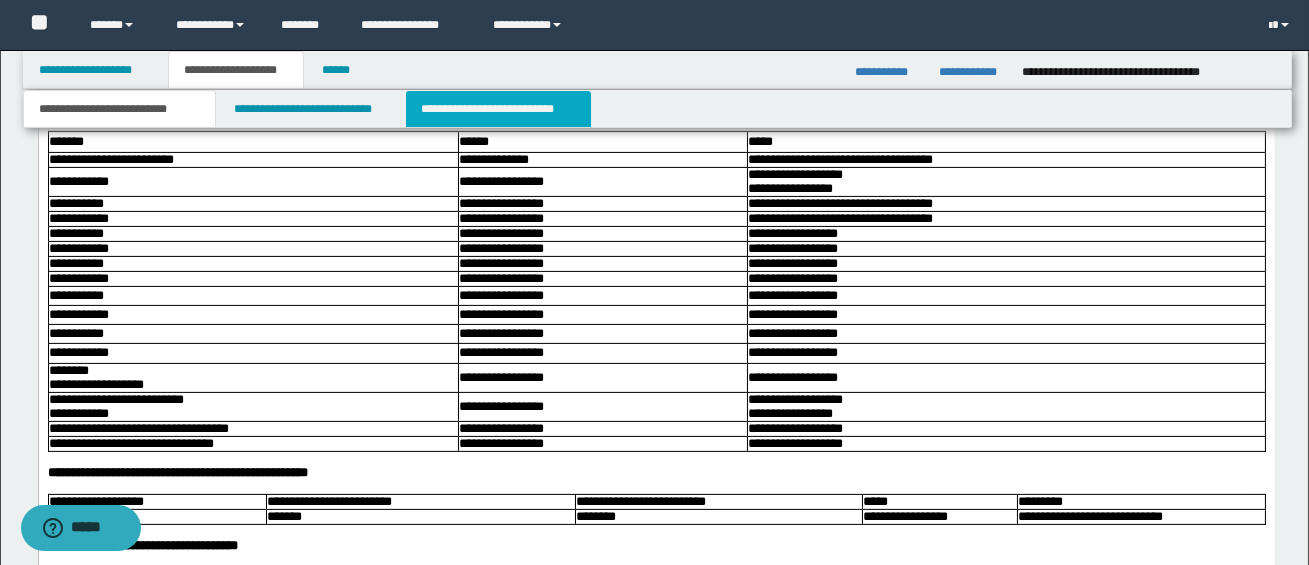 click on "**********" at bounding box center [498, 109] 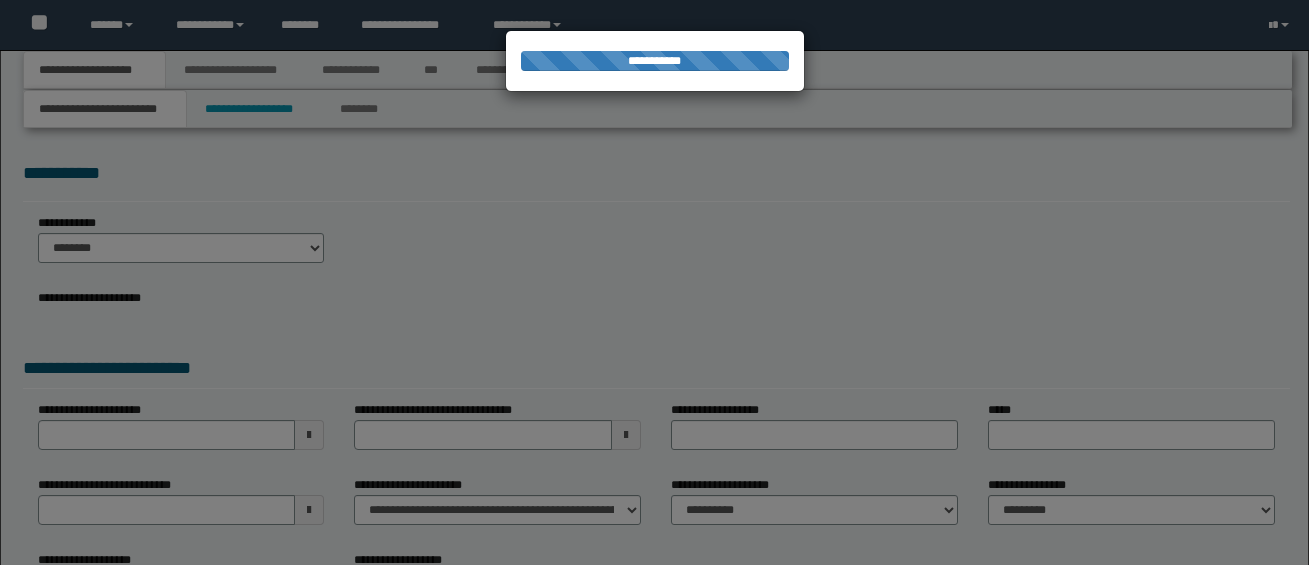 scroll, scrollTop: 0, scrollLeft: 0, axis: both 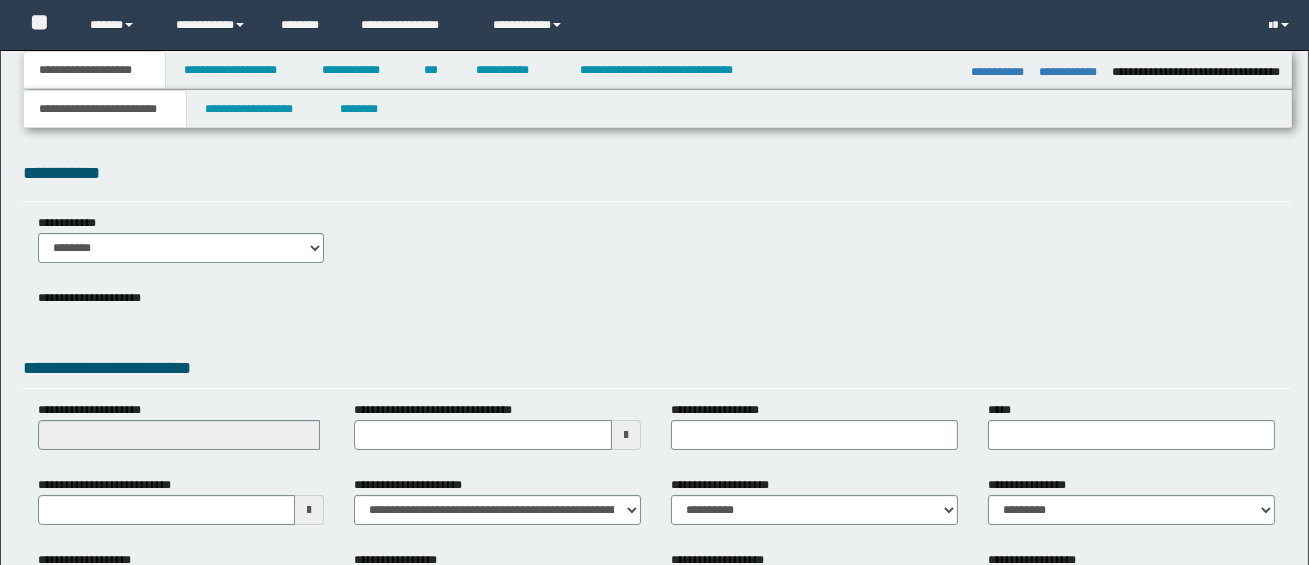 select on "*" 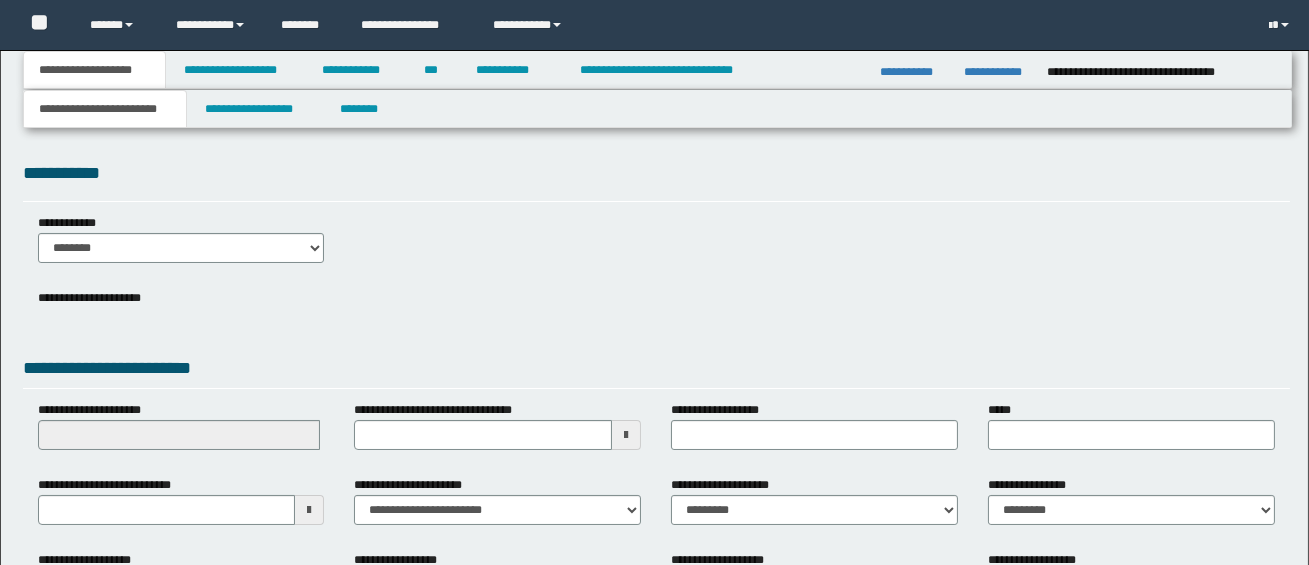 scroll, scrollTop: 0, scrollLeft: 0, axis: both 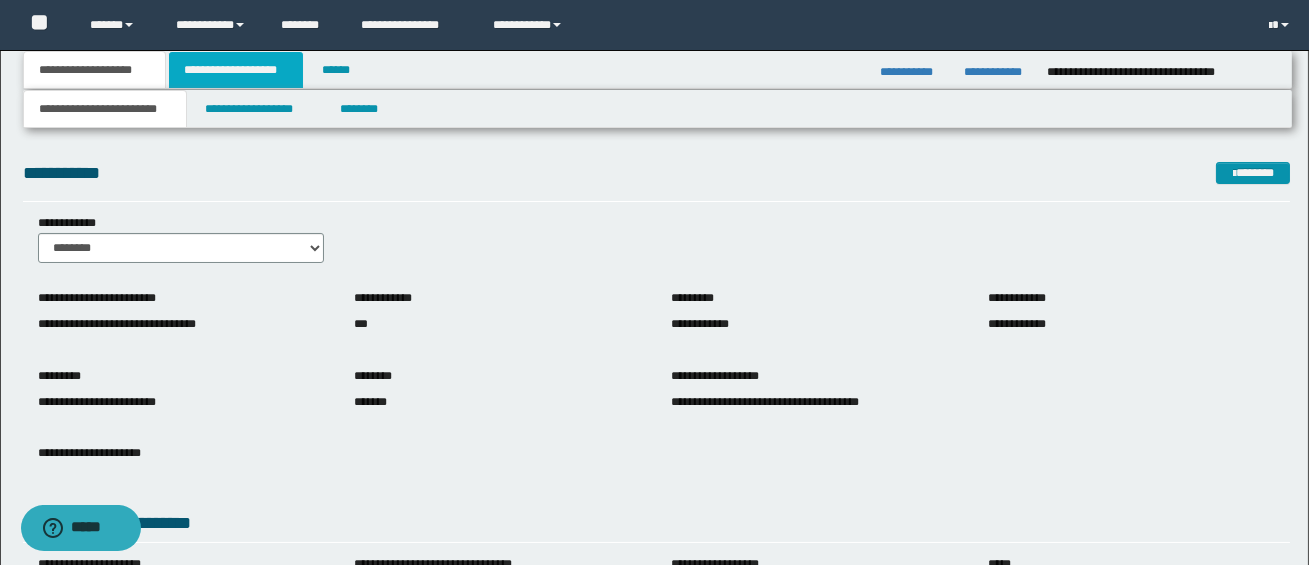 click on "**********" at bounding box center (236, 70) 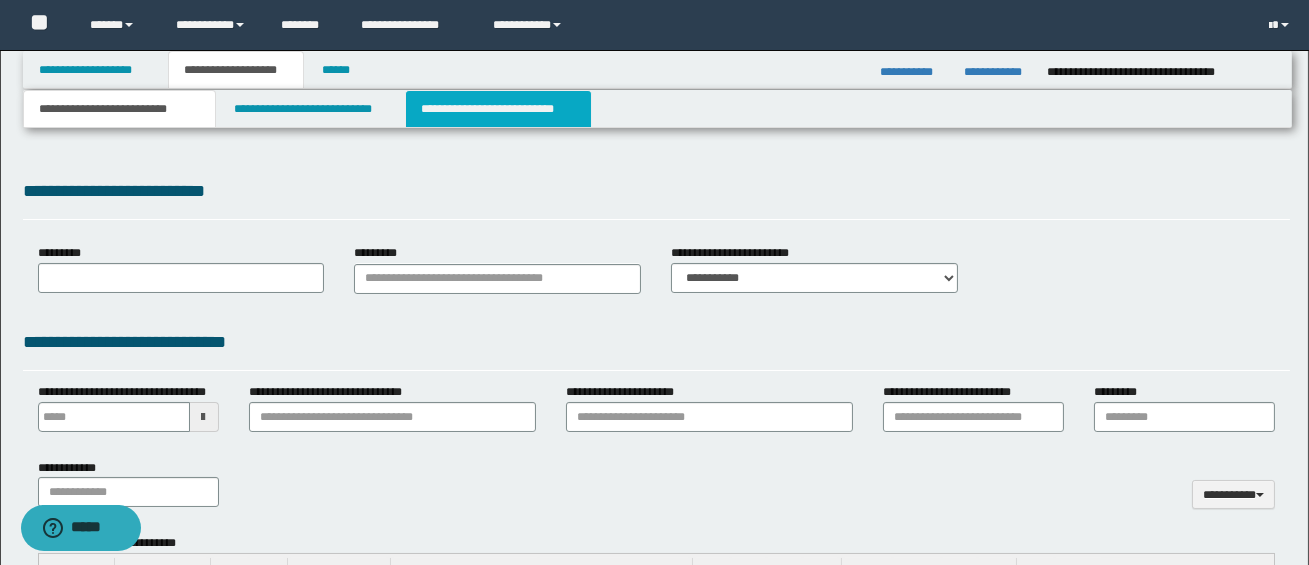 type 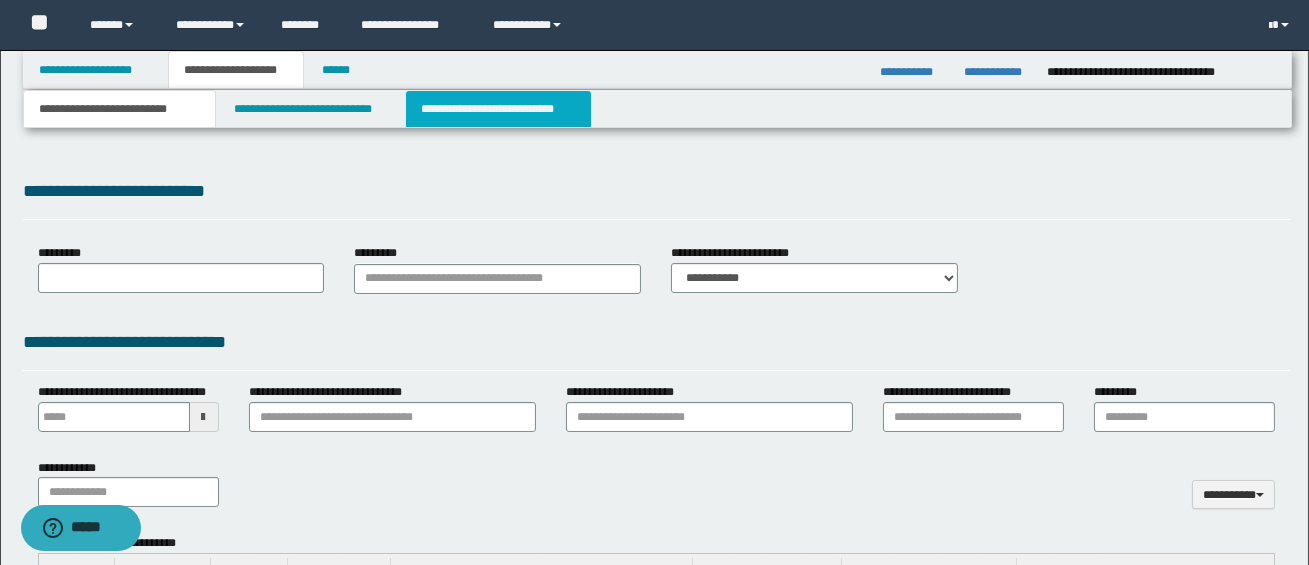 scroll, scrollTop: 0, scrollLeft: 0, axis: both 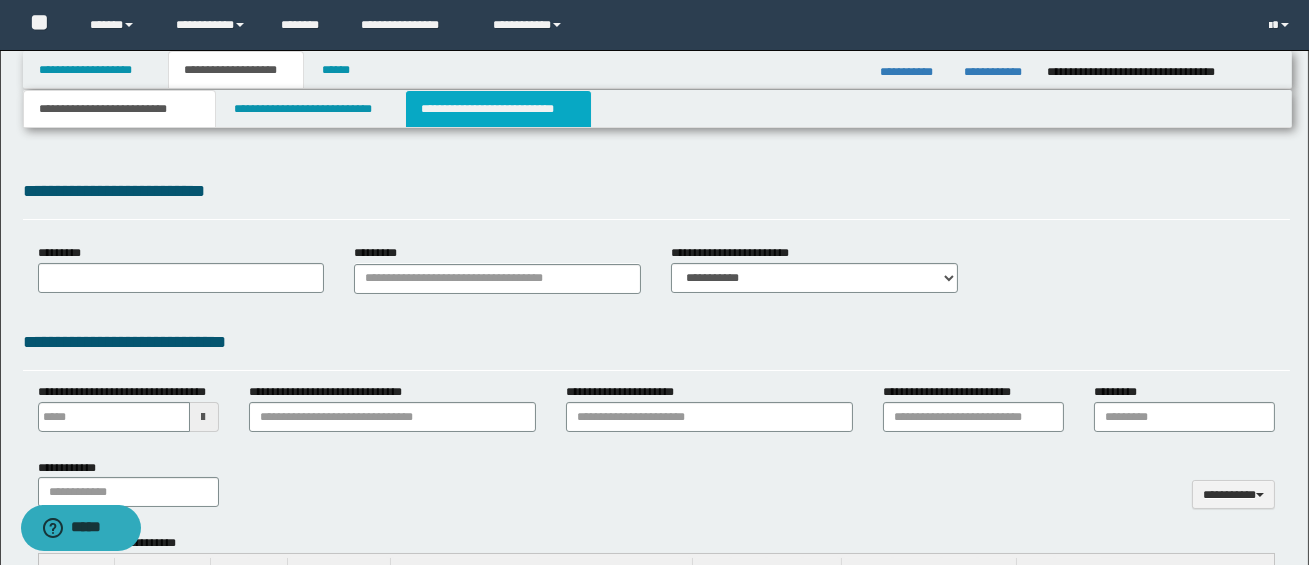 click on "**********" at bounding box center (498, 109) 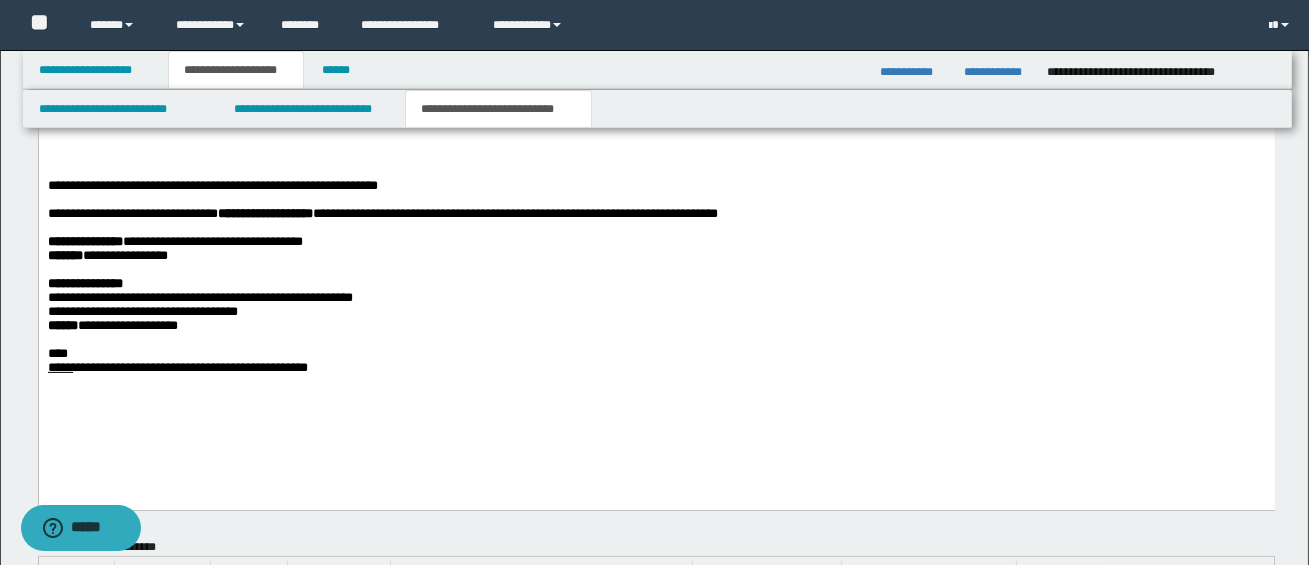 scroll, scrollTop: 1180, scrollLeft: 0, axis: vertical 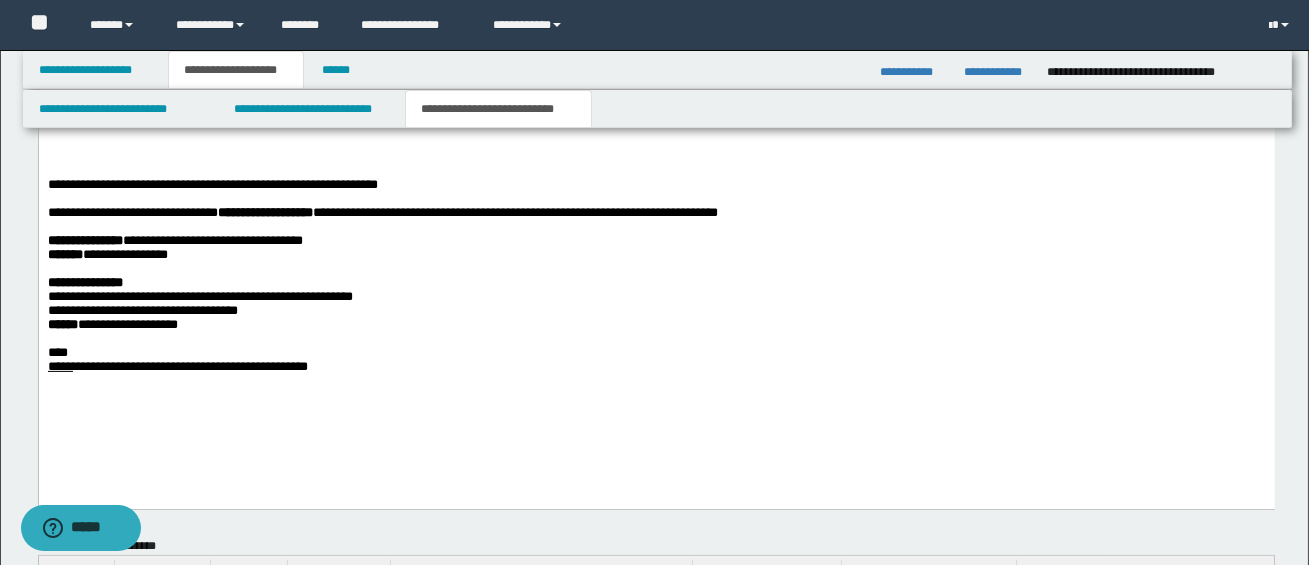 click on "**********" at bounding box center [656, 185] 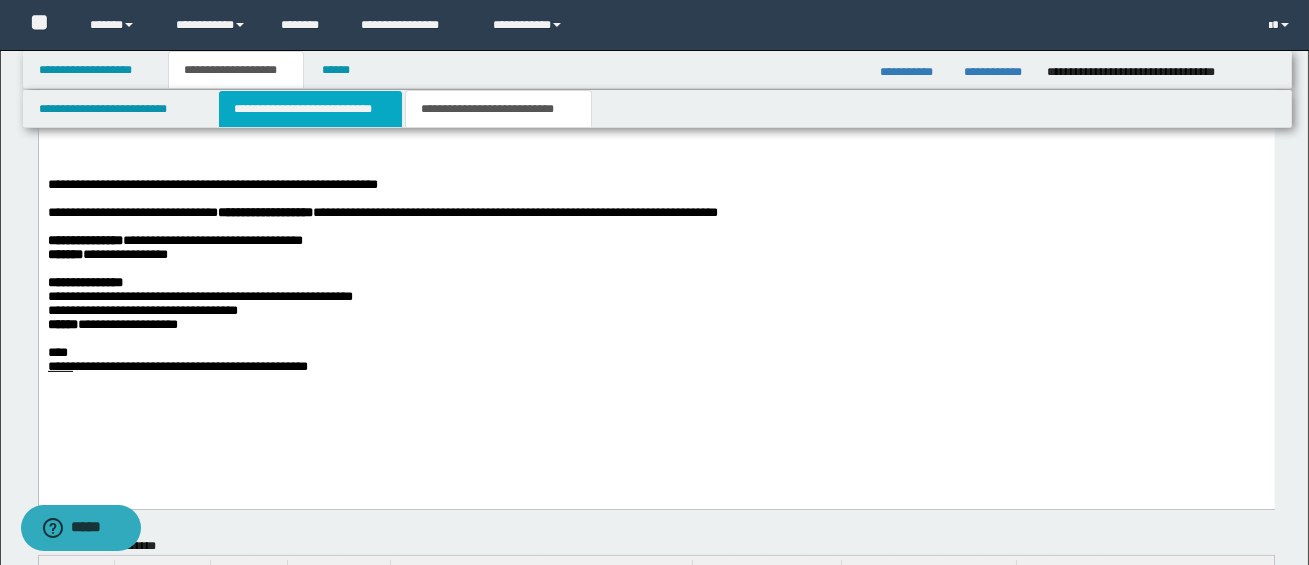 click on "**********" at bounding box center [310, 109] 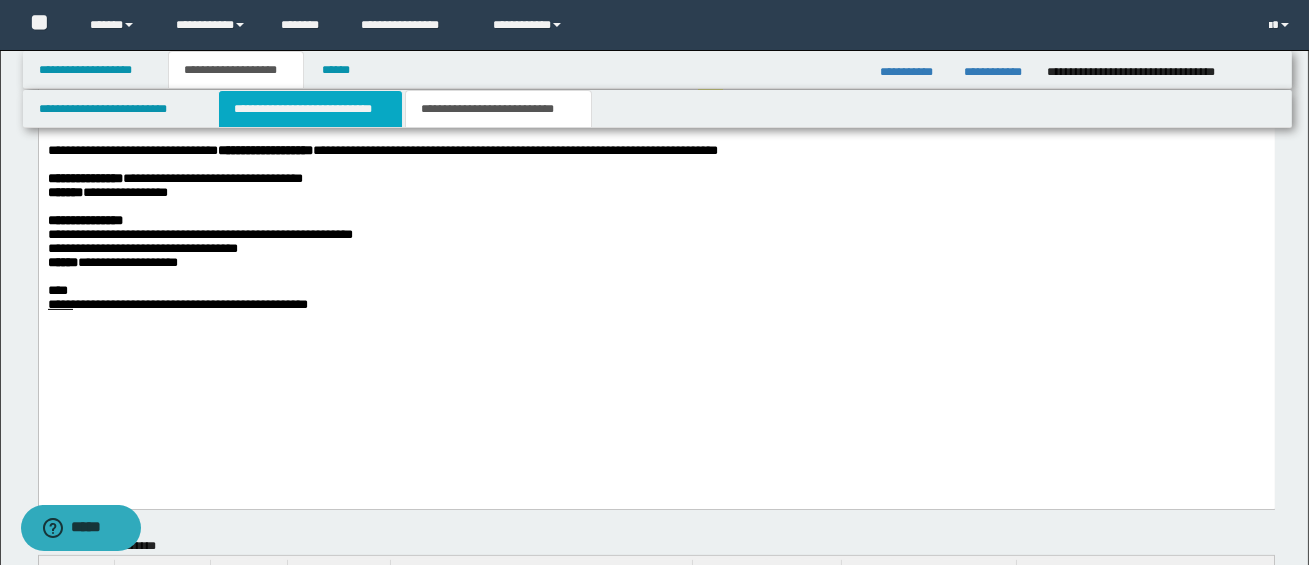 scroll, scrollTop: 0, scrollLeft: 0, axis: both 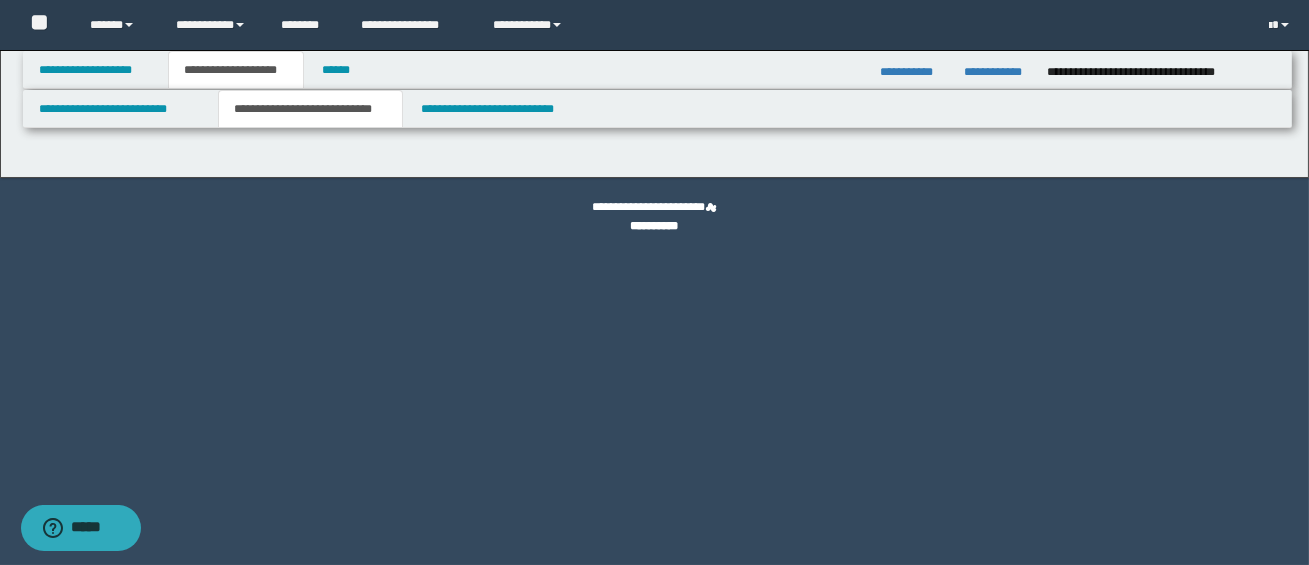 select on "*" 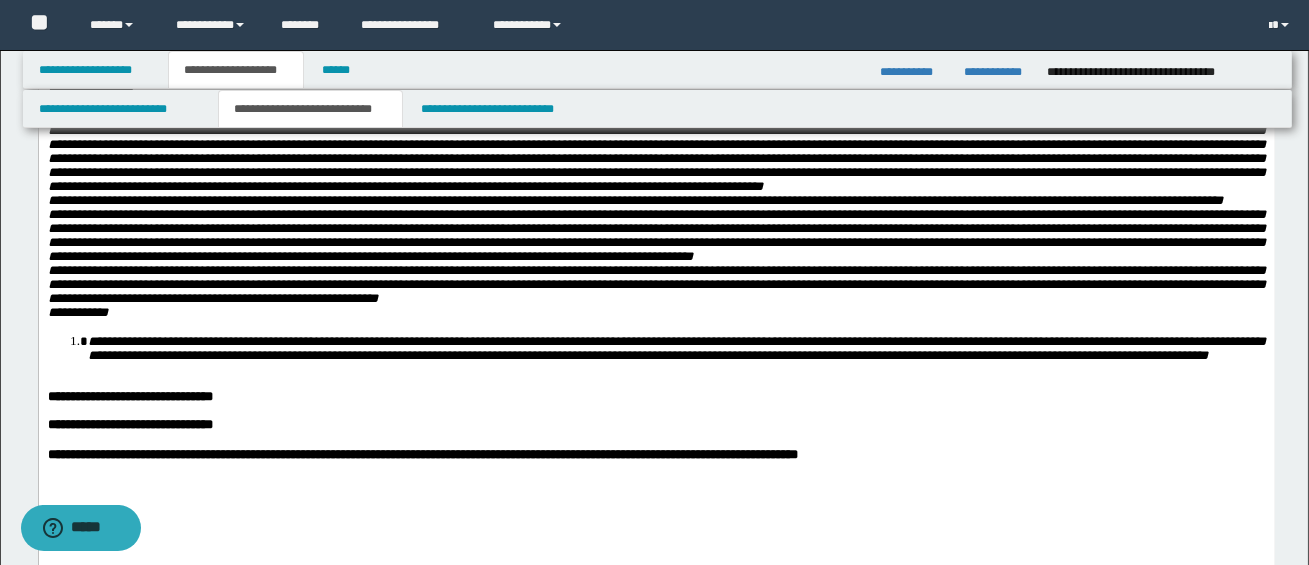 scroll, scrollTop: 1341, scrollLeft: 0, axis: vertical 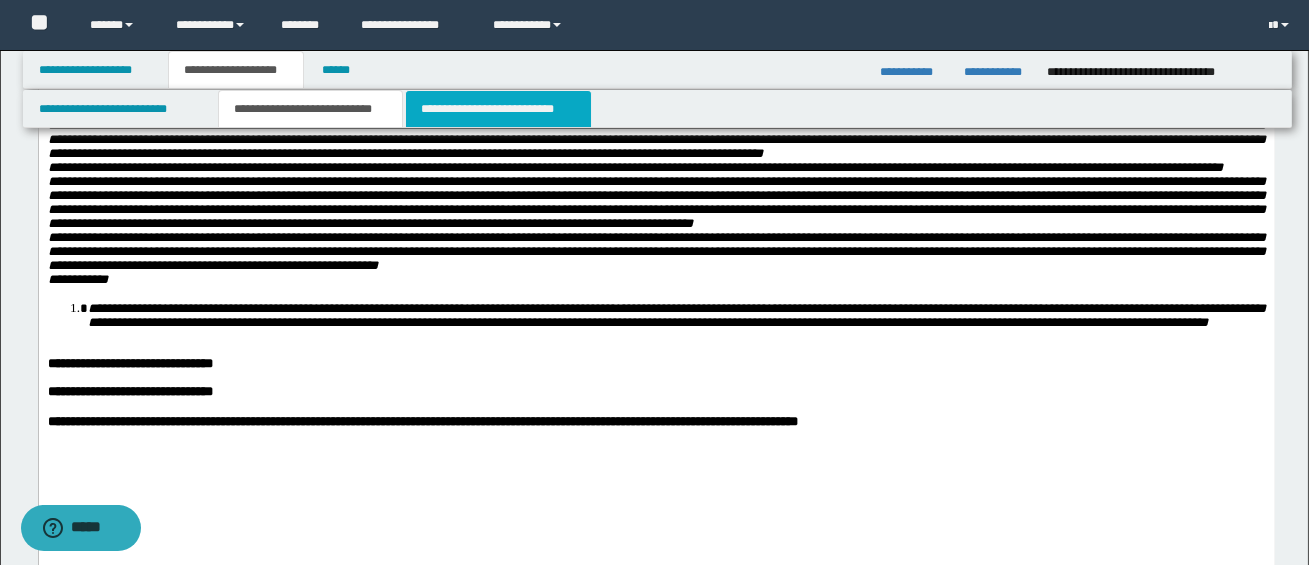 click on "**********" at bounding box center (498, 109) 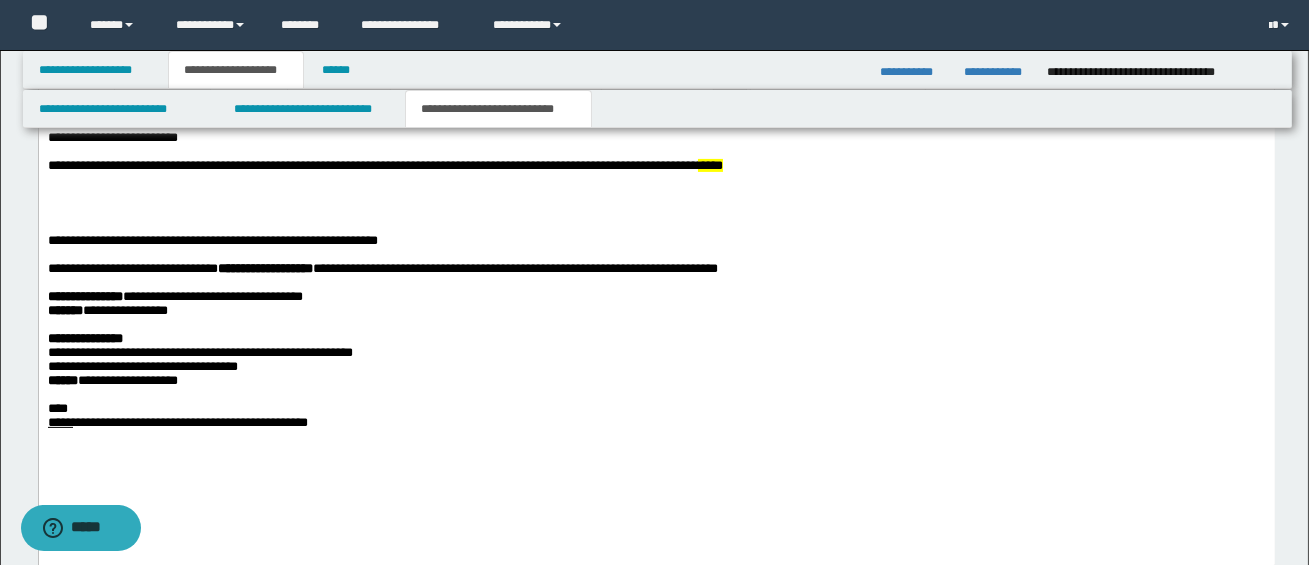 scroll, scrollTop: 1118, scrollLeft: 0, axis: vertical 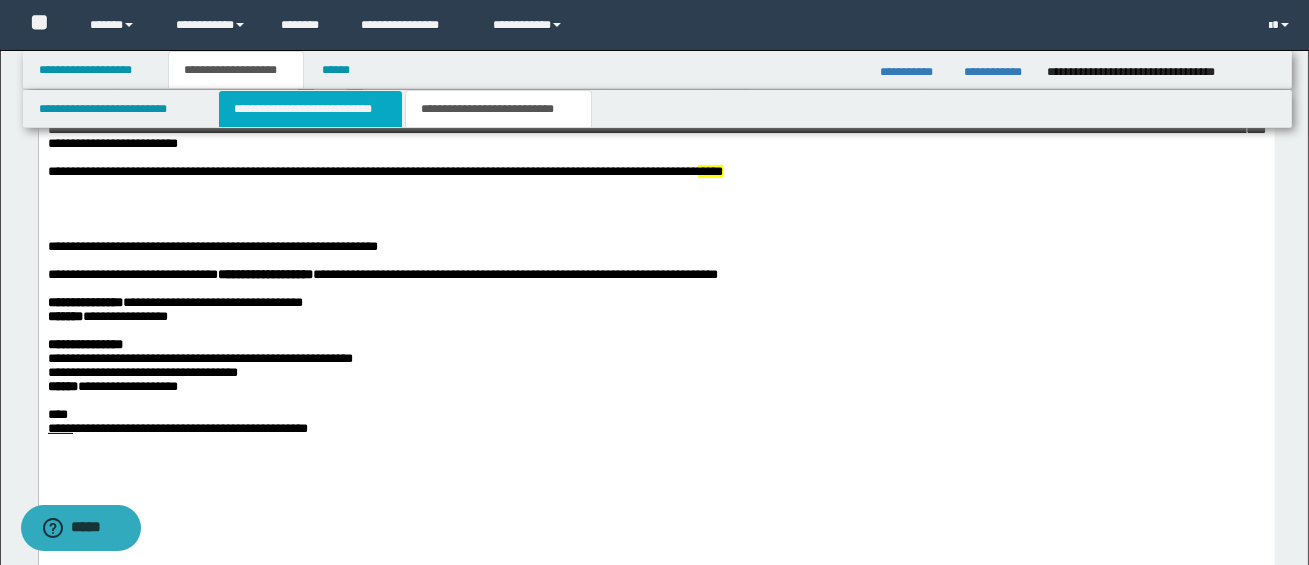 click on "**********" at bounding box center [310, 109] 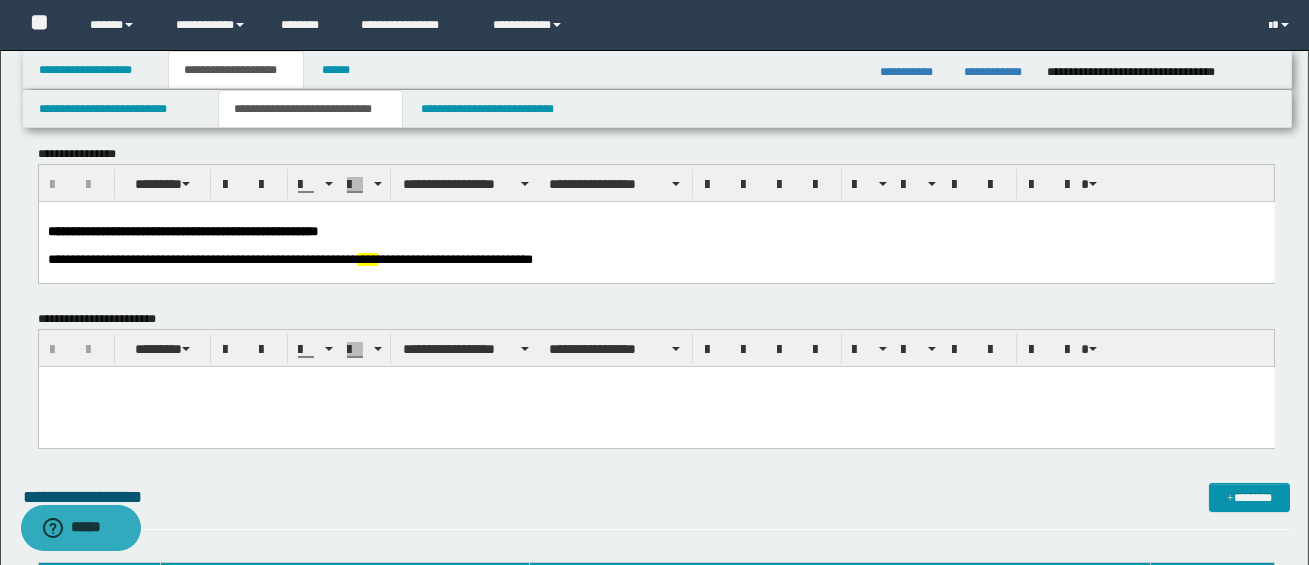 scroll, scrollTop: 15, scrollLeft: 0, axis: vertical 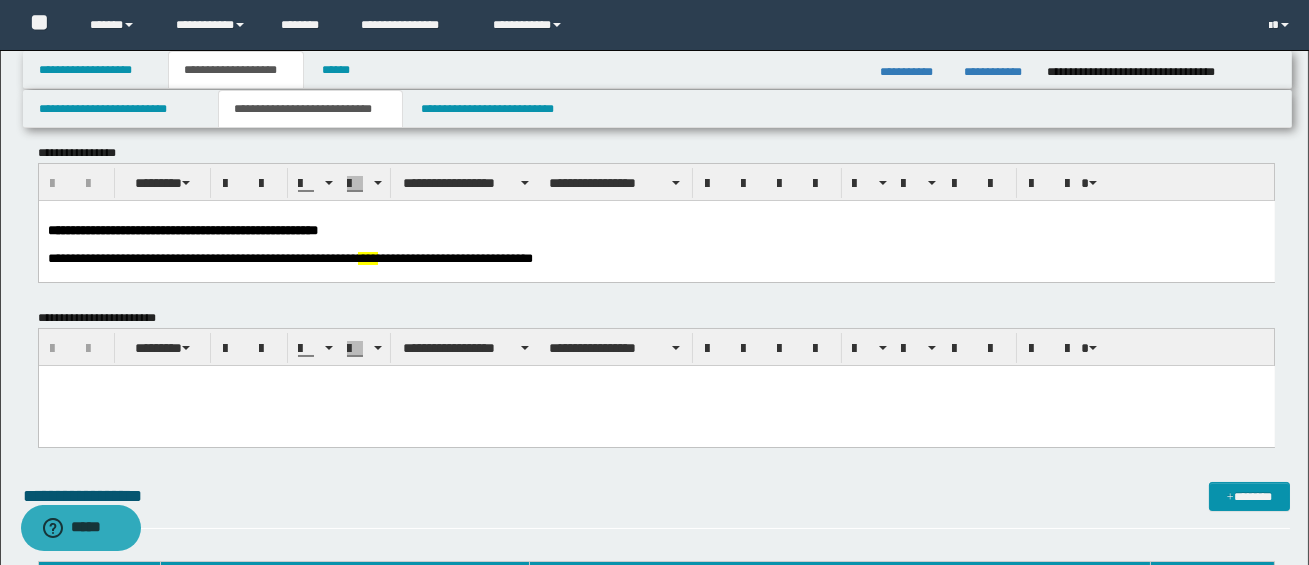 click at bounding box center (656, 244) 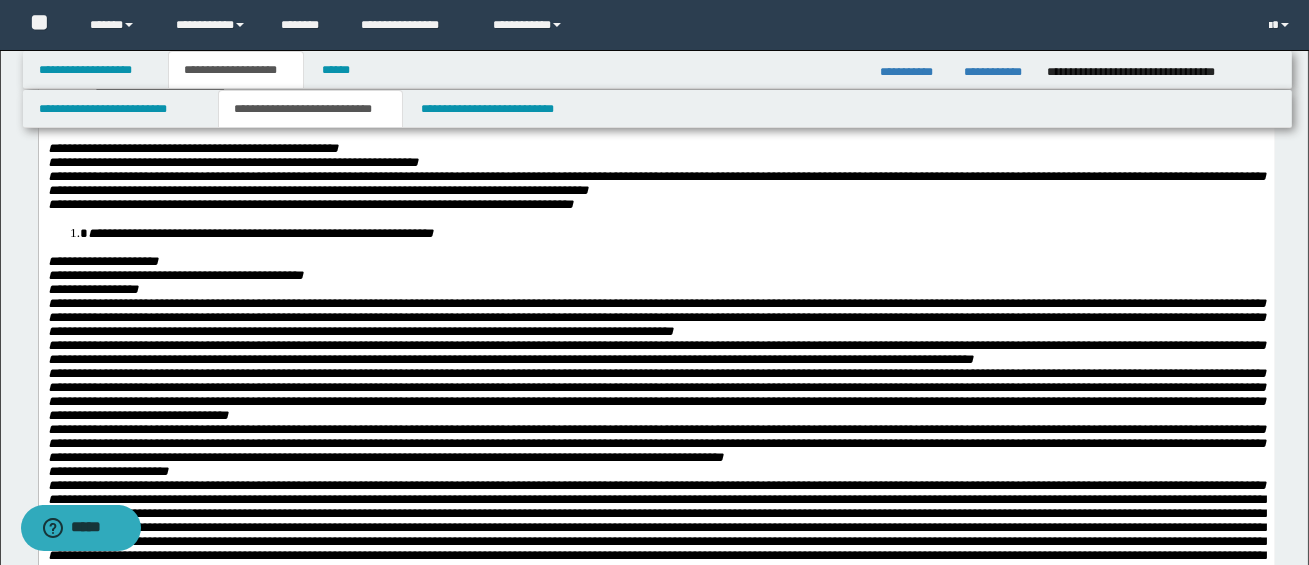 scroll, scrollTop: 530, scrollLeft: 0, axis: vertical 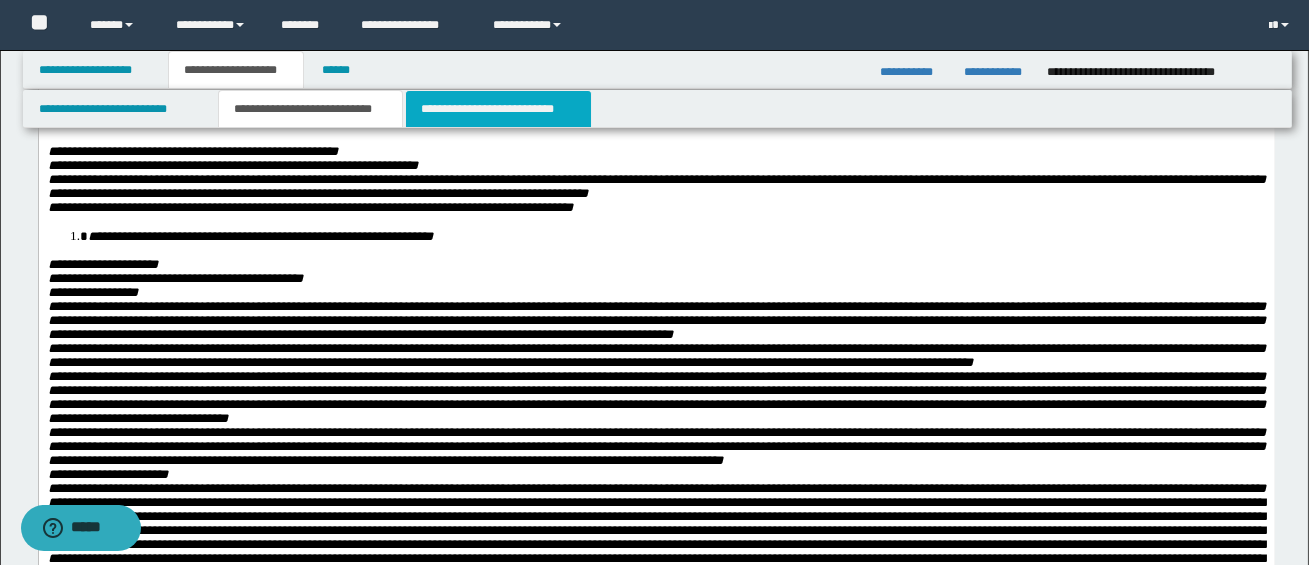 click on "**********" at bounding box center (498, 109) 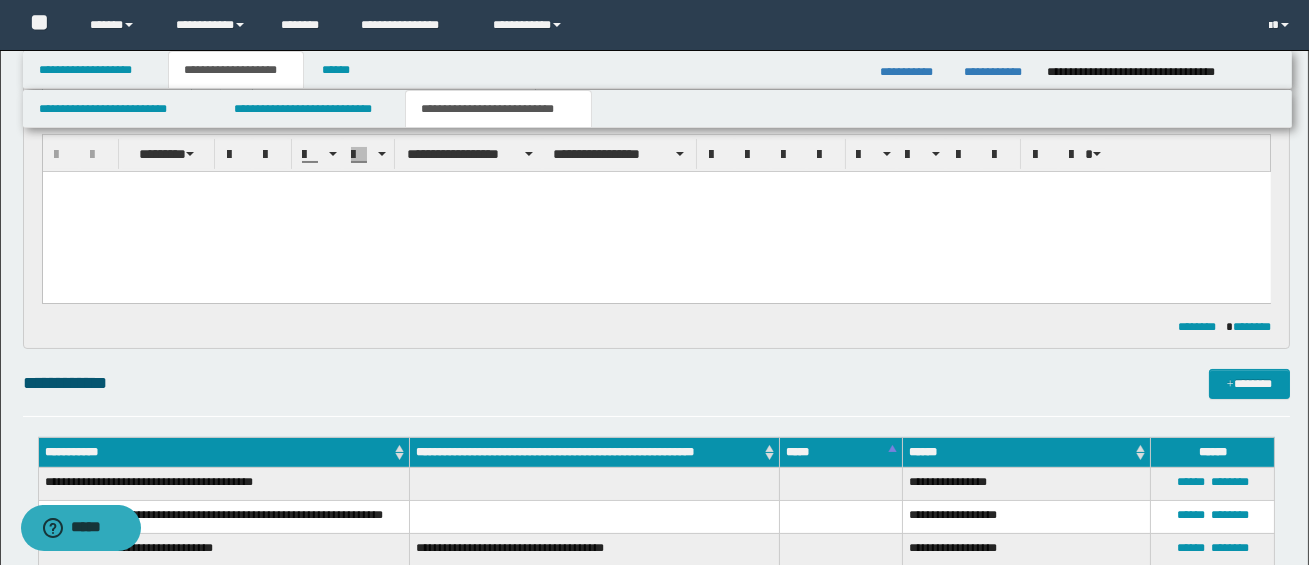 scroll, scrollTop: 518, scrollLeft: 0, axis: vertical 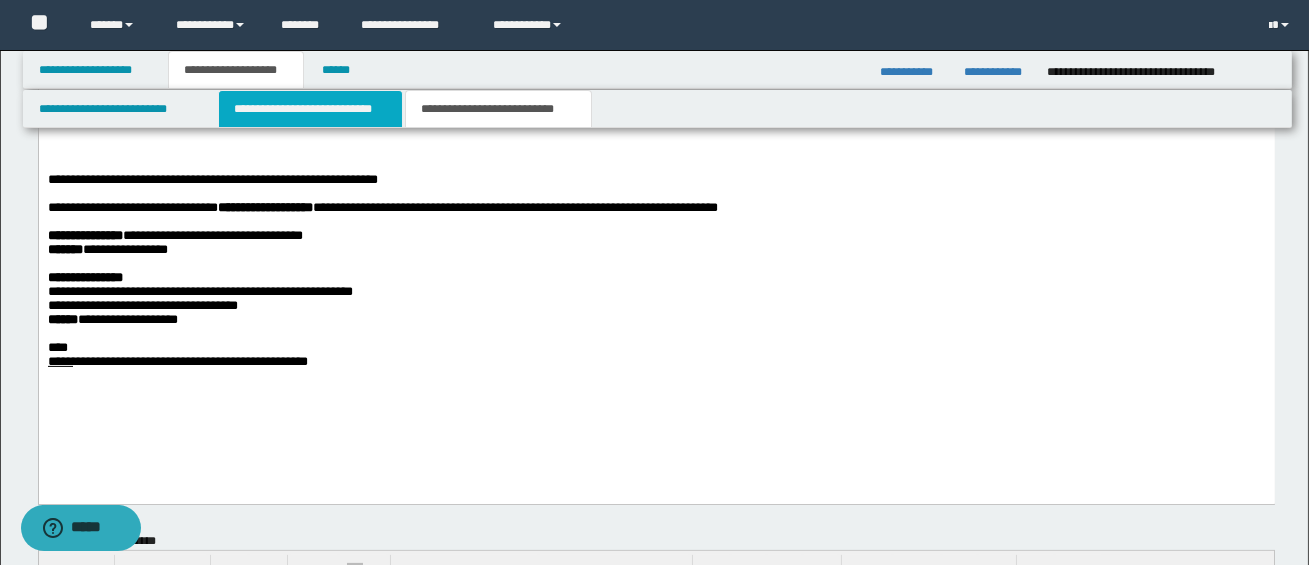 click on "**********" at bounding box center (310, 109) 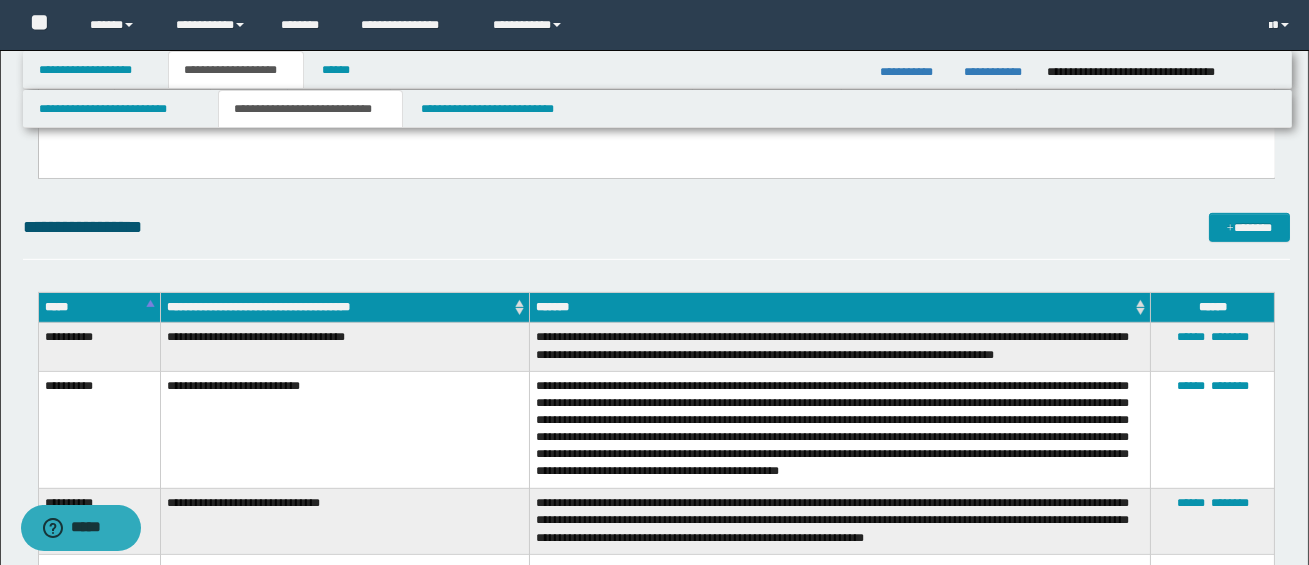 scroll, scrollTop: 2157, scrollLeft: 0, axis: vertical 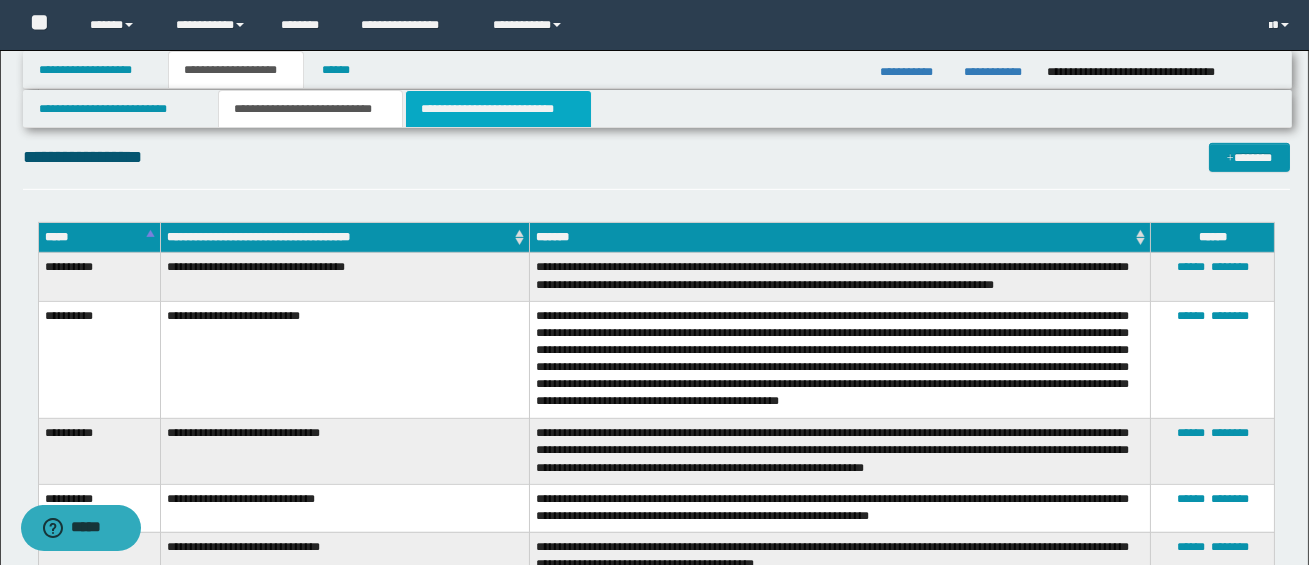 click on "**********" at bounding box center [498, 109] 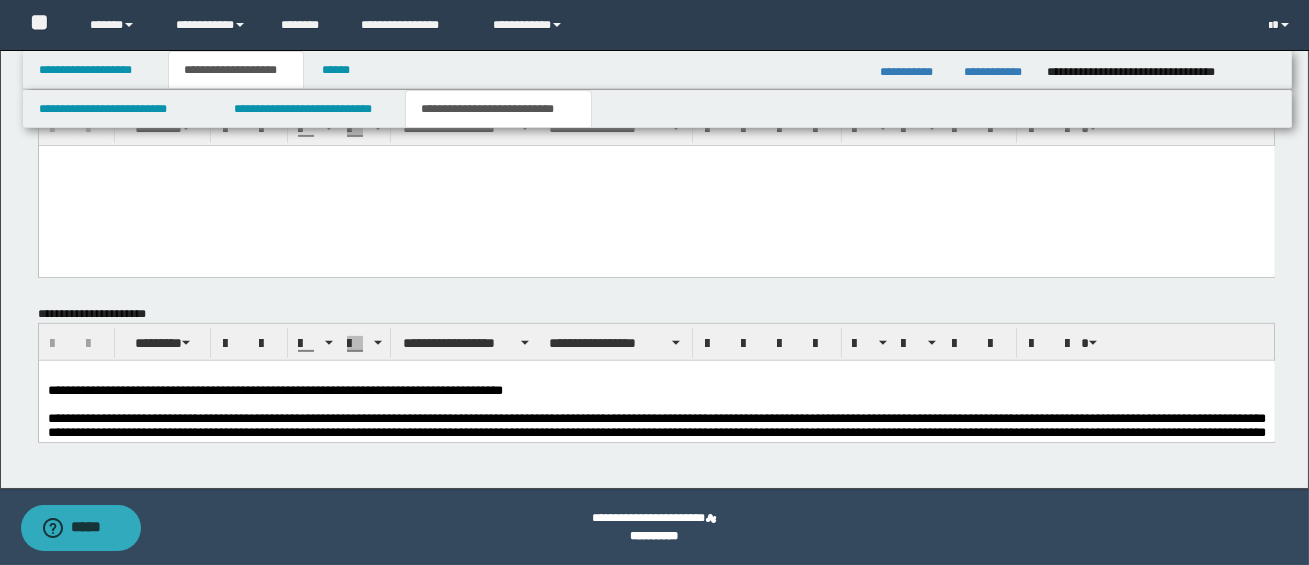 scroll, scrollTop: 1626, scrollLeft: 0, axis: vertical 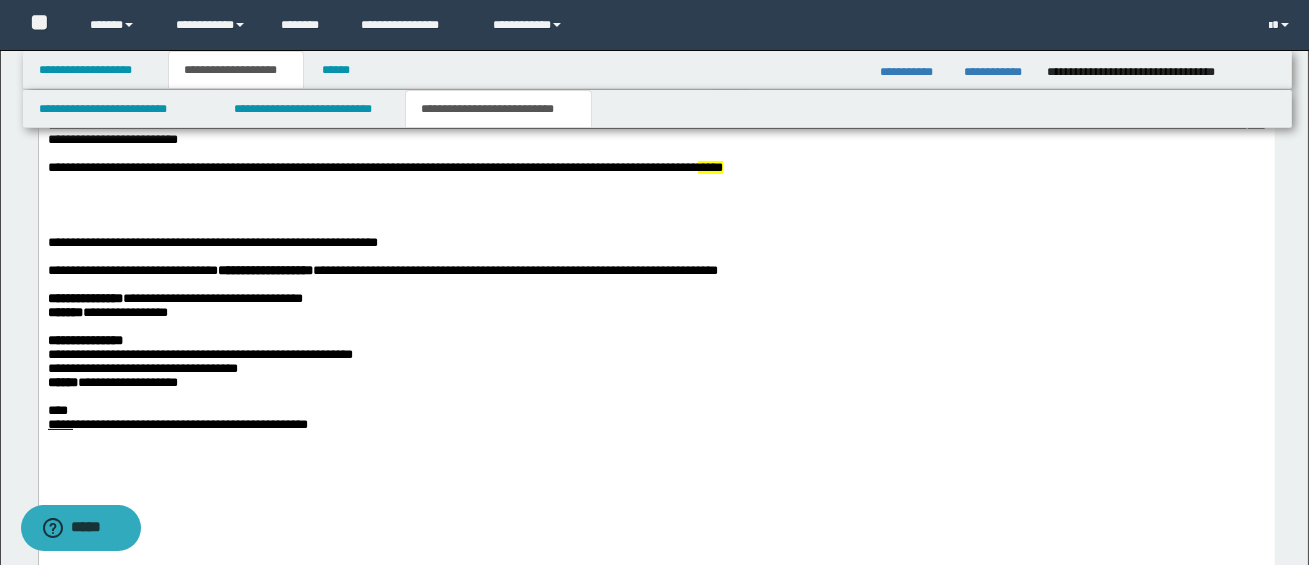 click on "**********" at bounding box center [656, 243] 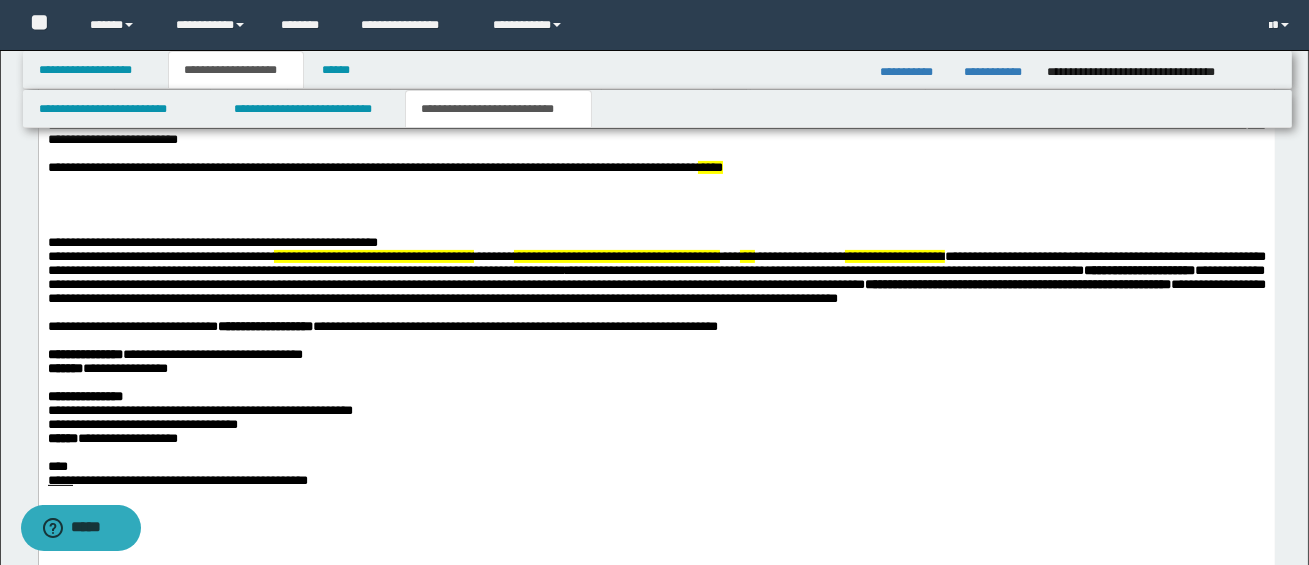 click on "**********" at bounding box center (656, 321) 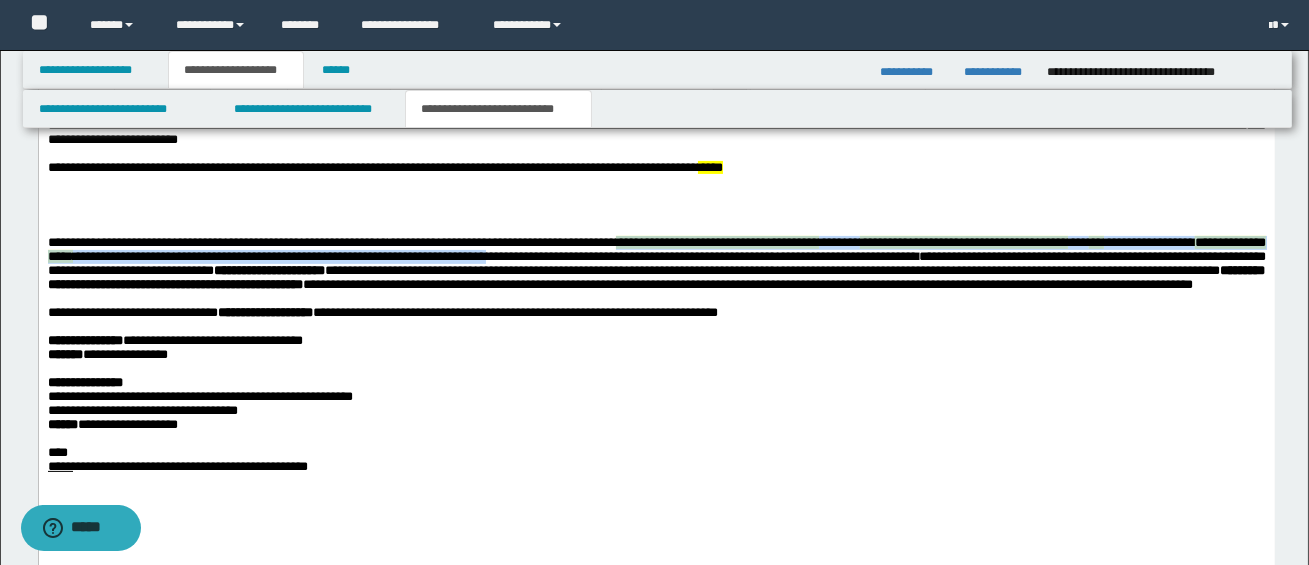 drag, startPoint x: 650, startPoint y: 248, endPoint x: 651, endPoint y: 268, distance: 20.024984 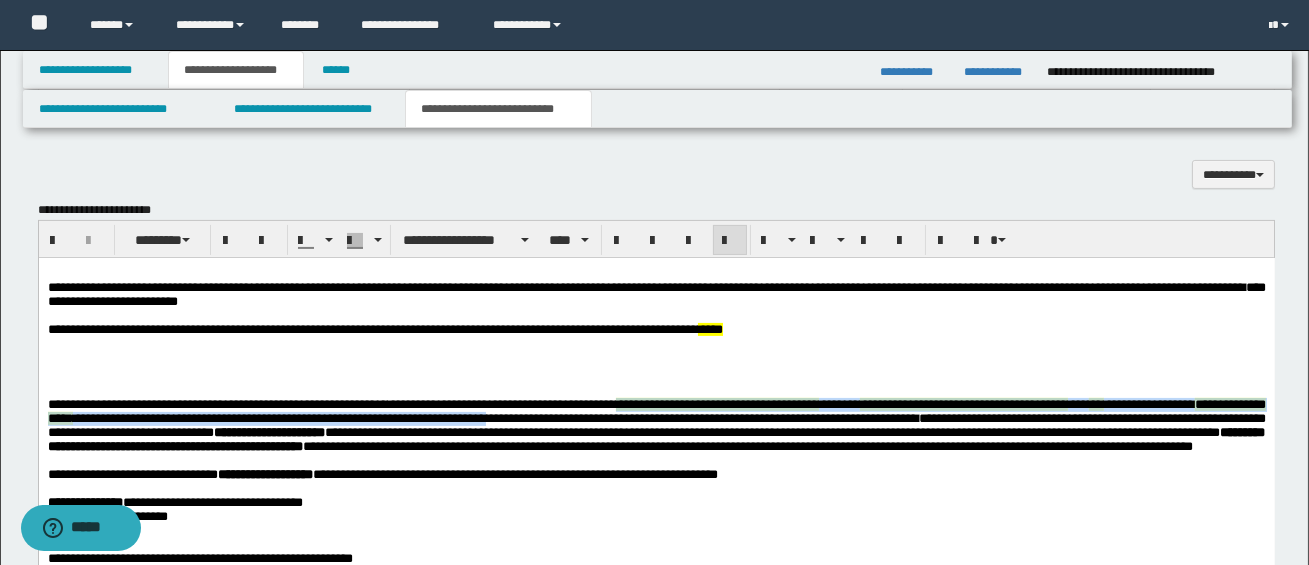 scroll, scrollTop: 963, scrollLeft: 0, axis: vertical 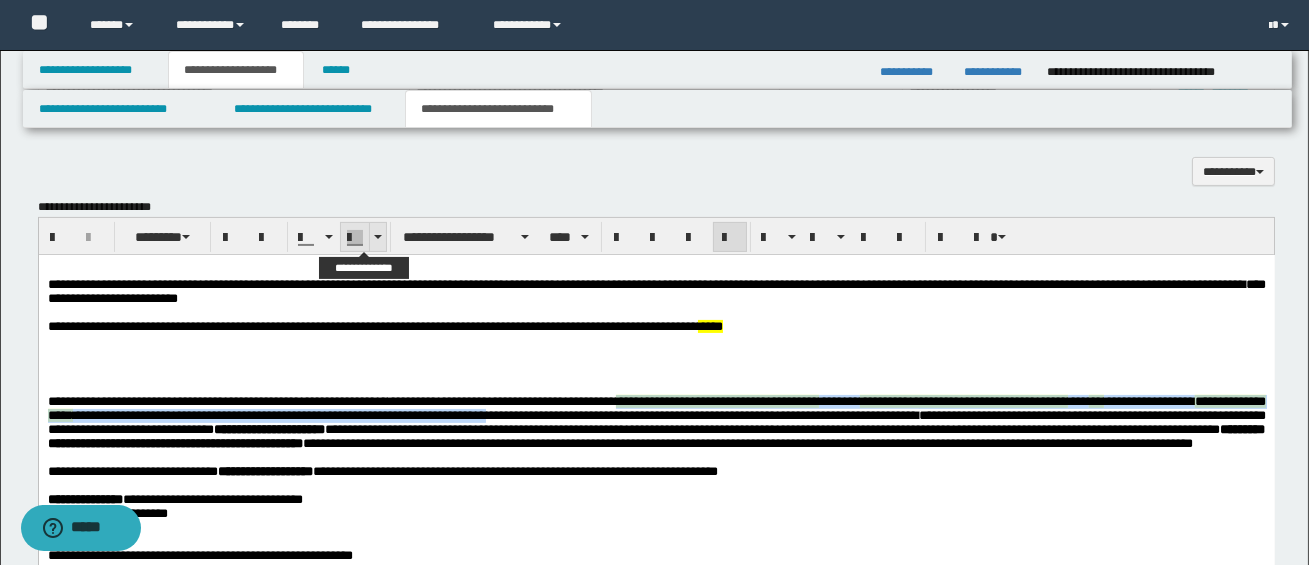 click at bounding box center [378, 237] 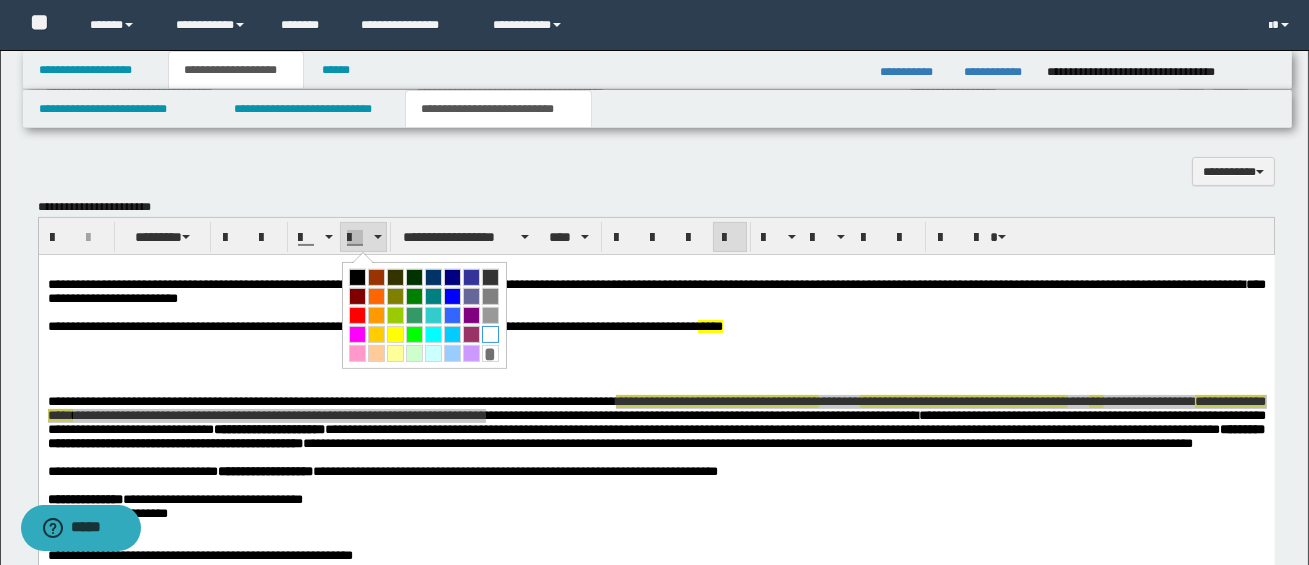 click at bounding box center (490, 334) 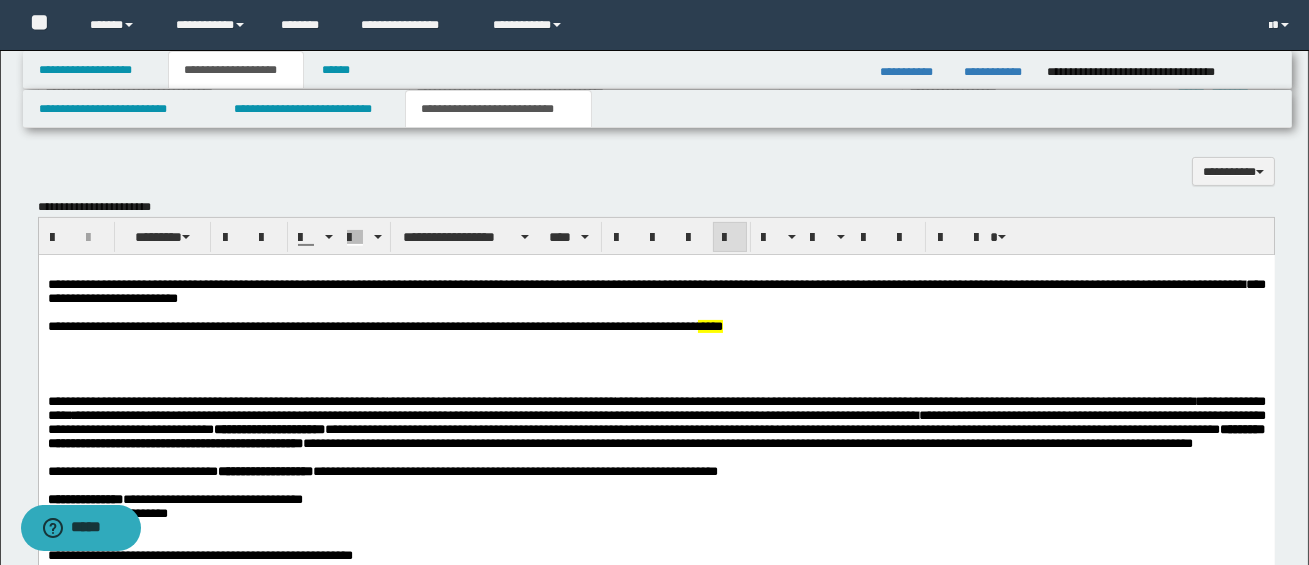 click on "**********" at bounding box center (656, 429) 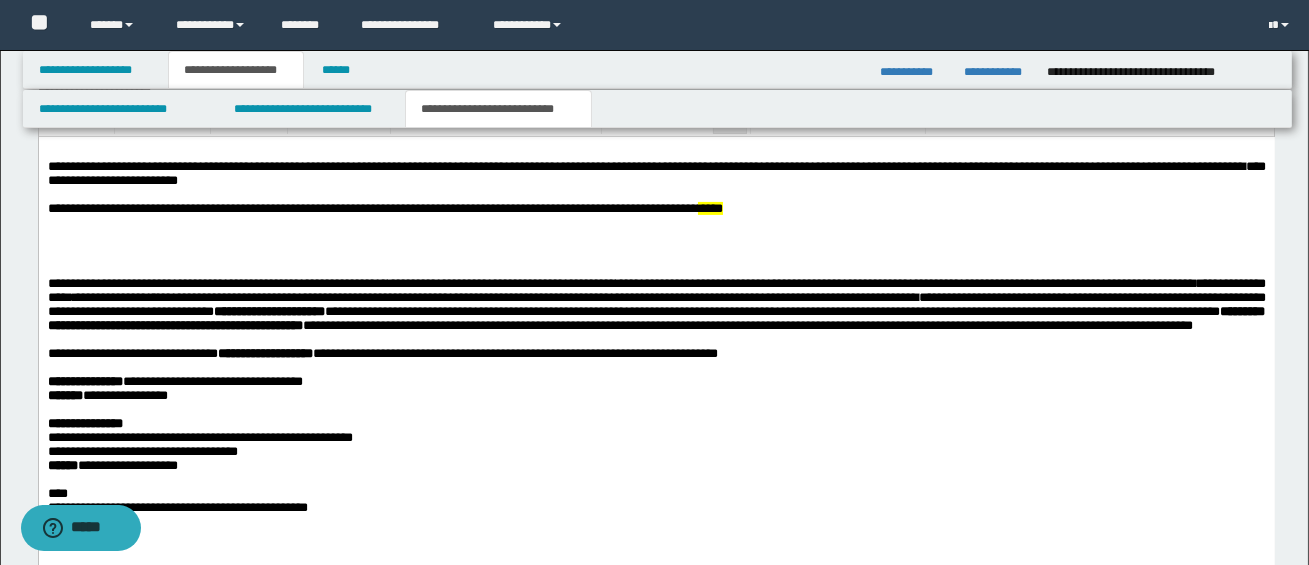 scroll, scrollTop: 1083, scrollLeft: 0, axis: vertical 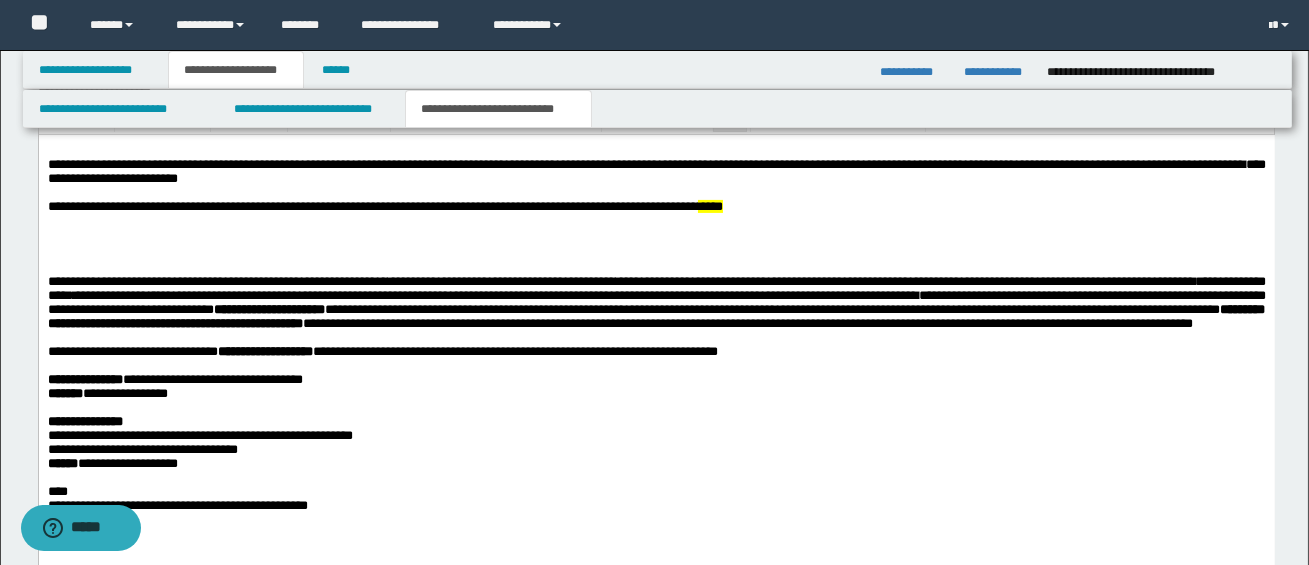 click on "**********" at bounding box center (656, 303) 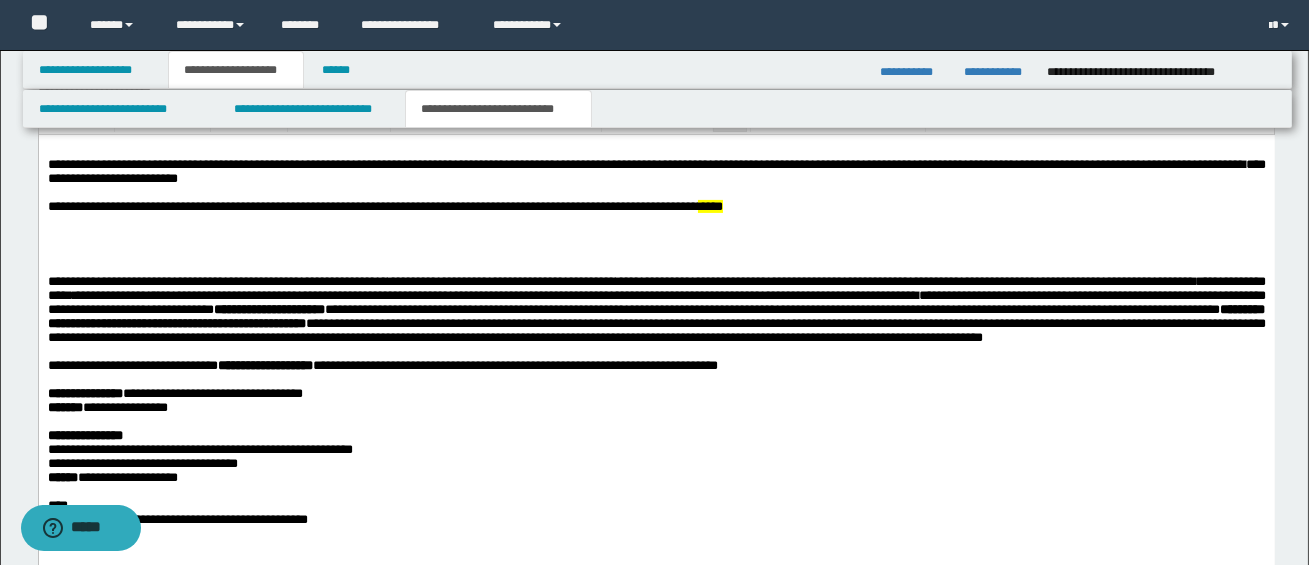 click on "**********" at bounding box center (656, 316) 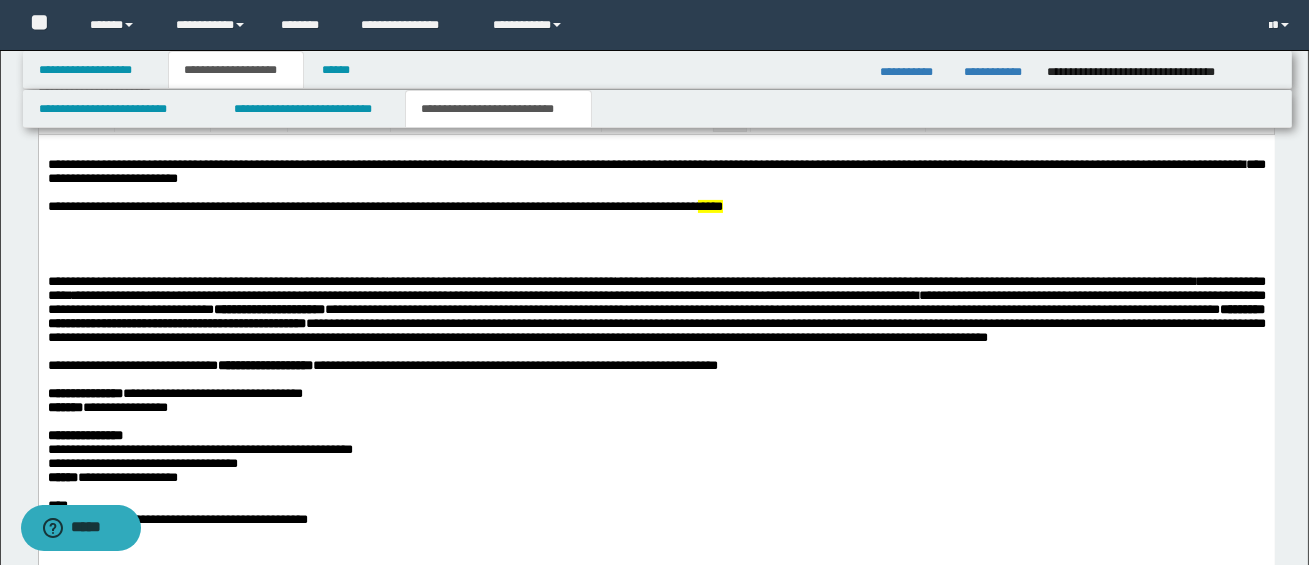click on "**********" at bounding box center [656, 310] 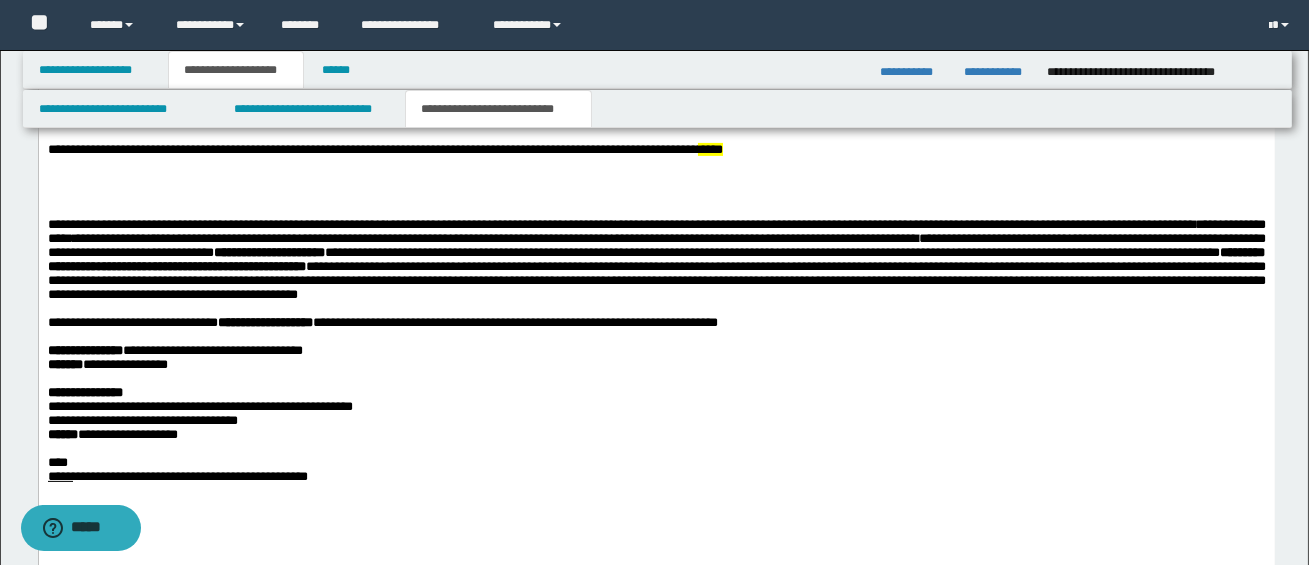 scroll, scrollTop: 1141, scrollLeft: 0, axis: vertical 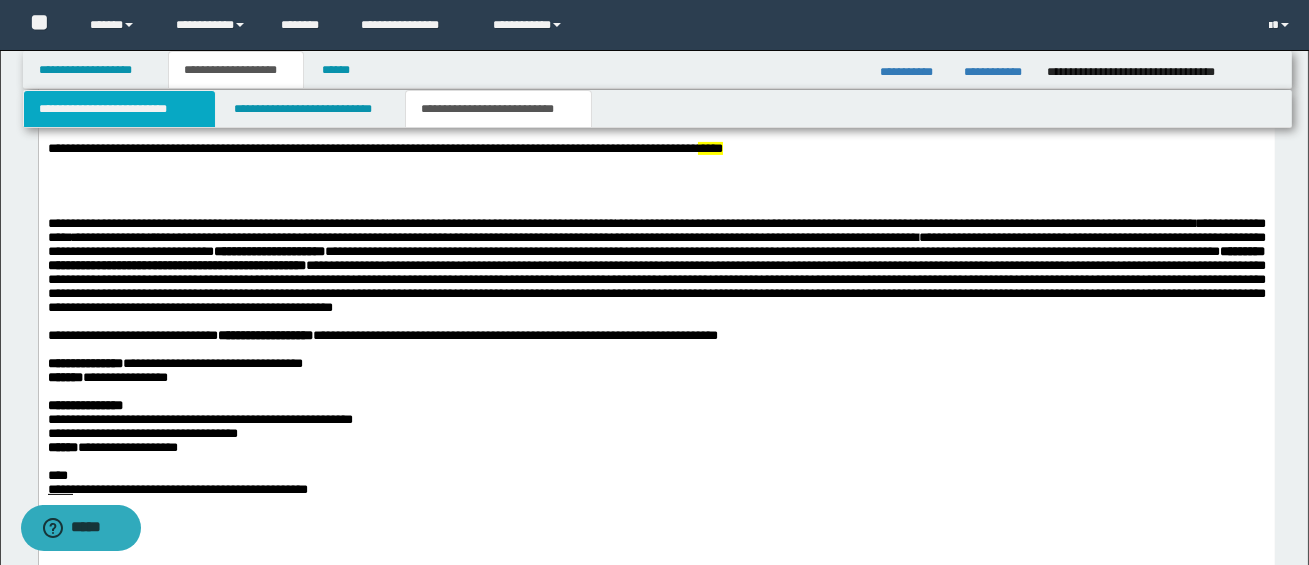 click on "**********" at bounding box center (119, 109) 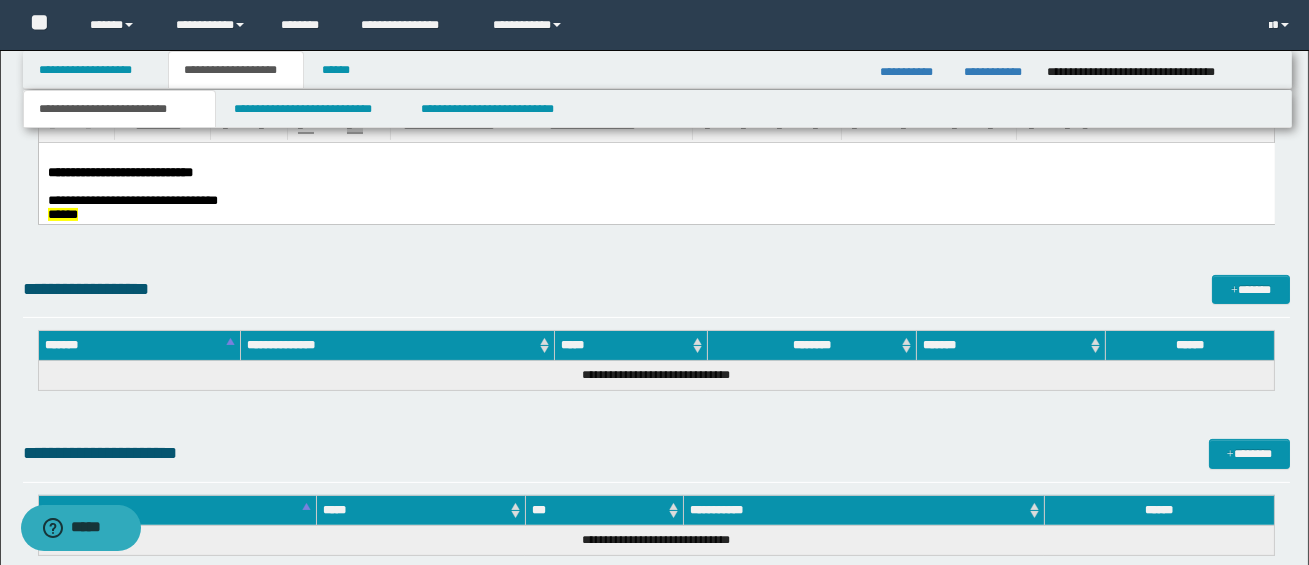 scroll, scrollTop: 920, scrollLeft: 0, axis: vertical 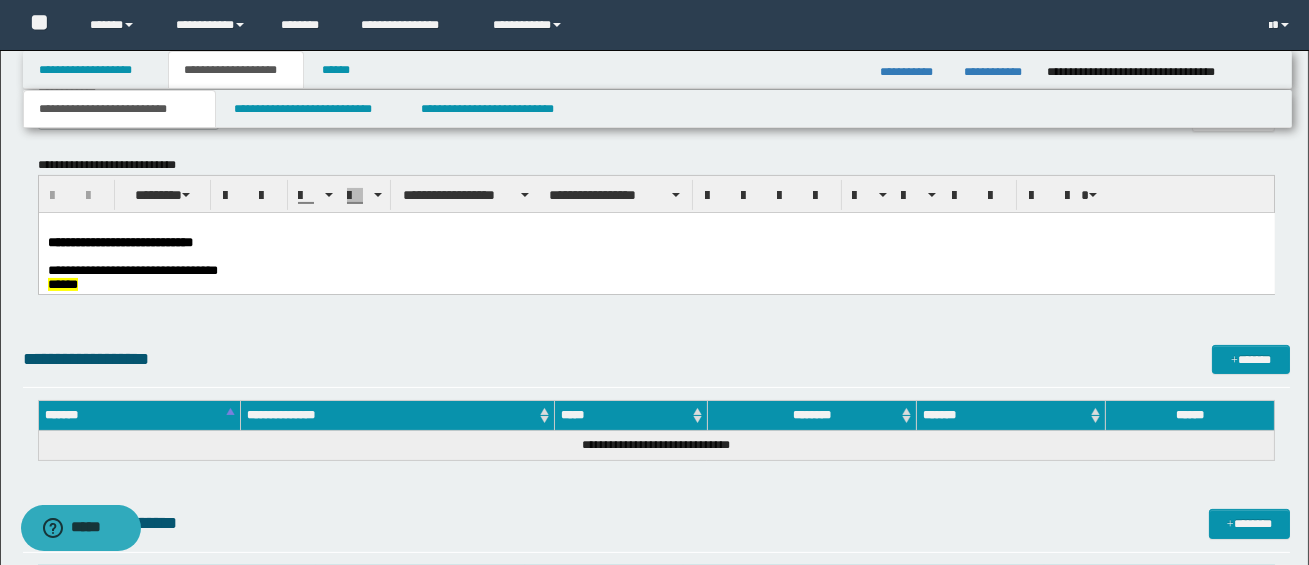 click on "**********" at bounding box center [132, 269] 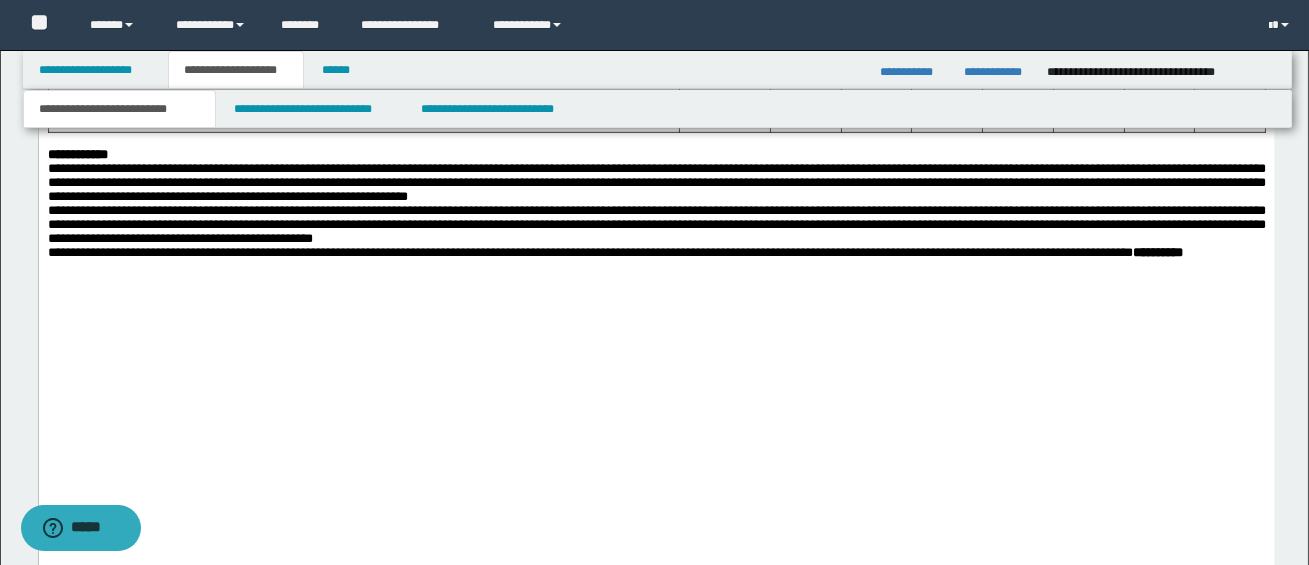 scroll, scrollTop: 2888, scrollLeft: 0, axis: vertical 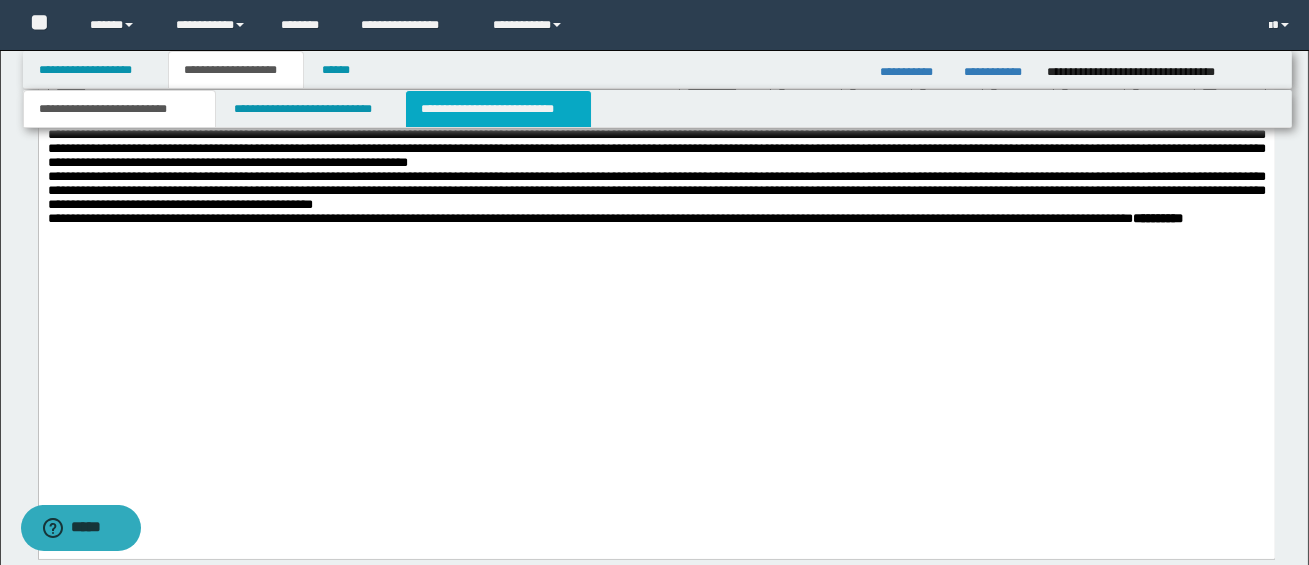 click on "**********" at bounding box center [498, 109] 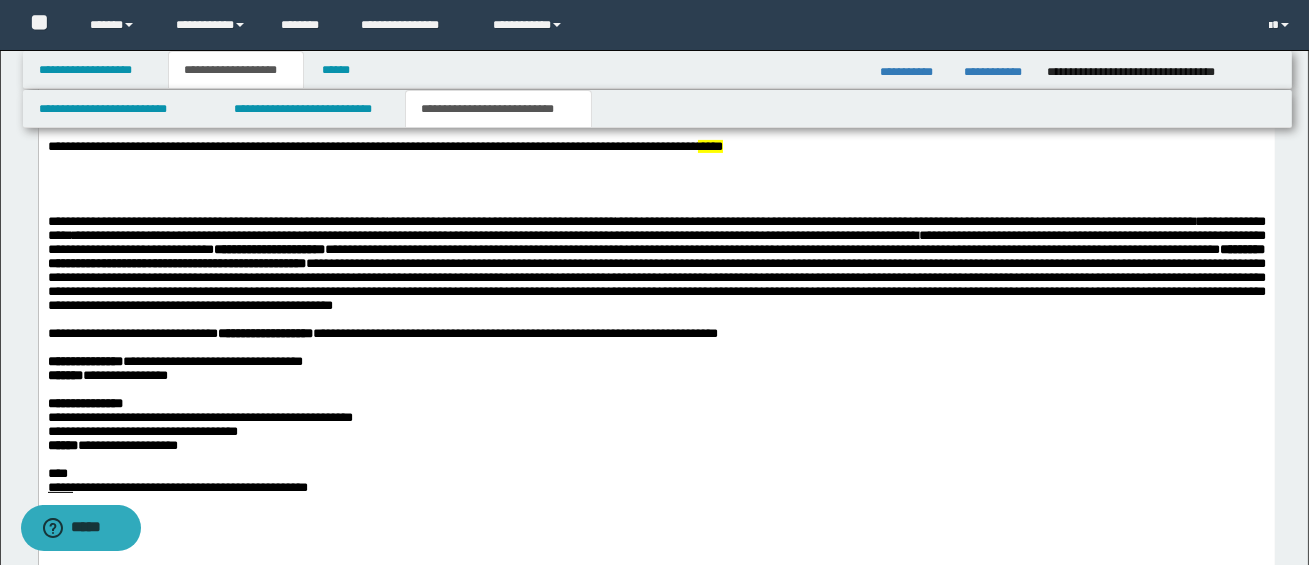 scroll, scrollTop: 1145, scrollLeft: 0, axis: vertical 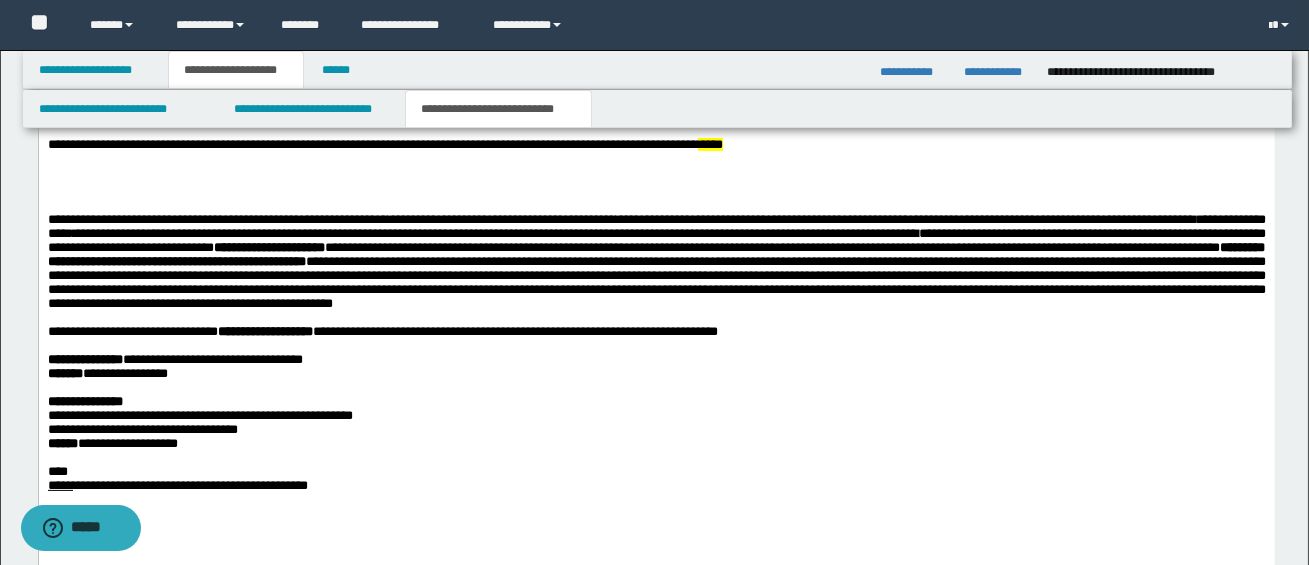 click on "**********" at bounding box center [656, 262] 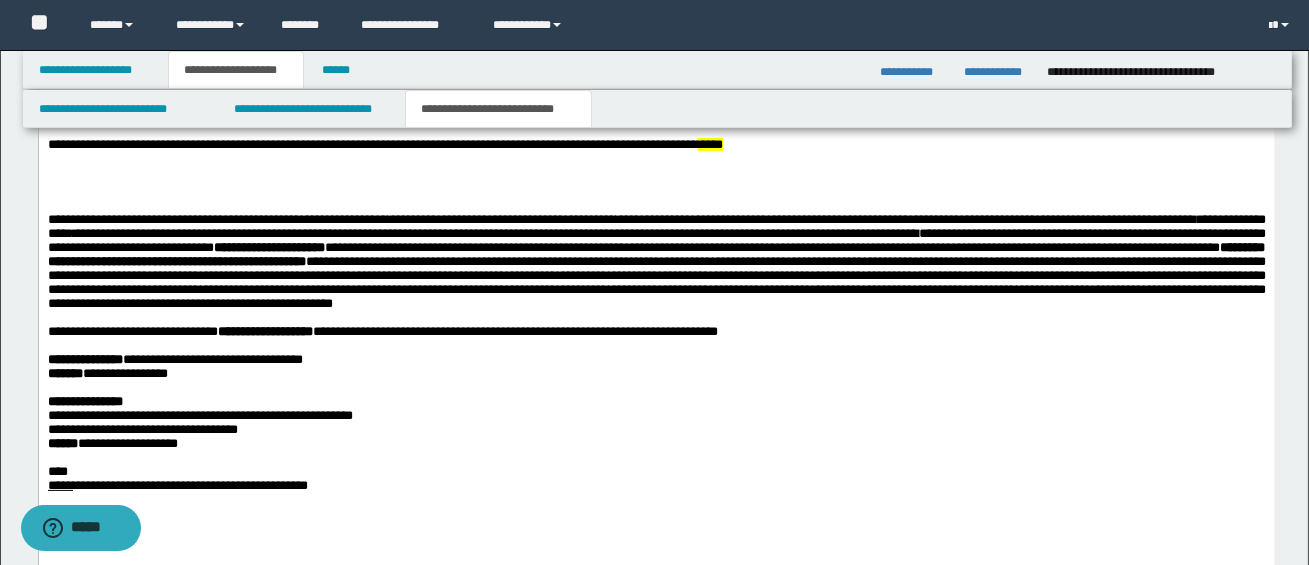 scroll, scrollTop: 0, scrollLeft: 0, axis: both 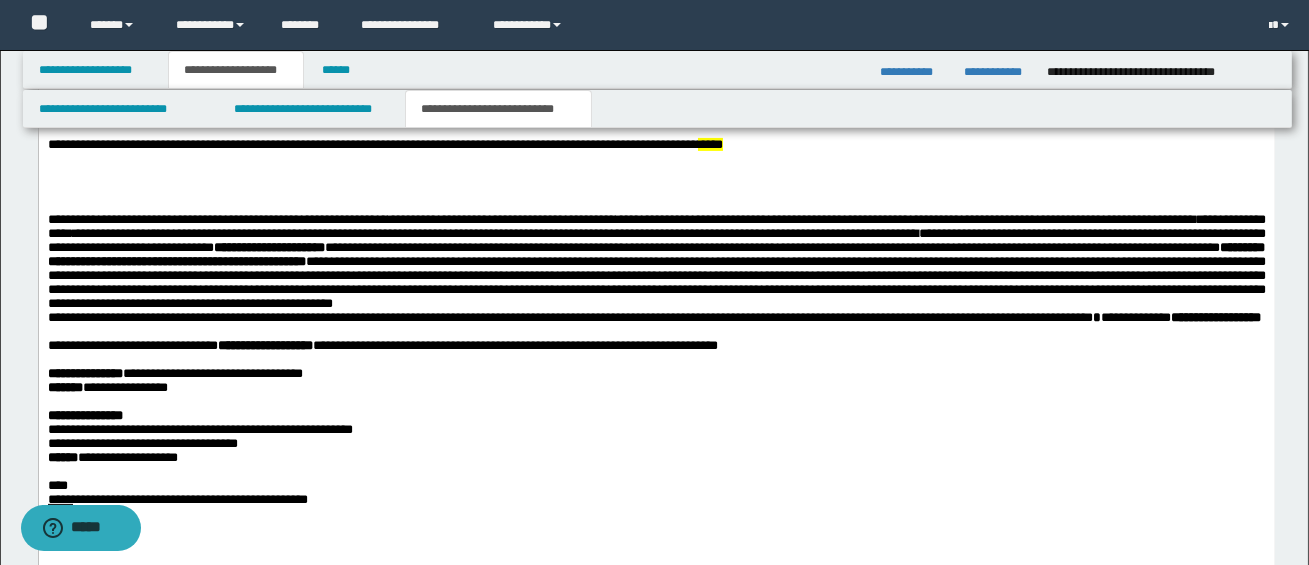 click on "**********" at bounding box center (656, 319) 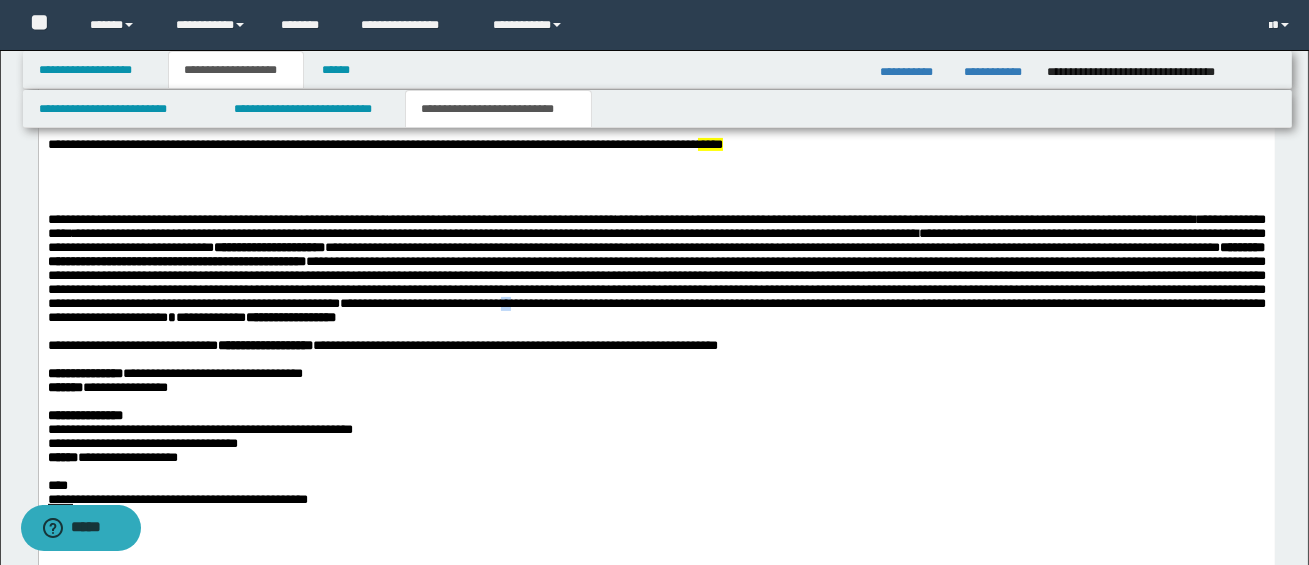 drag, startPoint x: 1252, startPoint y: 320, endPoint x: 1266, endPoint y: 321, distance: 14.035668 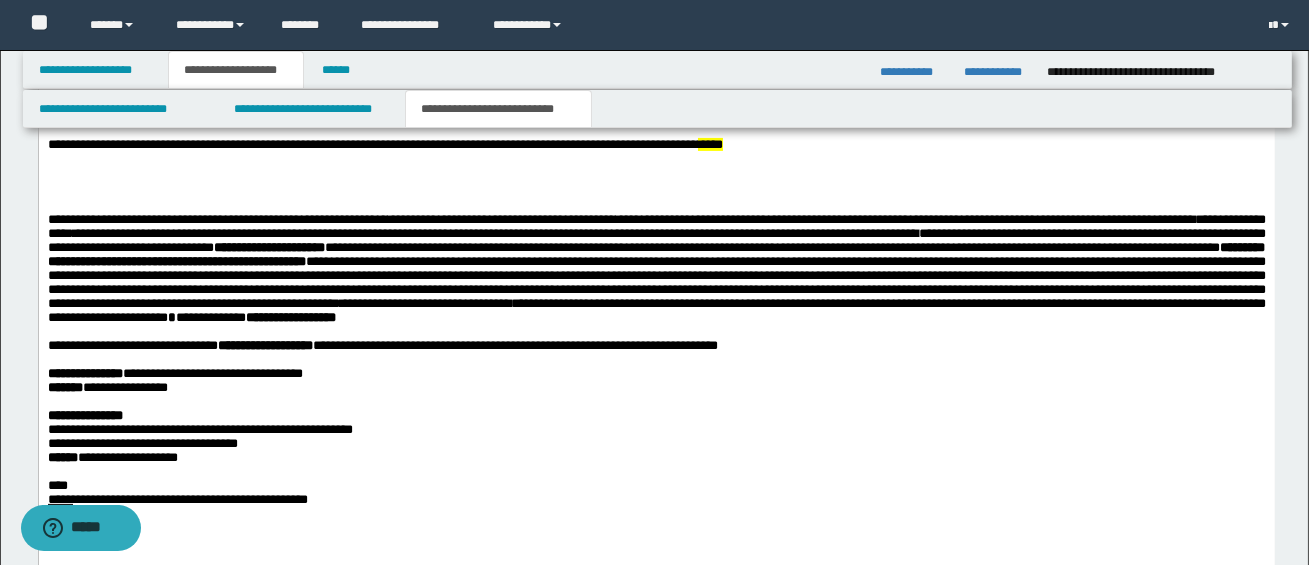 click on "**********" at bounding box center [656, 310] 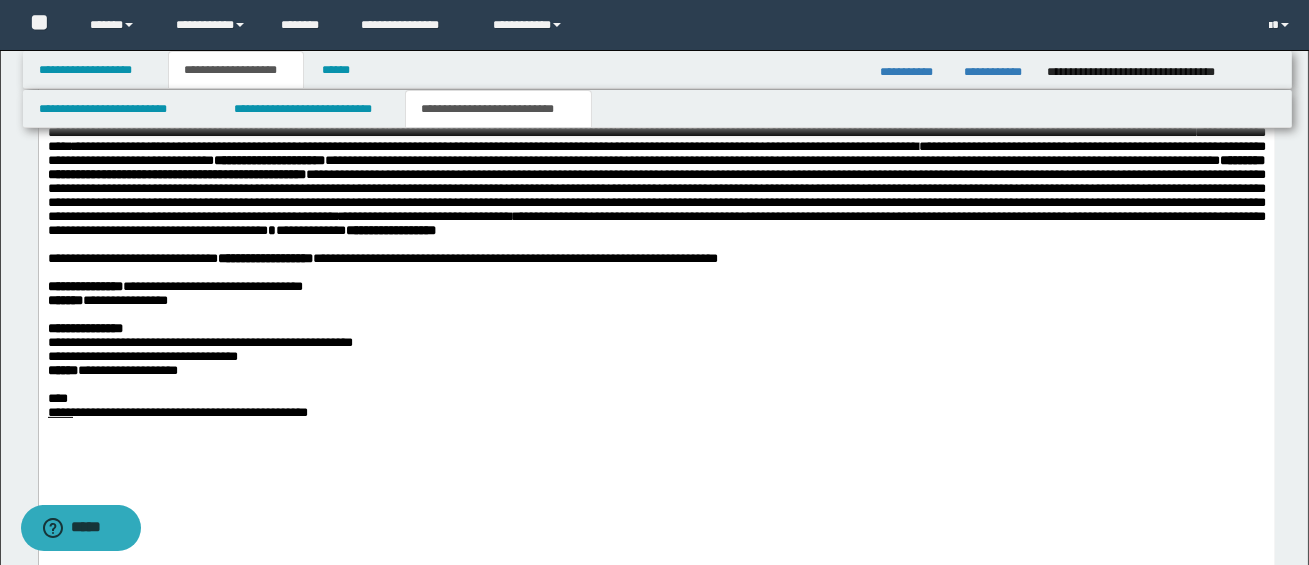scroll, scrollTop: 1234, scrollLeft: 0, axis: vertical 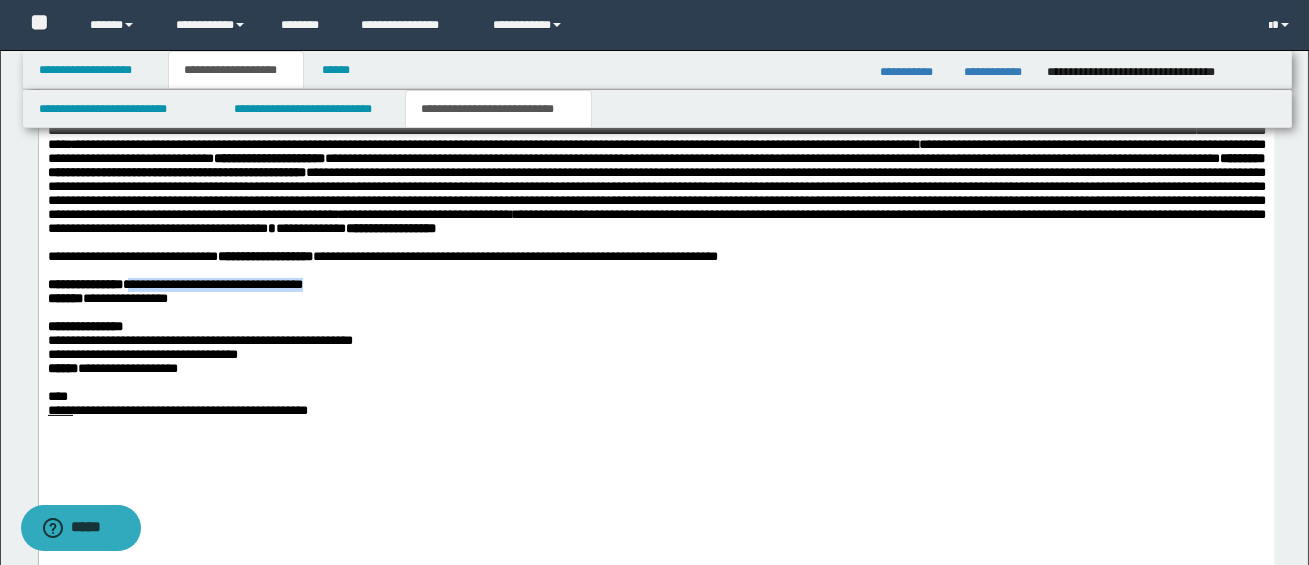 drag, startPoint x: 135, startPoint y: 322, endPoint x: 327, endPoint y: 323, distance: 192.00261 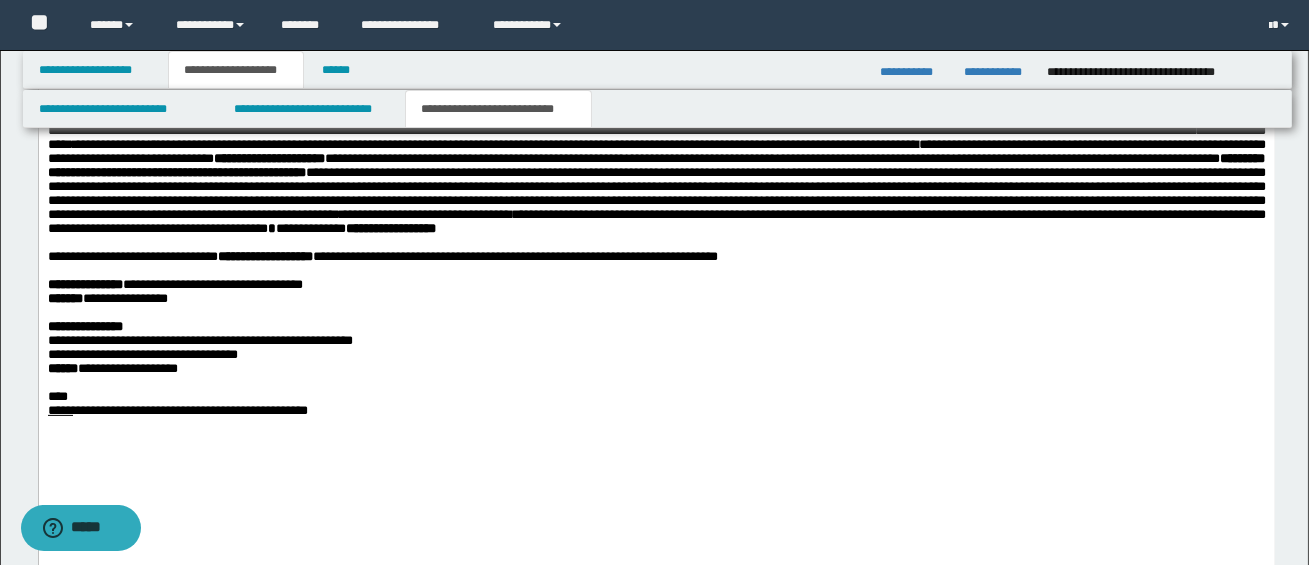 click on "**********" at bounding box center [656, 342] 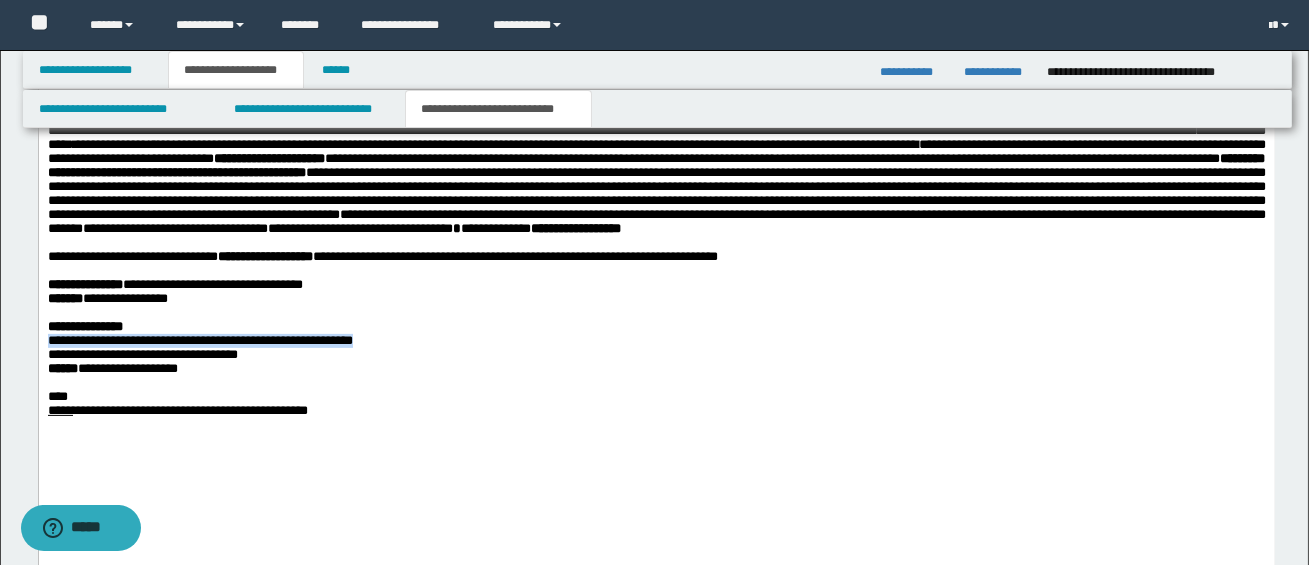 drag, startPoint x: 46, startPoint y: 385, endPoint x: 395, endPoint y: 387, distance: 349.00574 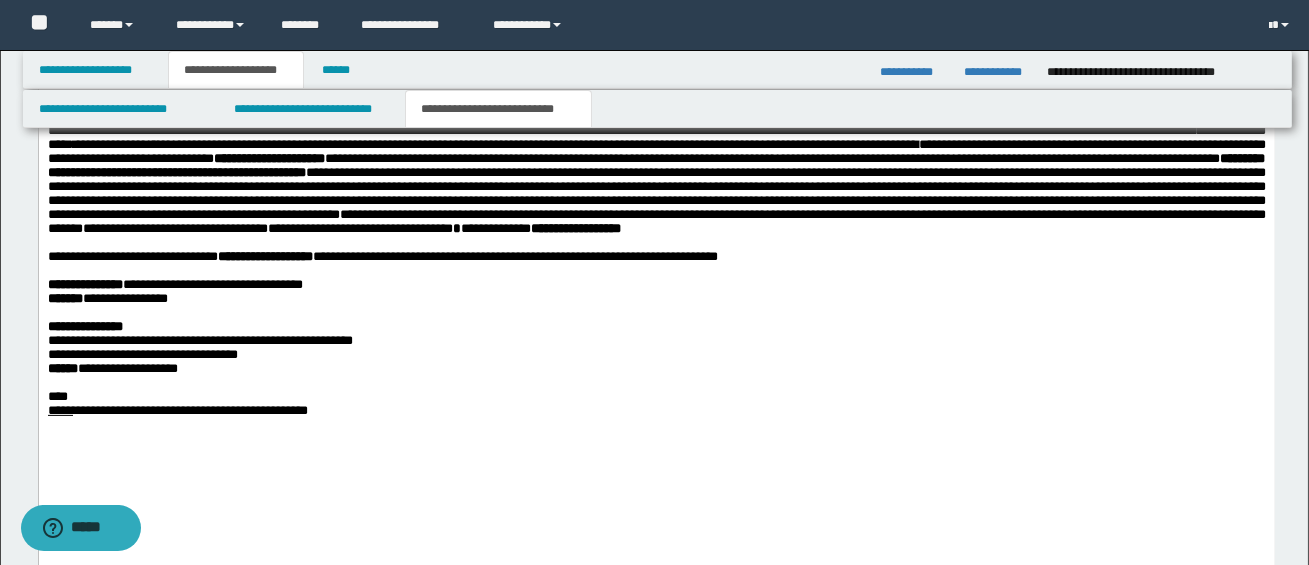 click on "**********" at bounding box center [656, 370] 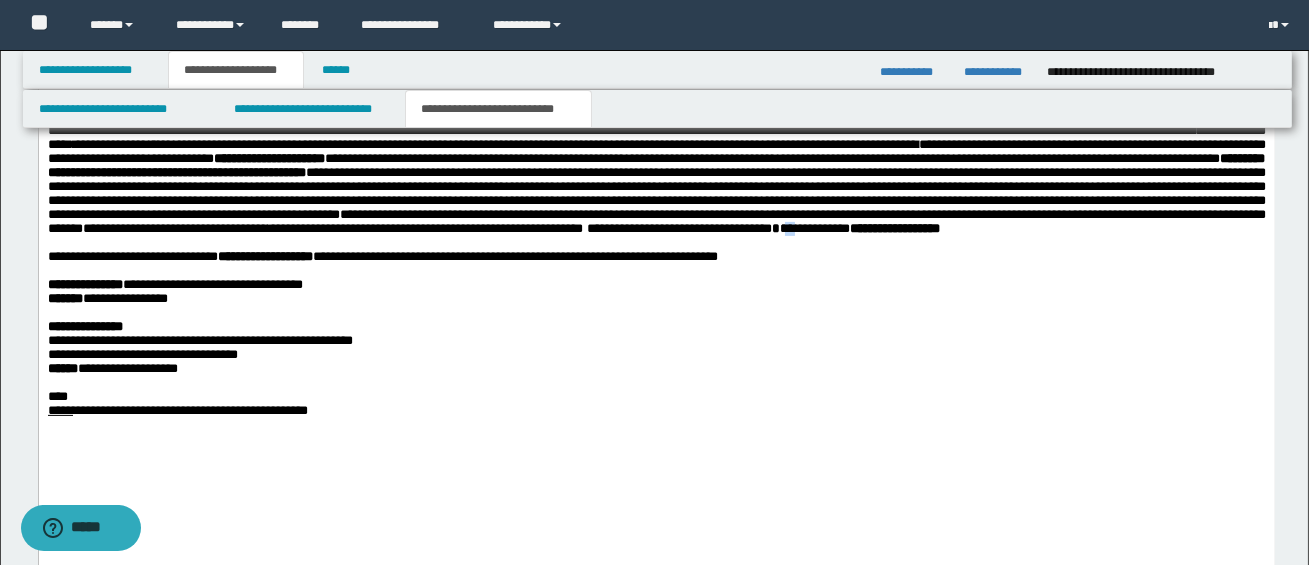 drag, startPoint x: 403, startPoint y: 263, endPoint x: 415, endPoint y: 265, distance: 12.165525 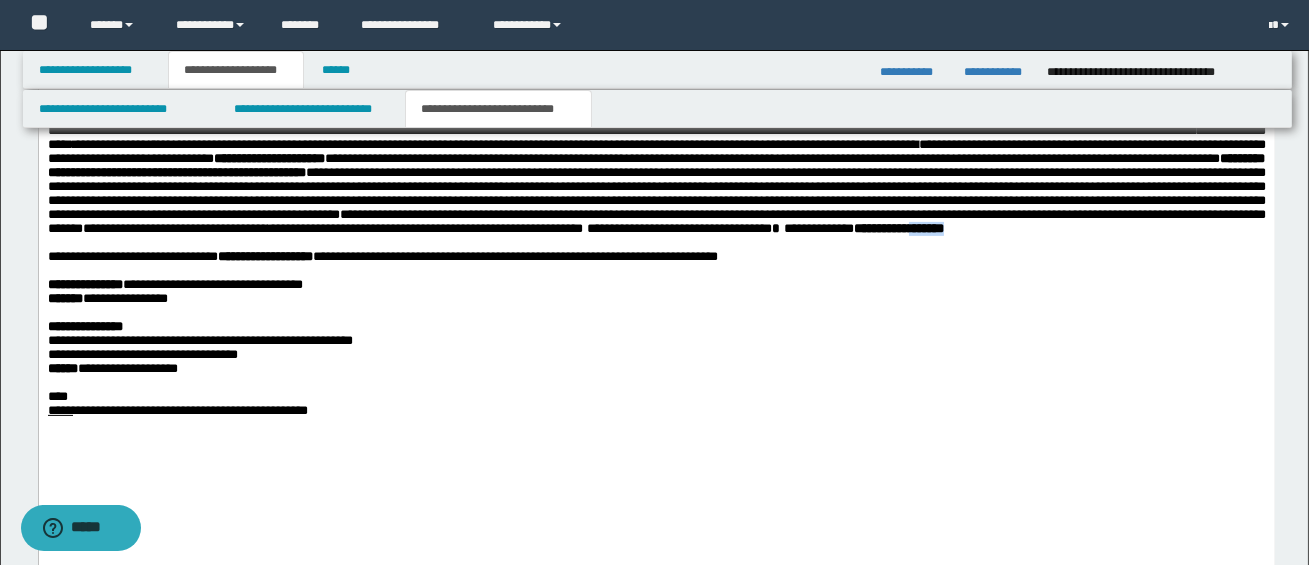 drag, startPoint x: 551, startPoint y: 261, endPoint x: 604, endPoint y: 262, distance: 53.009434 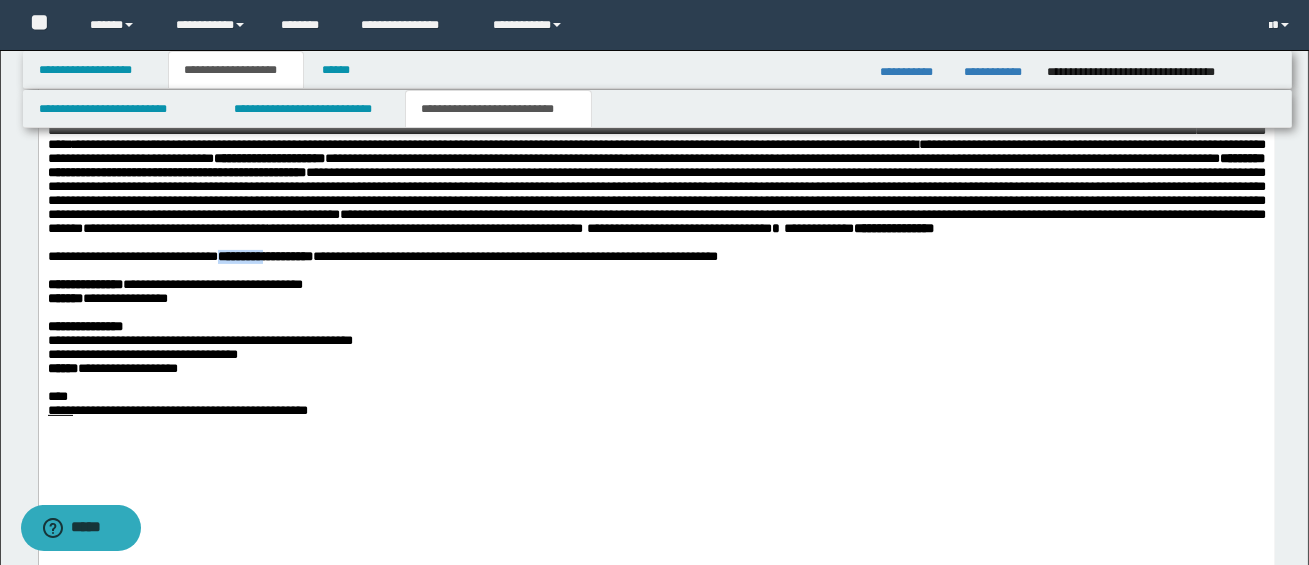 drag, startPoint x: 303, startPoint y: 293, endPoint x: 220, endPoint y: 289, distance: 83.09633 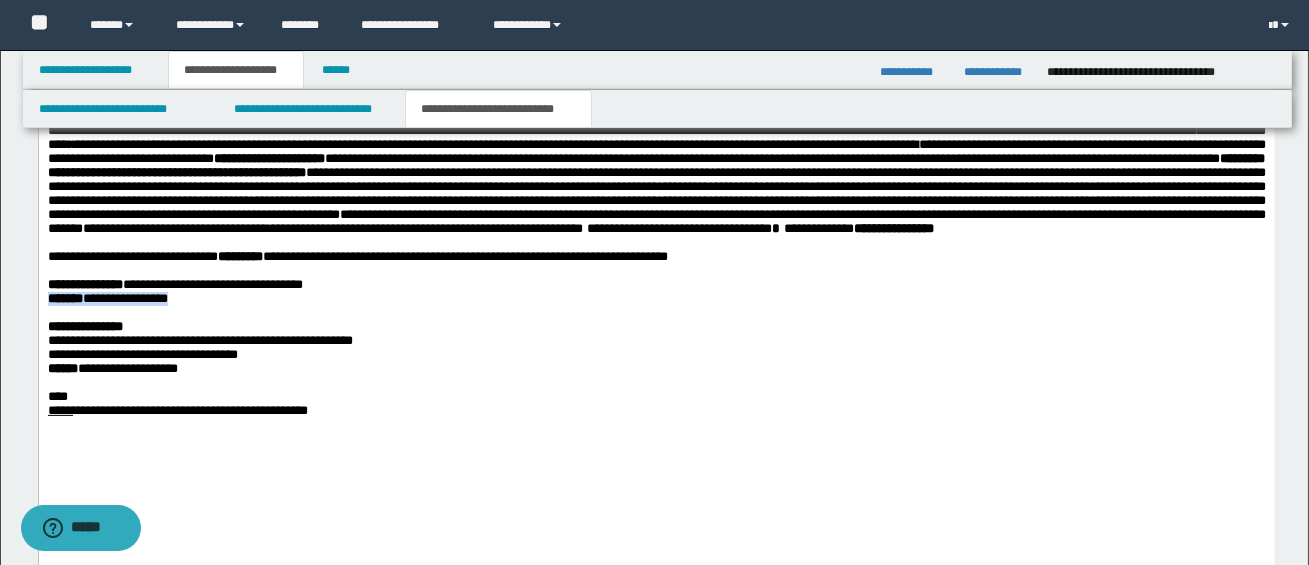 drag, startPoint x: 47, startPoint y: 337, endPoint x: 208, endPoint y: 338, distance: 161.00311 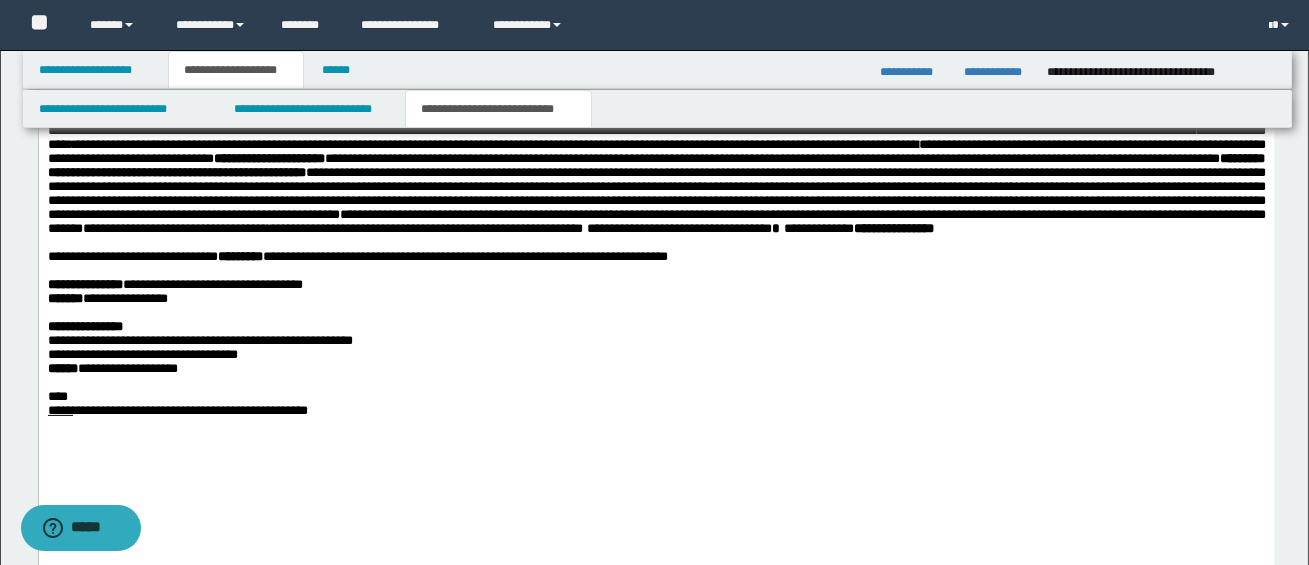 click at bounding box center [679, 314] 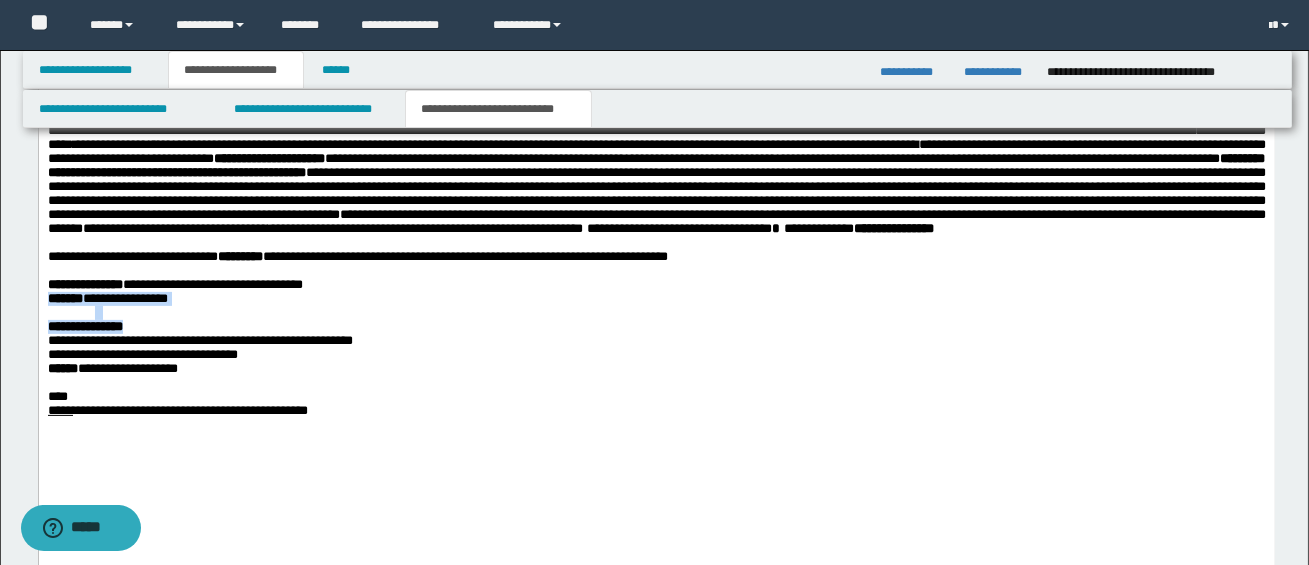 drag, startPoint x: 47, startPoint y: 340, endPoint x: 143, endPoint y: 370, distance: 100.57833 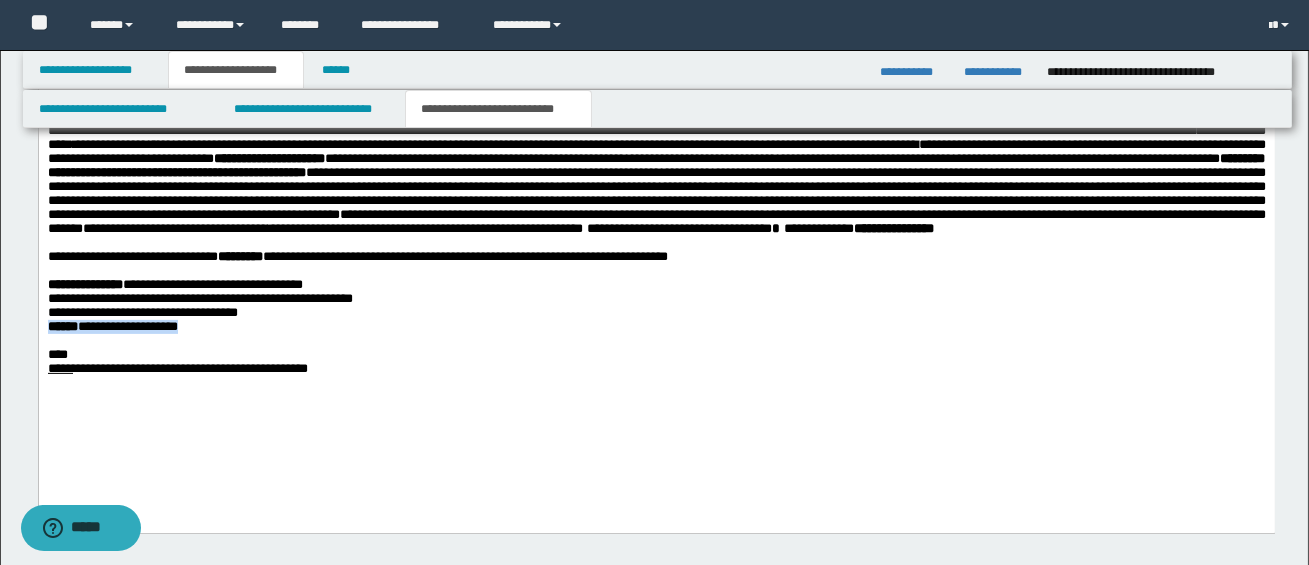 drag, startPoint x: 45, startPoint y: 366, endPoint x: 209, endPoint y: 373, distance: 164.14932 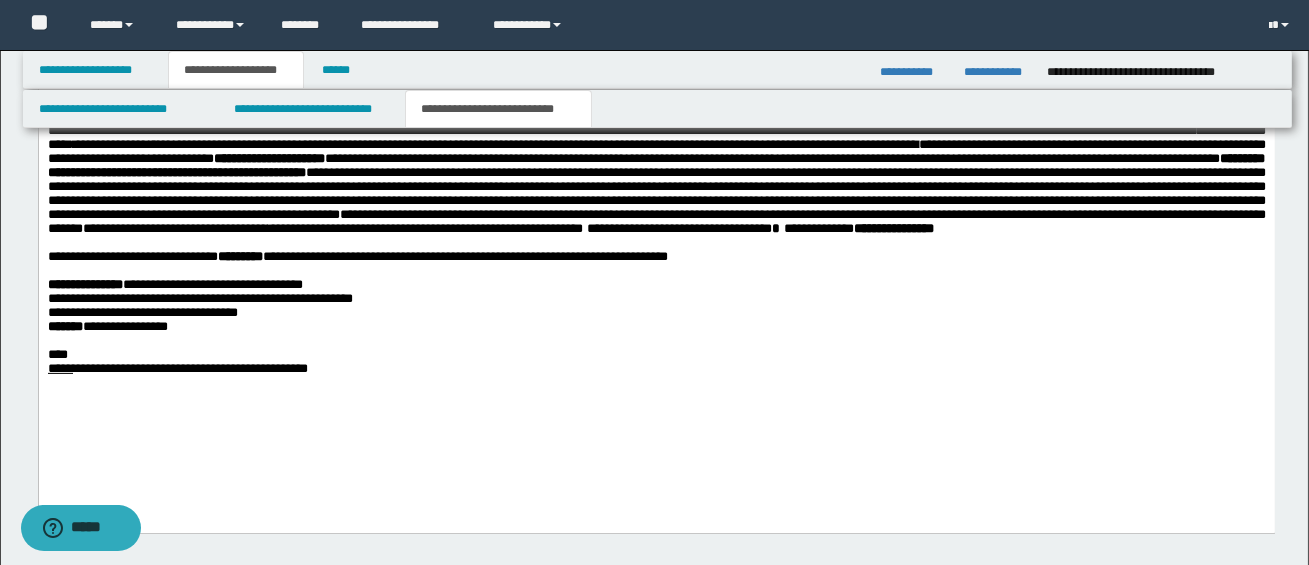 click at bounding box center [656, 342] 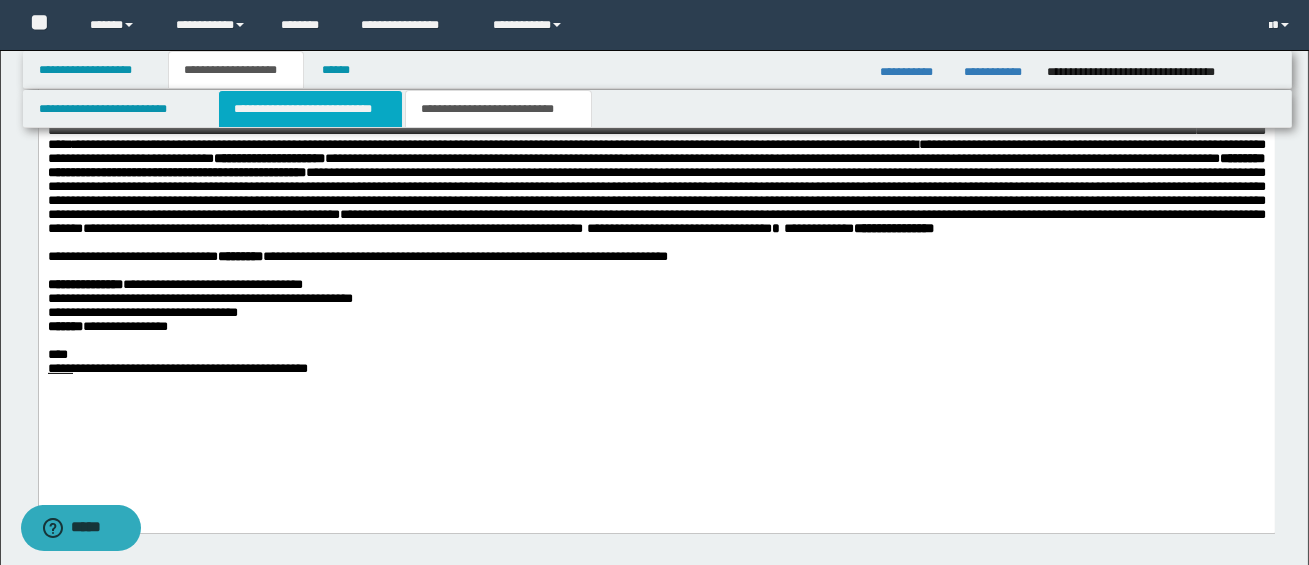 click on "**********" at bounding box center (310, 109) 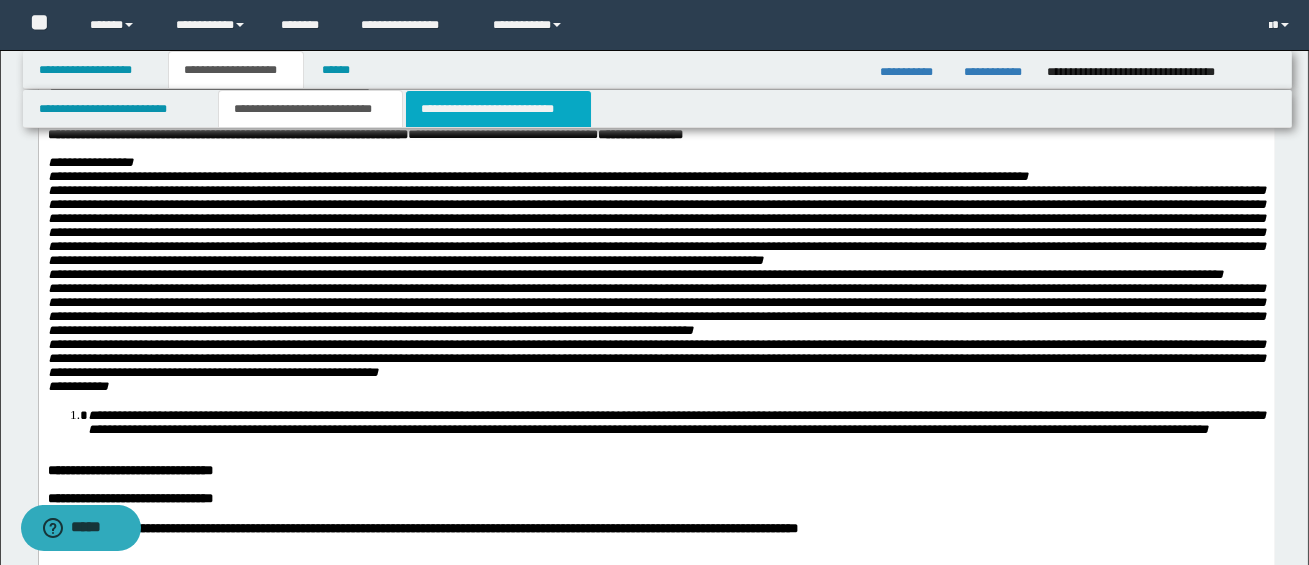 click on "**********" at bounding box center [498, 109] 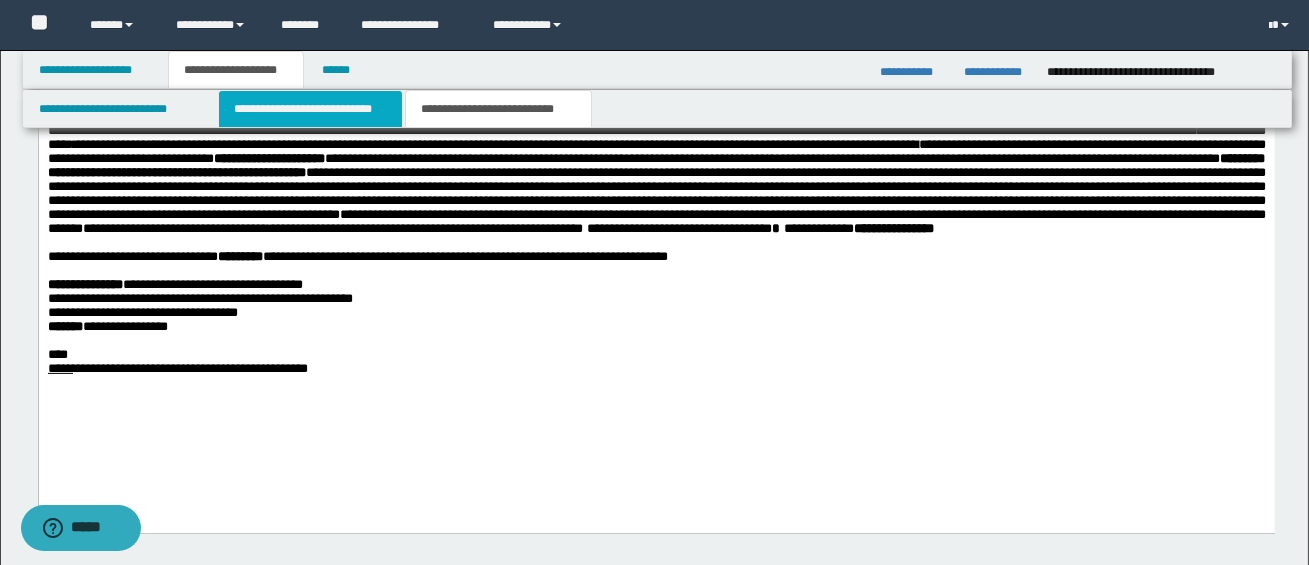 click on "**********" at bounding box center (310, 109) 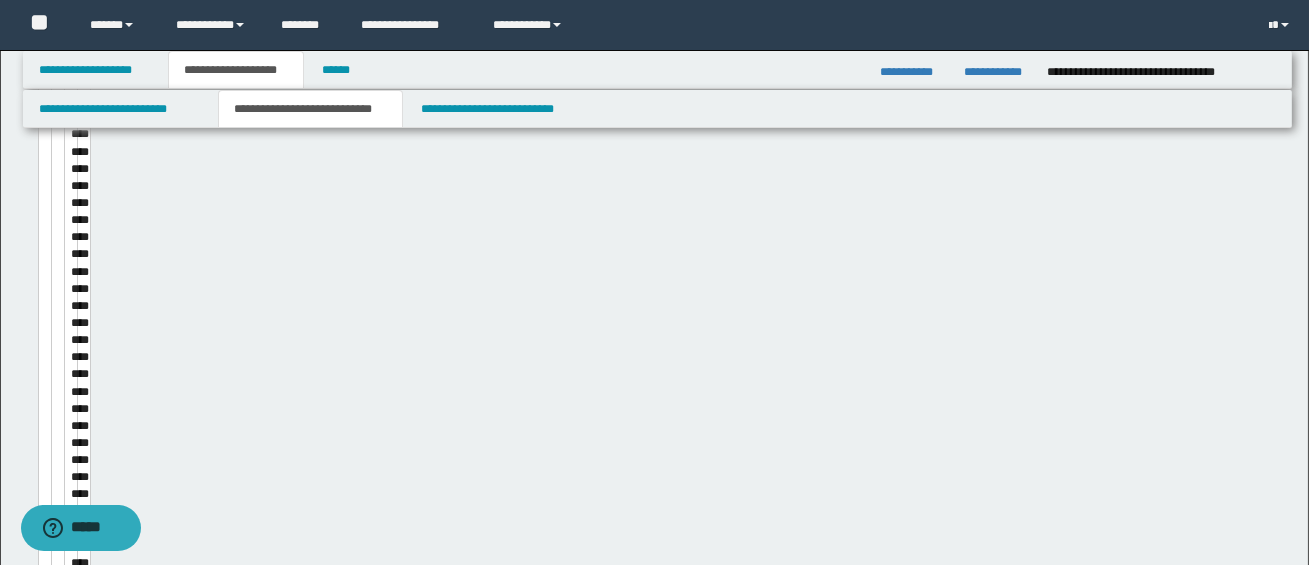 type 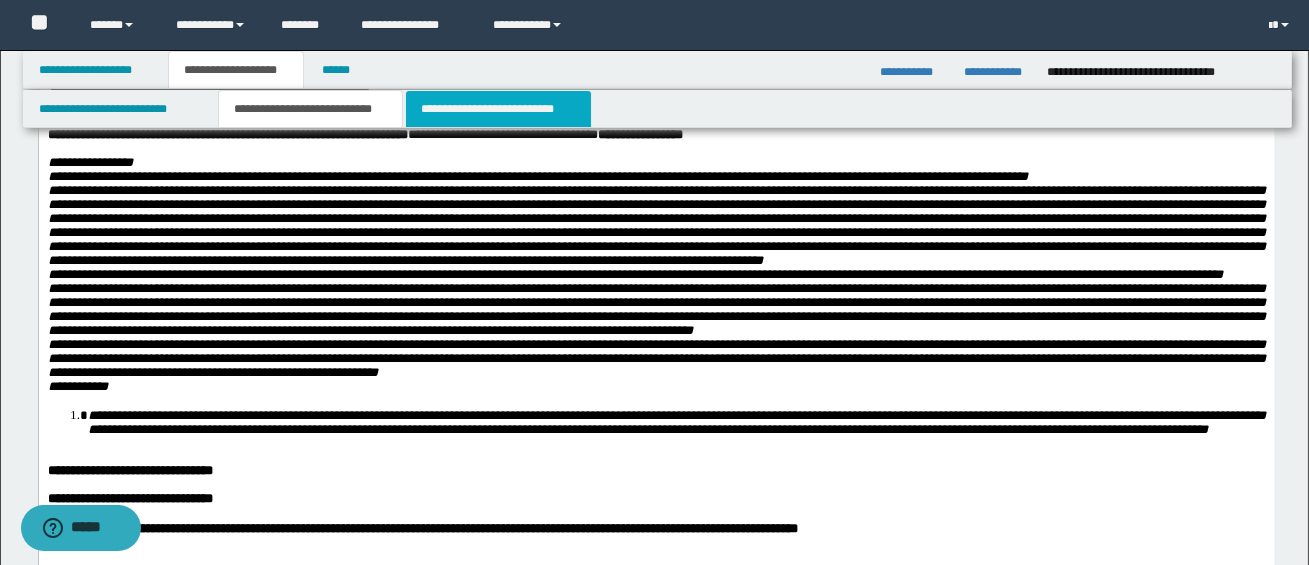 click on "**********" at bounding box center (498, 109) 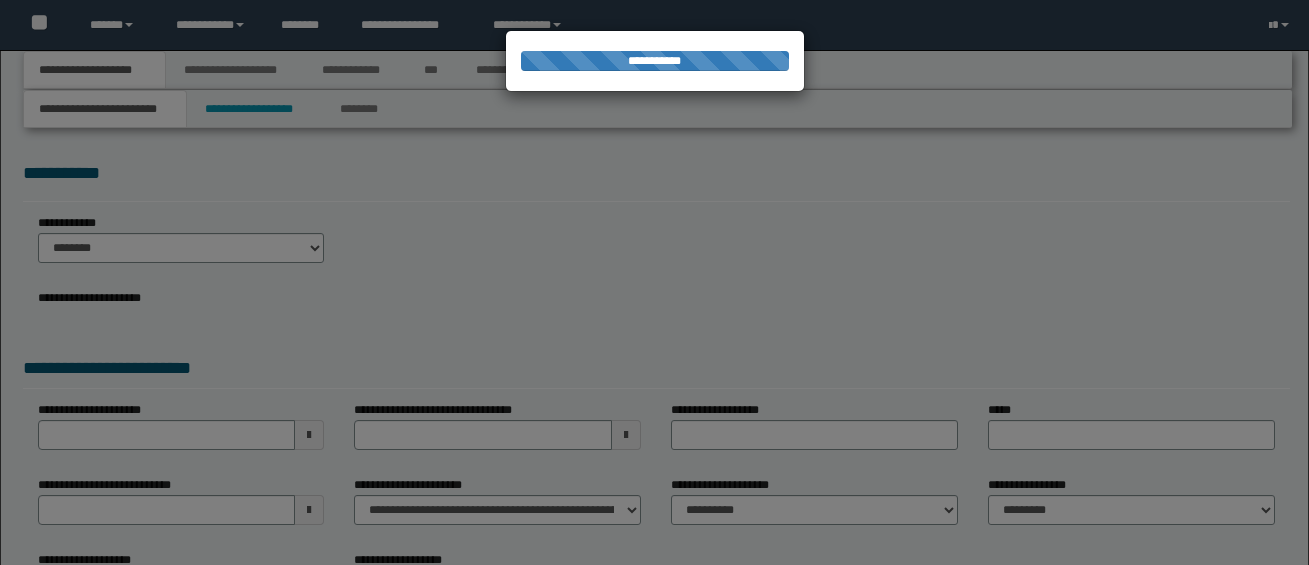 scroll, scrollTop: 0, scrollLeft: 0, axis: both 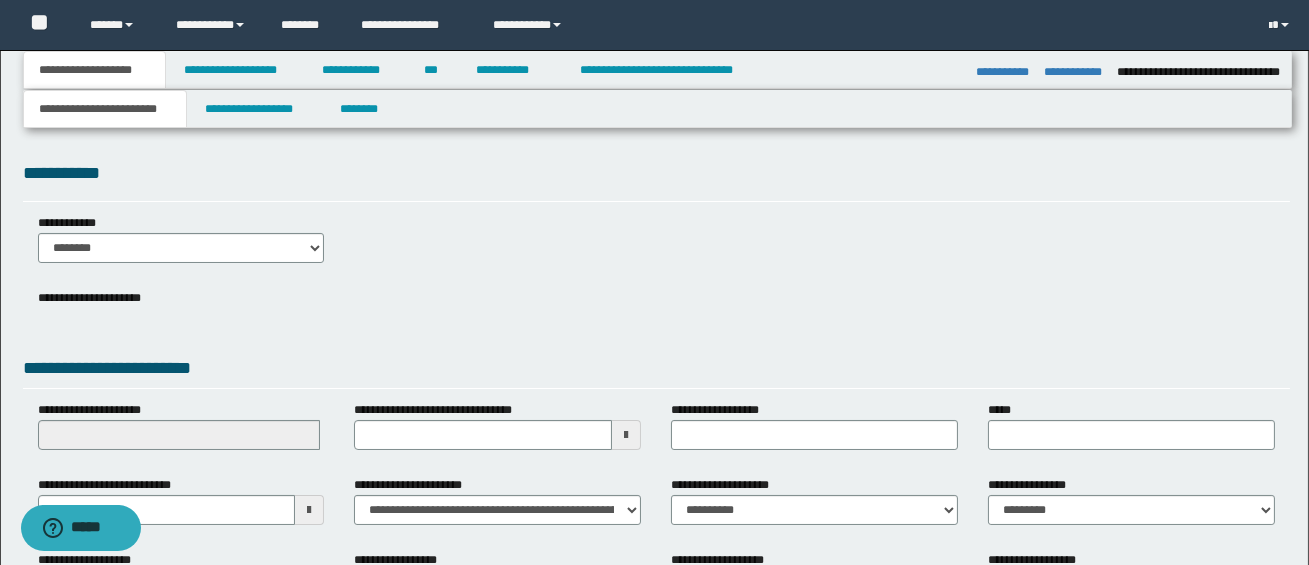 select on "*" 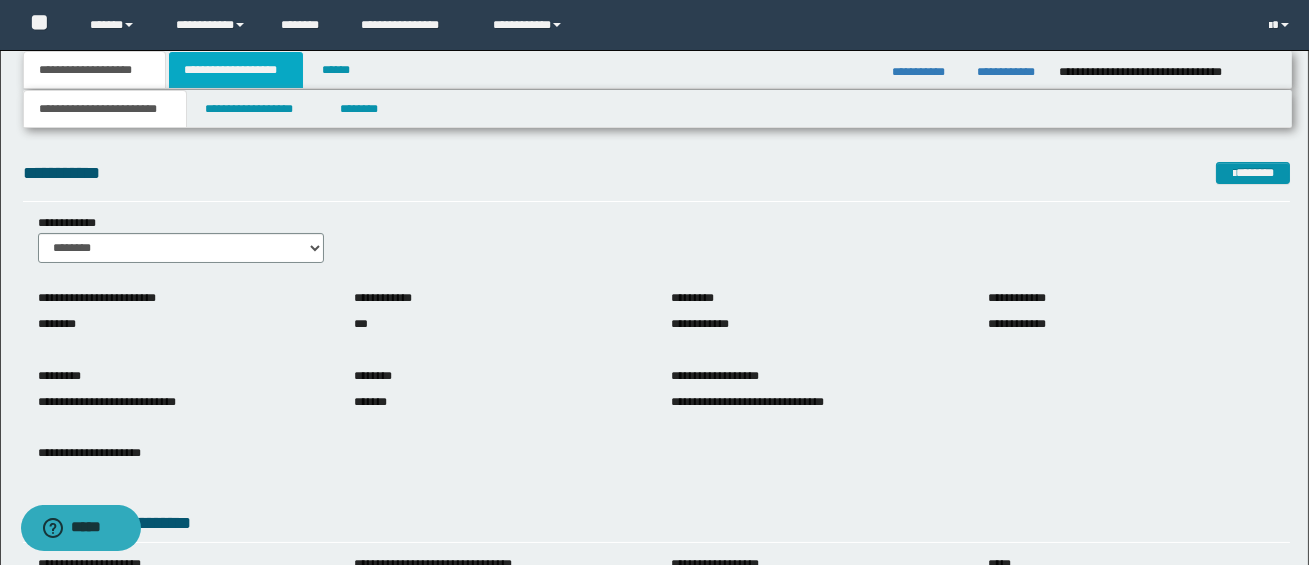 click on "**********" at bounding box center [236, 70] 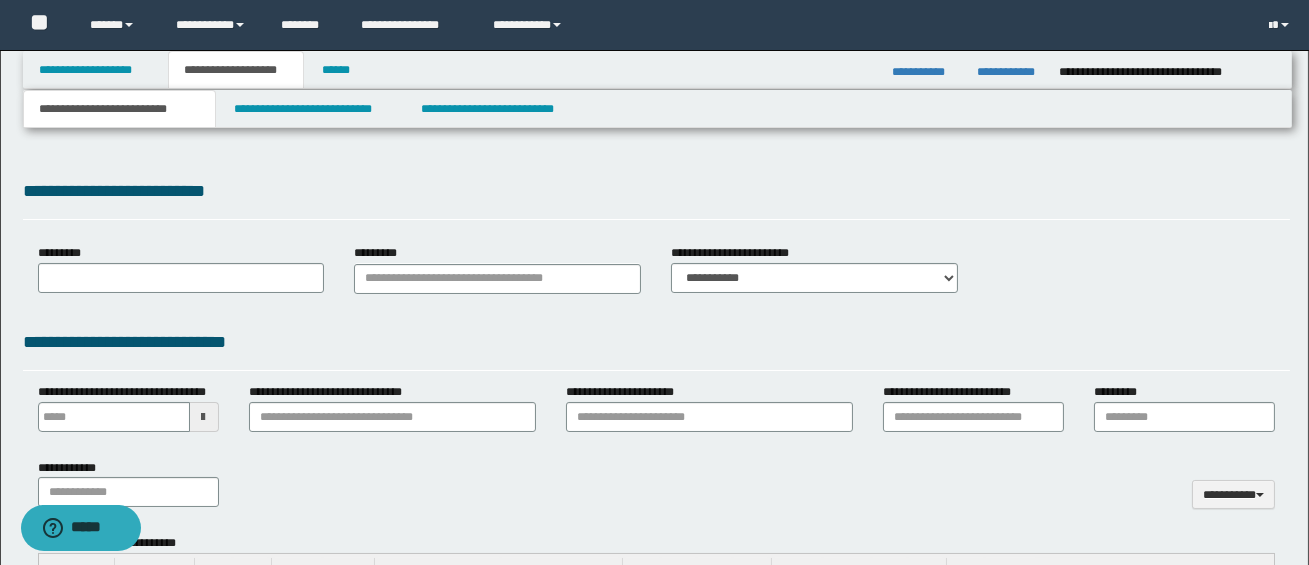 type 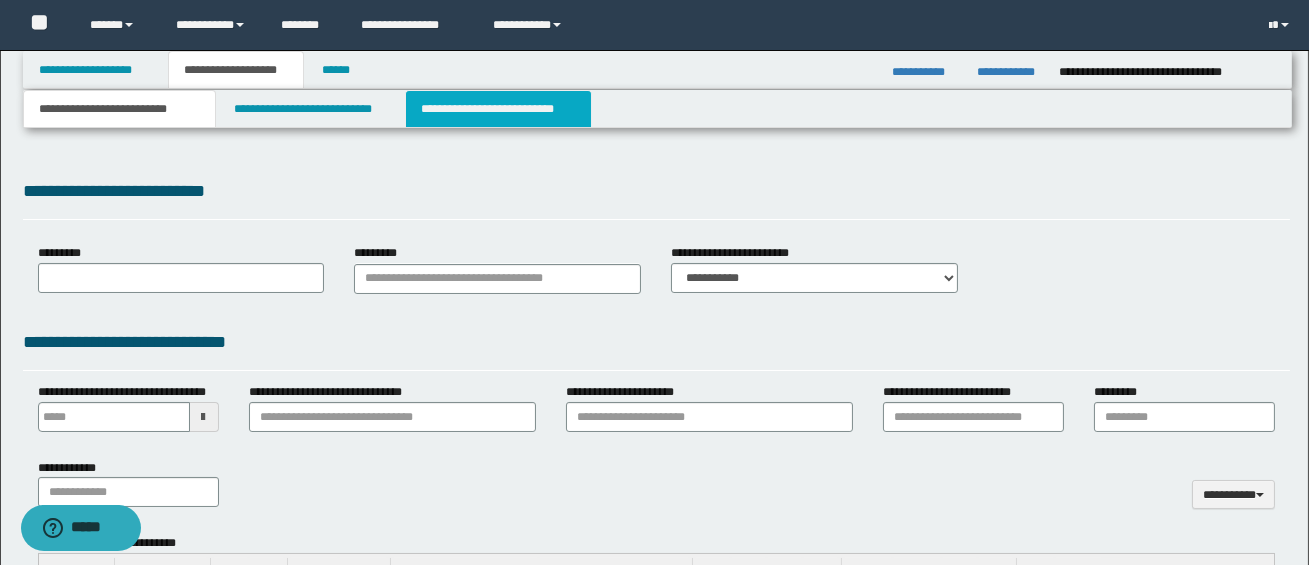 select on "*" 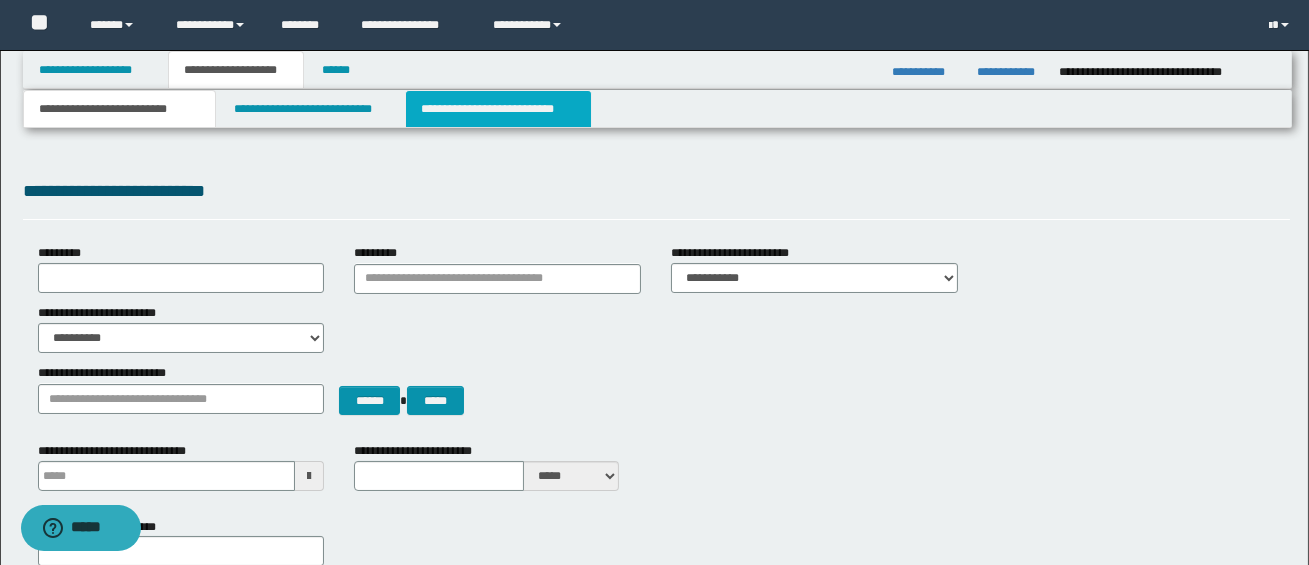 click on "**********" at bounding box center (498, 109) 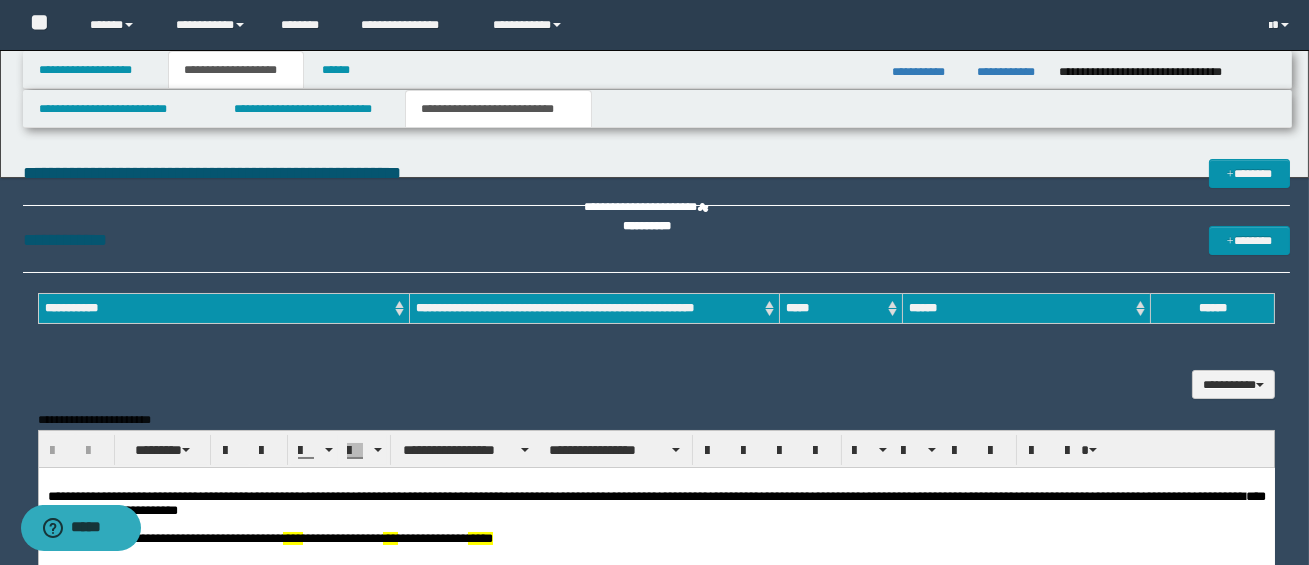 scroll, scrollTop: 0, scrollLeft: 0, axis: both 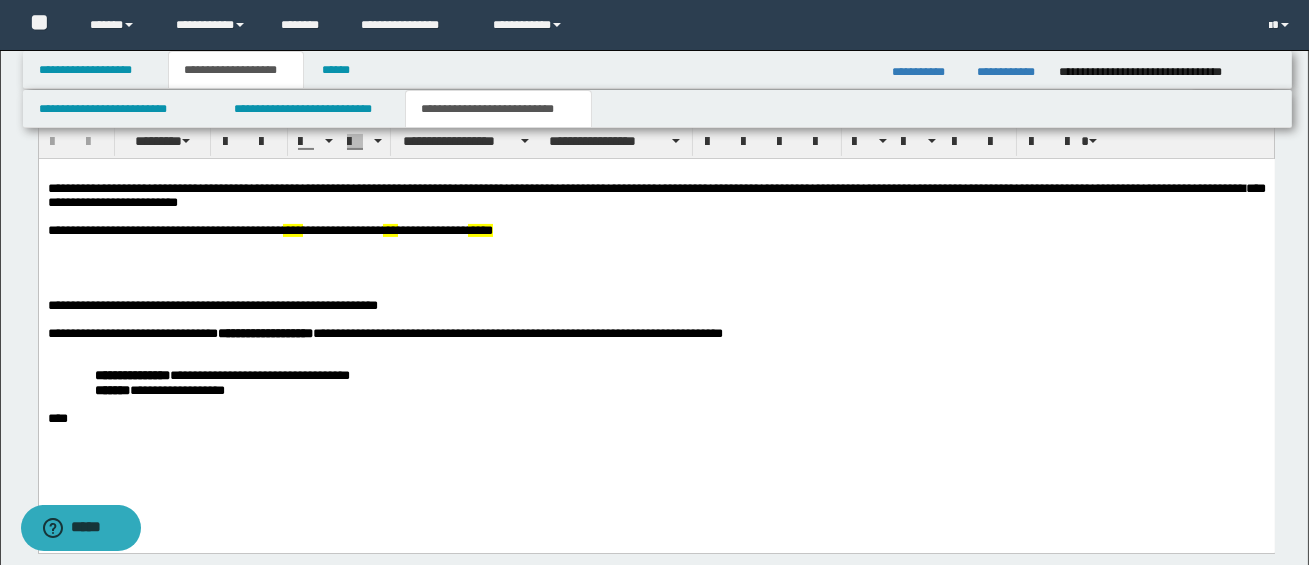 click on "**********" at bounding box center (656, 305) 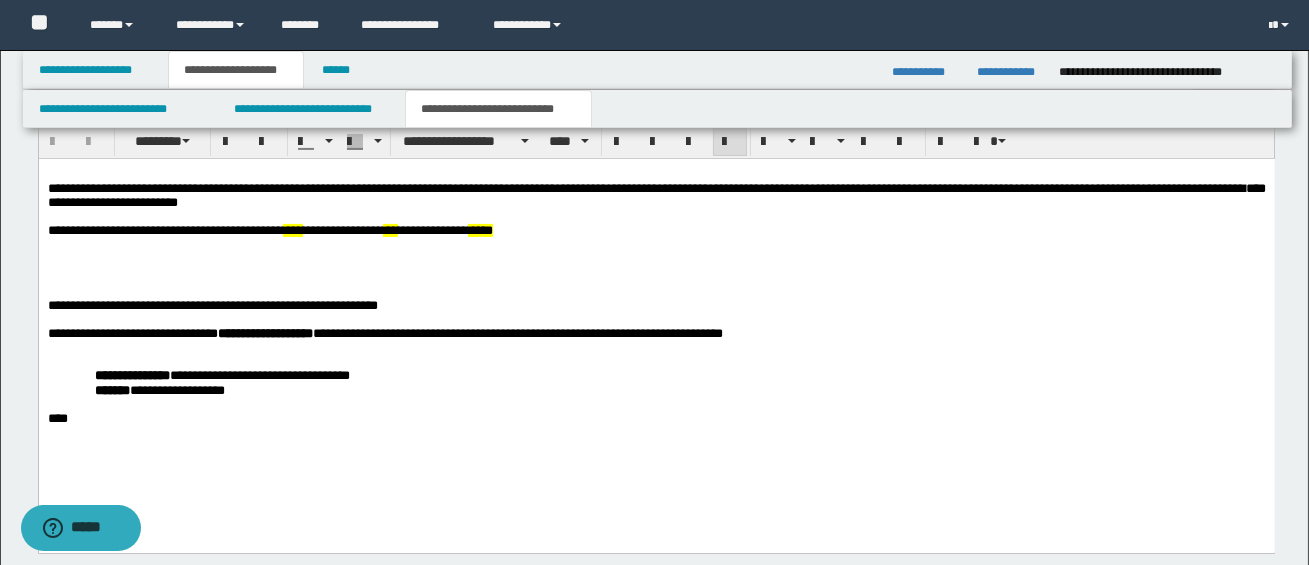 type 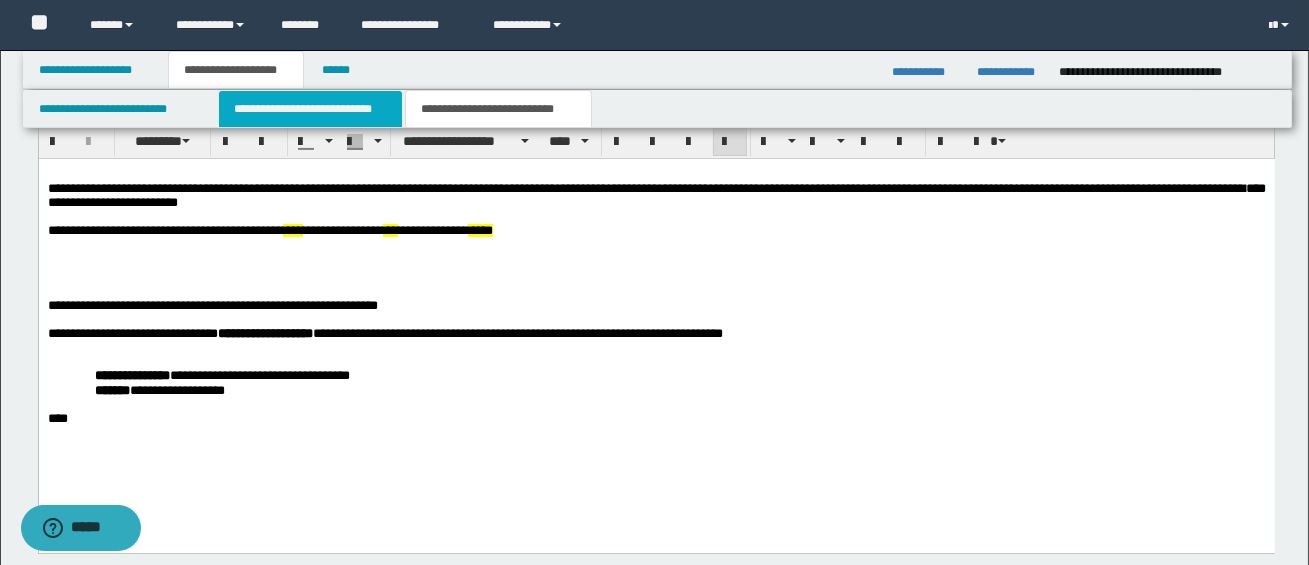 click on "**********" at bounding box center (310, 109) 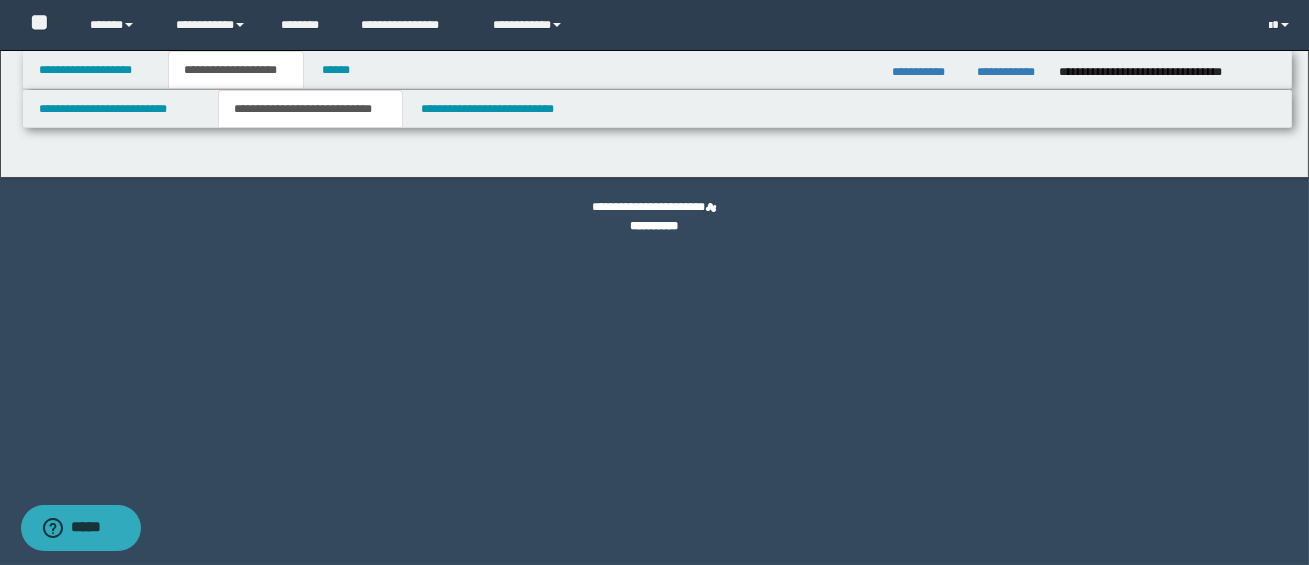 select on "*" 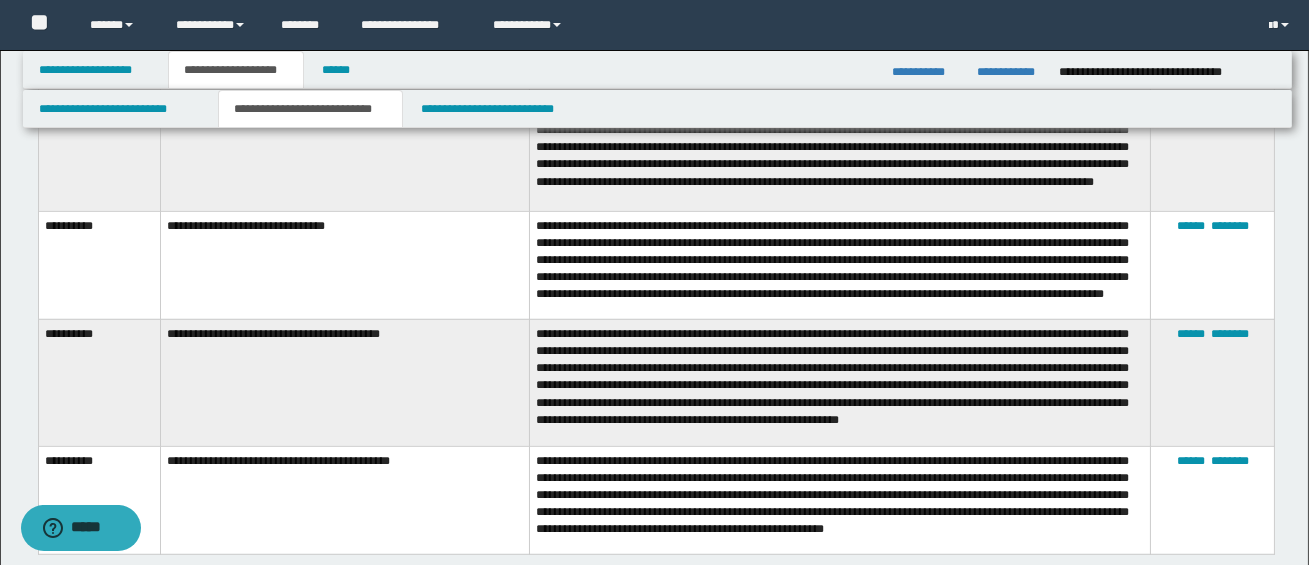 scroll, scrollTop: 2296, scrollLeft: 0, axis: vertical 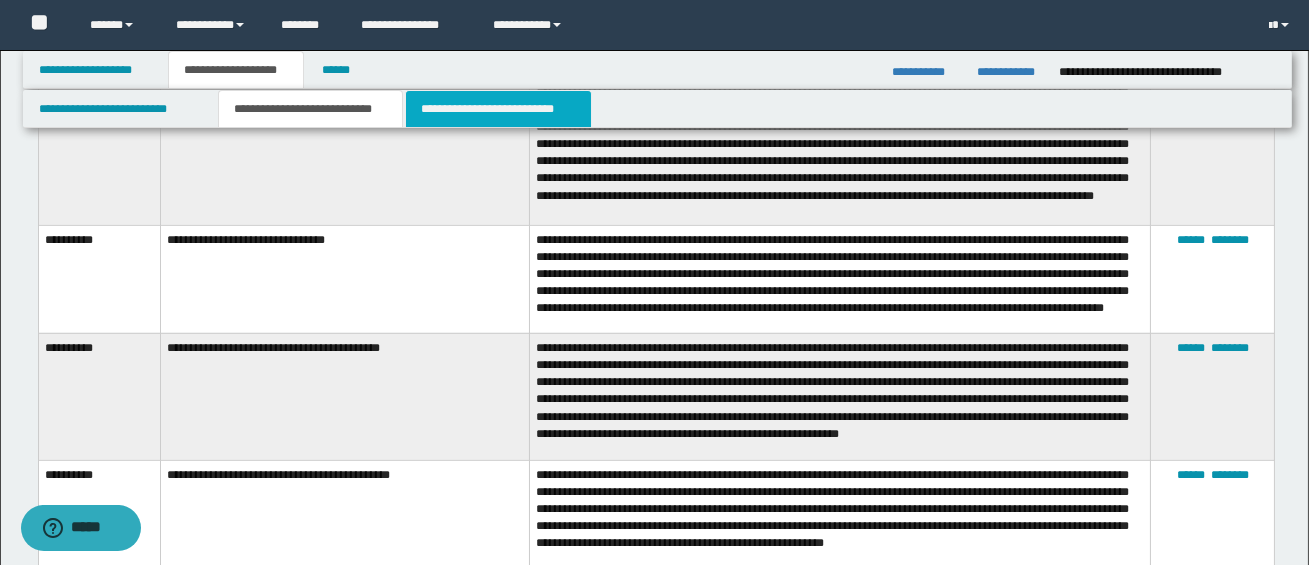 click on "**********" at bounding box center (498, 109) 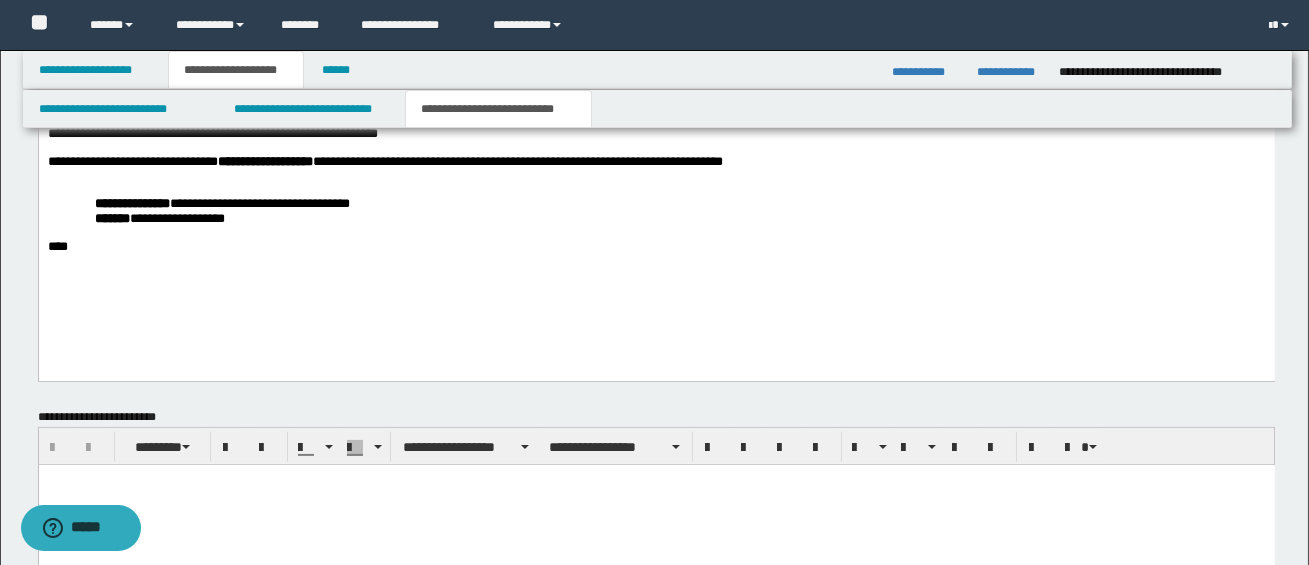 scroll, scrollTop: 1156, scrollLeft: 0, axis: vertical 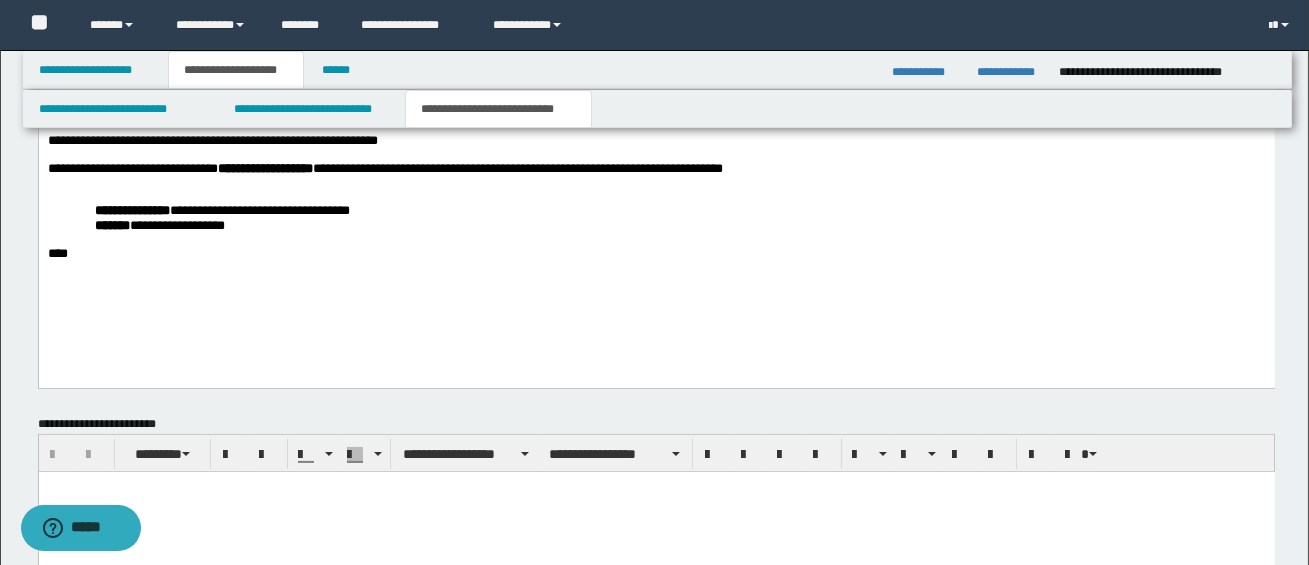 click on "**********" at bounding box center [656, 141] 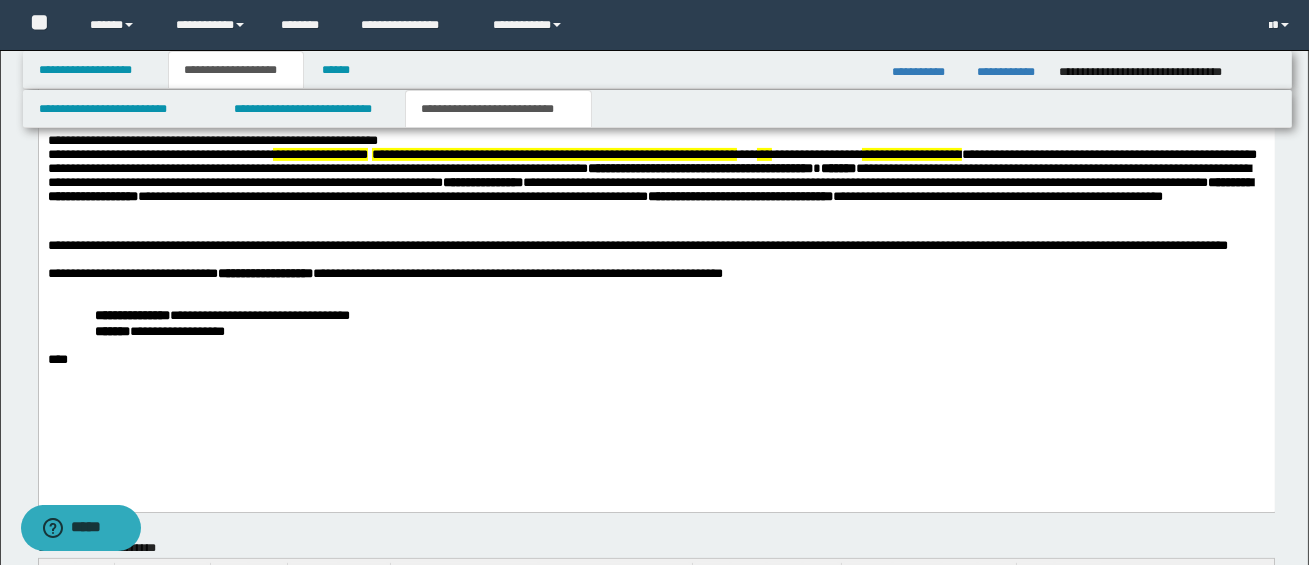 click on "**********" at bounding box center [656, 209] 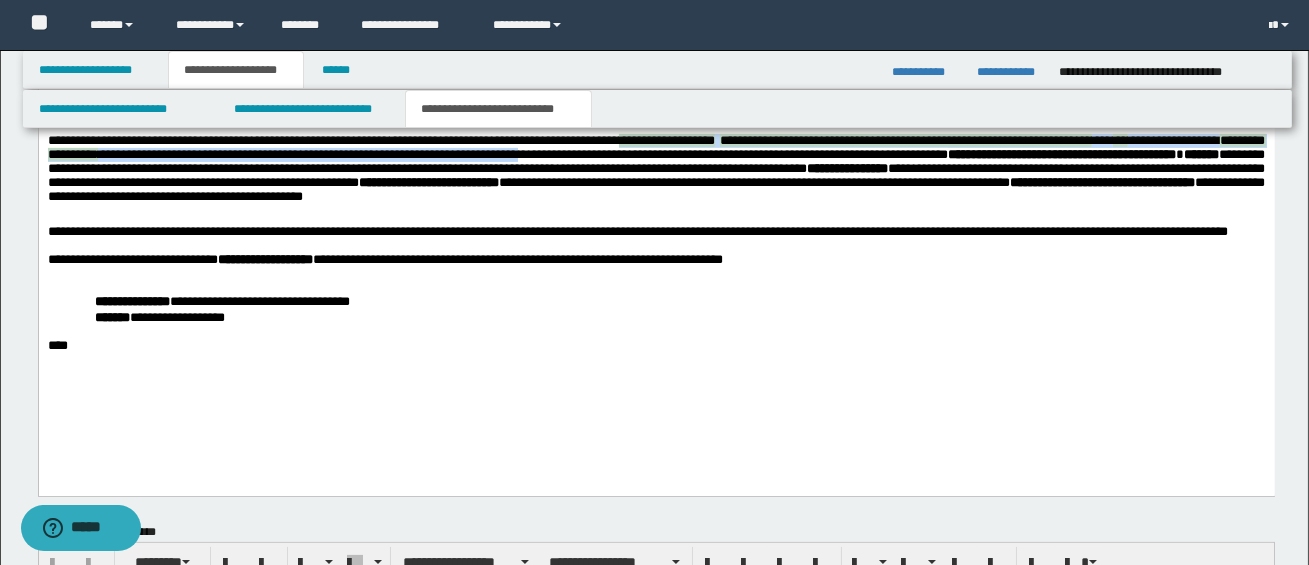drag, startPoint x: 638, startPoint y: 146, endPoint x: 638, endPoint y: 168, distance: 22 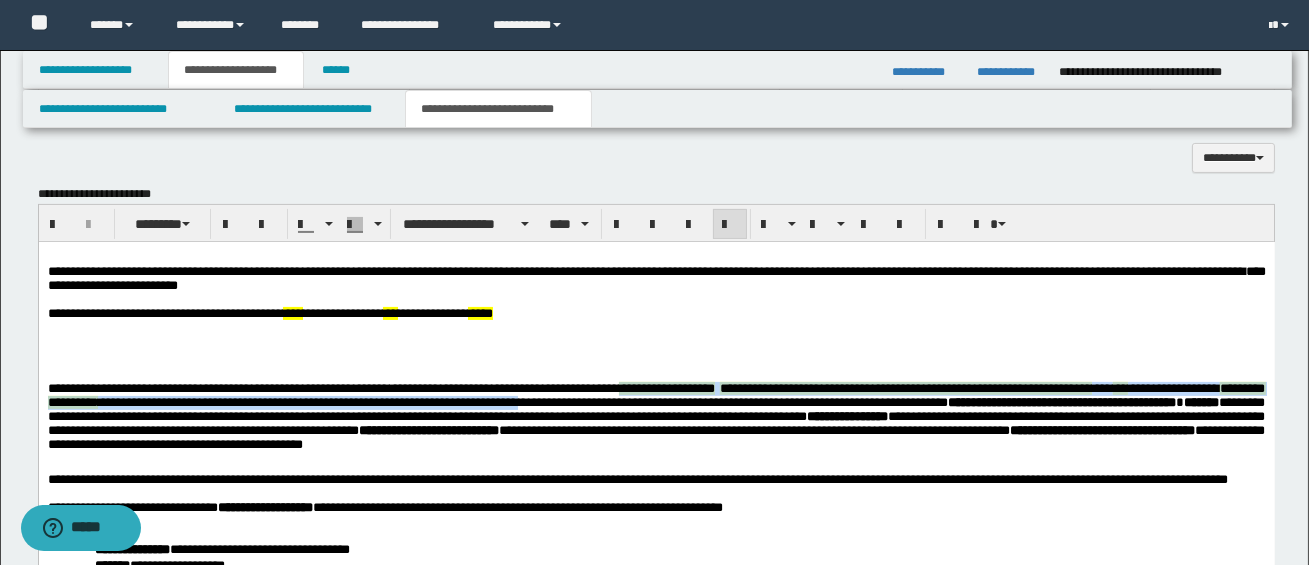 scroll, scrollTop: 931, scrollLeft: 0, axis: vertical 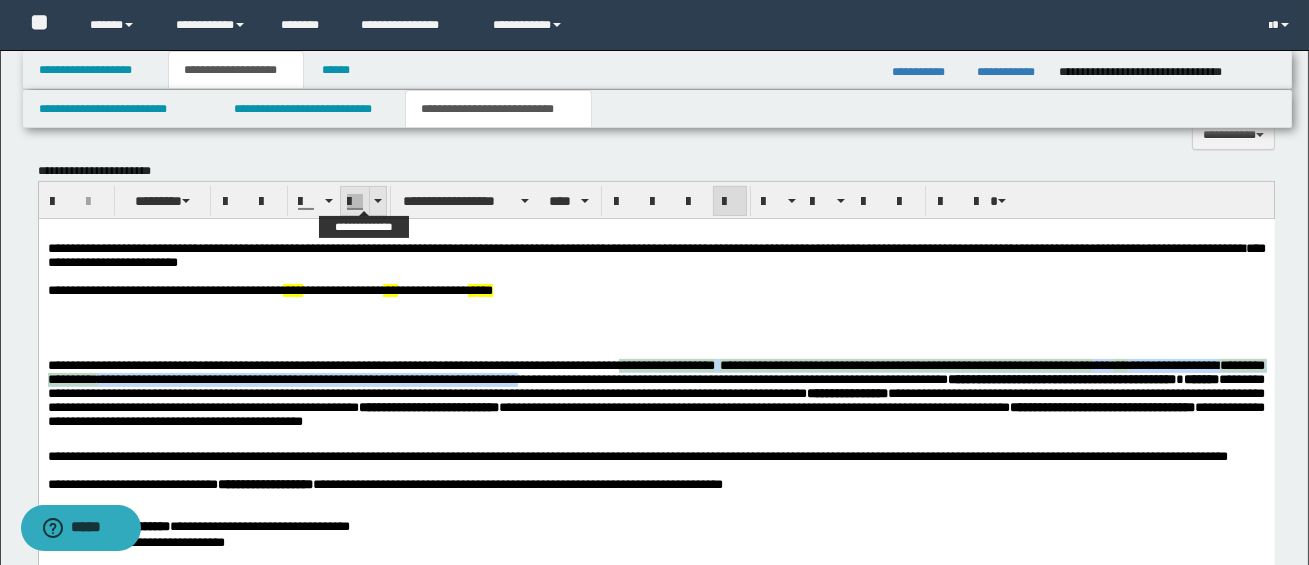 click at bounding box center [377, 201] 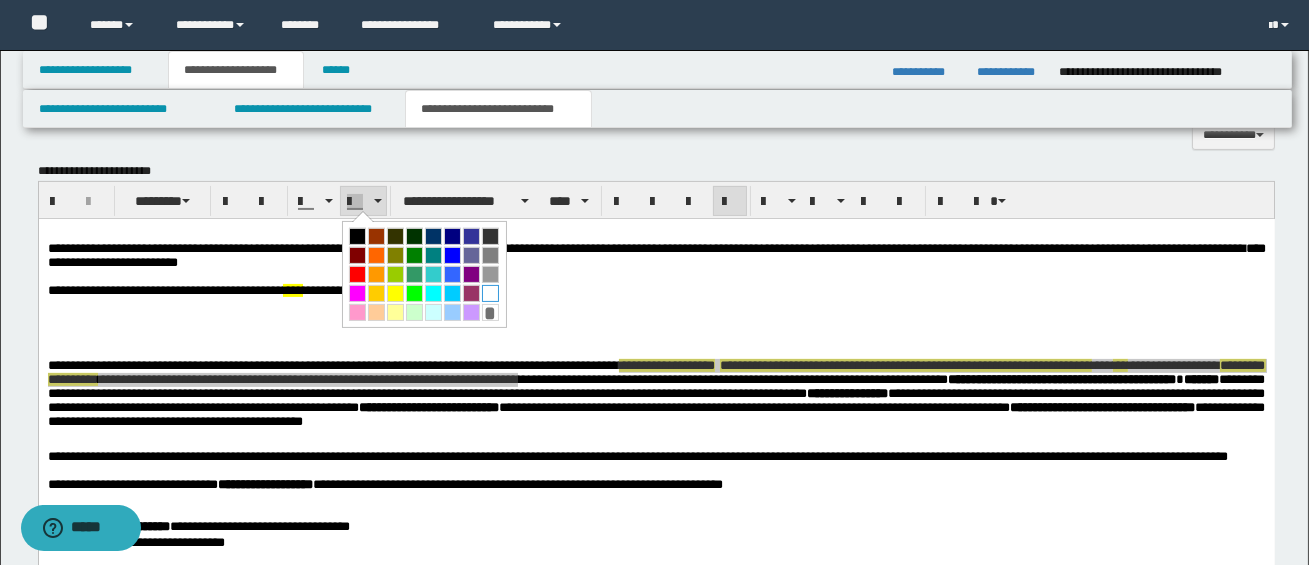 click at bounding box center [490, 293] 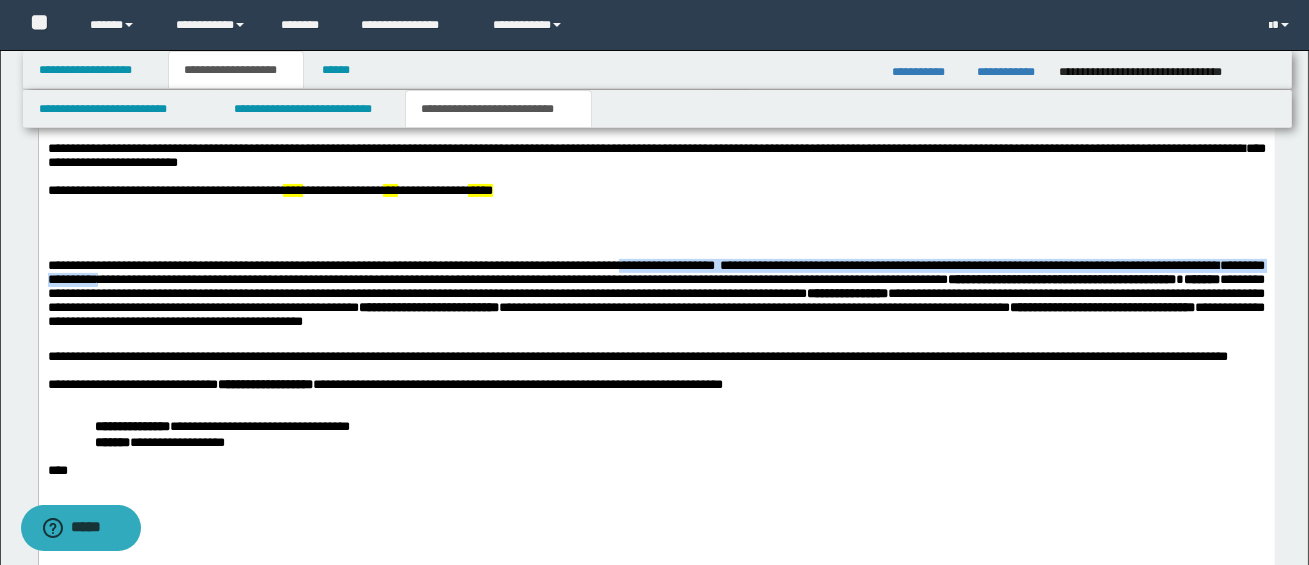 scroll, scrollTop: 1033, scrollLeft: 0, axis: vertical 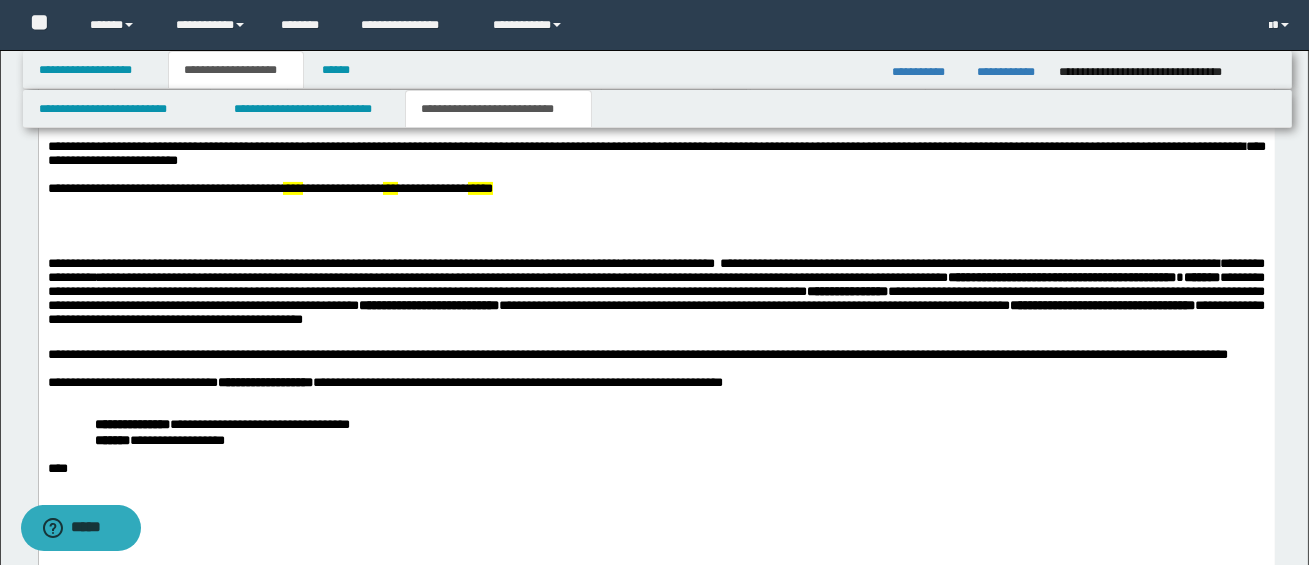 click on "**********" at bounding box center [655, 294] 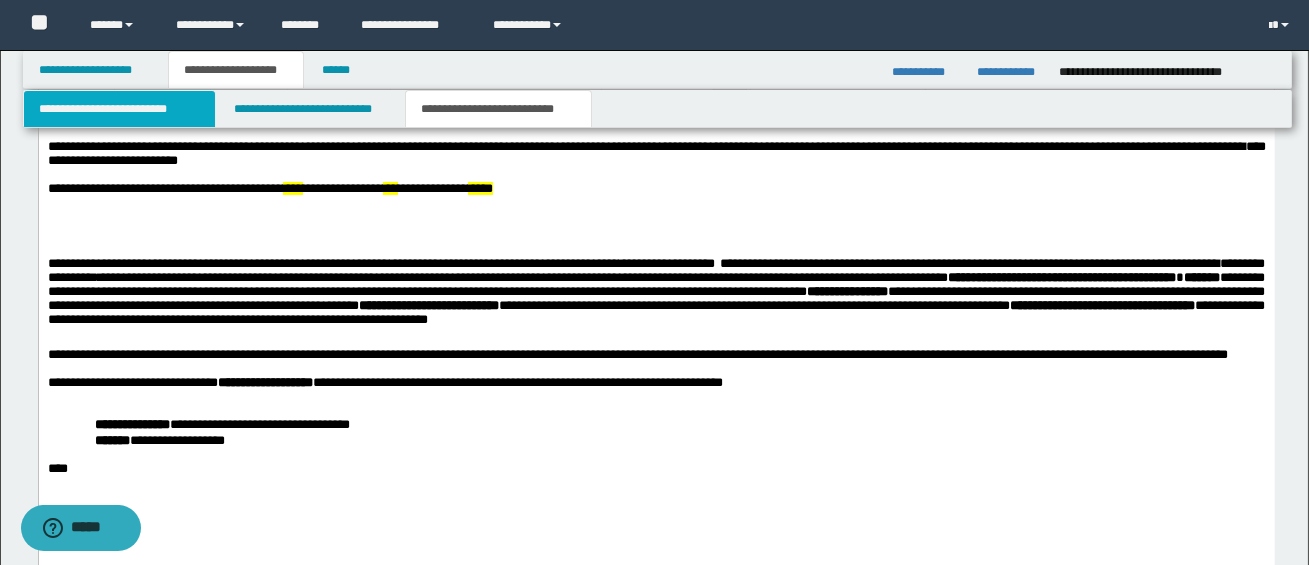 click on "**********" at bounding box center (119, 109) 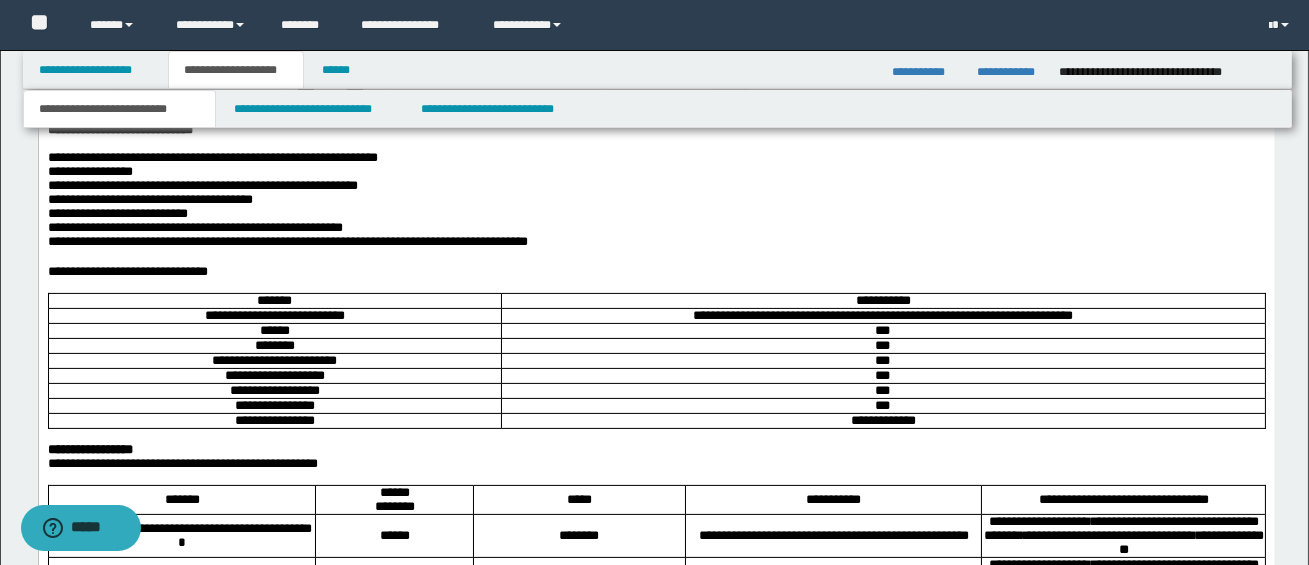 click on "**********" at bounding box center [249, 156] 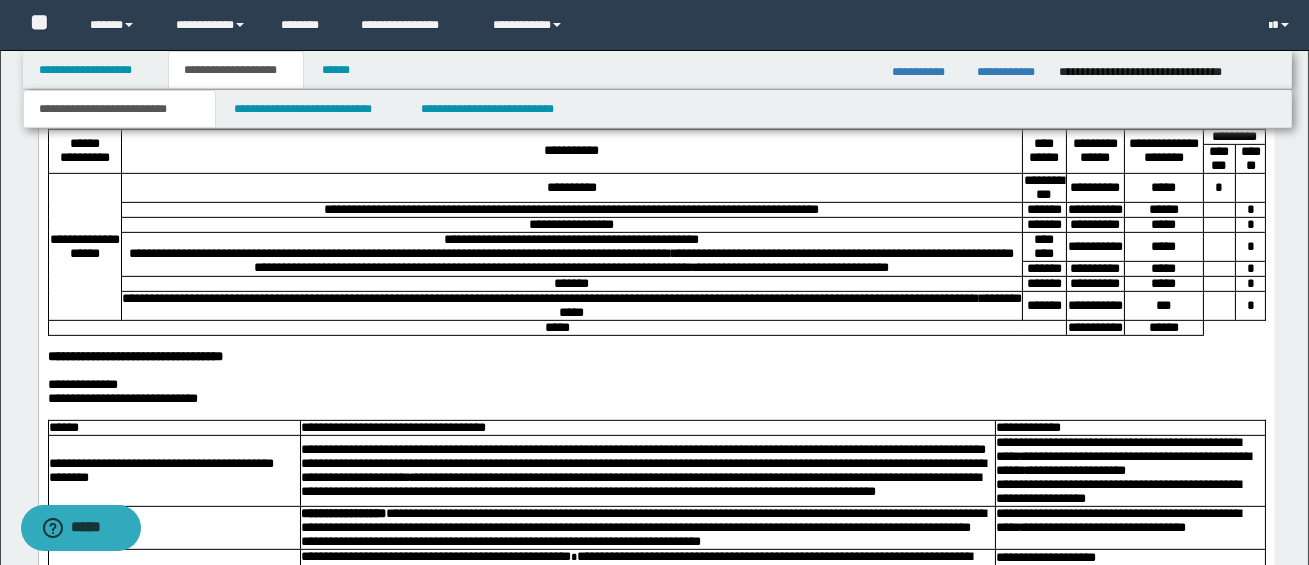 scroll, scrollTop: 1880, scrollLeft: 0, axis: vertical 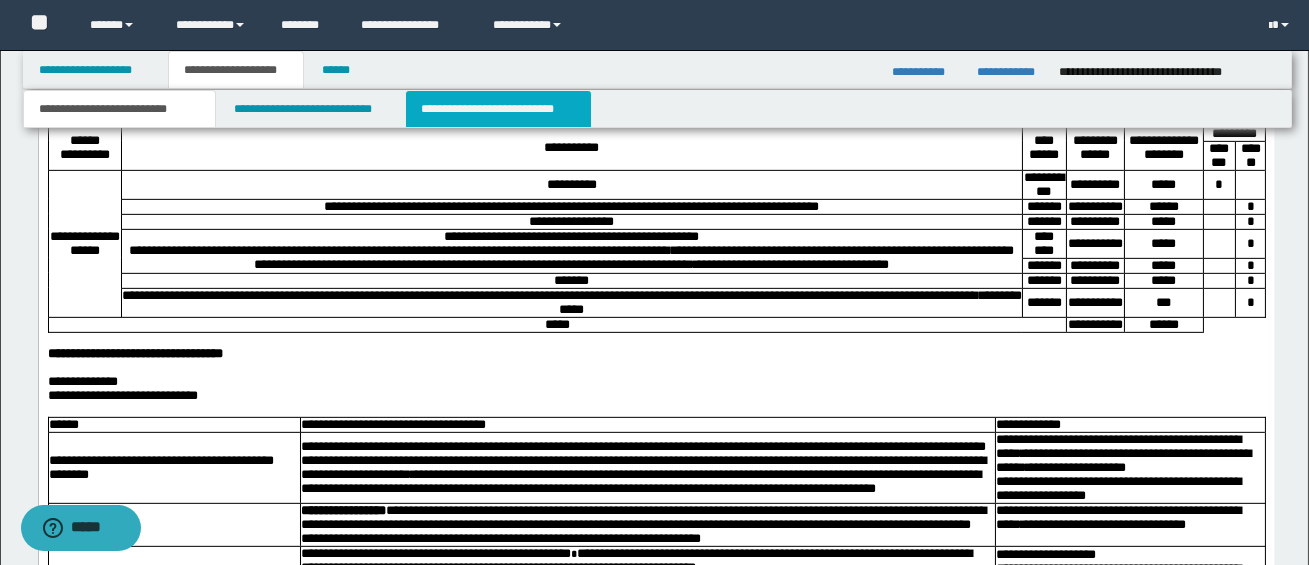 click on "**********" at bounding box center (498, 109) 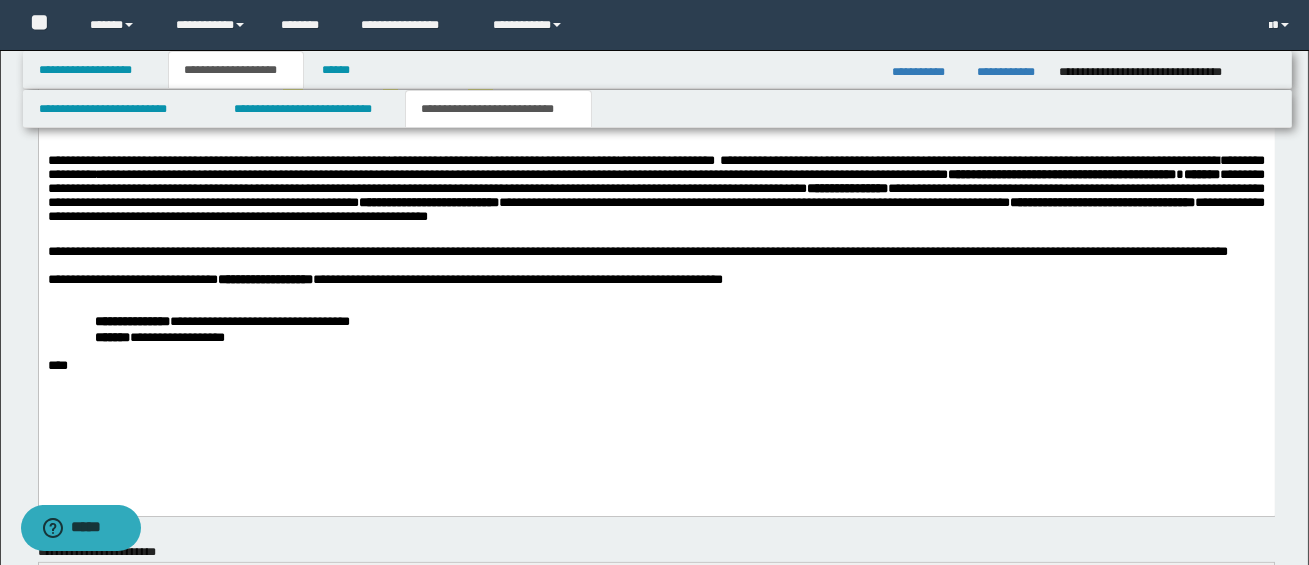 scroll, scrollTop: 1132, scrollLeft: 0, axis: vertical 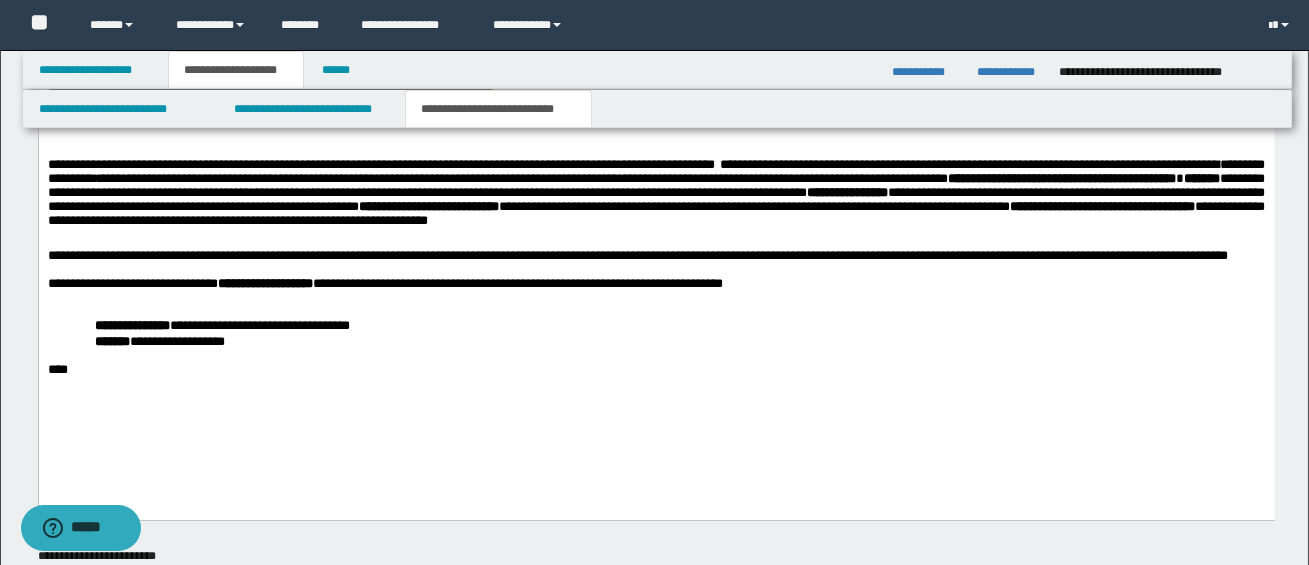 click on "**********" at bounding box center [655, 198] 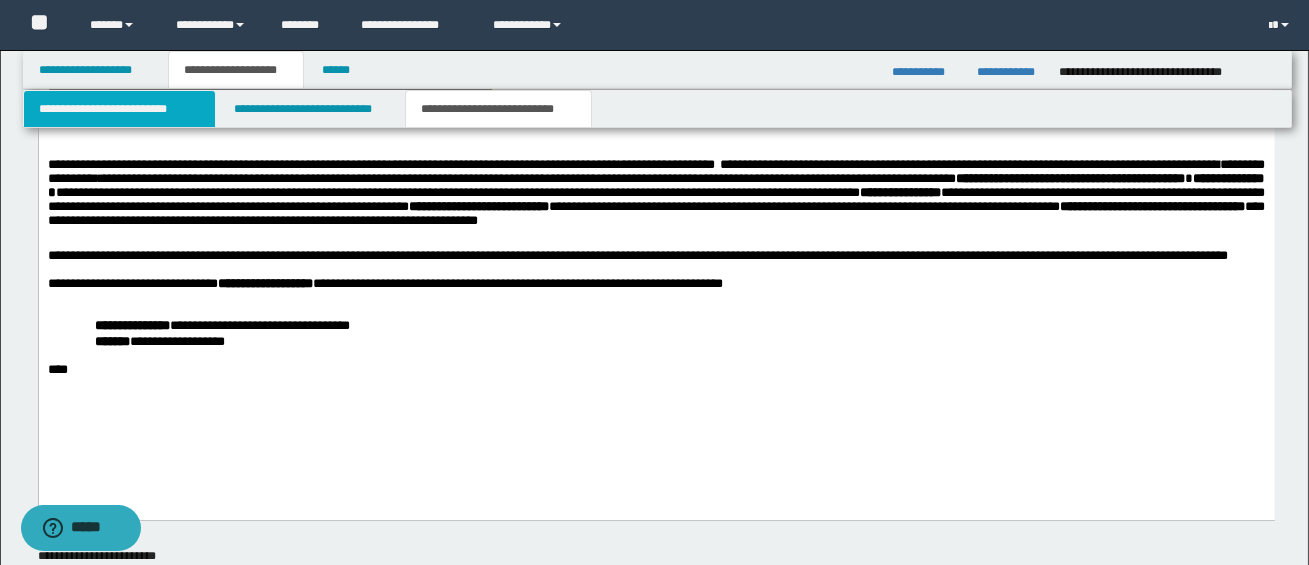 click on "**********" at bounding box center [119, 109] 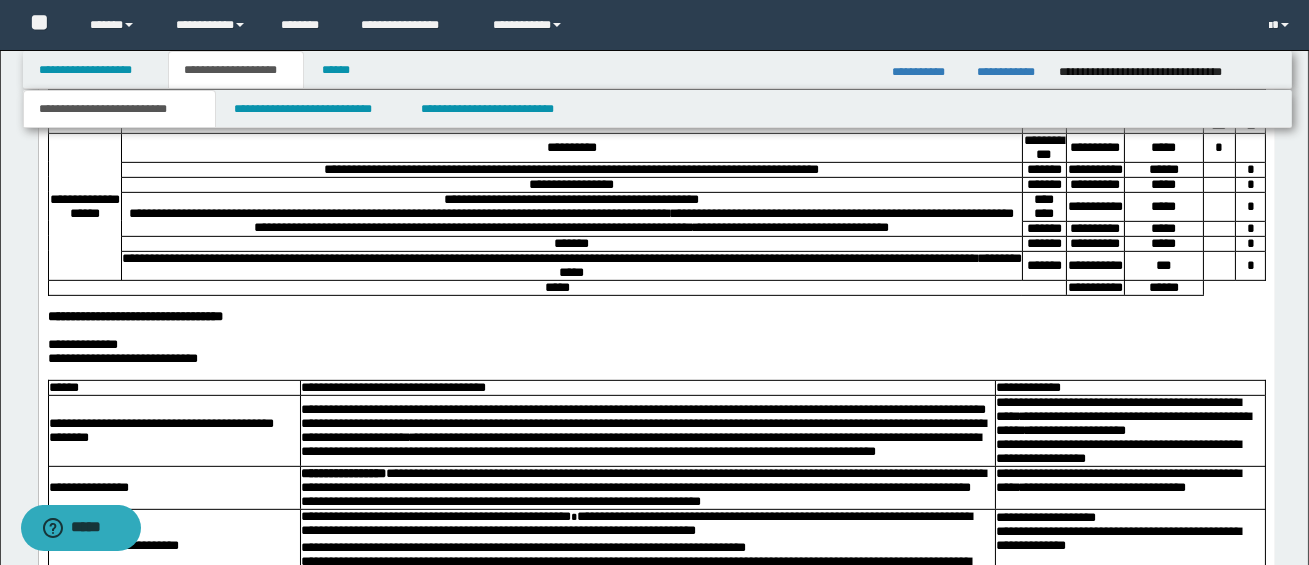 scroll, scrollTop: 1919, scrollLeft: 0, axis: vertical 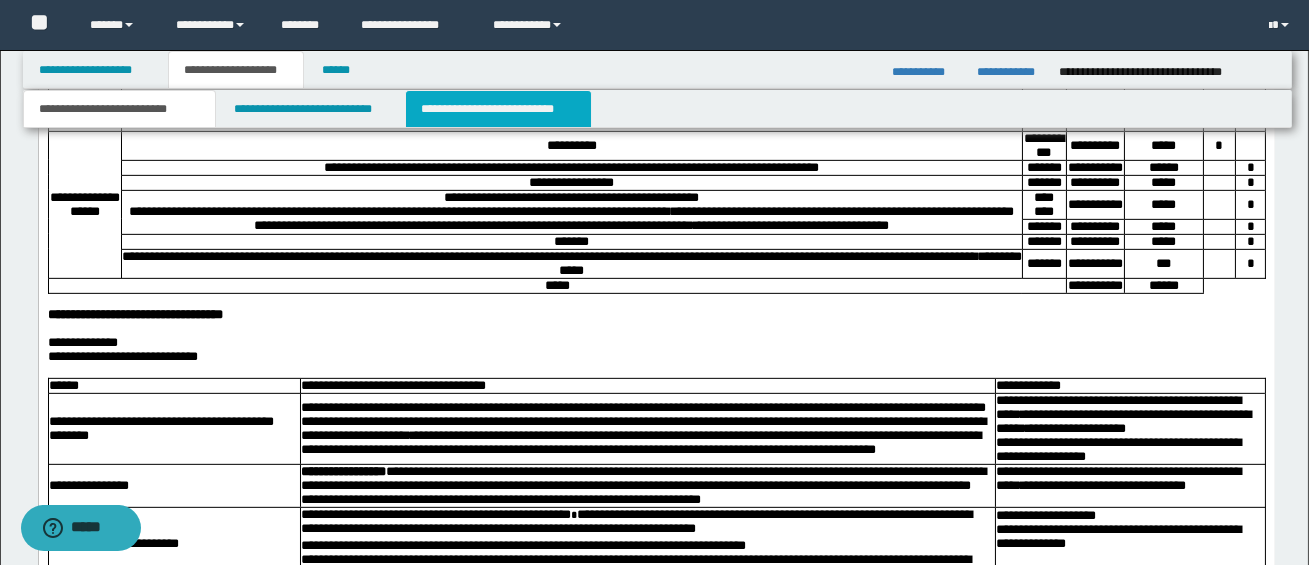 click on "**********" at bounding box center (498, 109) 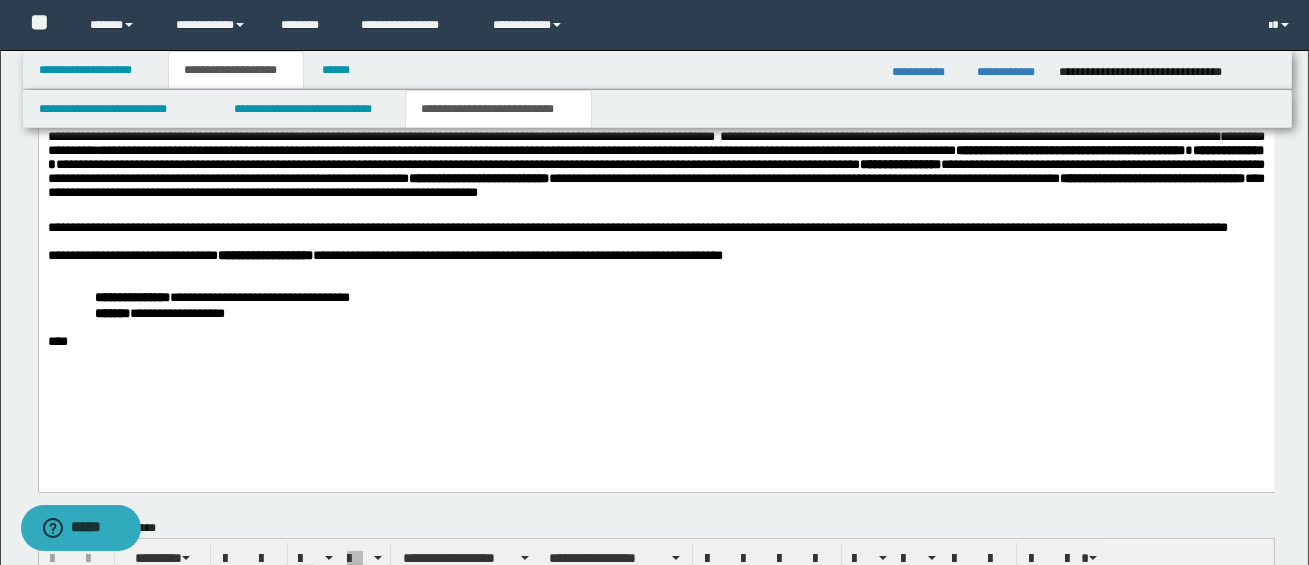 scroll, scrollTop: 1150, scrollLeft: 0, axis: vertical 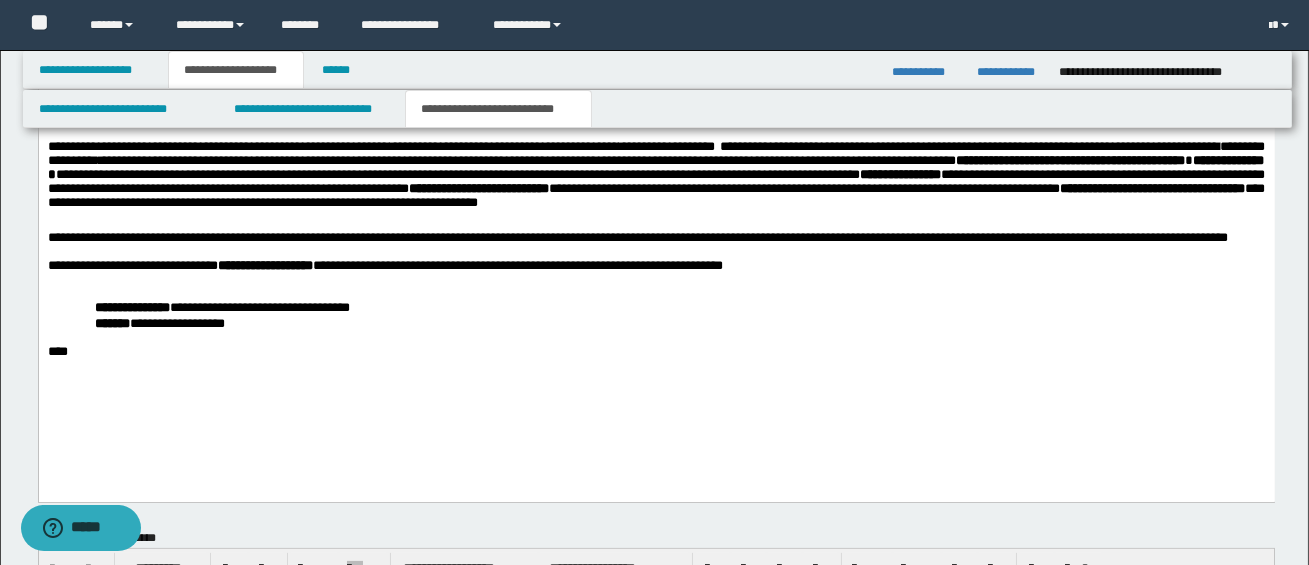 click on "**********" at bounding box center (655, 188) 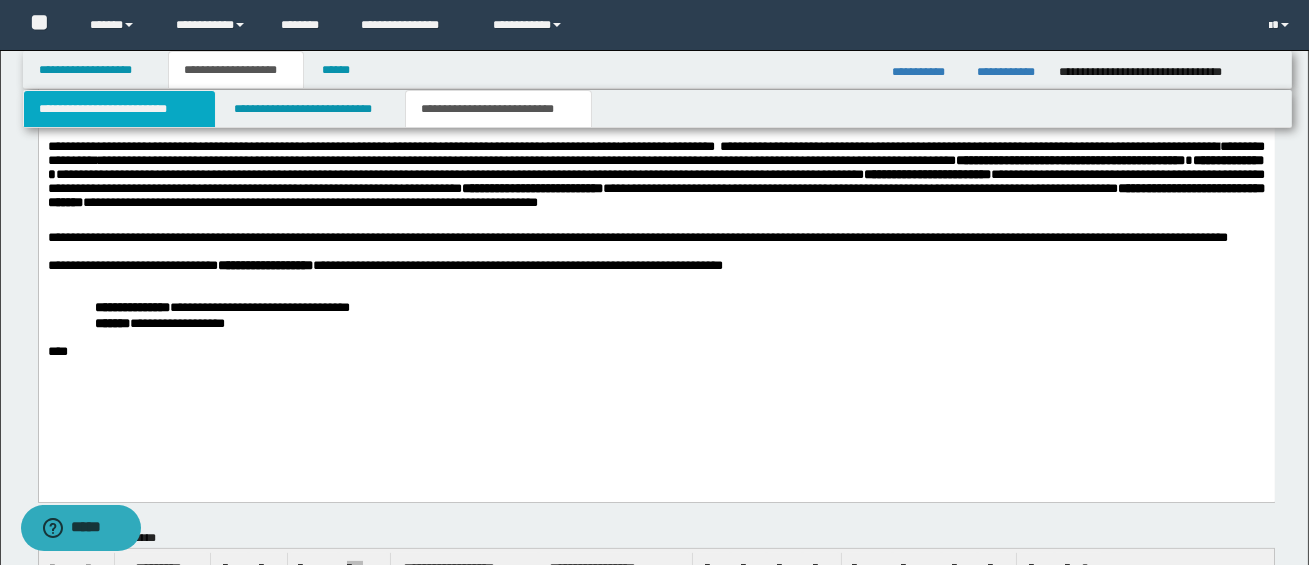 click on "**********" at bounding box center [119, 109] 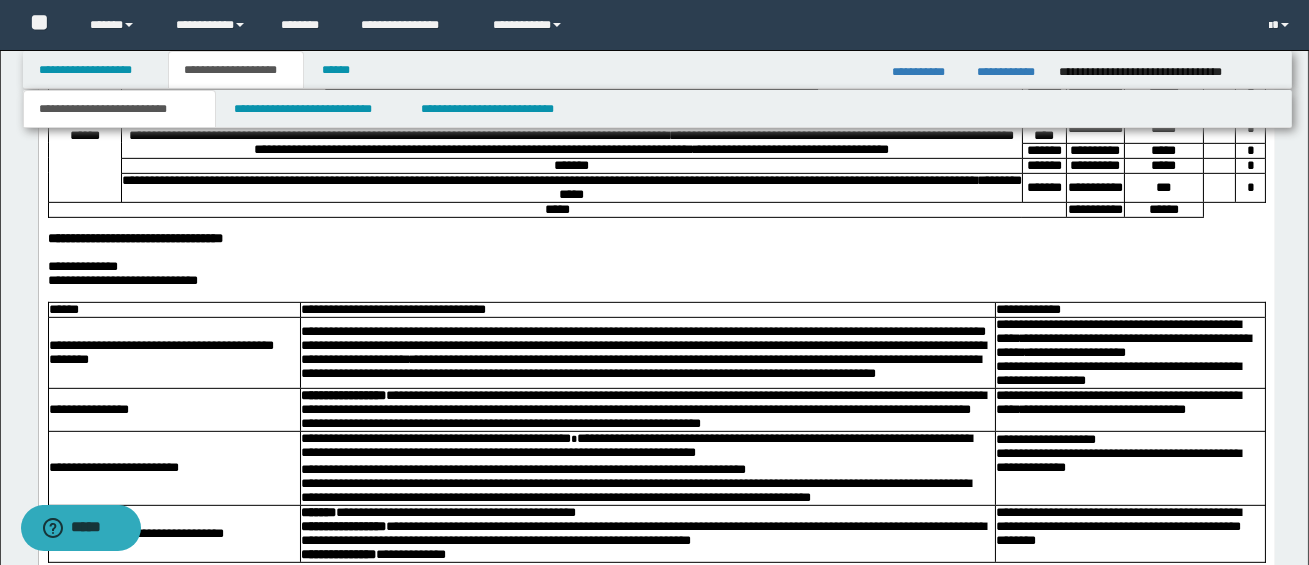 scroll, scrollTop: 1996, scrollLeft: 0, axis: vertical 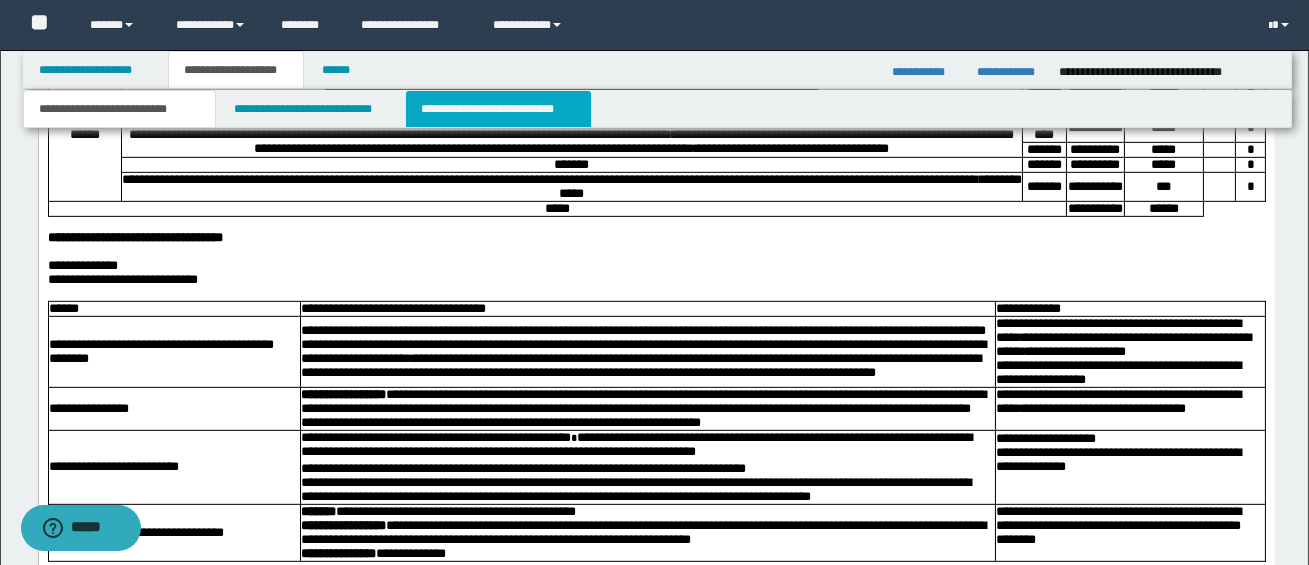 click on "**********" at bounding box center [498, 109] 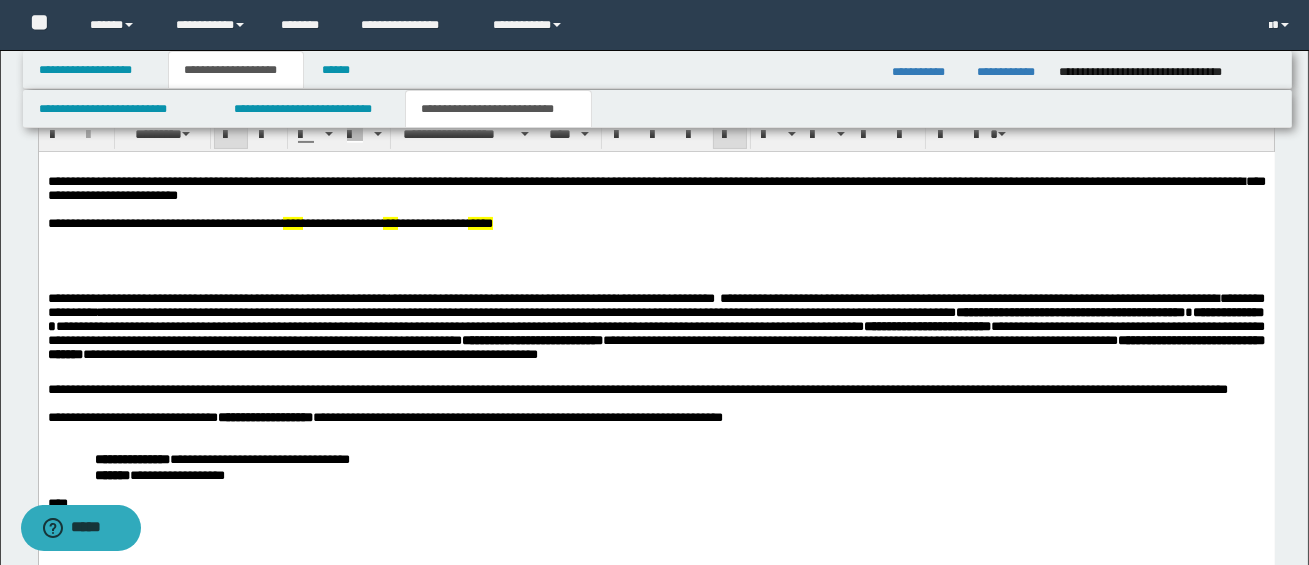 scroll, scrollTop: 1000, scrollLeft: 0, axis: vertical 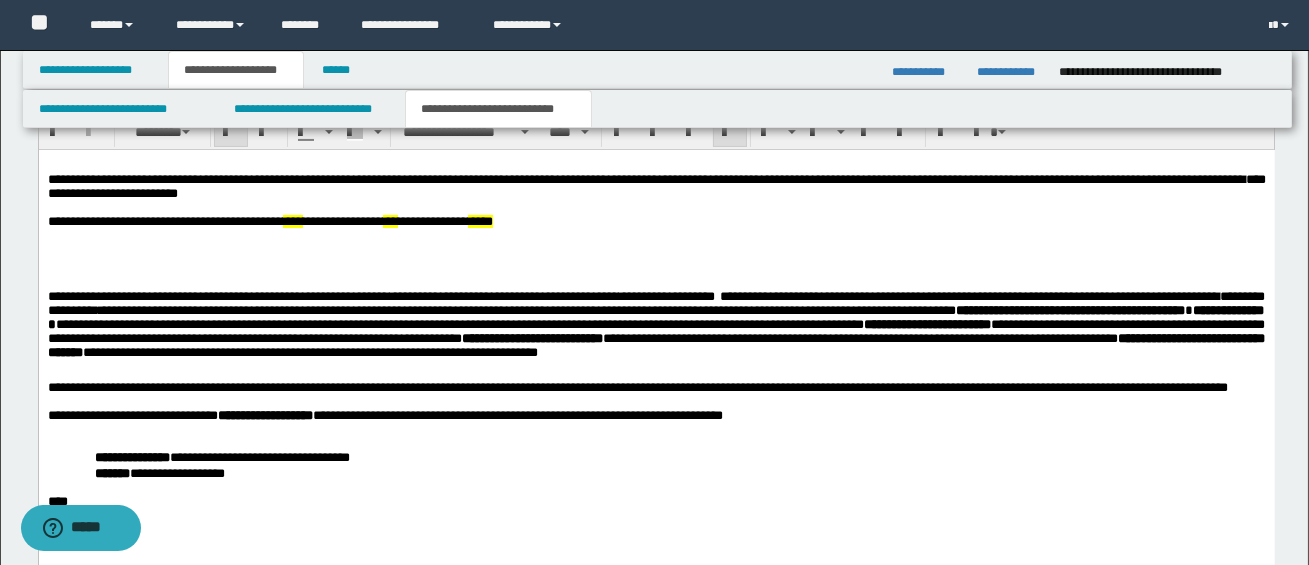 click on "**********" at bounding box center (531, 337) 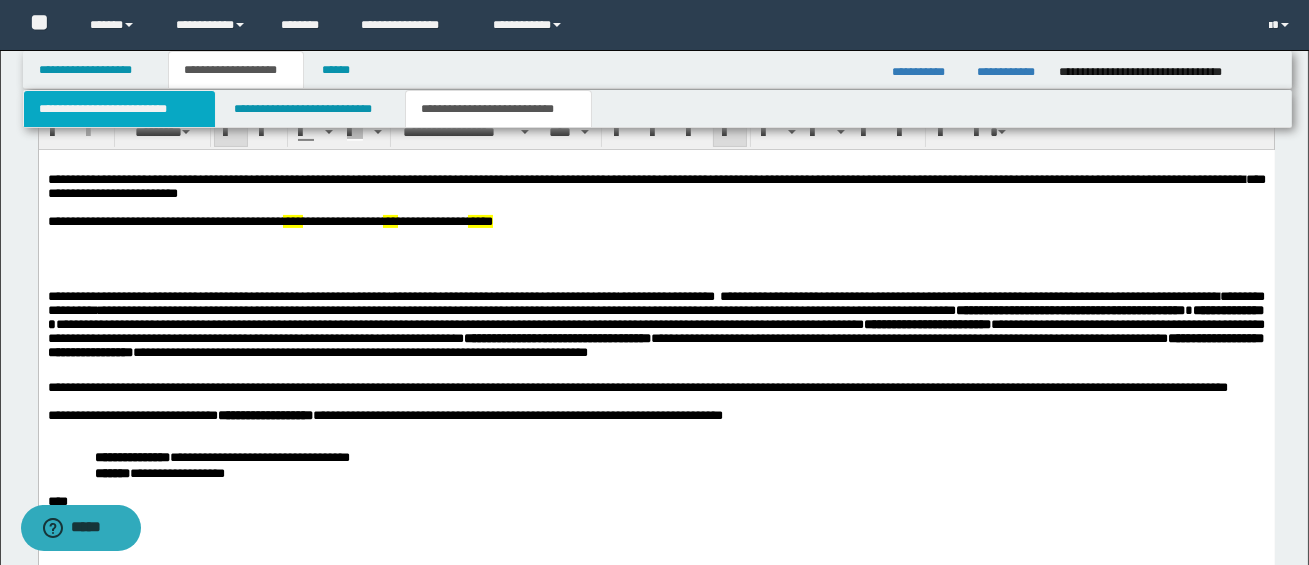 click on "**********" at bounding box center (119, 109) 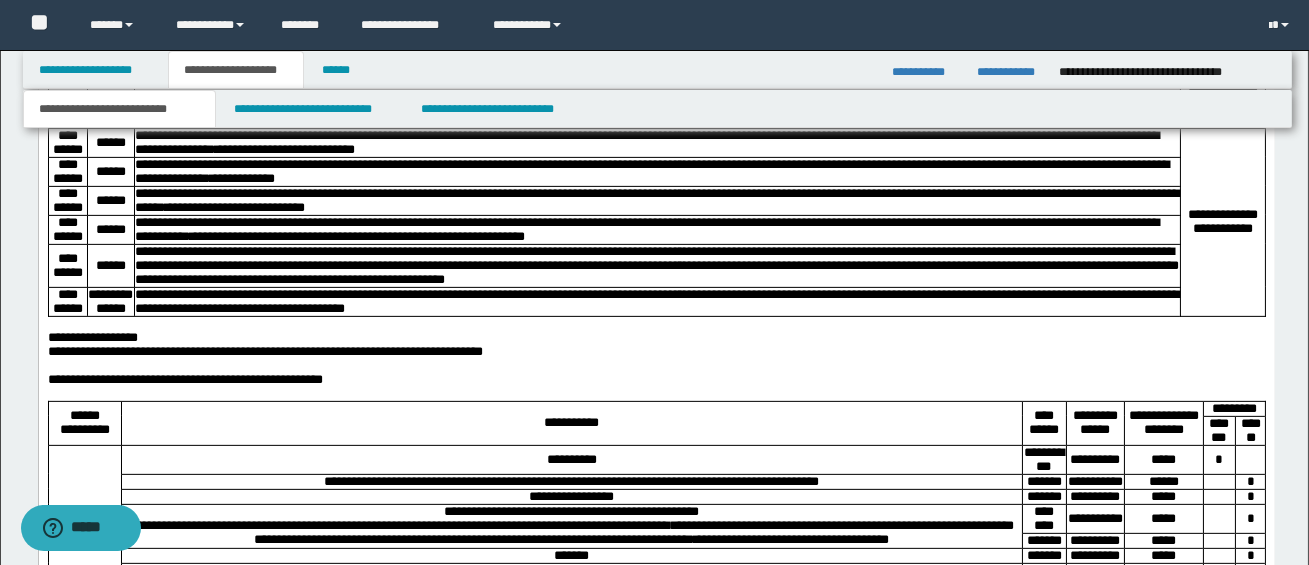 scroll, scrollTop: 1986, scrollLeft: 0, axis: vertical 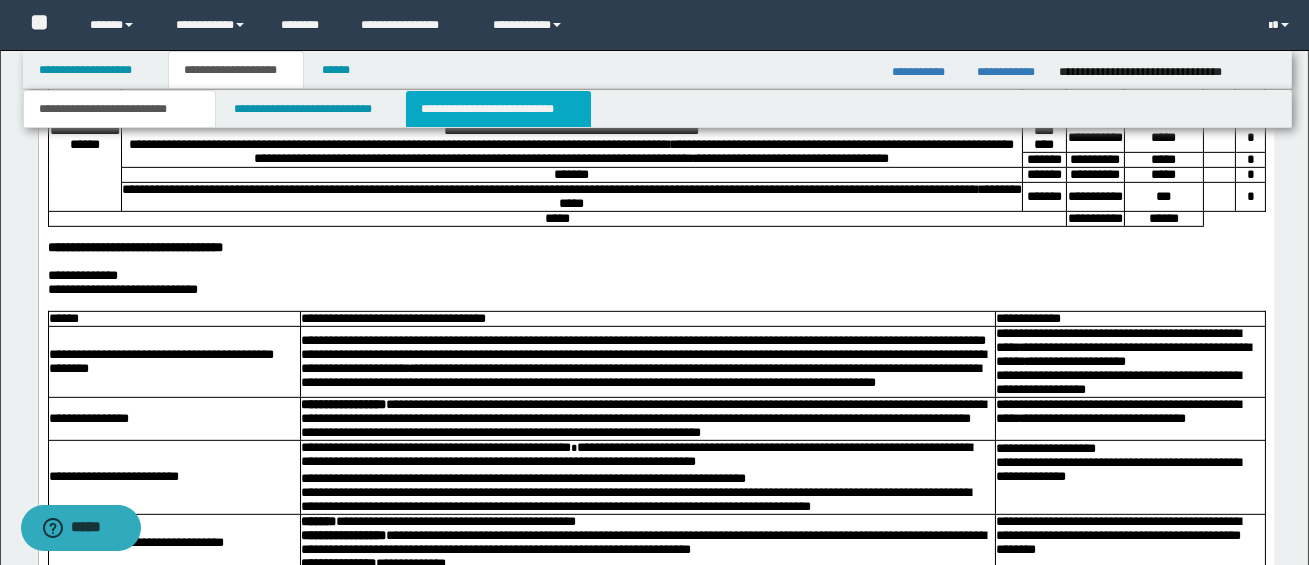 click on "**********" at bounding box center [498, 109] 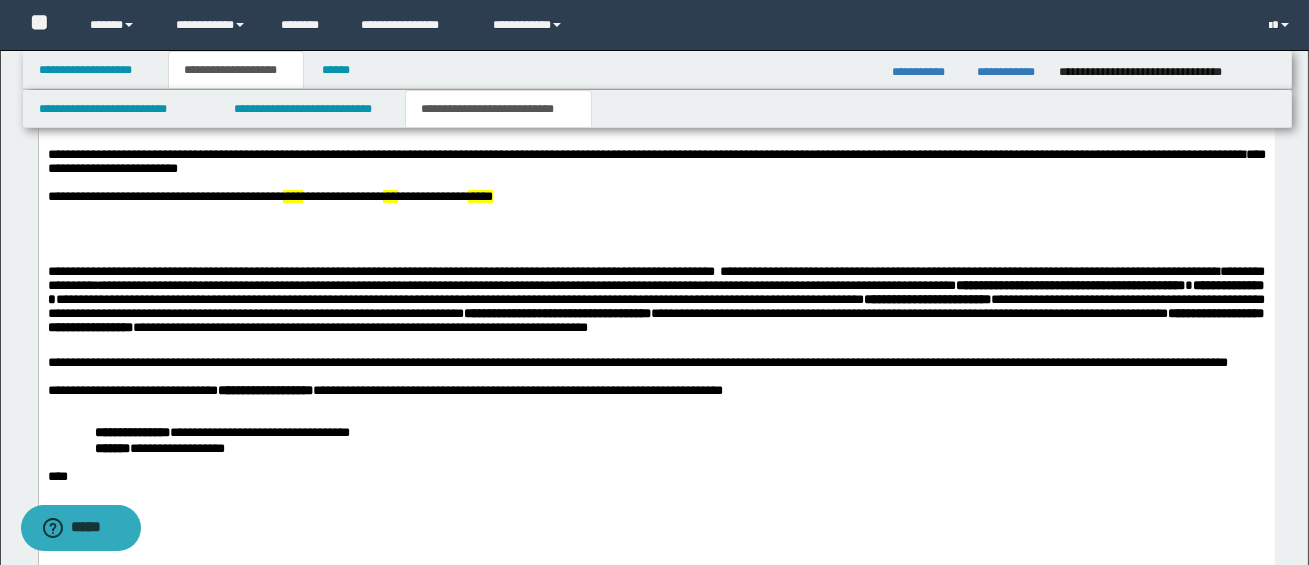 scroll, scrollTop: 1028, scrollLeft: 0, axis: vertical 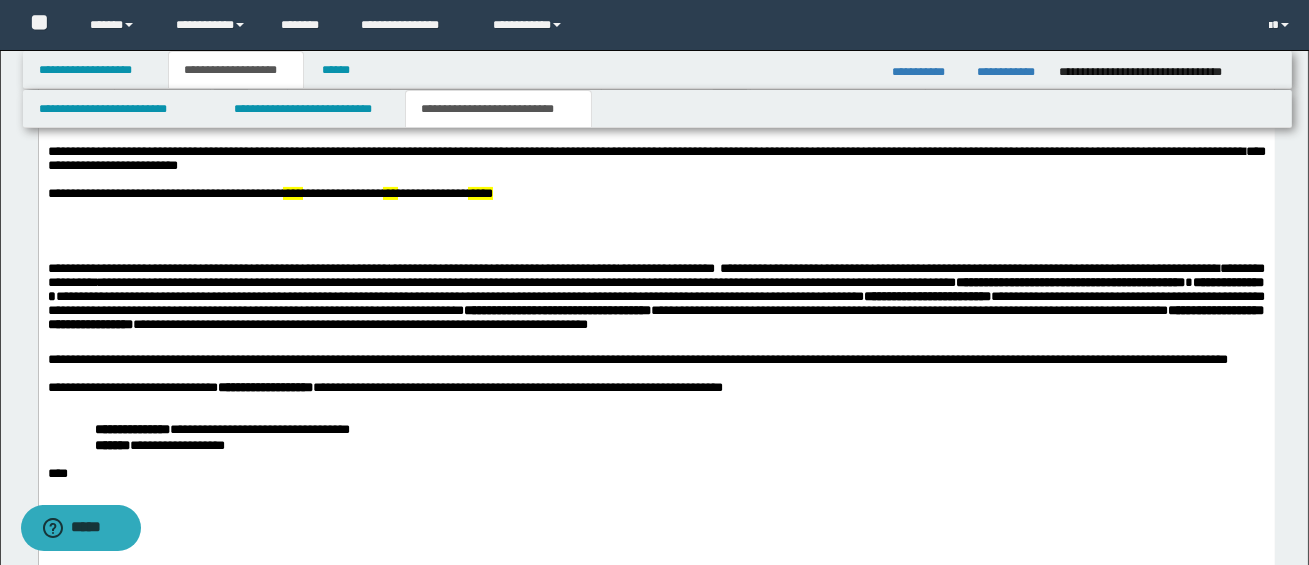 click on "**********" at bounding box center [655, 316] 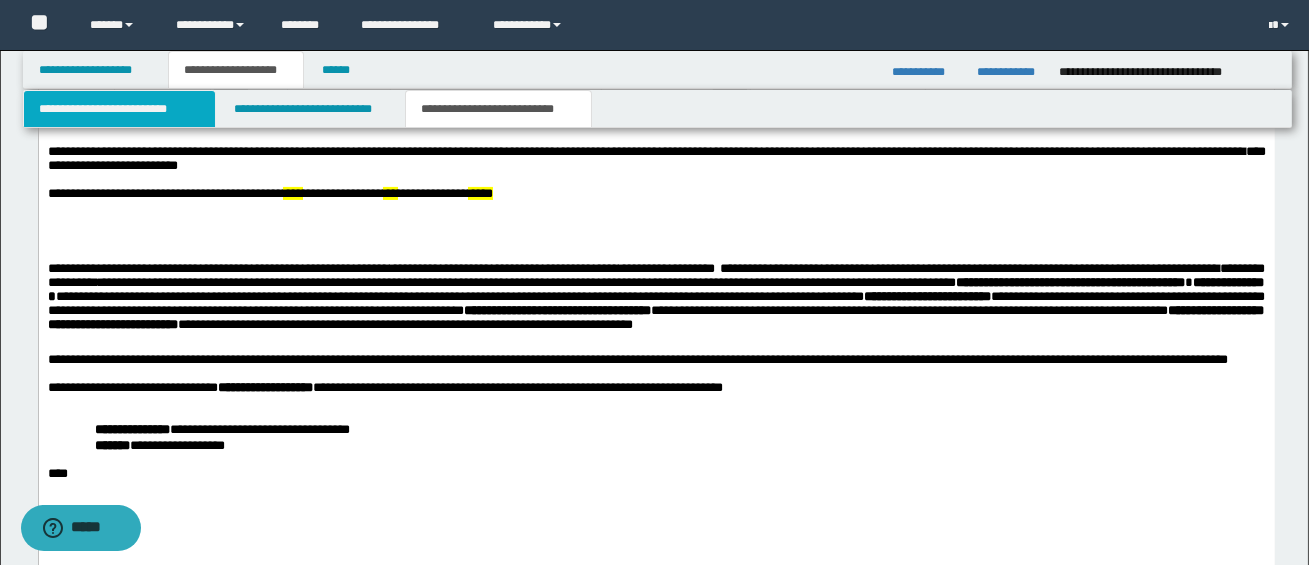 click on "**********" at bounding box center (119, 109) 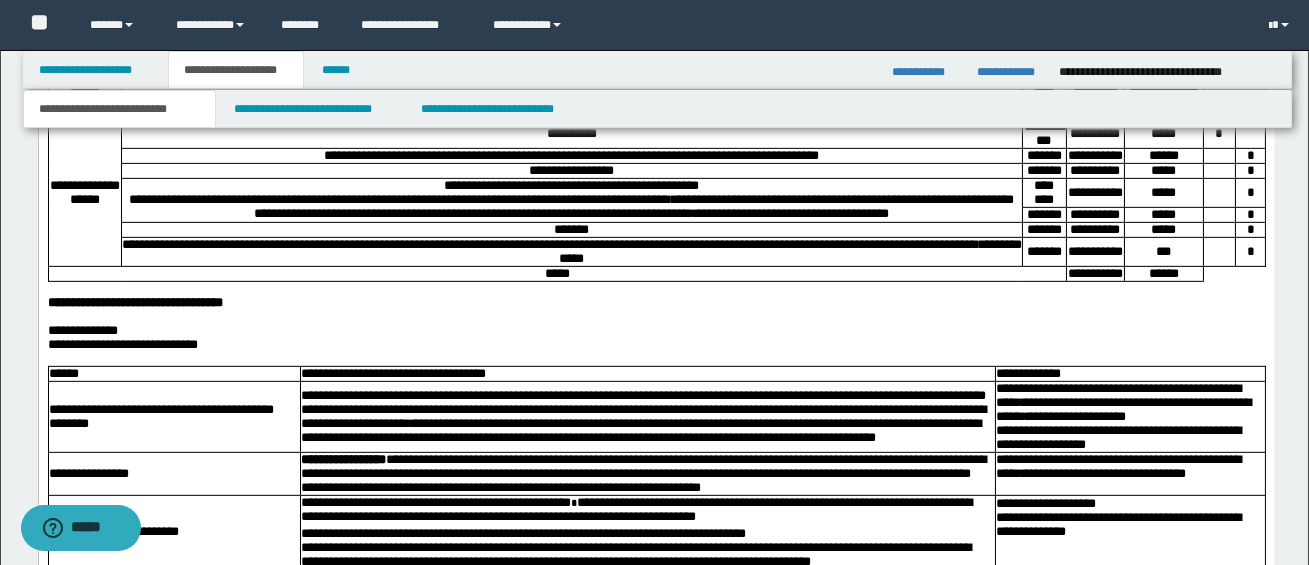 scroll, scrollTop: 1943, scrollLeft: 0, axis: vertical 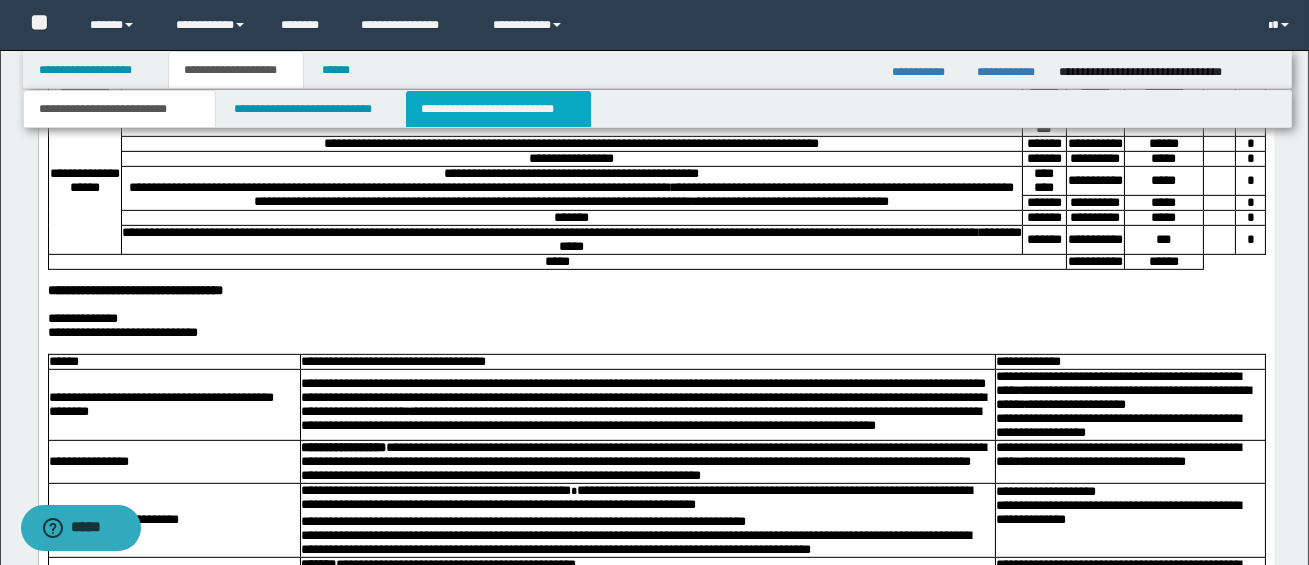 click on "**********" at bounding box center (498, 109) 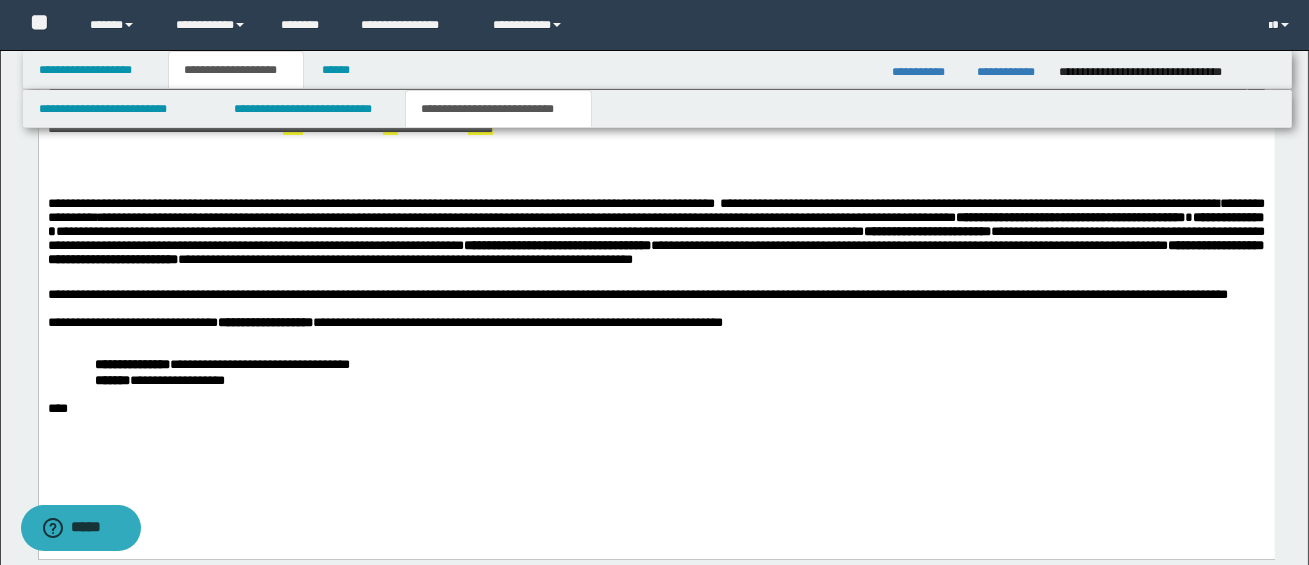 scroll, scrollTop: 1088, scrollLeft: 0, axis: vertical 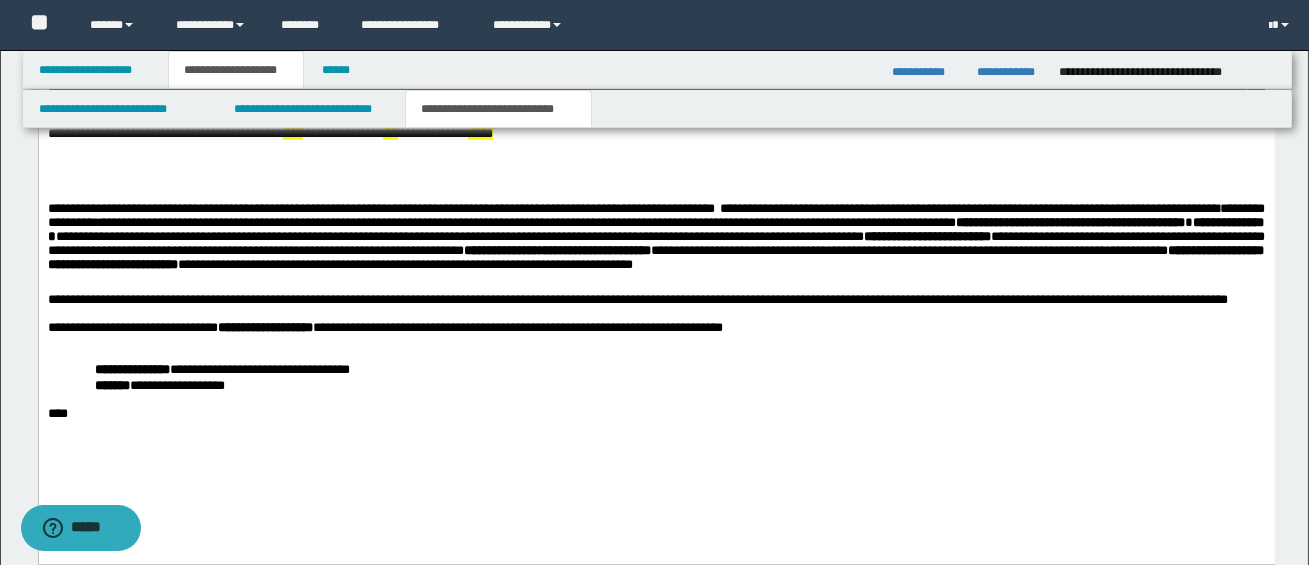 click on "**********" at bounding box center (655, 256) 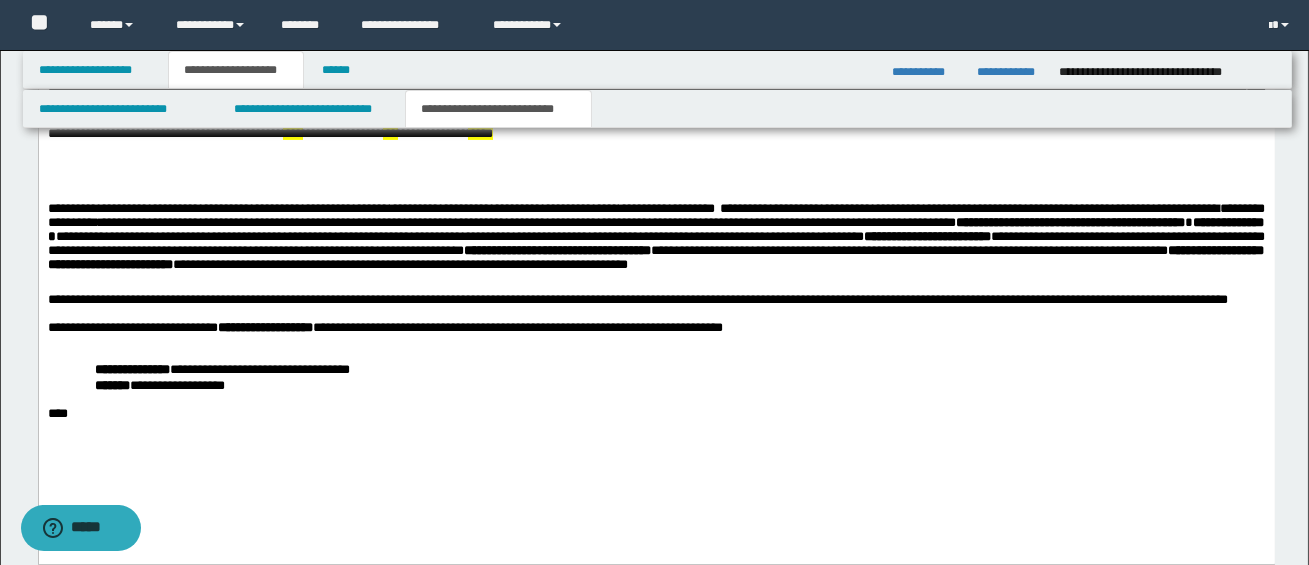 click on "**********" at bounding box center [637, 298] 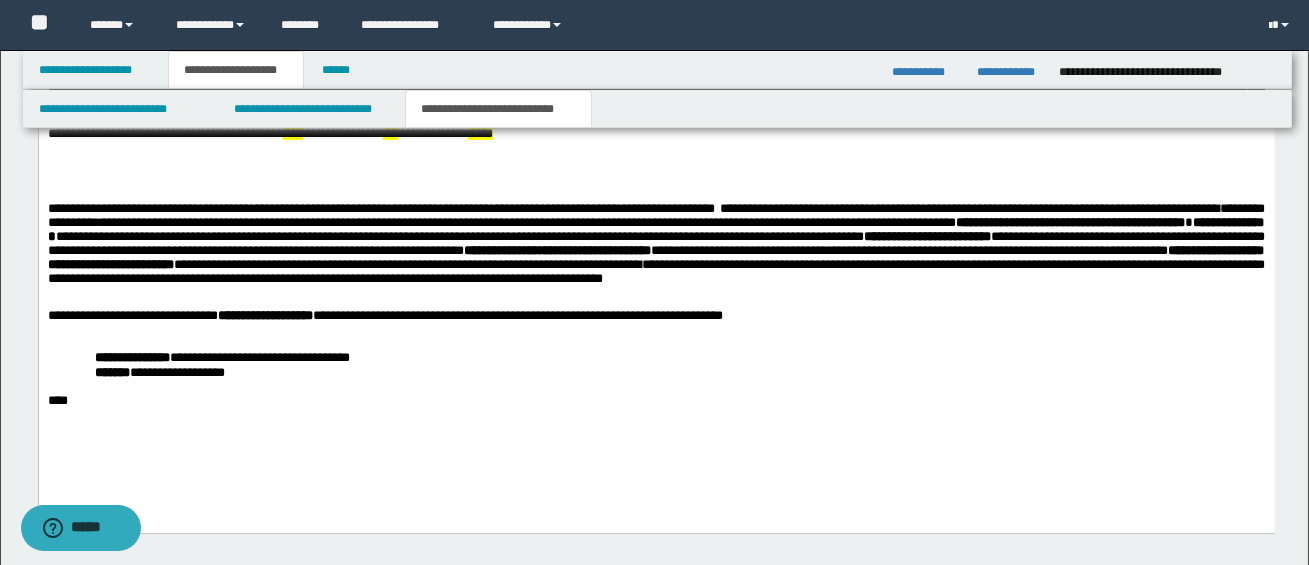 click on "**********" at bounding box center [655, 247] 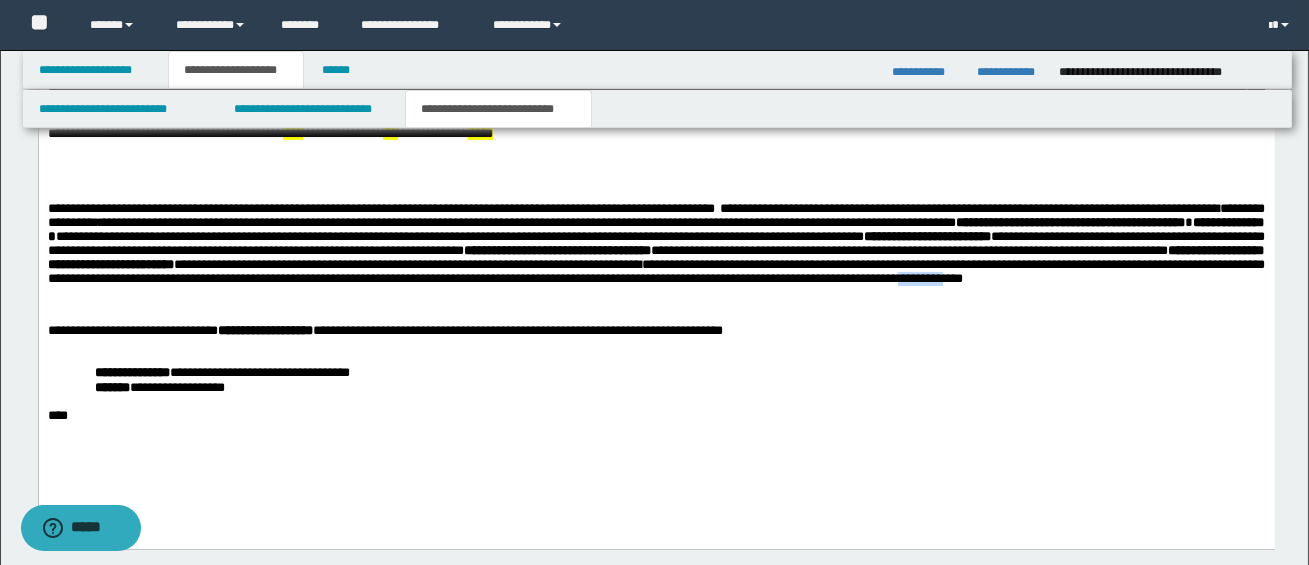 drag, startPoint x: 269, startPoint y: 308, endPoint x: 316, endPoint y: 308, distance: 47 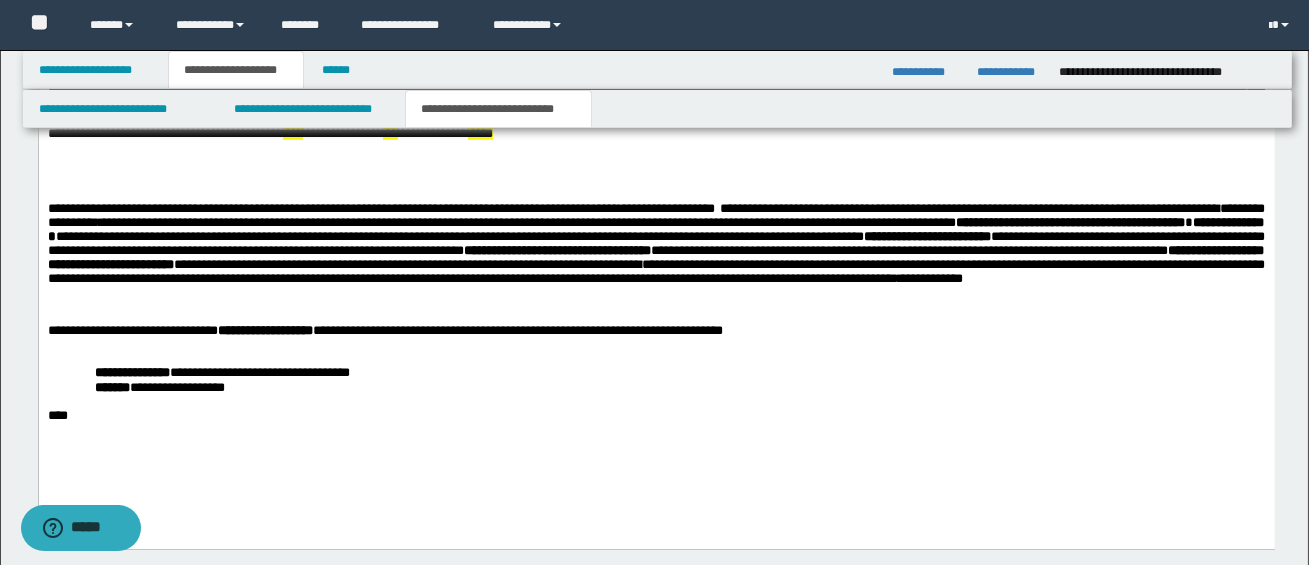 click on "**********" at bounding box center [655, 255] 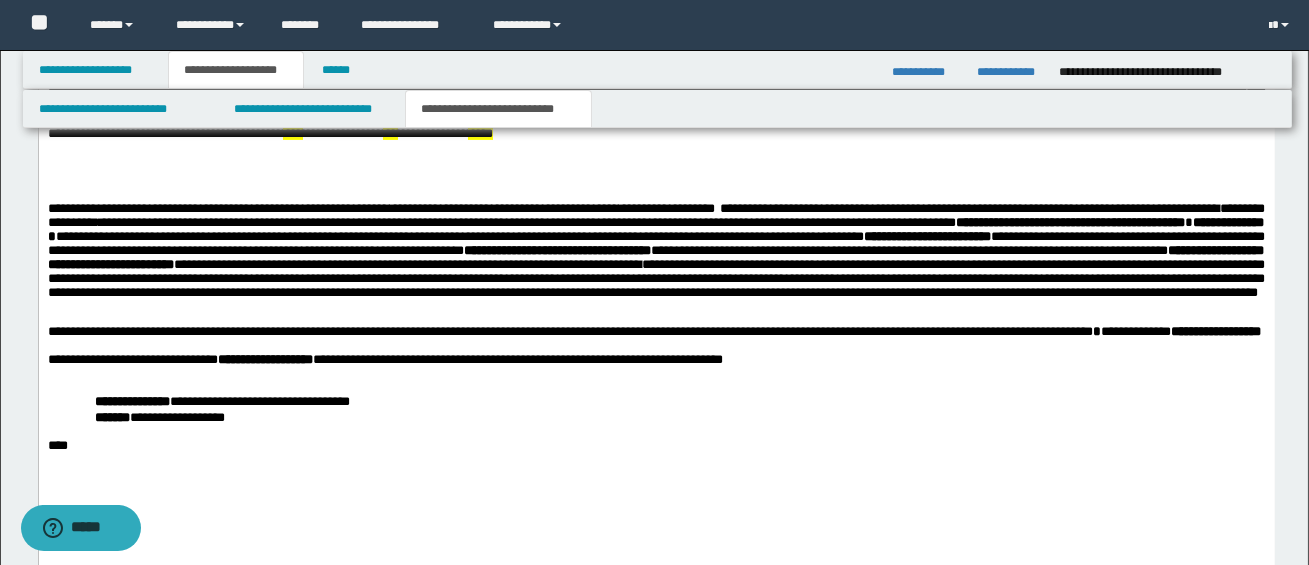 click on "**********" at bounding box center [656, 285] 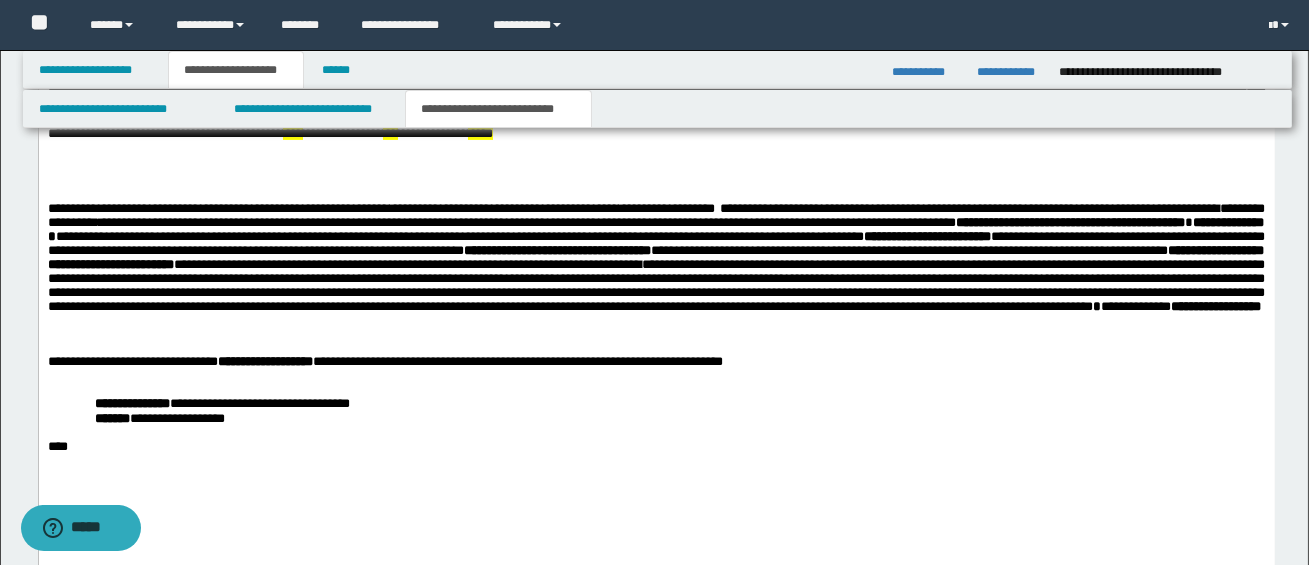drag, startPoint x: 628, startPoint y: 336, endPoint x: 668, endPoint y: 339, distance: 40.112343 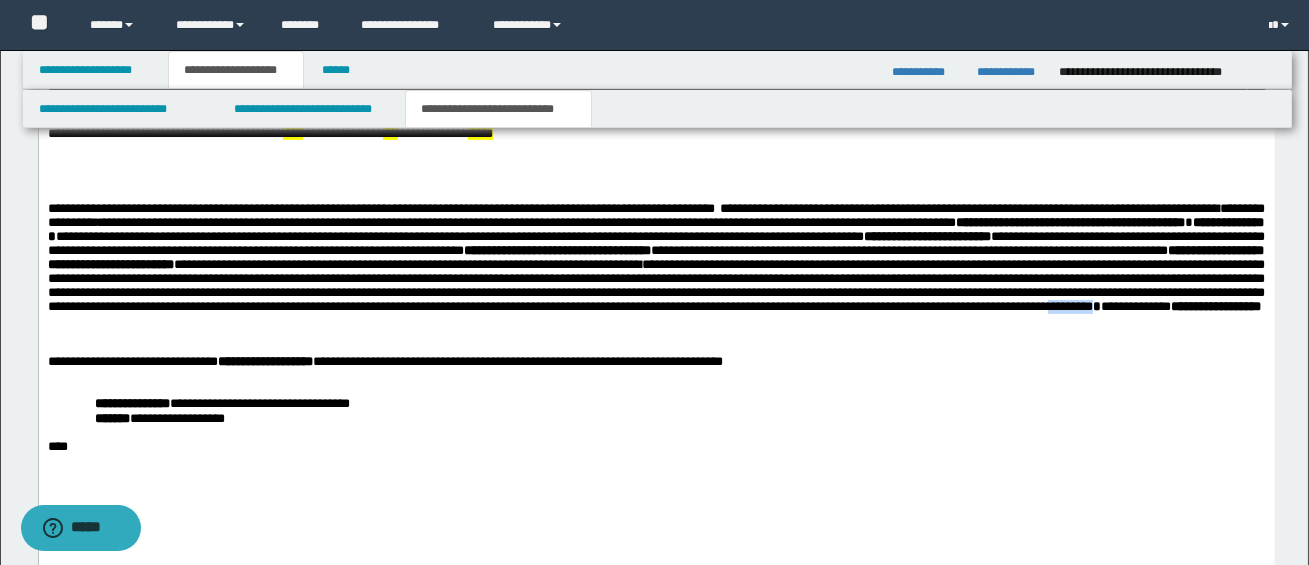 drag, startPoint x: 629, startPoint y: 338, endPoint x: 671, endPoint y: 338, distance: 42 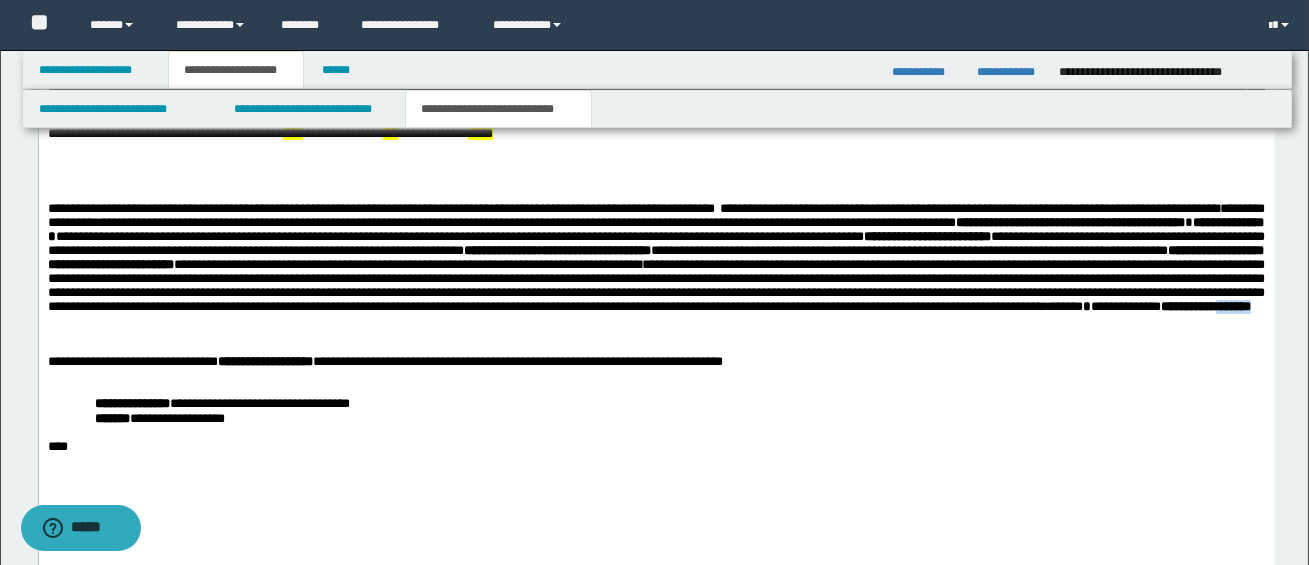 drag, startPoint x: 820, startPoint y: 337, endPoint x: 874, endPoint y: 333, distance: 54.147945 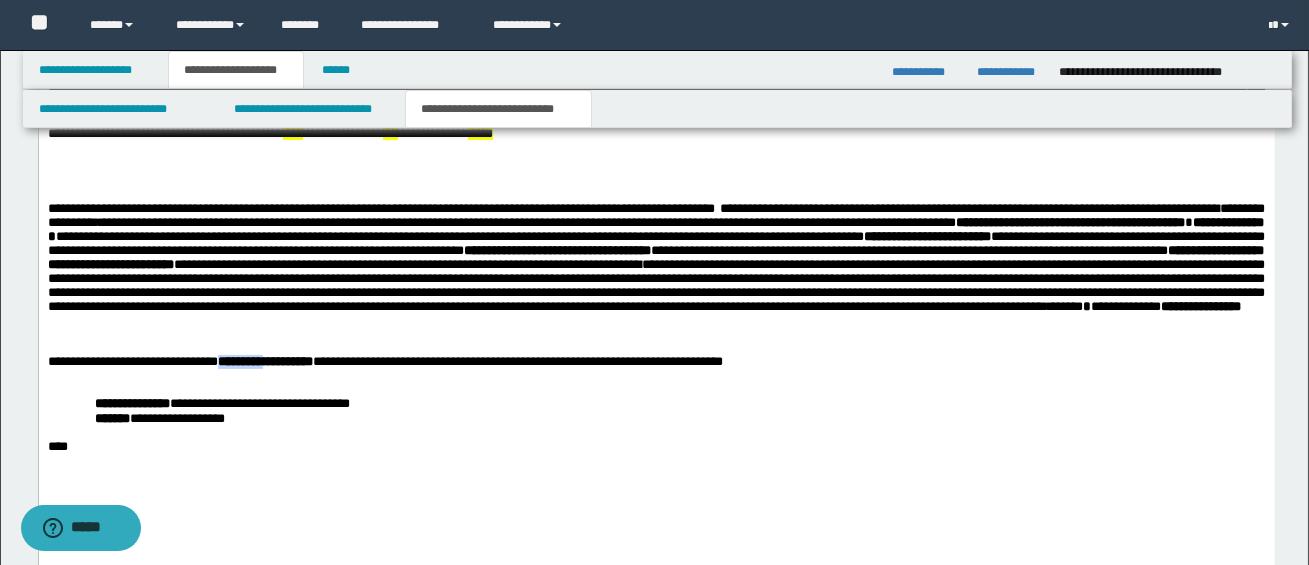 drag, startPoint x: 301, startPoint y: 370, endPoint x: 221, endPoint y: 368, distance: 80.024994 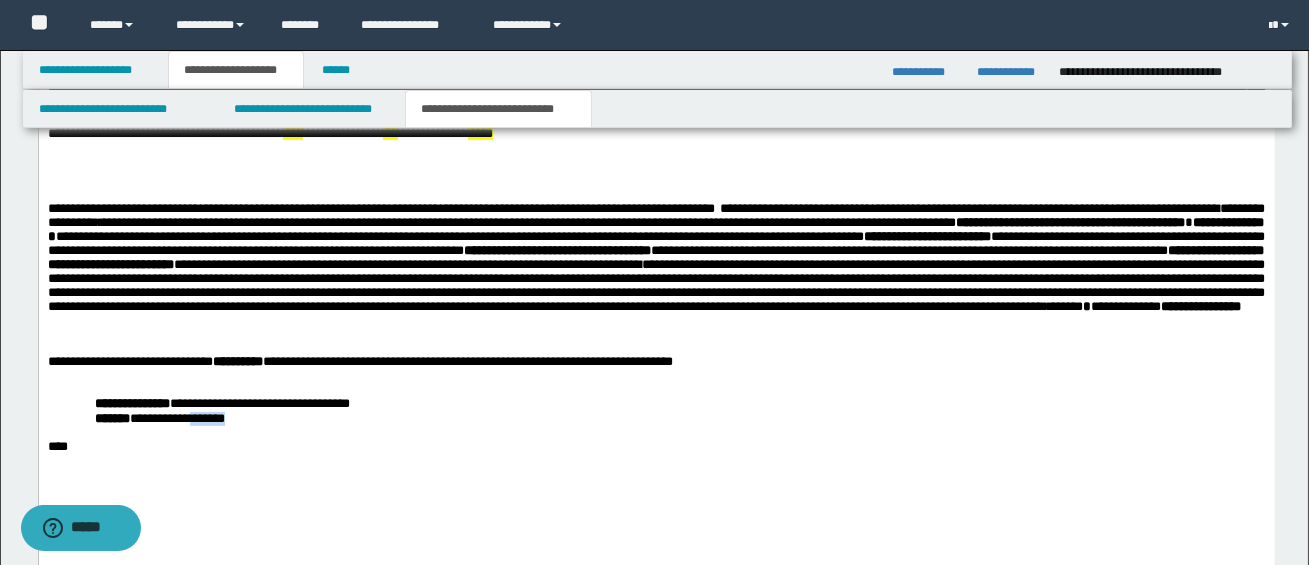drag, startPoint x: 211, startPoint y: 433, endPoint x: 255, endPoint y: 433, distance: 44 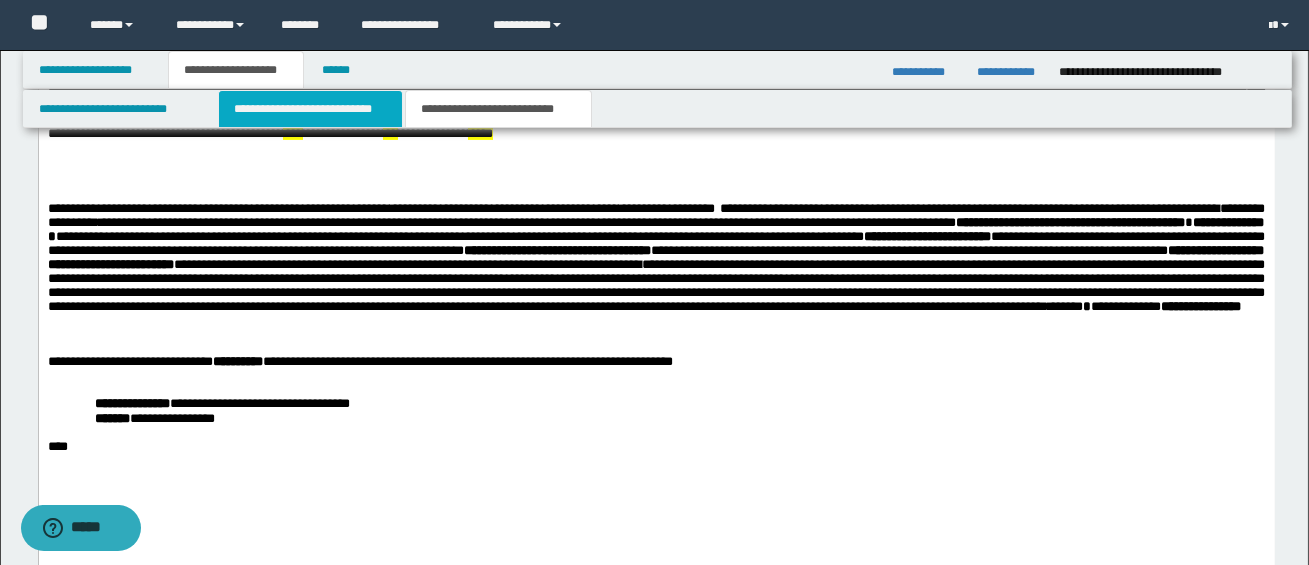 click on "**********" at bounding box center (310, 109) 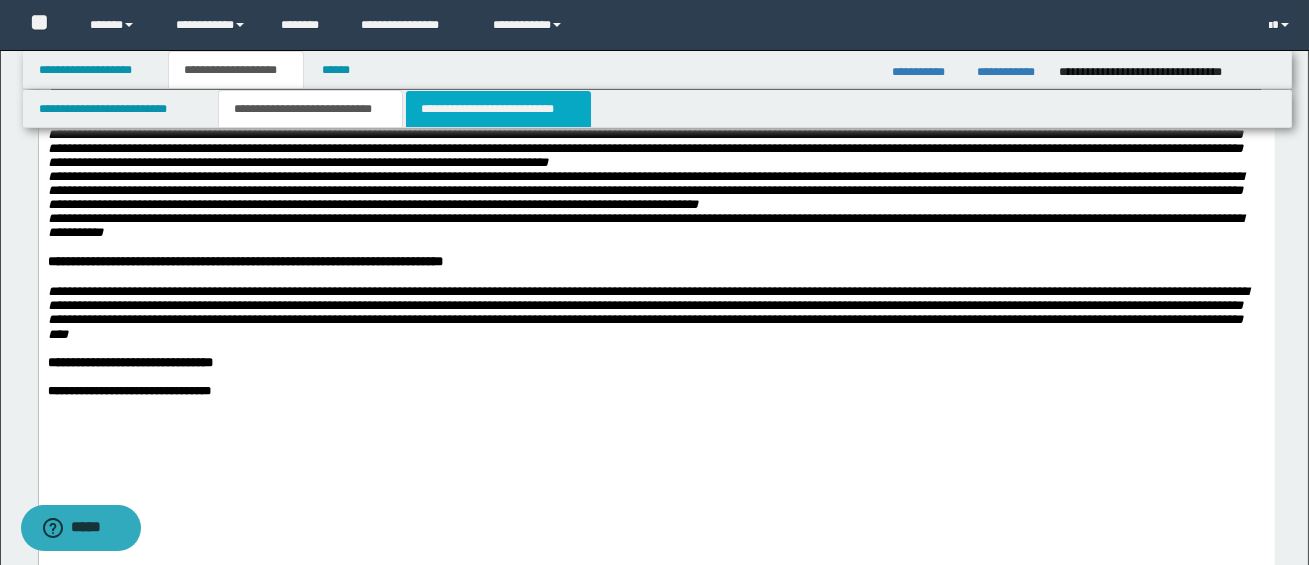 click on "**********" at bounding box center [498, 109] 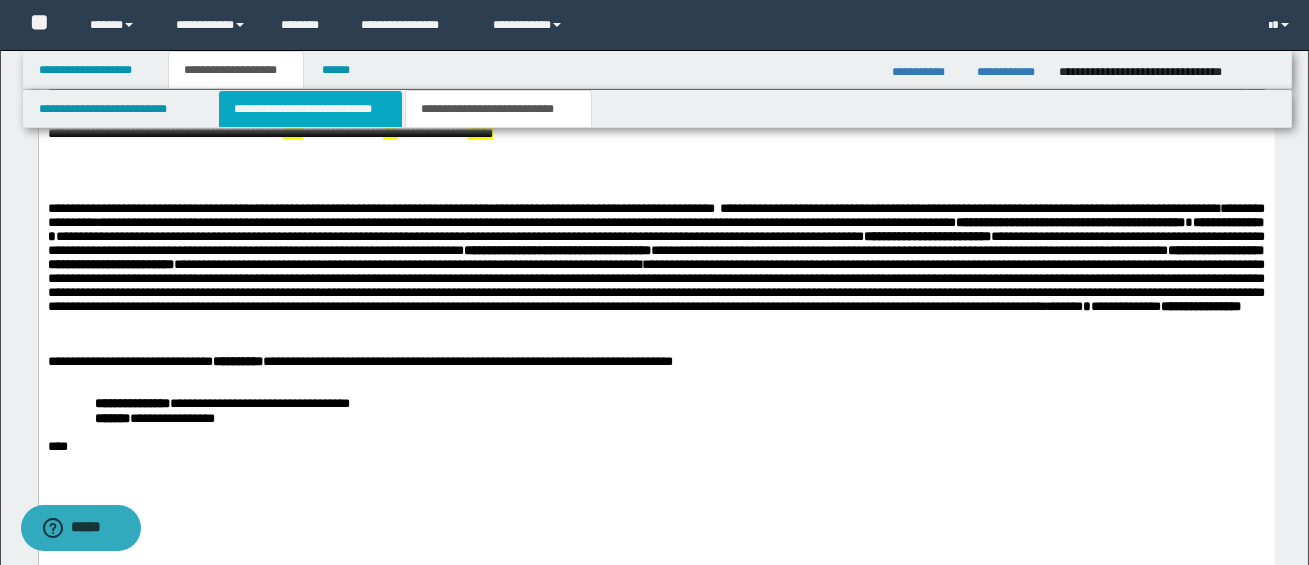 click on "**********" at bounding box center (310, 109) 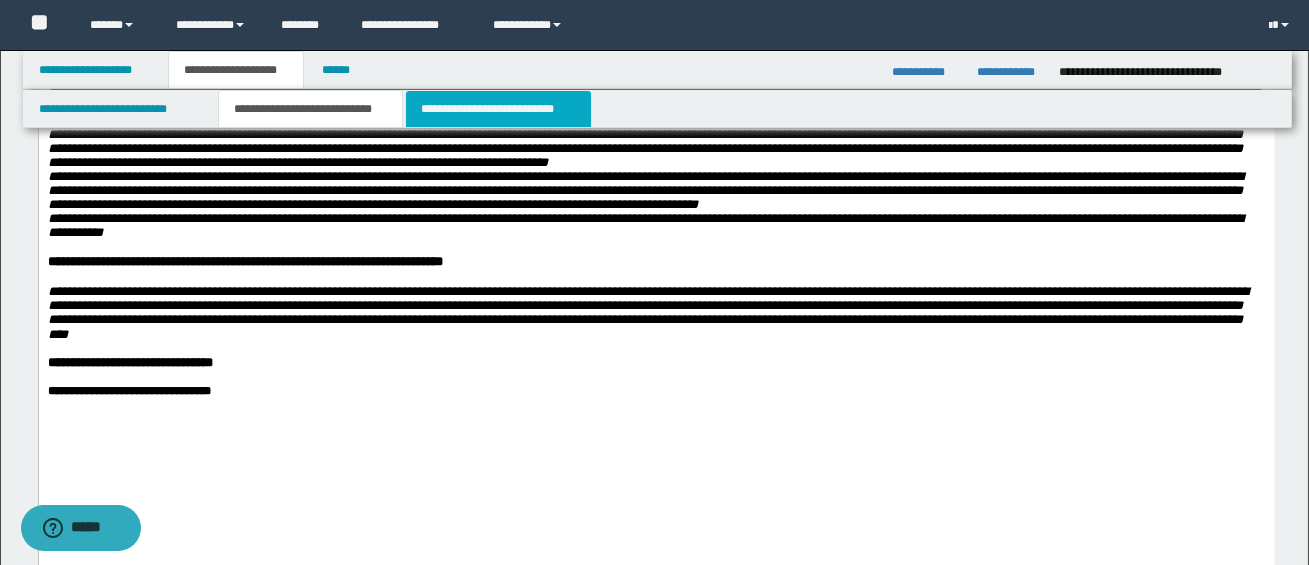 click on "**********" at bounding box center [498, 109] 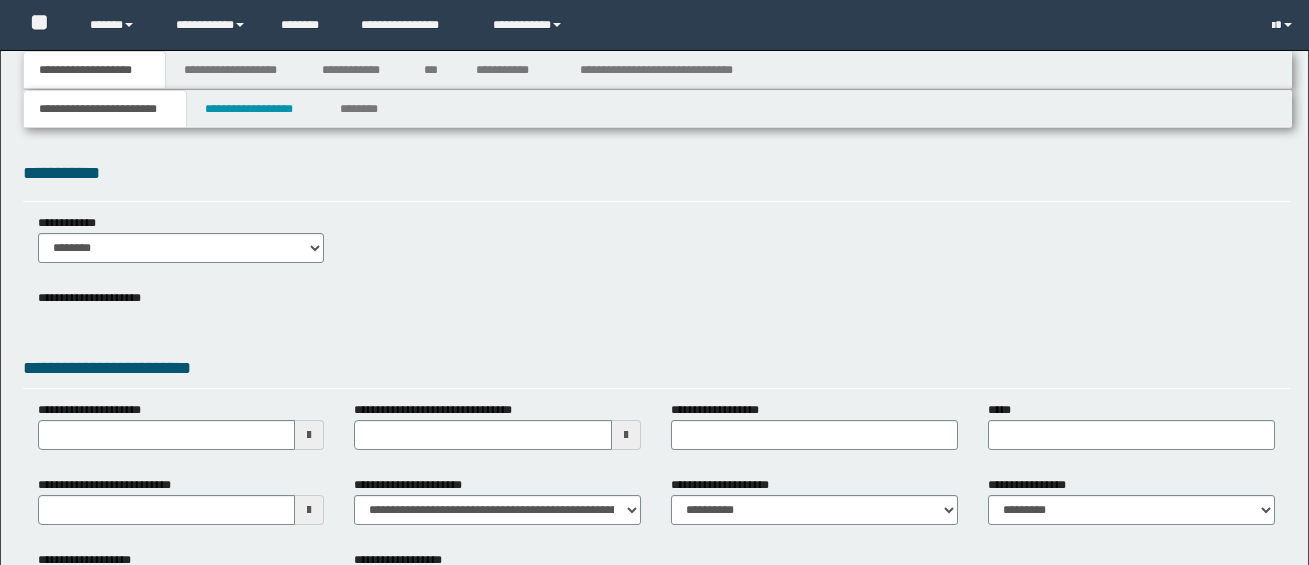 scroll, scrollTop: 0, scrollLeft: 0, axis: both 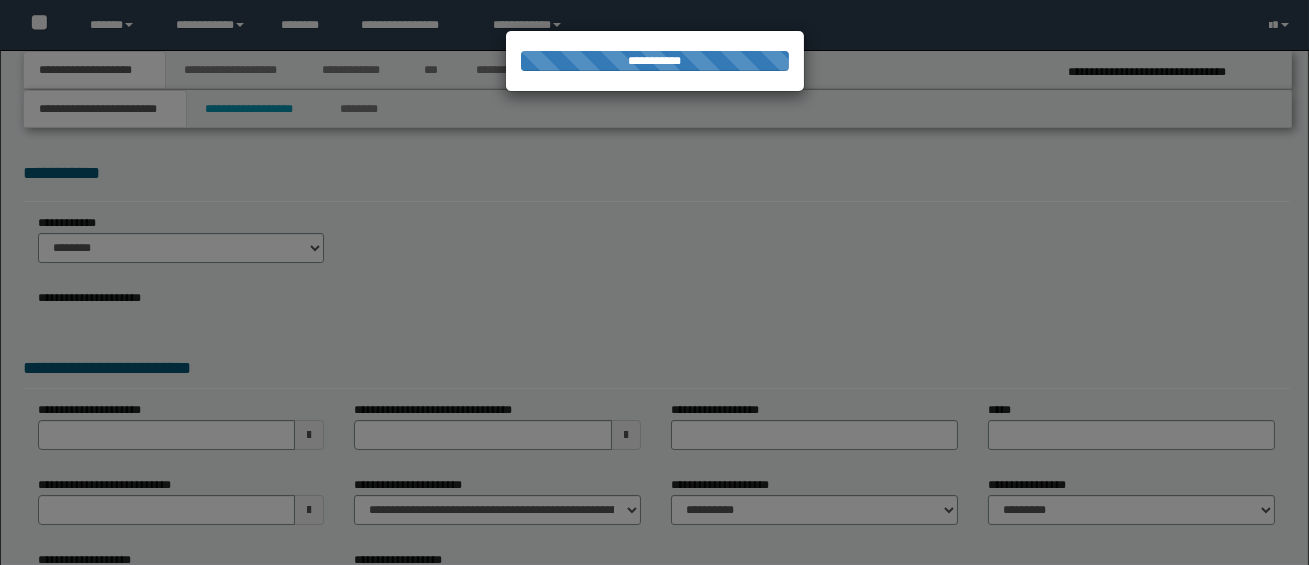 type on "**********" 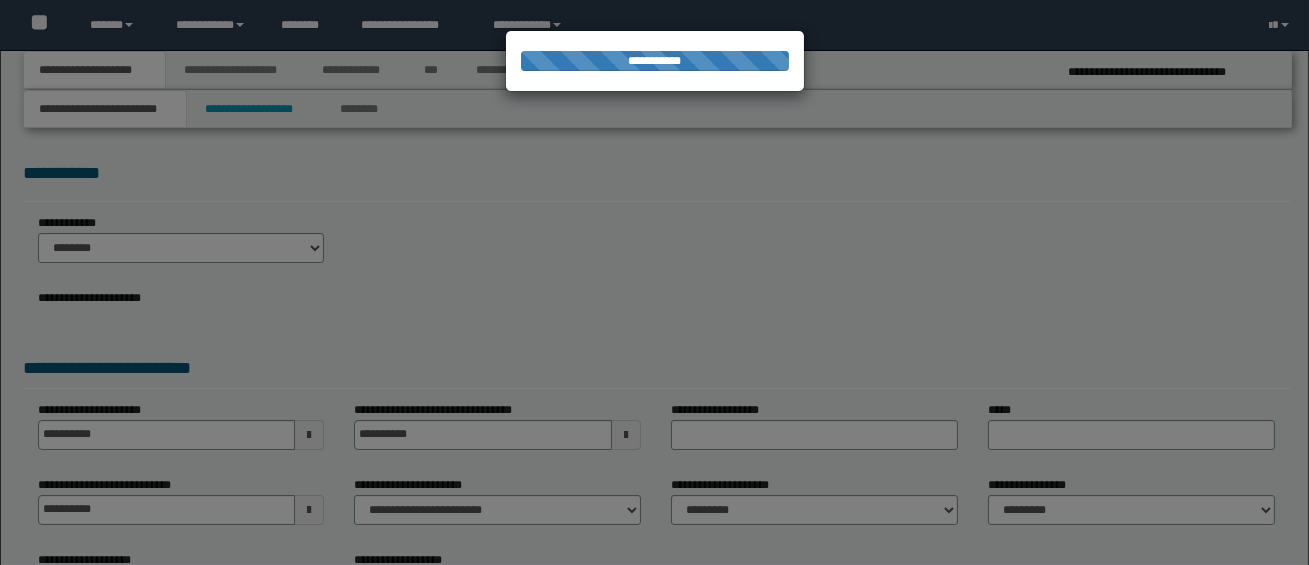 scroll, scrollTop: 0, scrollLeft: 0, axis: both 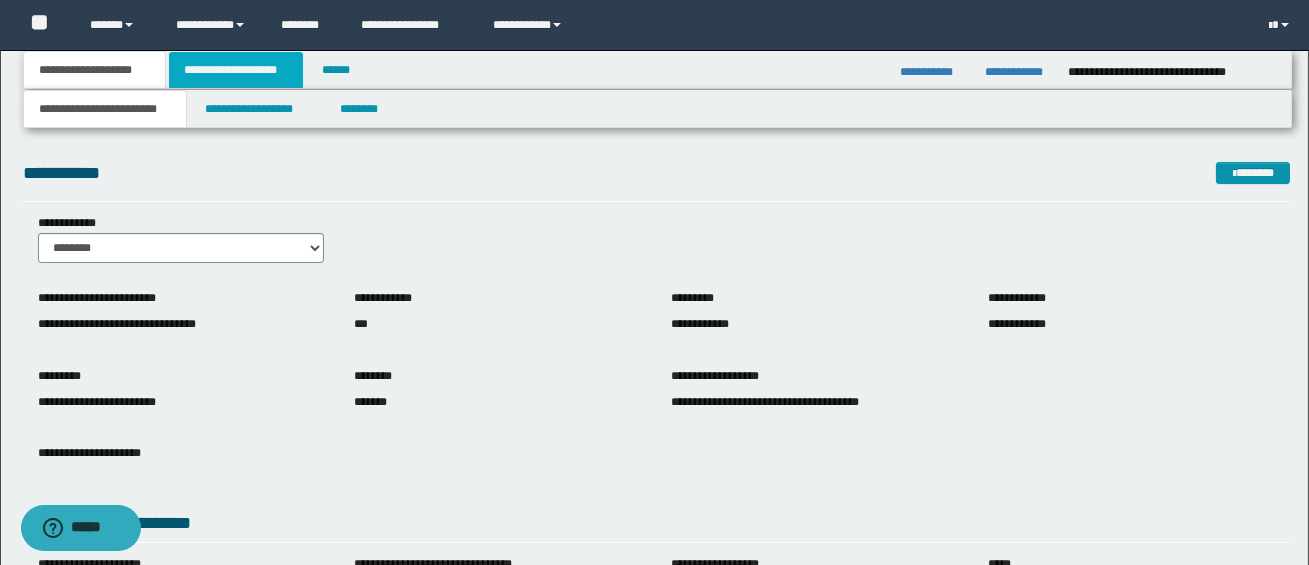 click on "**********" at bounding box center [236, 70] 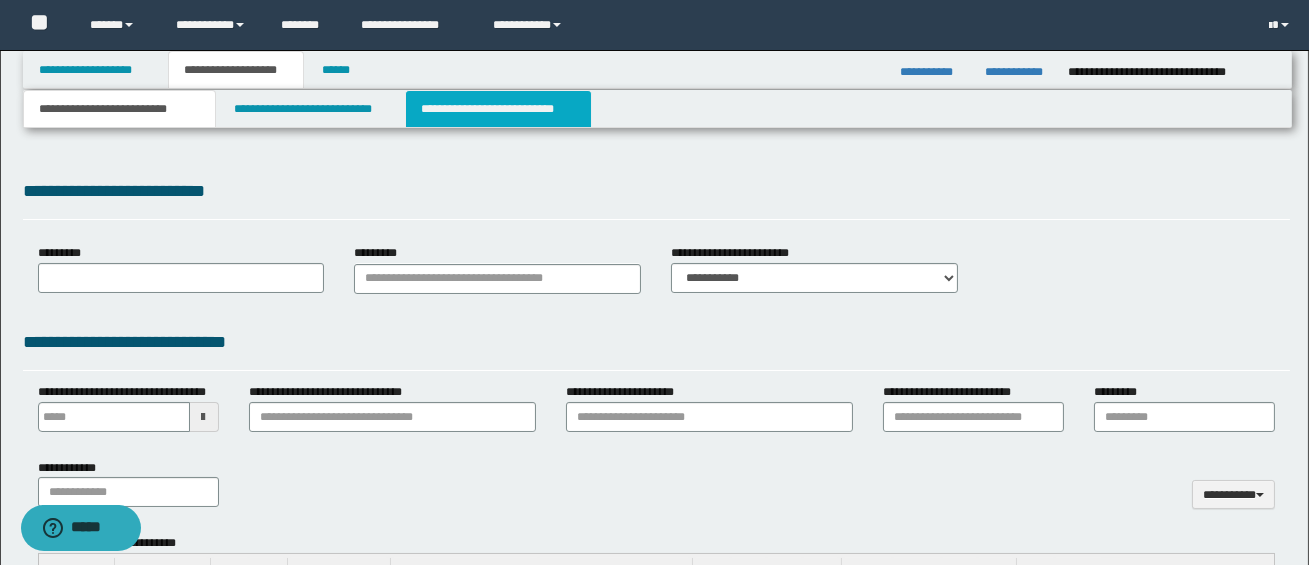 select on "*" 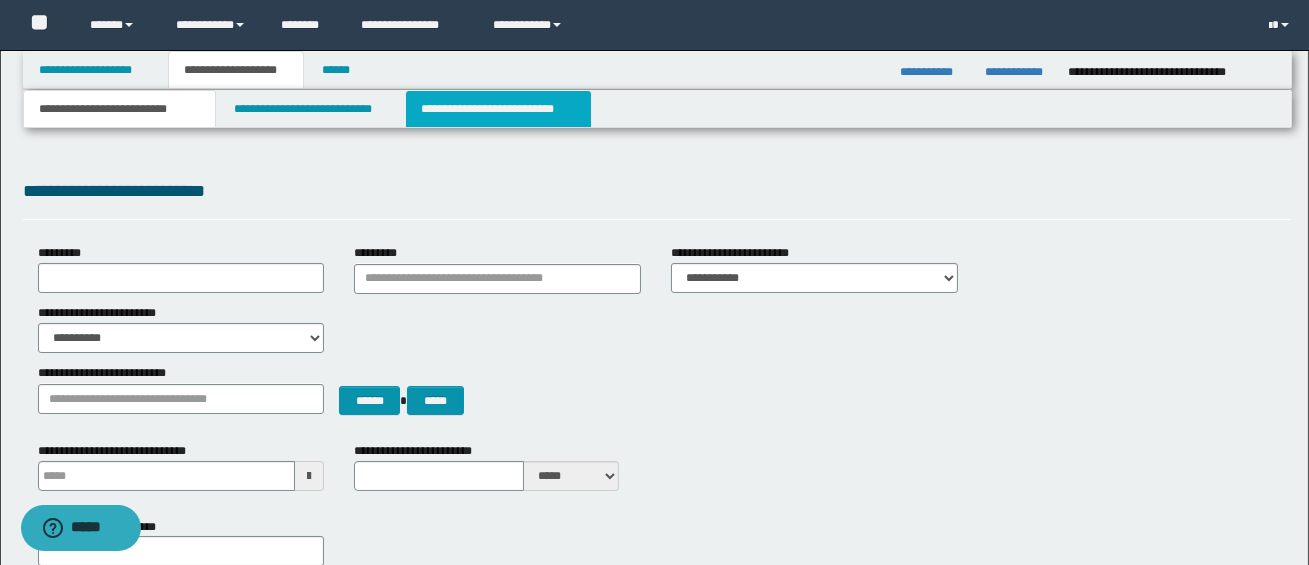 click on "**********" at bounding box center (498, 109) 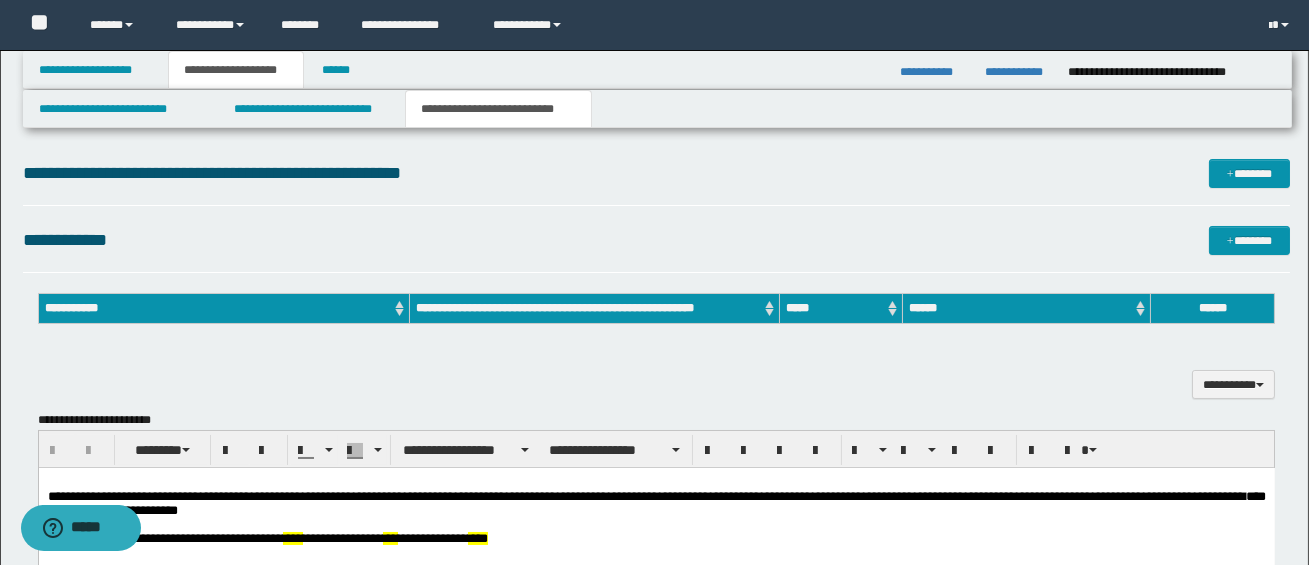 scroll, scrollTop: 0, scrollLeft: 0, axis: both 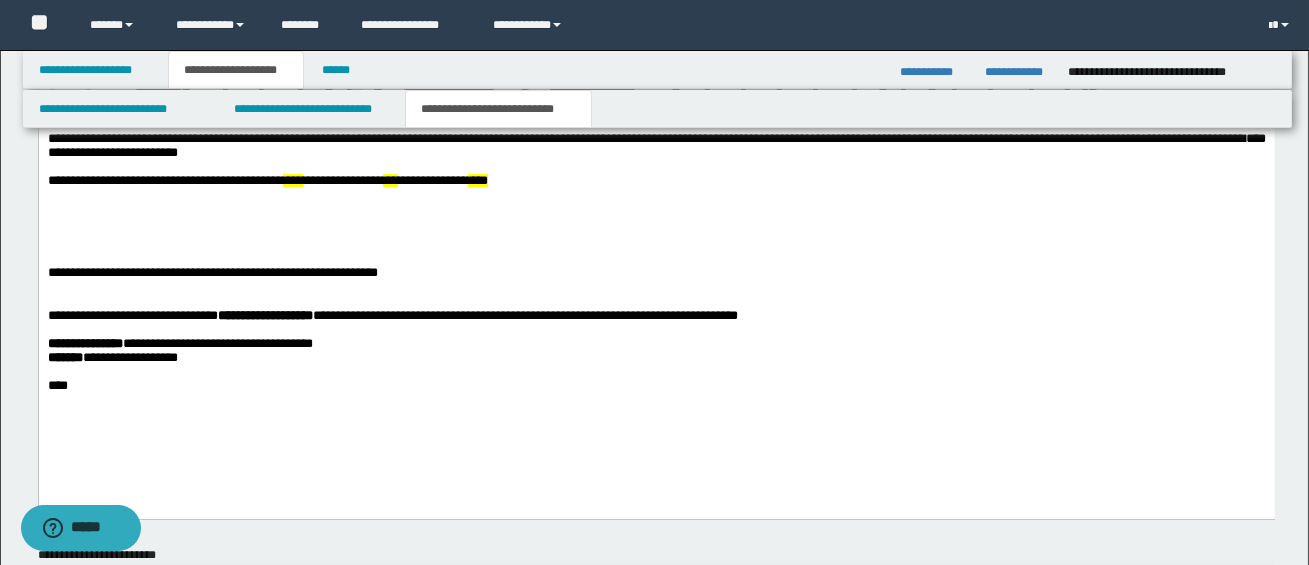 click on "**********" at bounding box center (656, 272) 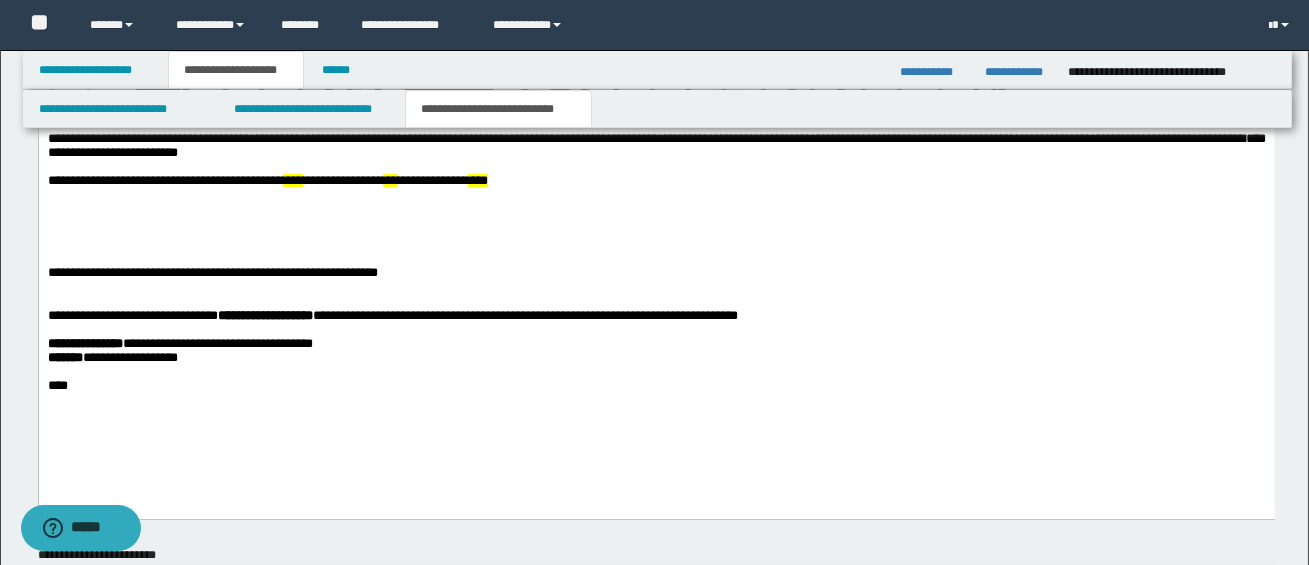type 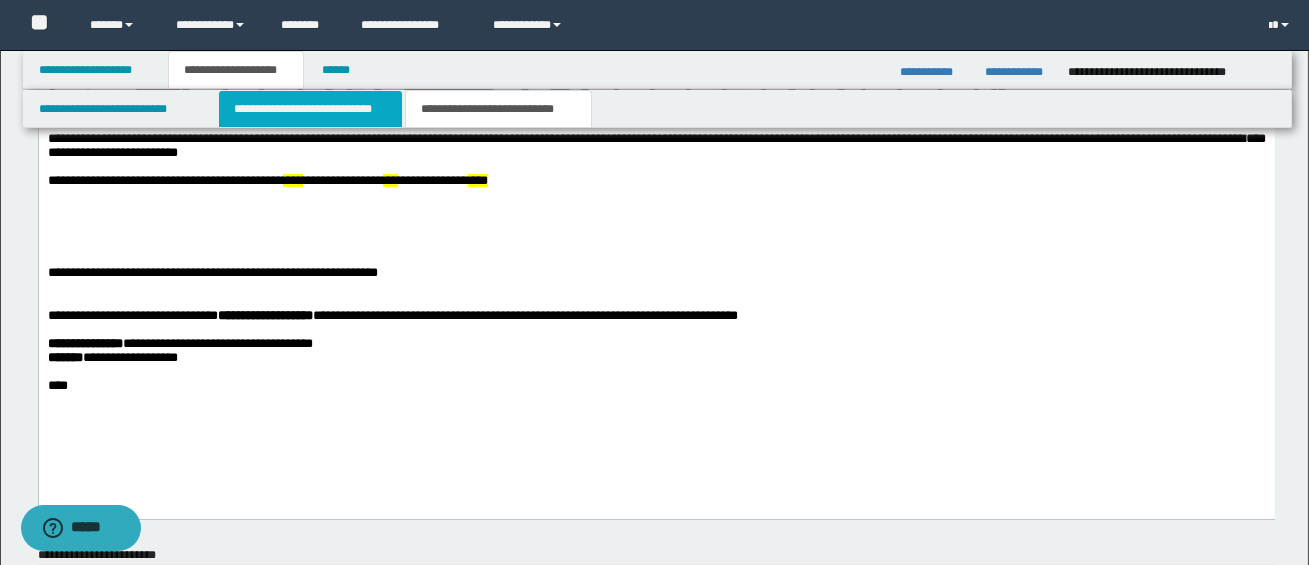 click on "**********" at bounding box center [310, 109] 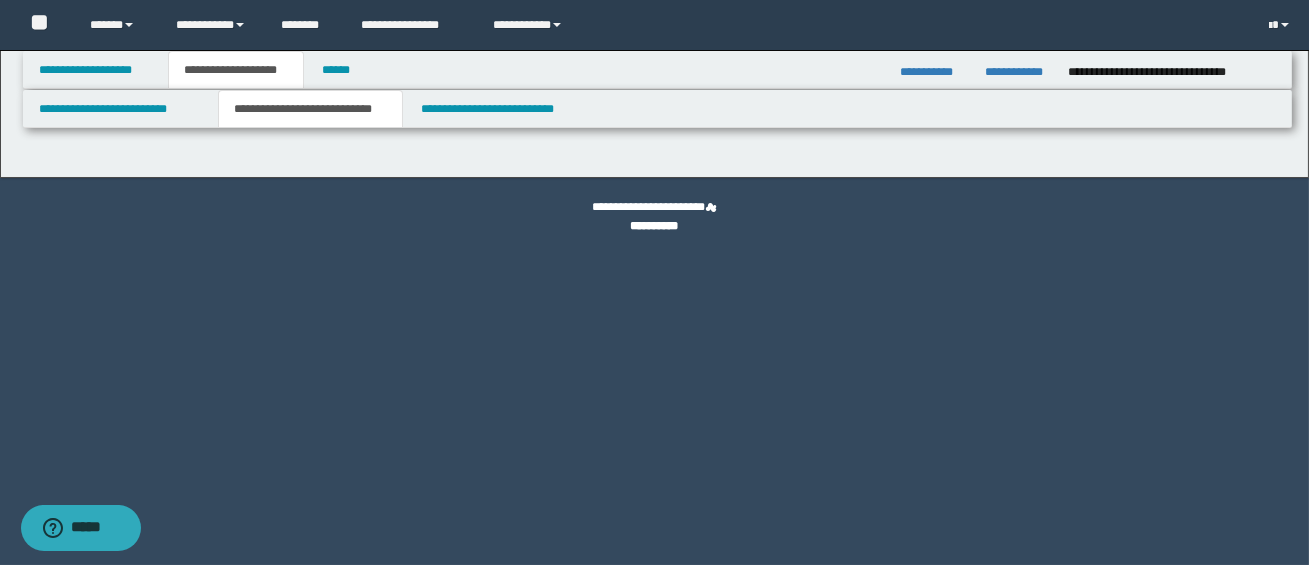 select on "*" 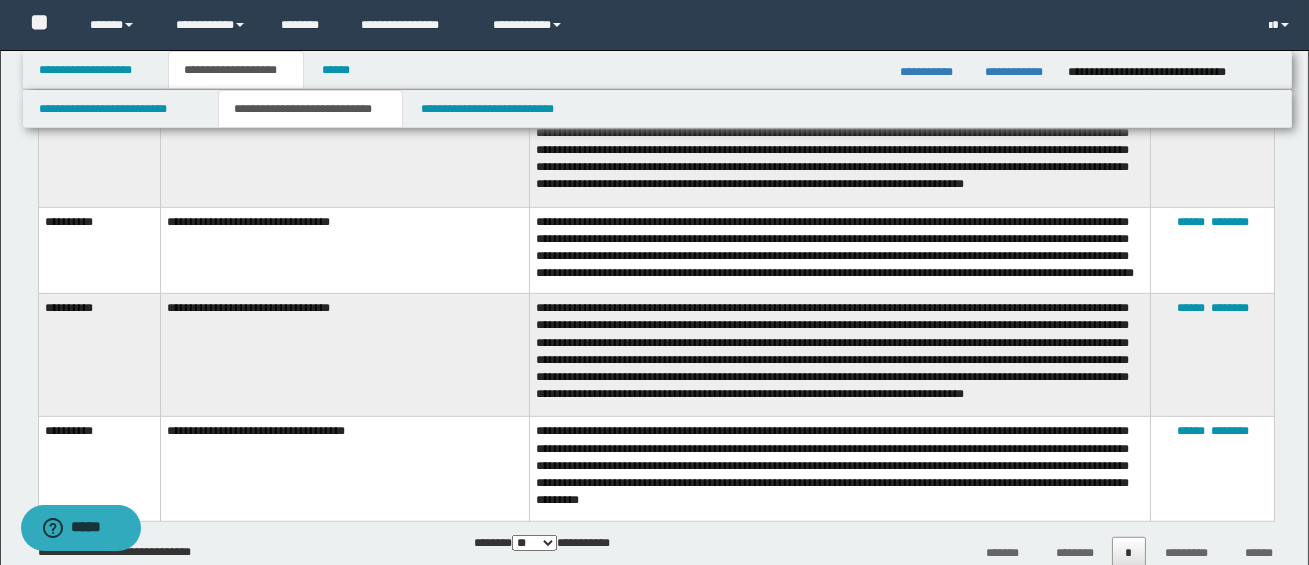 scroll, scrollTop: 2268, scrollLeft: 0, axis: vertical 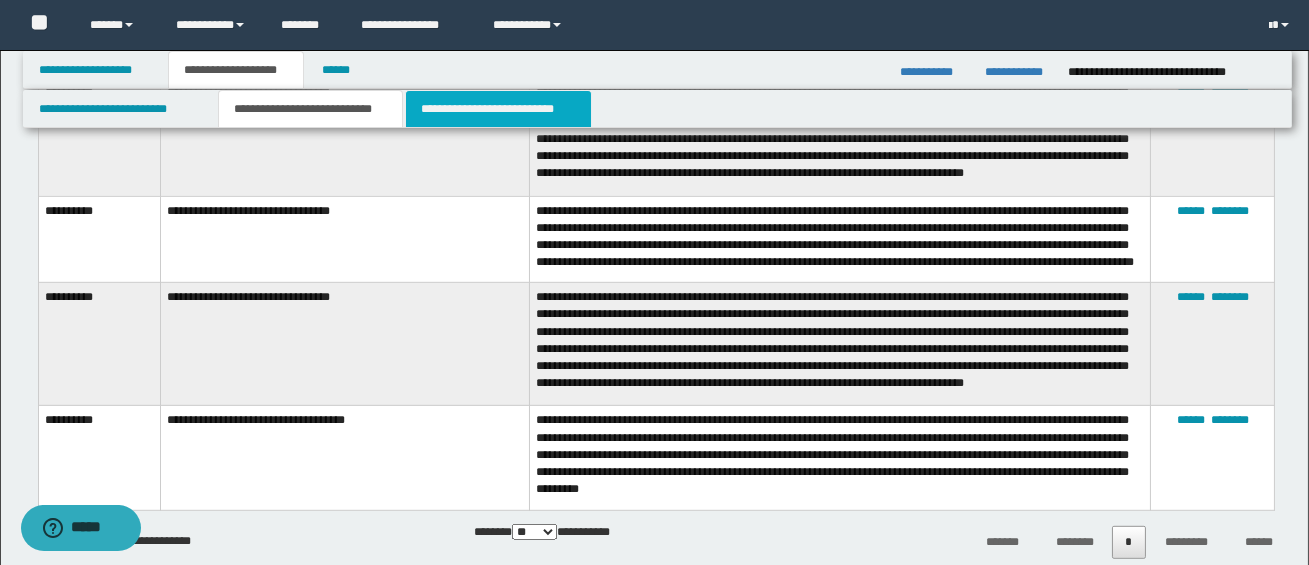 click on "**********" at bounding box center [498, 109] 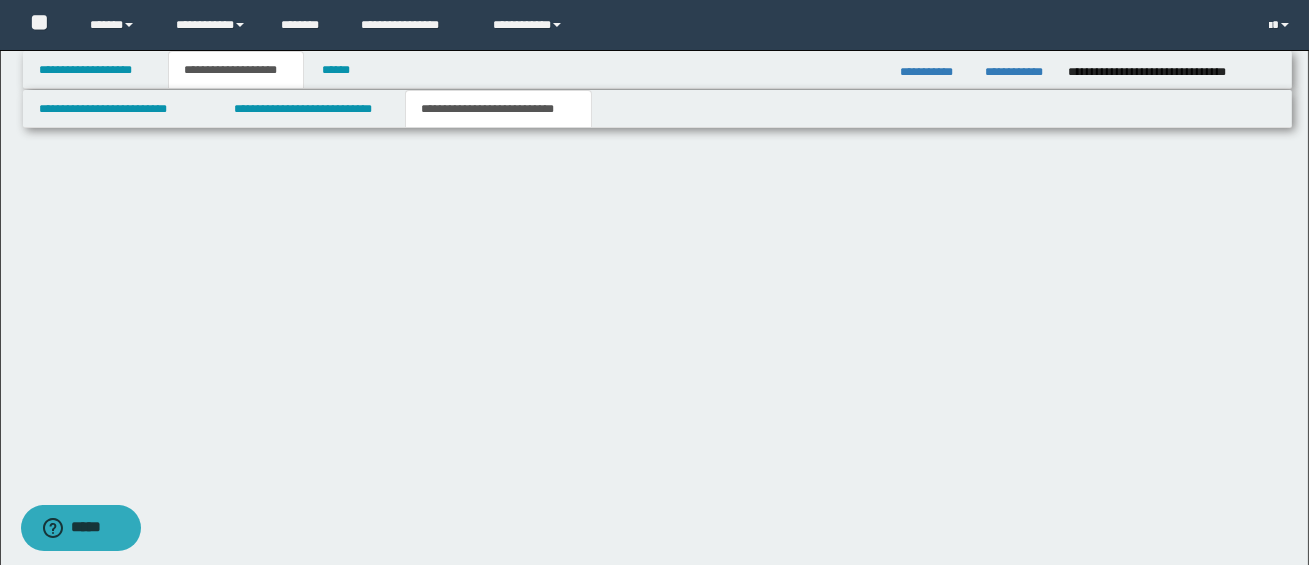 scroll, scrollTop: 1492, scrollLeft: 0, axis: vertical 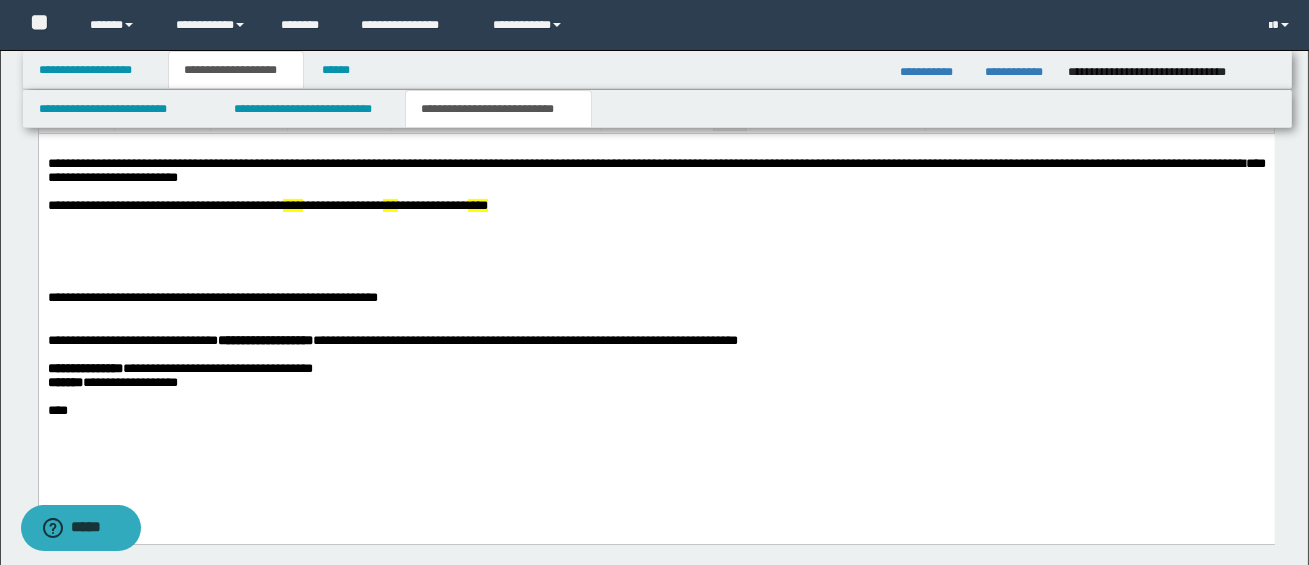 click on "**********" at bounding box center [656, 297] 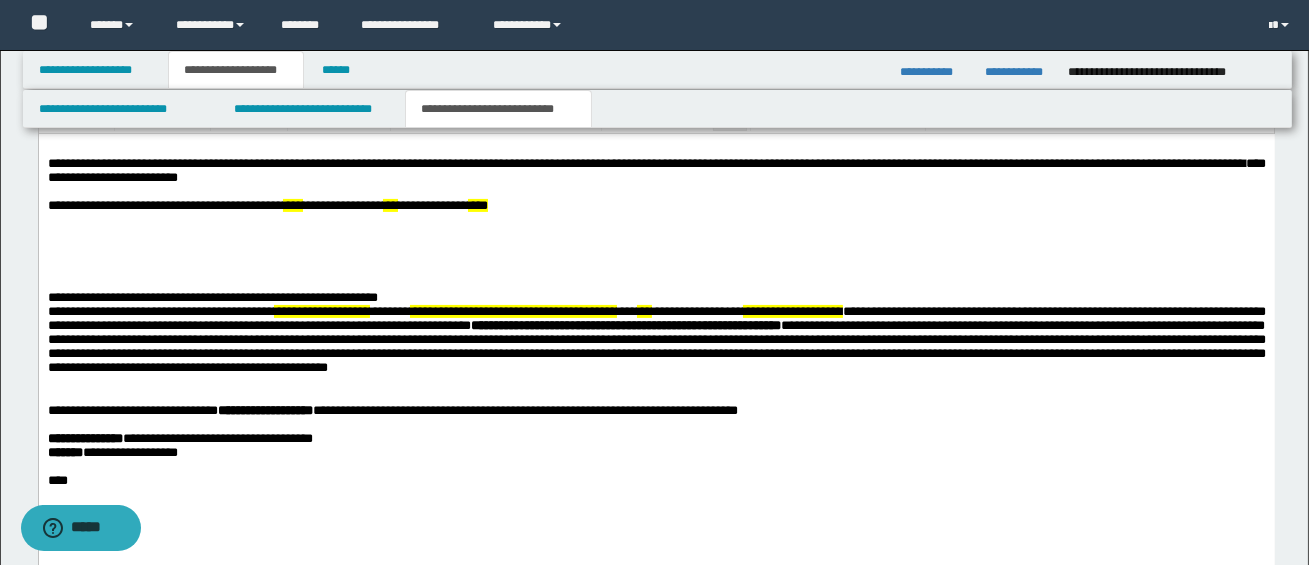 click on "**********" at bounding box center (160, 310) 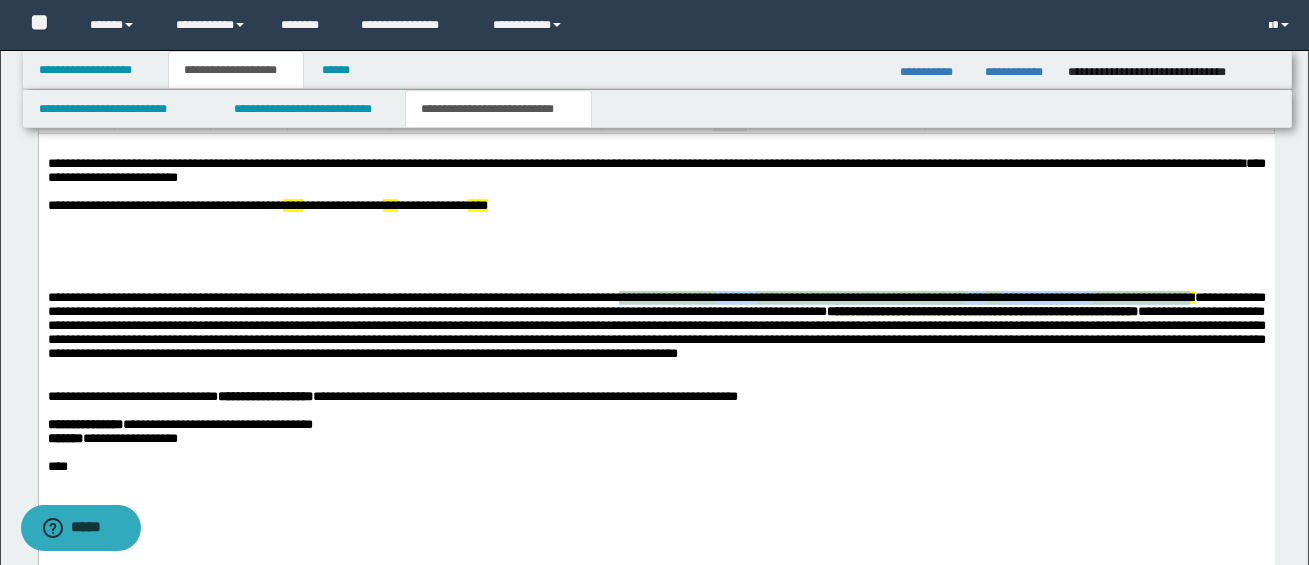 drag, startPoint x: 630, startPoint y: 301, endPoint x: 1266, endPoint y: 307, distance: 636.0283 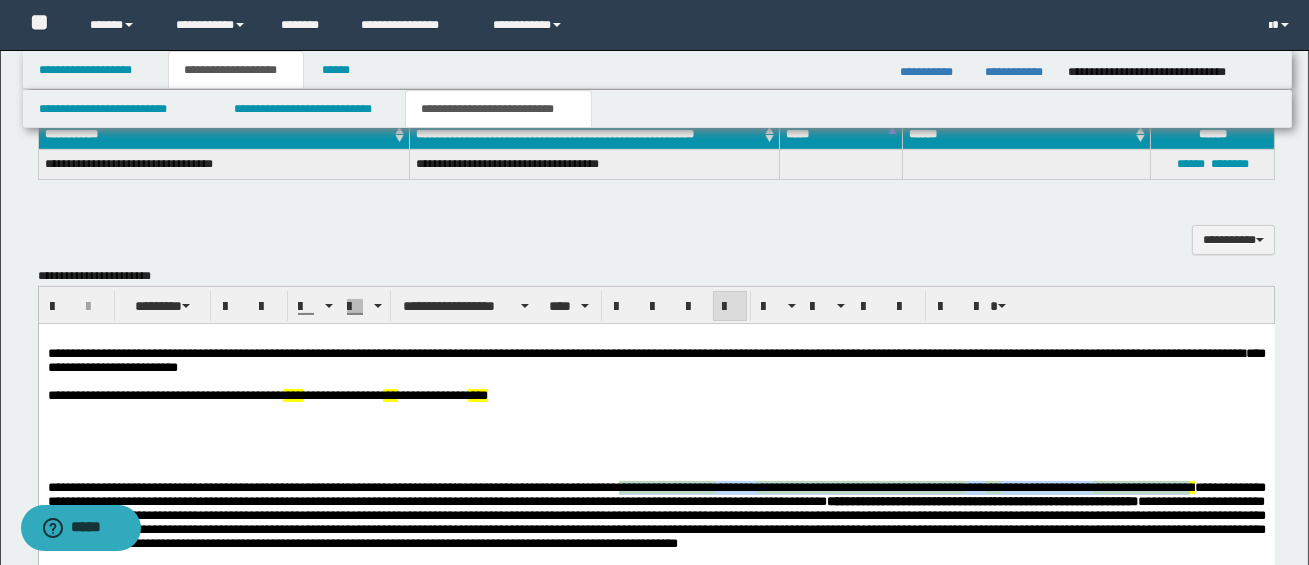 scroll, scrollTop: 834, scrollLeft: 0, axis: vertical 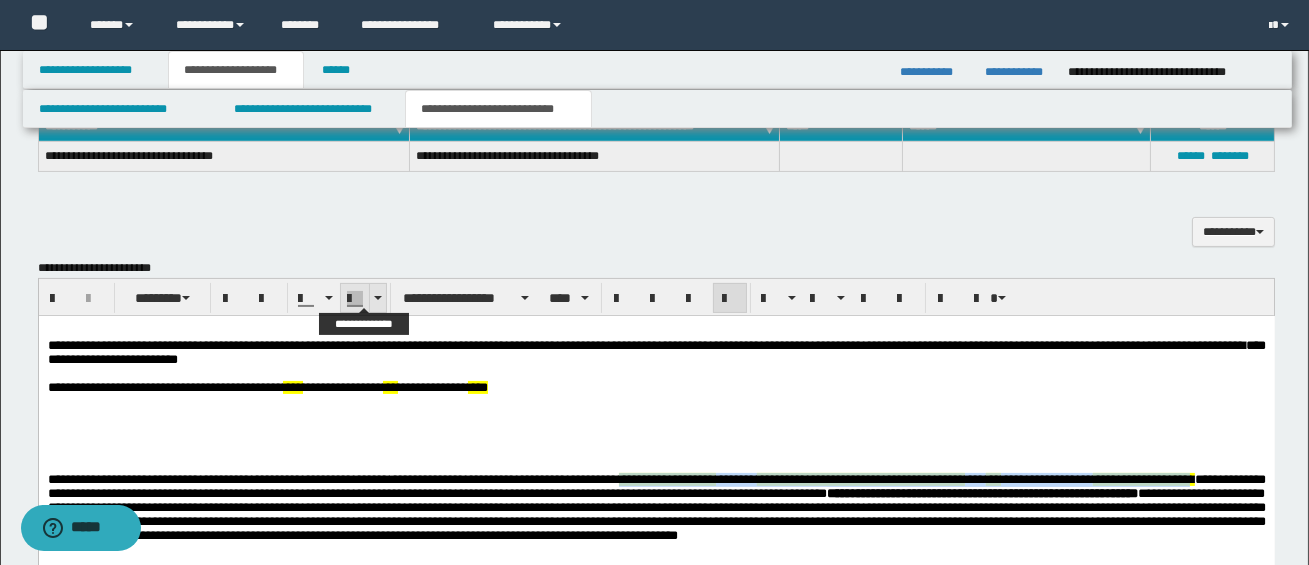 click at bounding box center (377, 298) 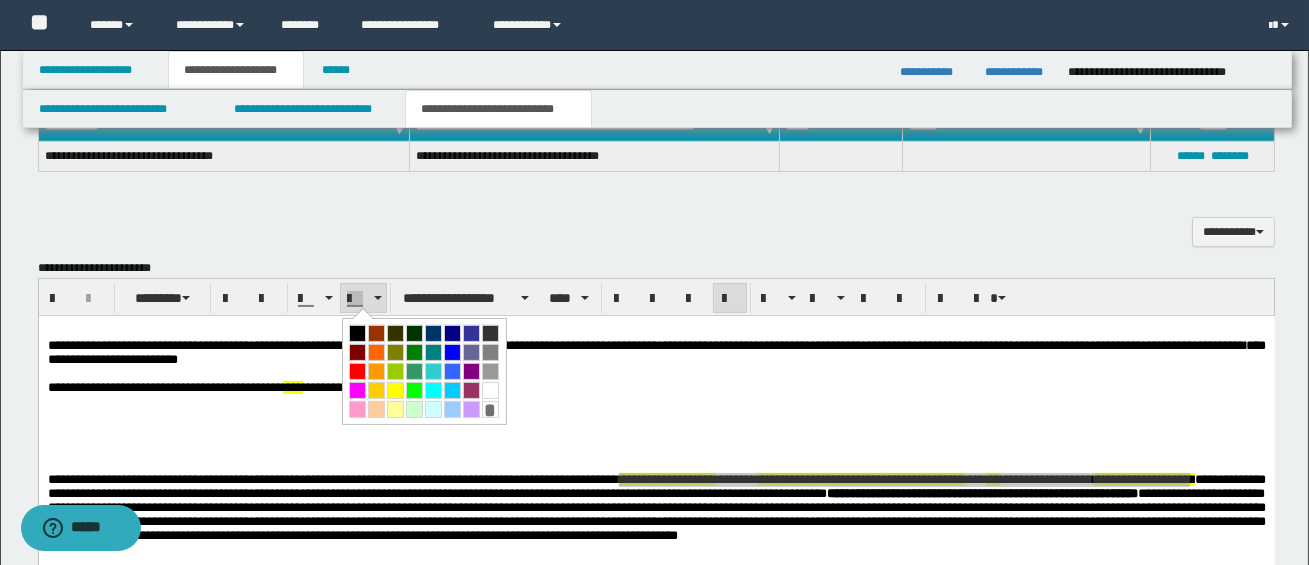 click at bounding box center [490, 390] 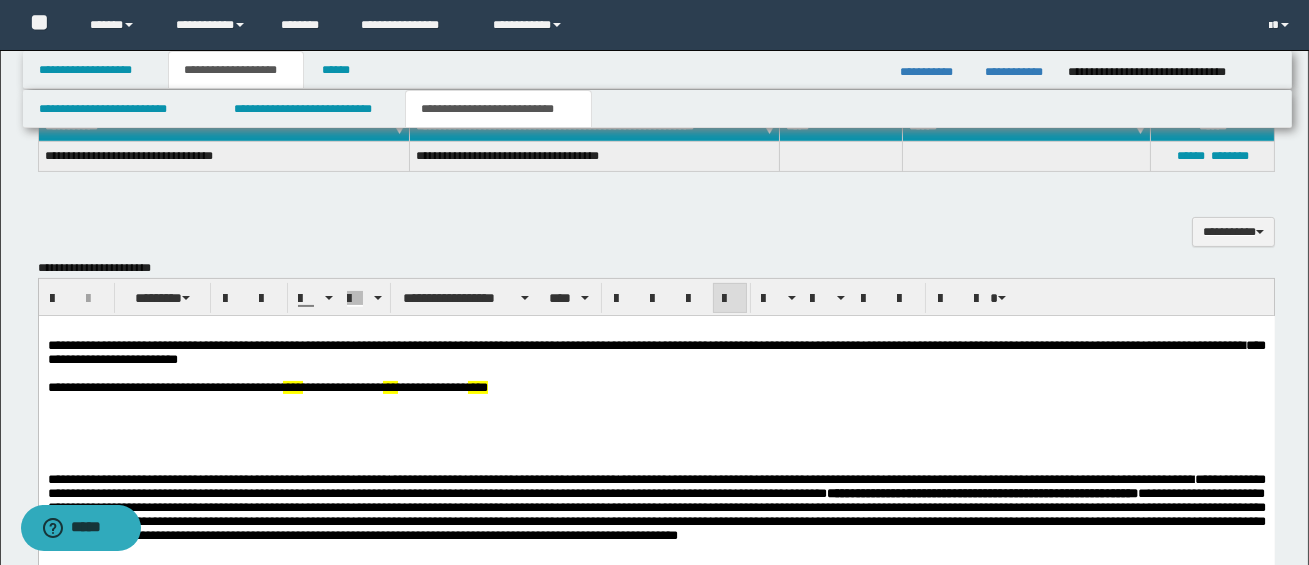 click on "**********" at bounding box center (656, 513) 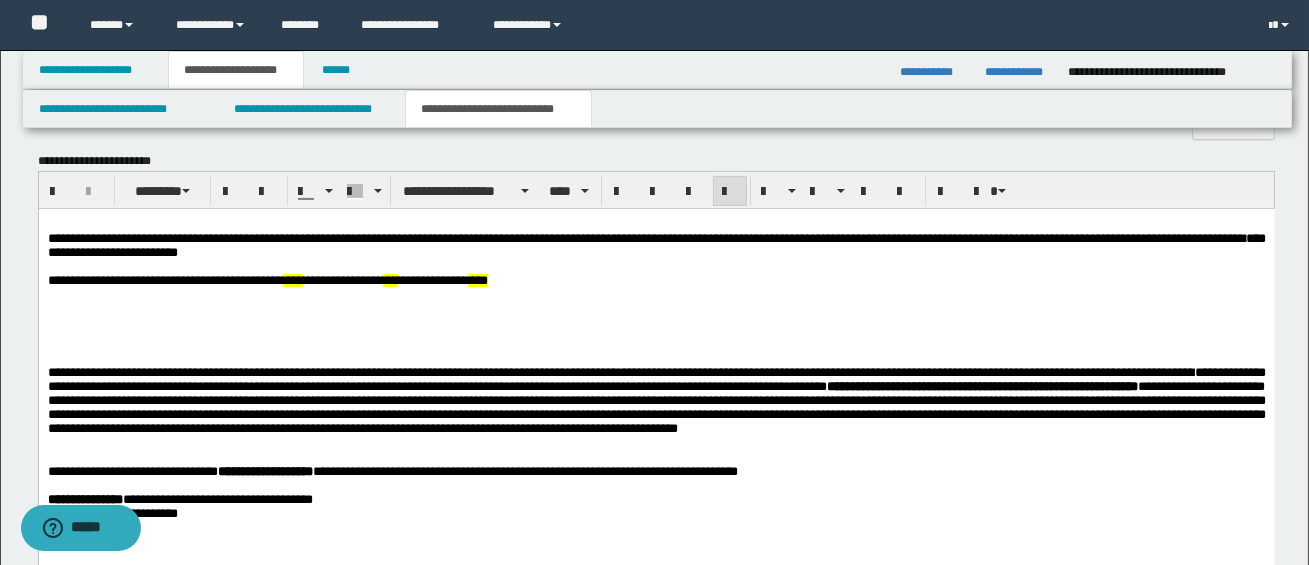 scroll, scrollTop: 1022, scrollLeft: 0, axis: vertical 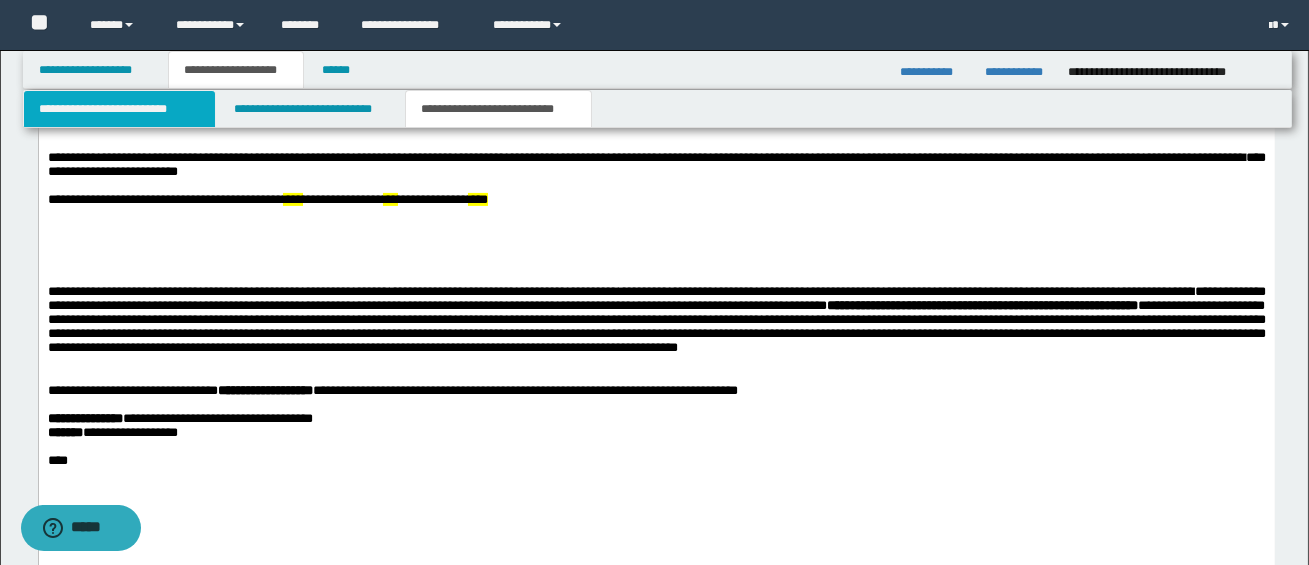 click on "**********" at bounding box center [119, 109] 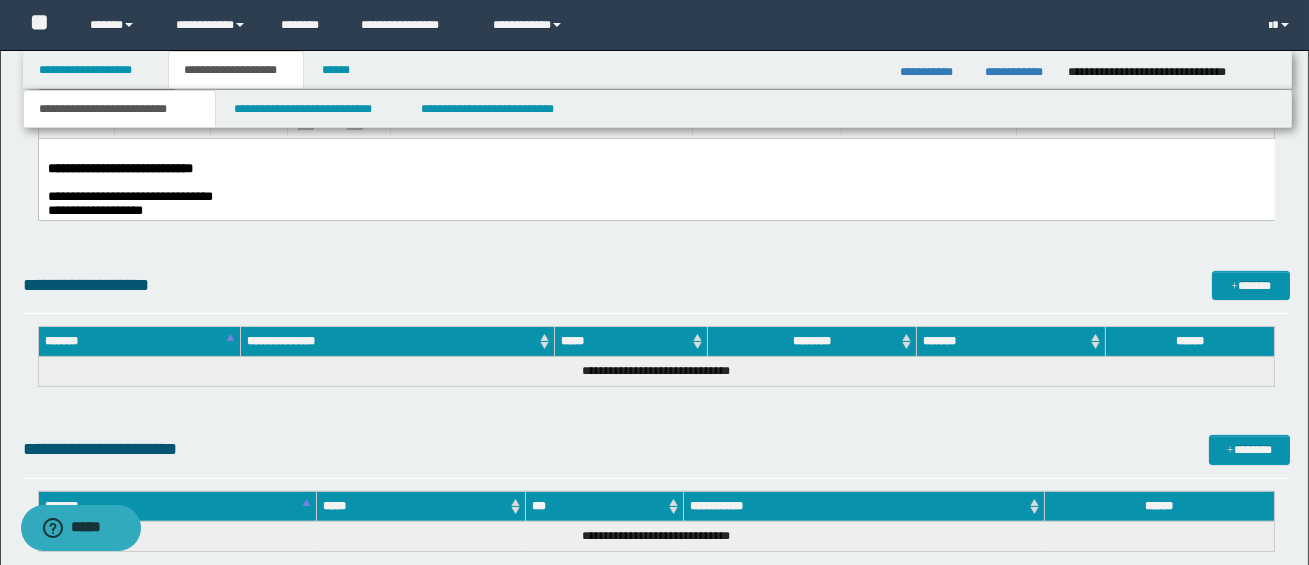 scroll, scrollTop: 989, scrollLeft: 0, axis: vertical 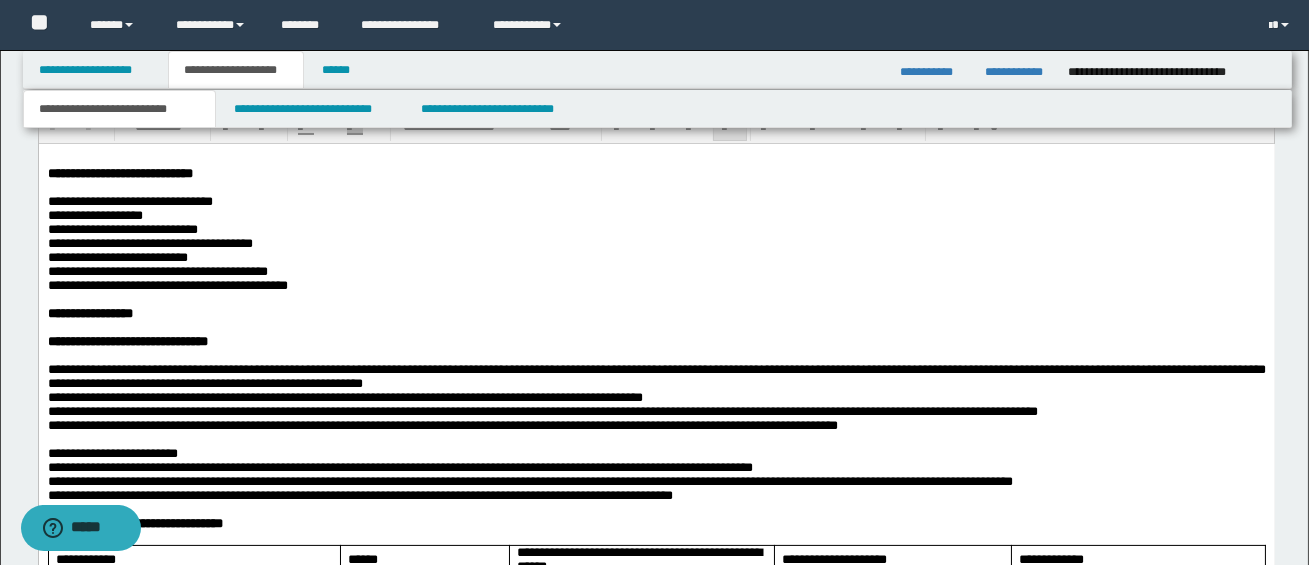 click on "**********" at bounding box center (129, 200) 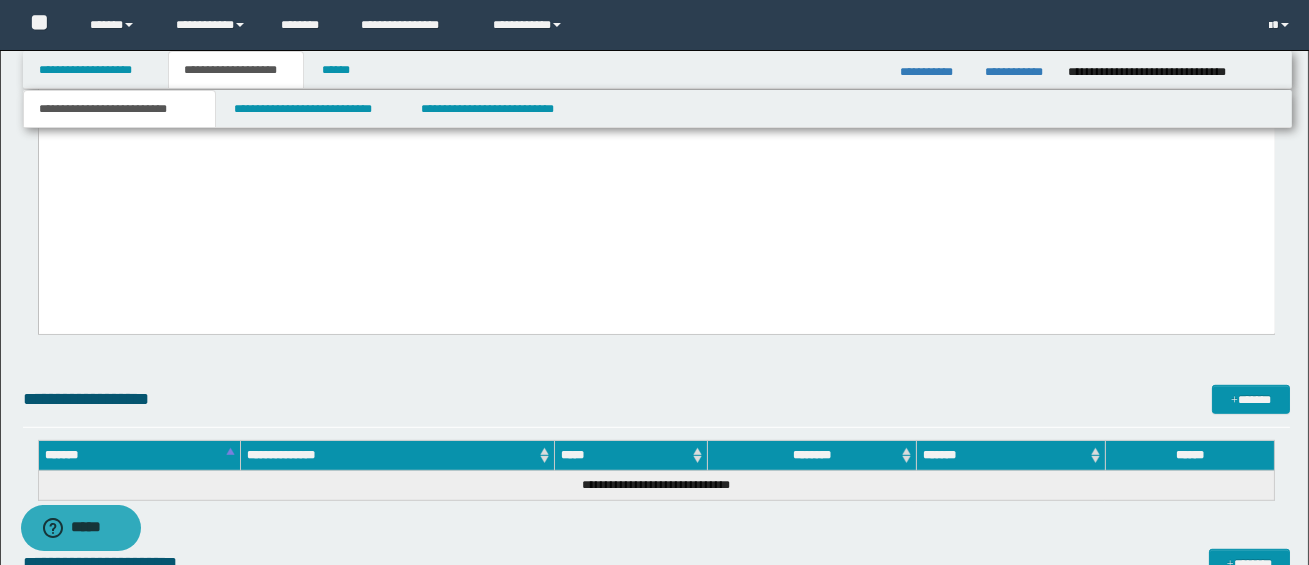scroll, scrollTop: 2491, scrollLeft: 0, axis: vertical 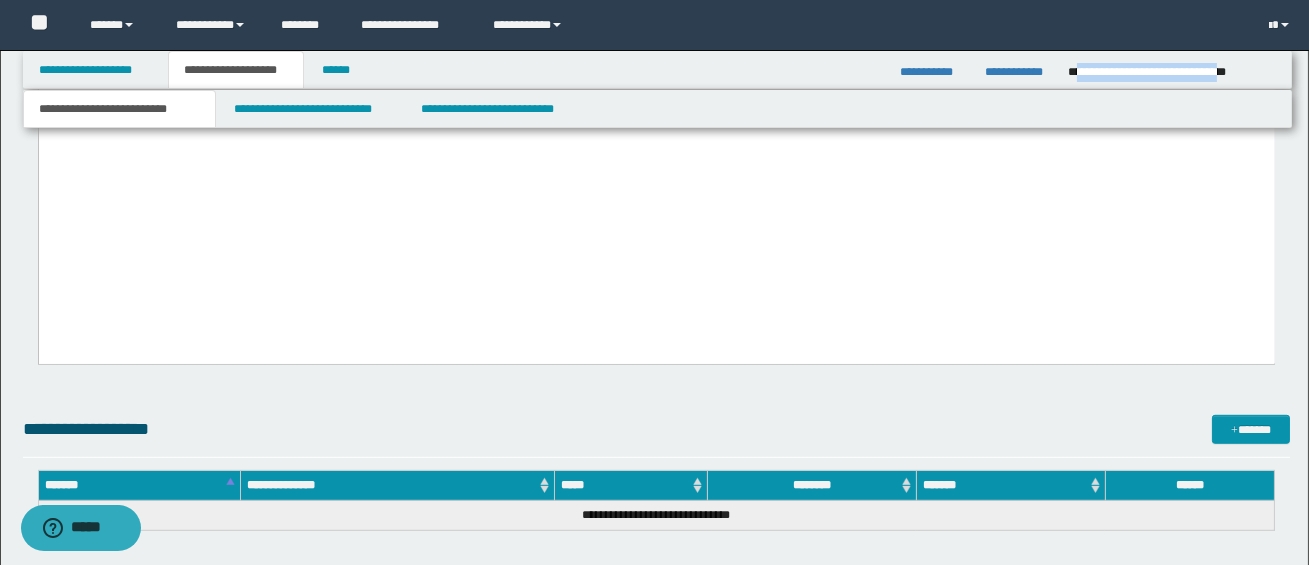 drag, startPoint x: 1076, startPoint y: 74, endPoint x: 1273, endPoint y: 68, distance: 197.09135 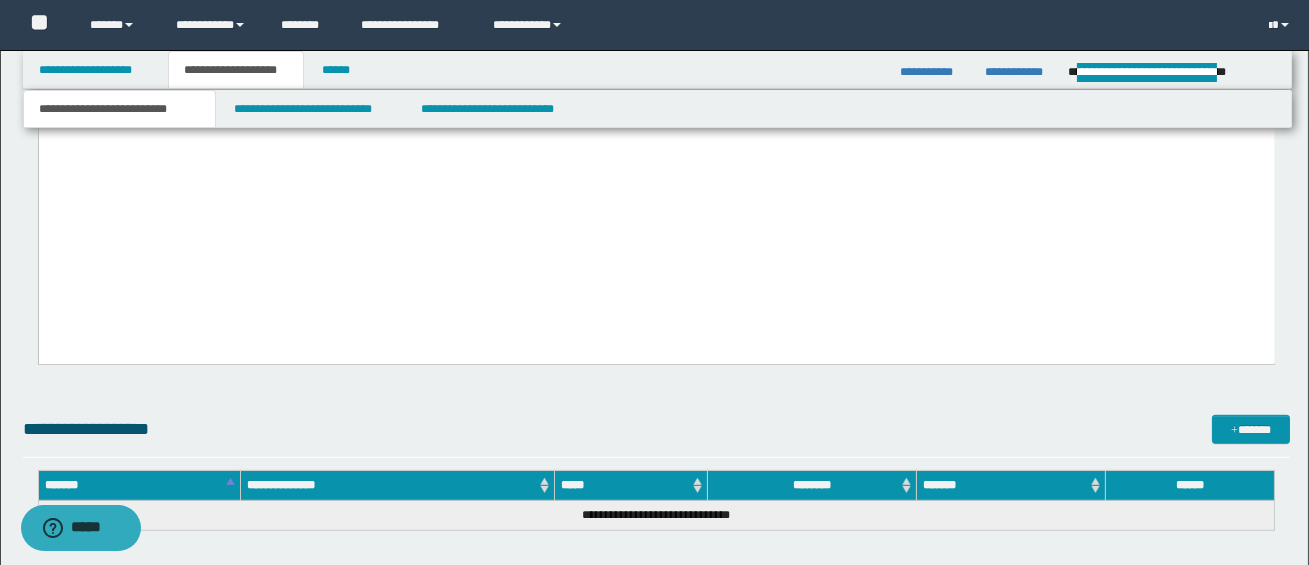 click on "**********" at bounding box center (656, -607) 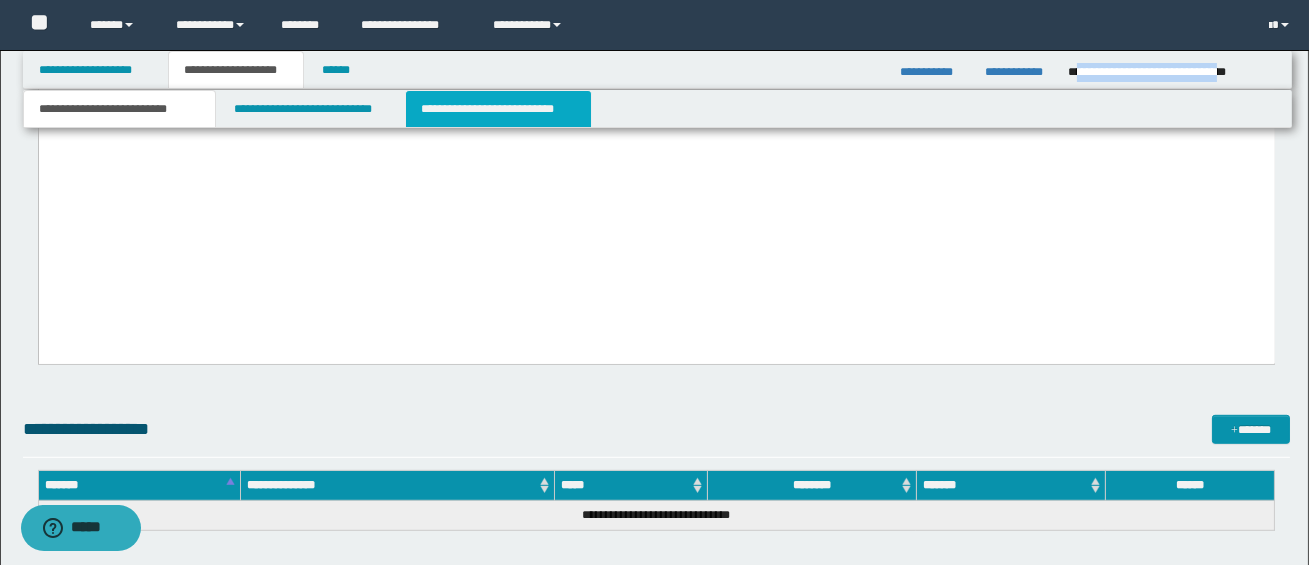 click on "**********" at bounding box center (498, 109) 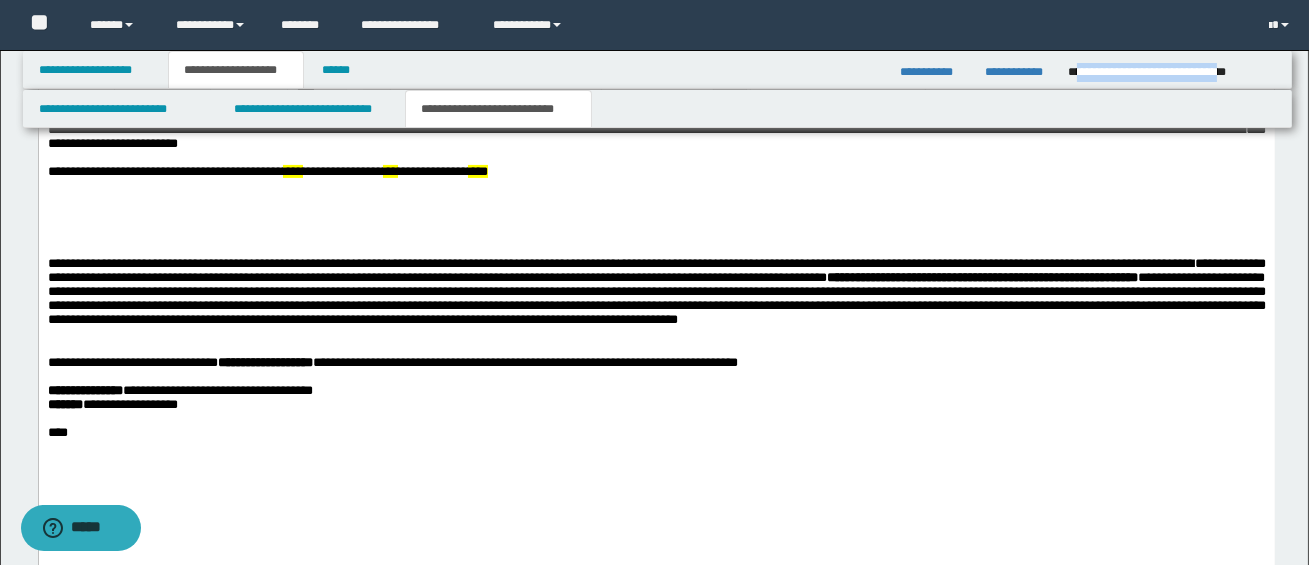 scroll, scrollTop: 1059, scrollLeft: 0, axis: vertical 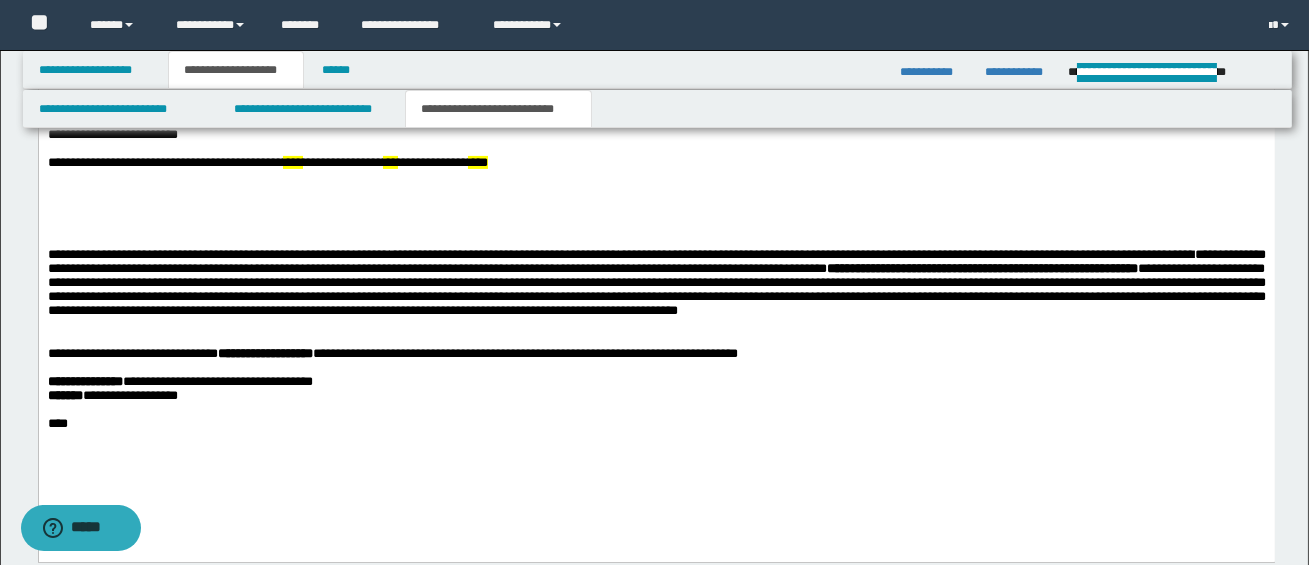 click on "**********" at bounding box center (656, 282) 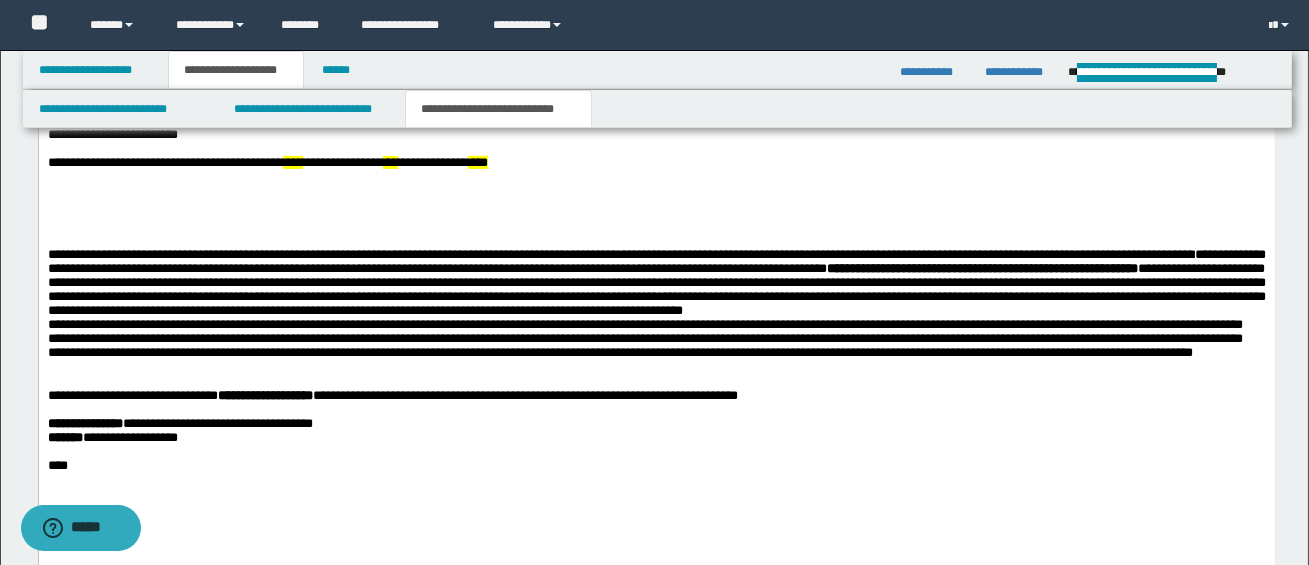 click on "**********" at bounding box center [656, 310] 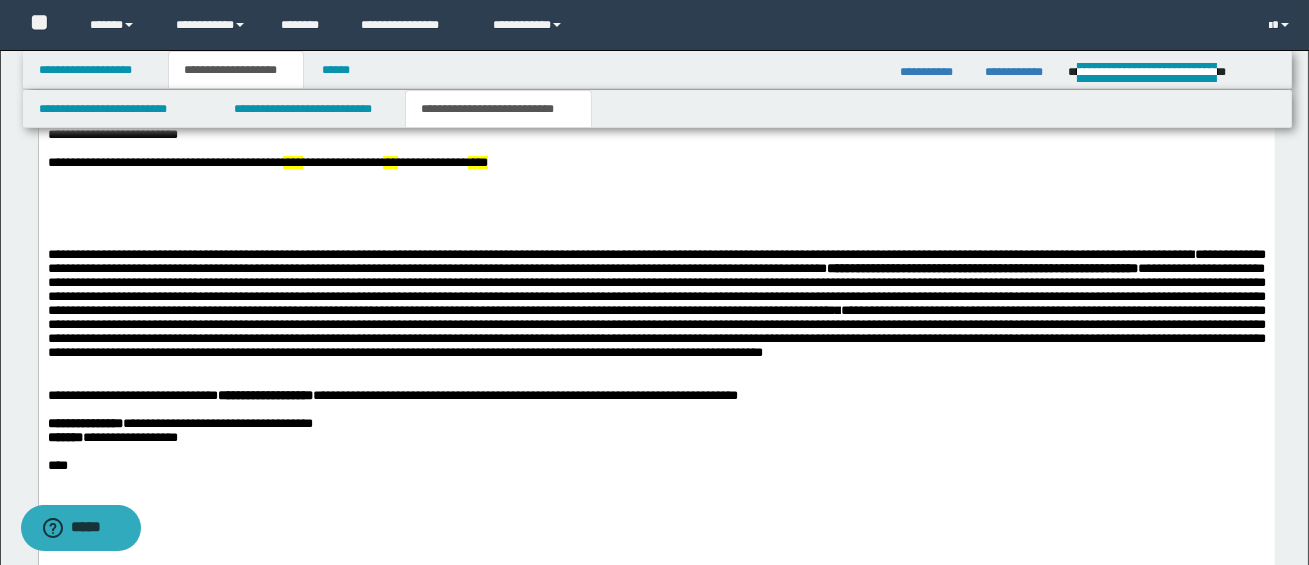 click on "**********" at bounding box center [656, 330] 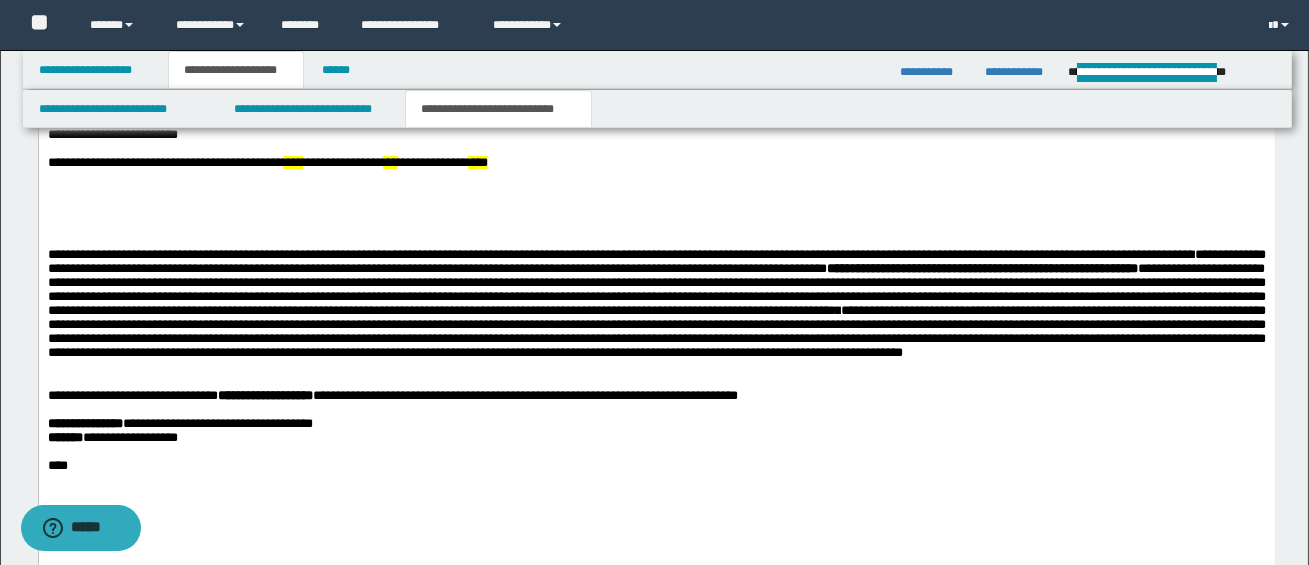 click on "**********" at bounding box center (656, 288) 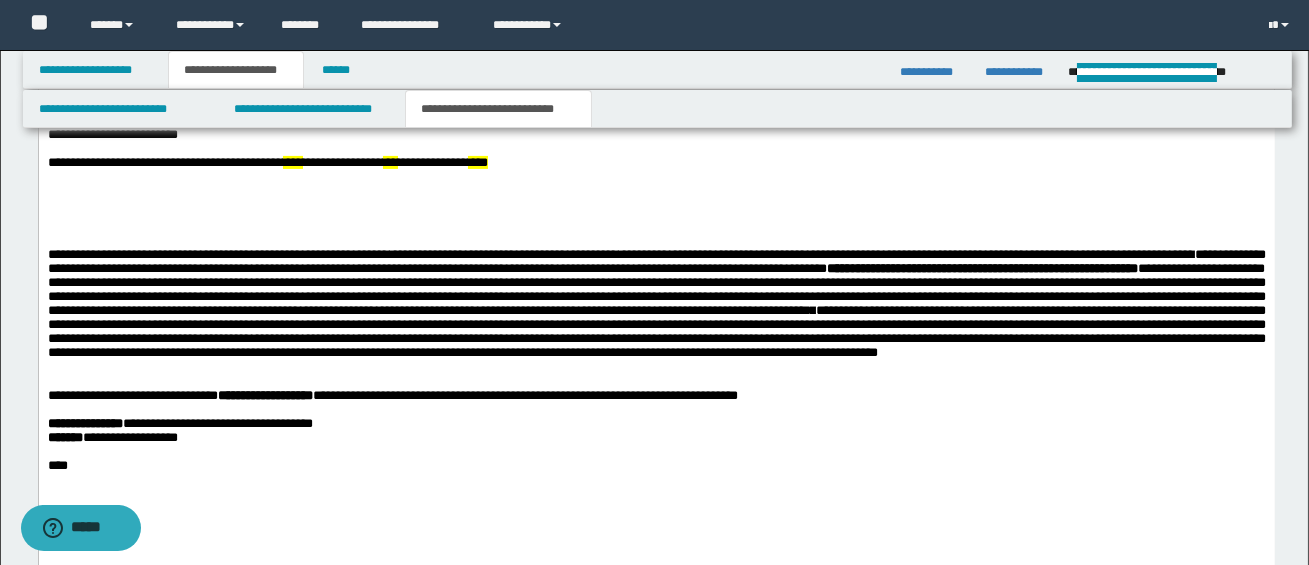 click on "**********" at bounding box center [656, 288] 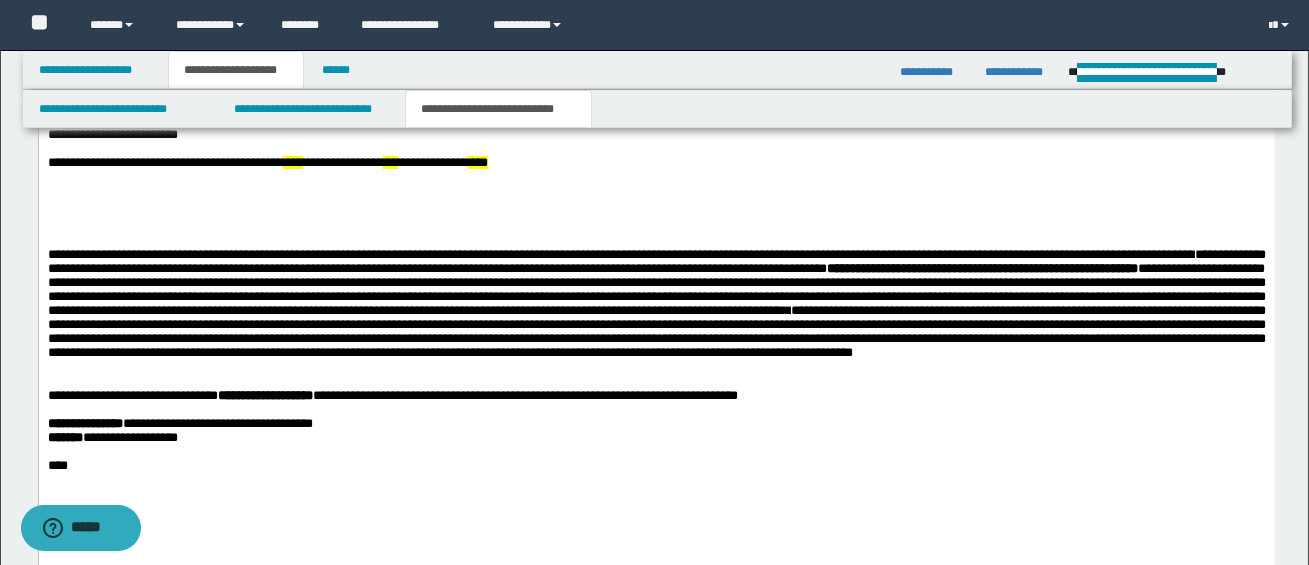 click on "**********" at bounding box center (656, 288) 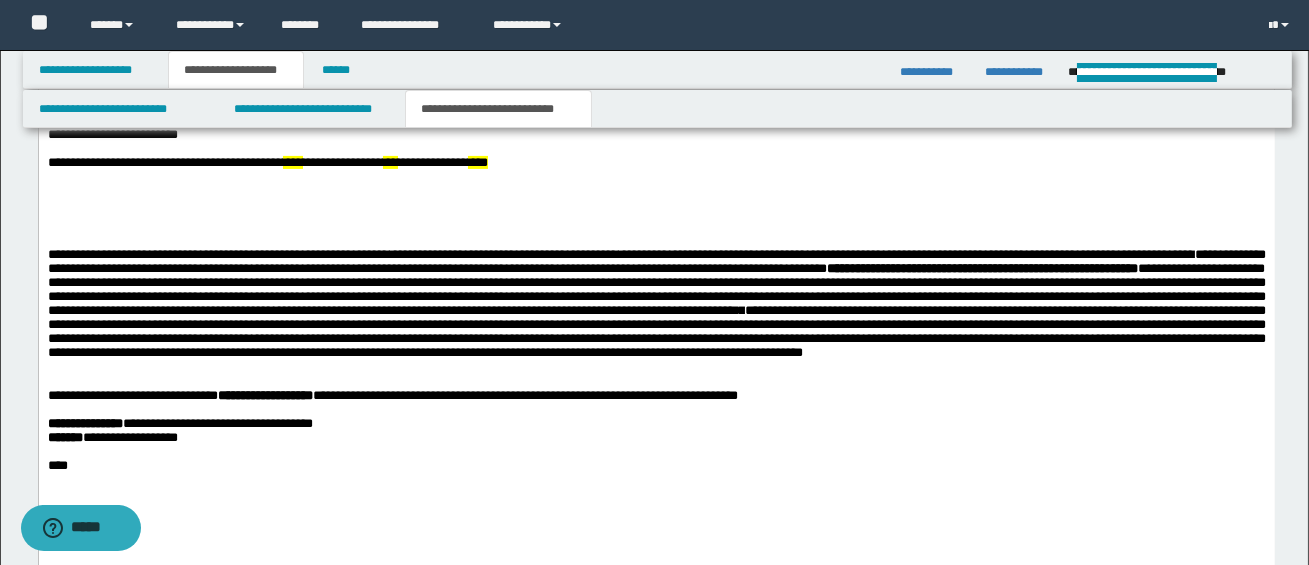 click on "**********" at bounding box center (656, 288) 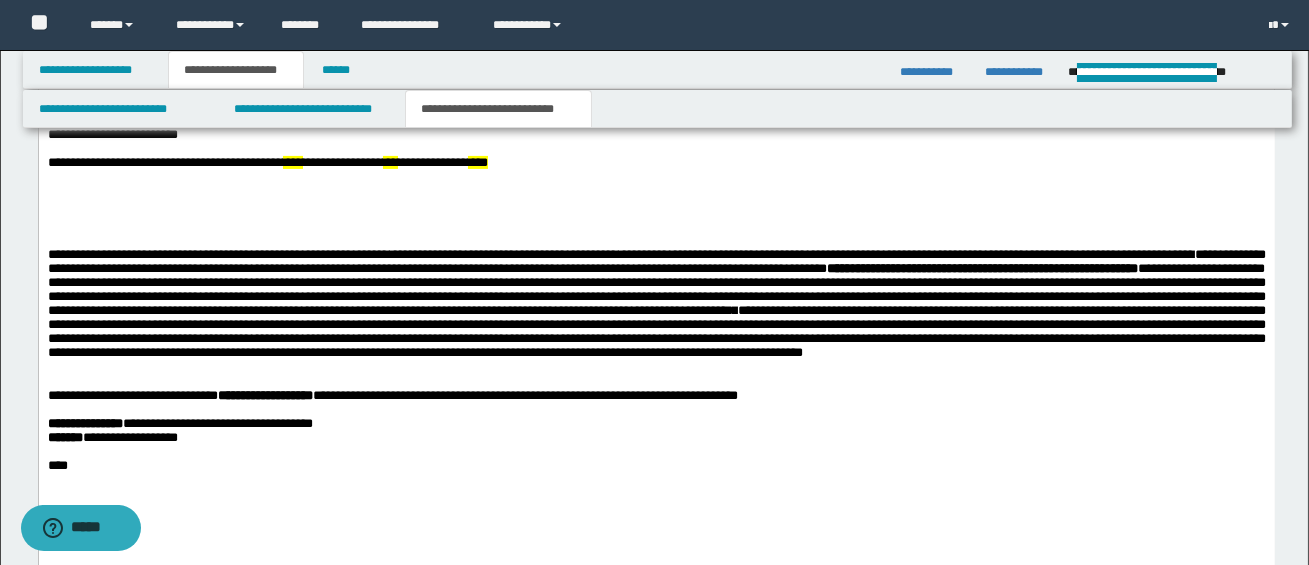 click on "**********" at bounding box center [656, 288] 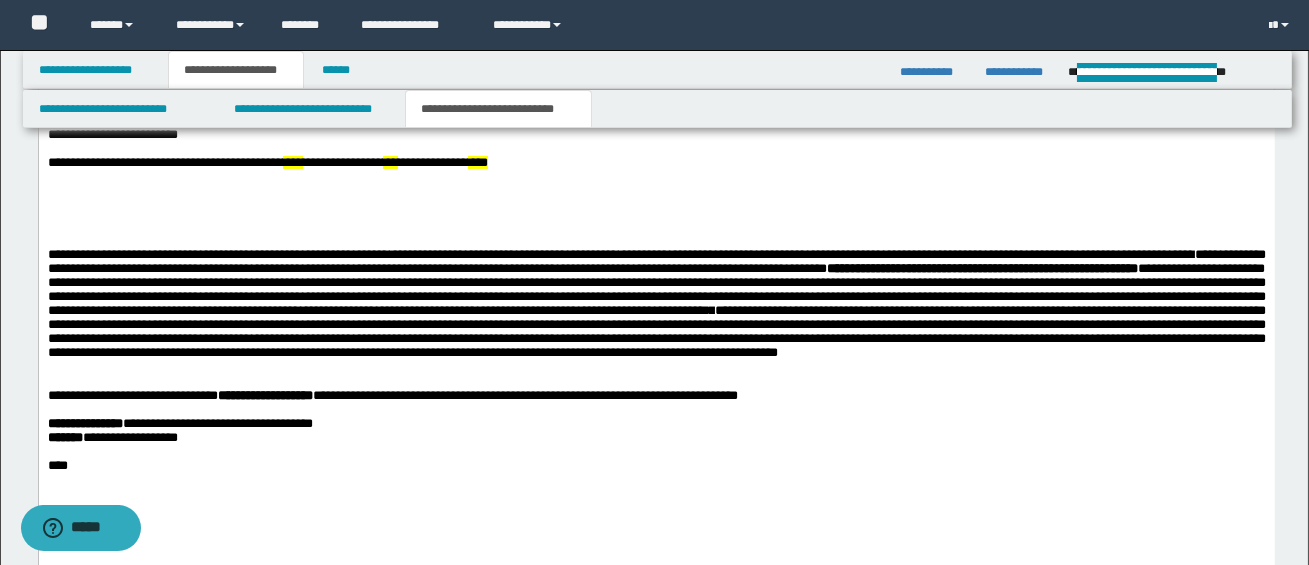 click on "**********" at bounding box center [656, 288] 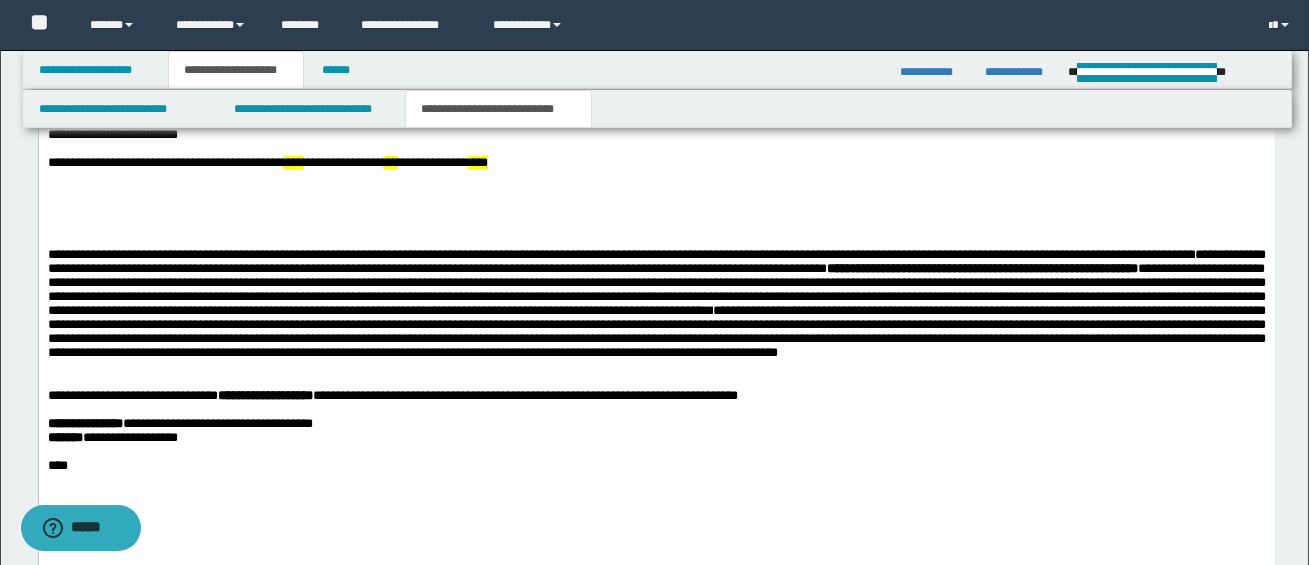 click on "**********" at bounding box center [656, 330] 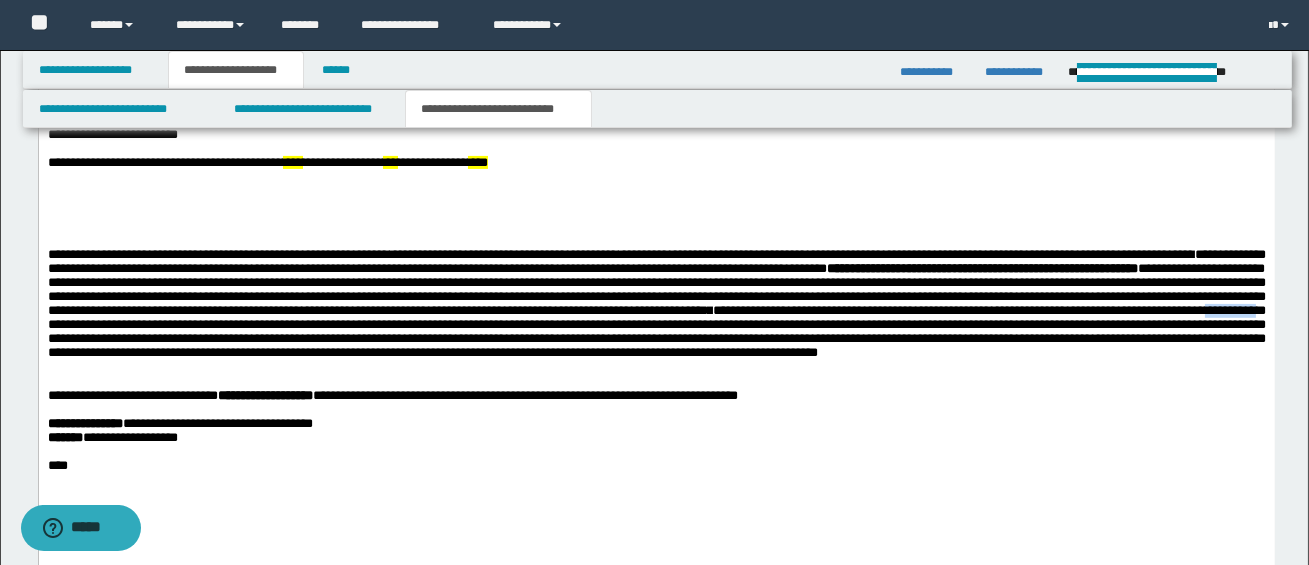 drag, startPoint x: 437, startPoint y: 337, endPoint x: 489, endPoint y: 336, distance: 52.009613 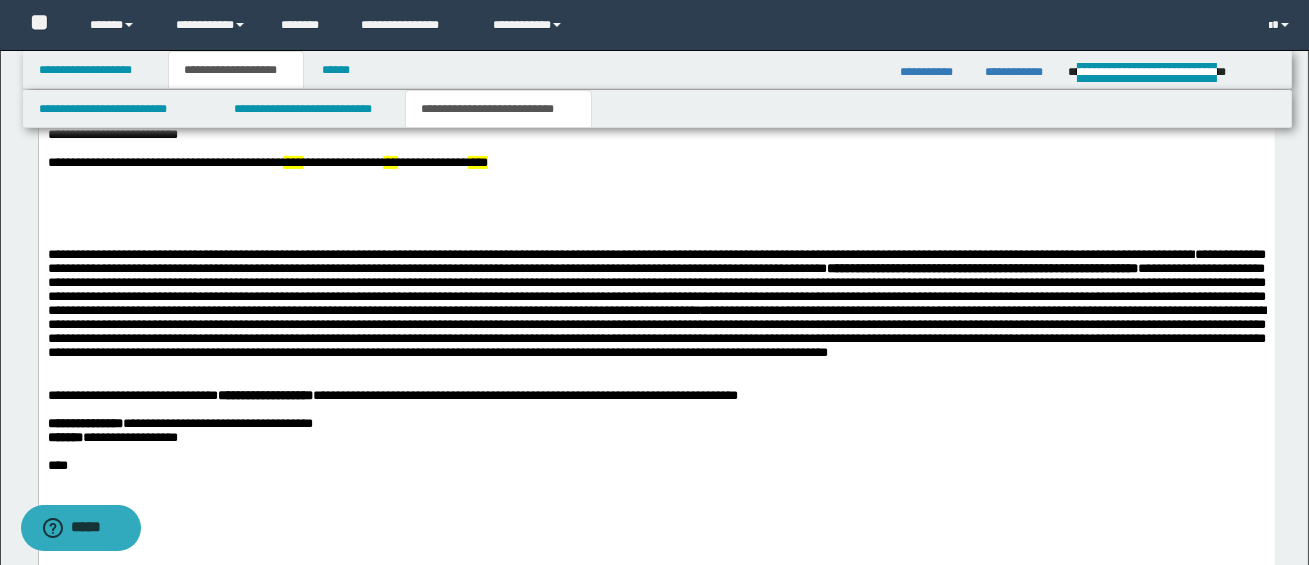 click on "**********" at bounding box center (656, 330) 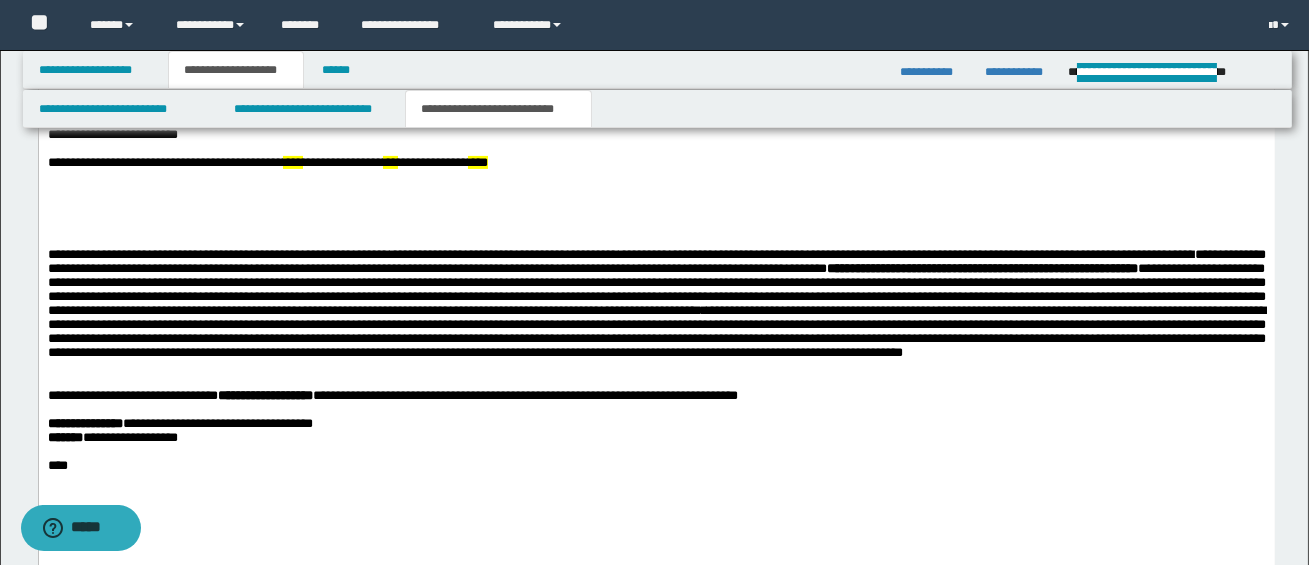 click on "**********" at bounding box center [656, 303] 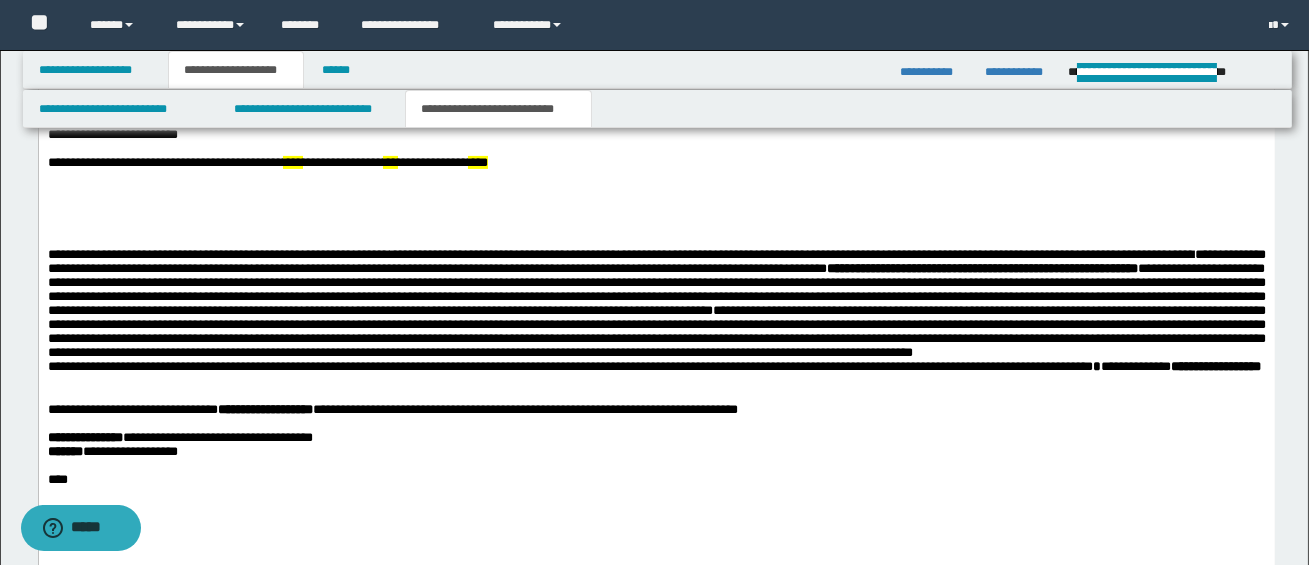 click on "**********" at bounding box center [656, 317] 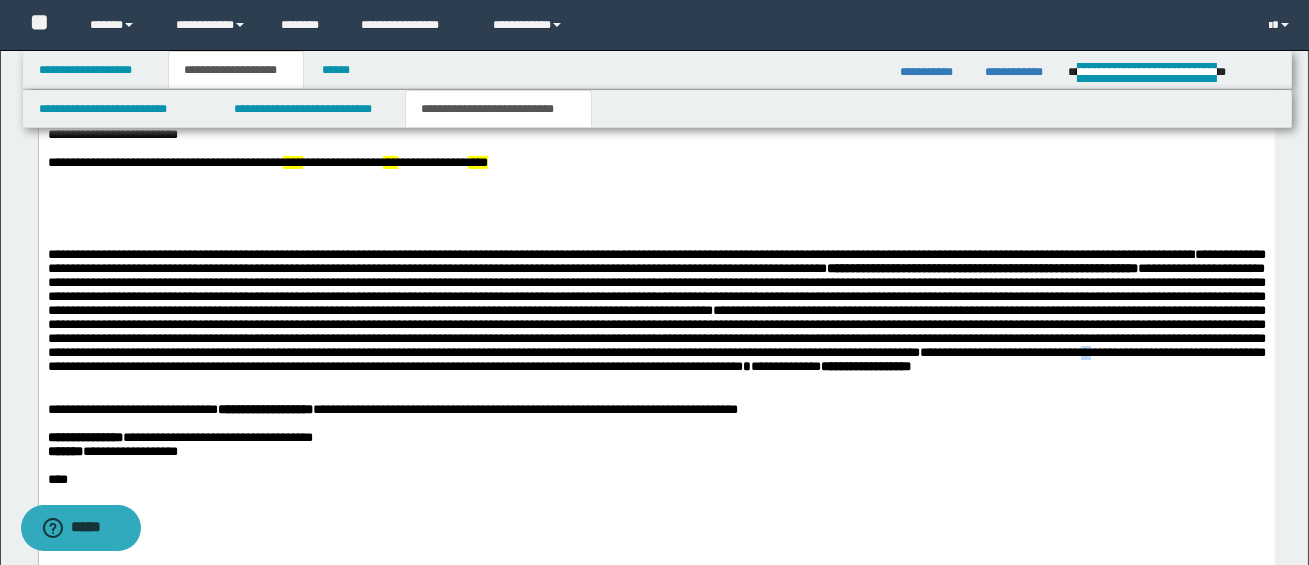 drag, startPoint x: 599, startPoint y: 381, endPoint x: 612, endPoint y: 383, distance: 13.152946 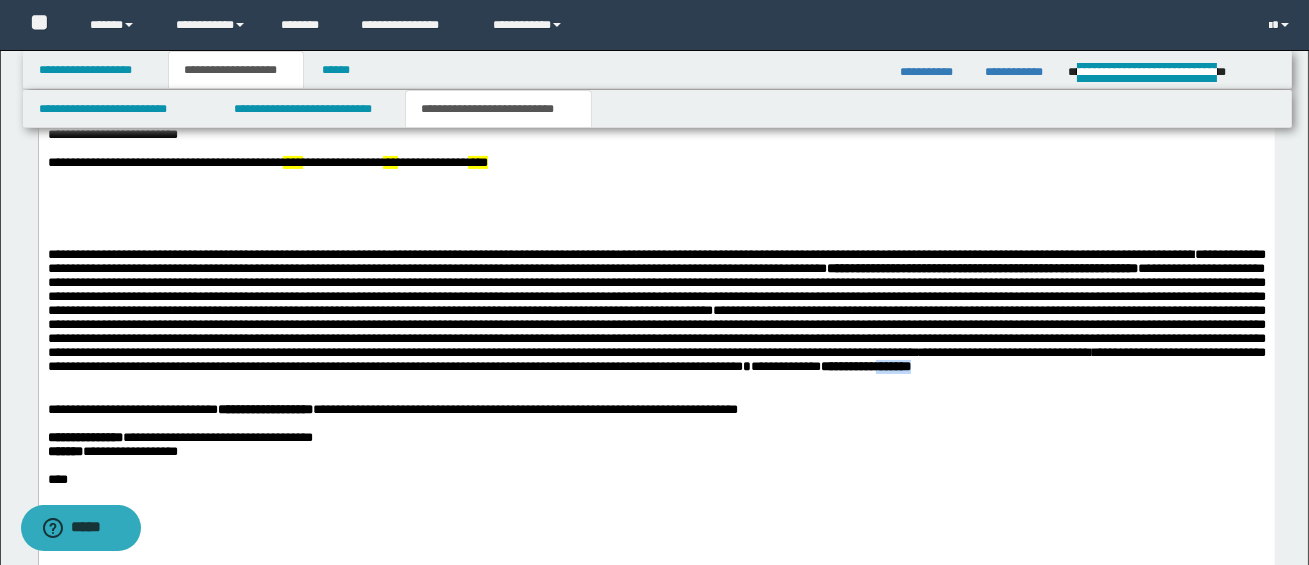 drag, startPoint x: 485, startPoint y: 402, endPoint x: 547, endPoint y: 402, distance: 62 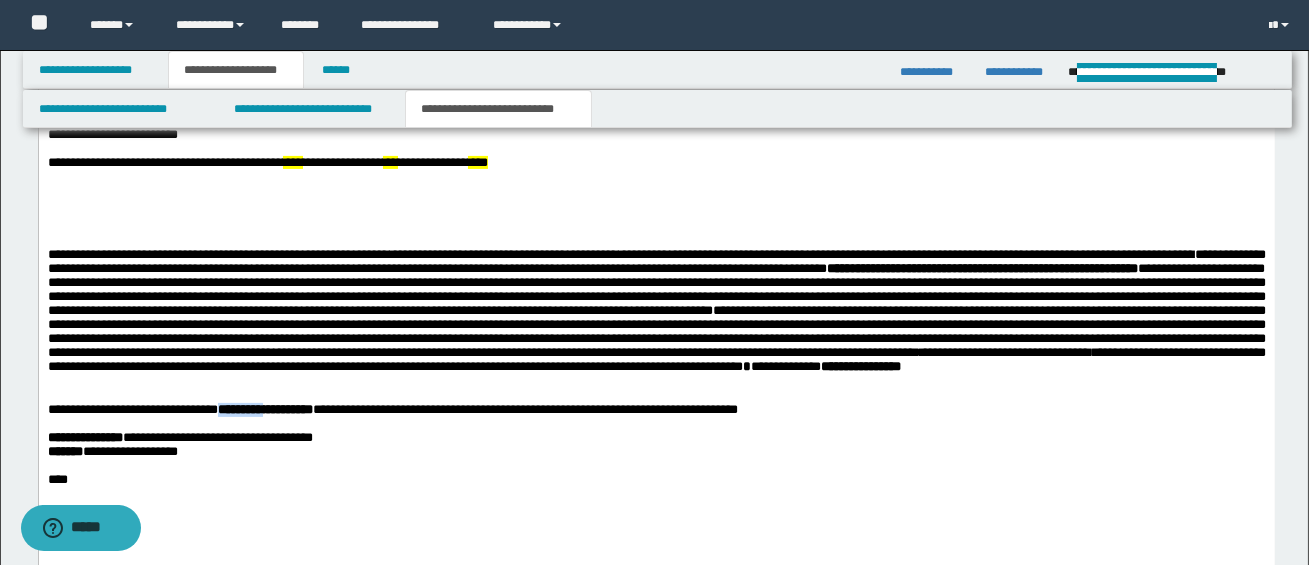drag, startPoint x: 304, startPoint y: 442, endPoint x: 220, endPoint y: 443, distance: 84.00595 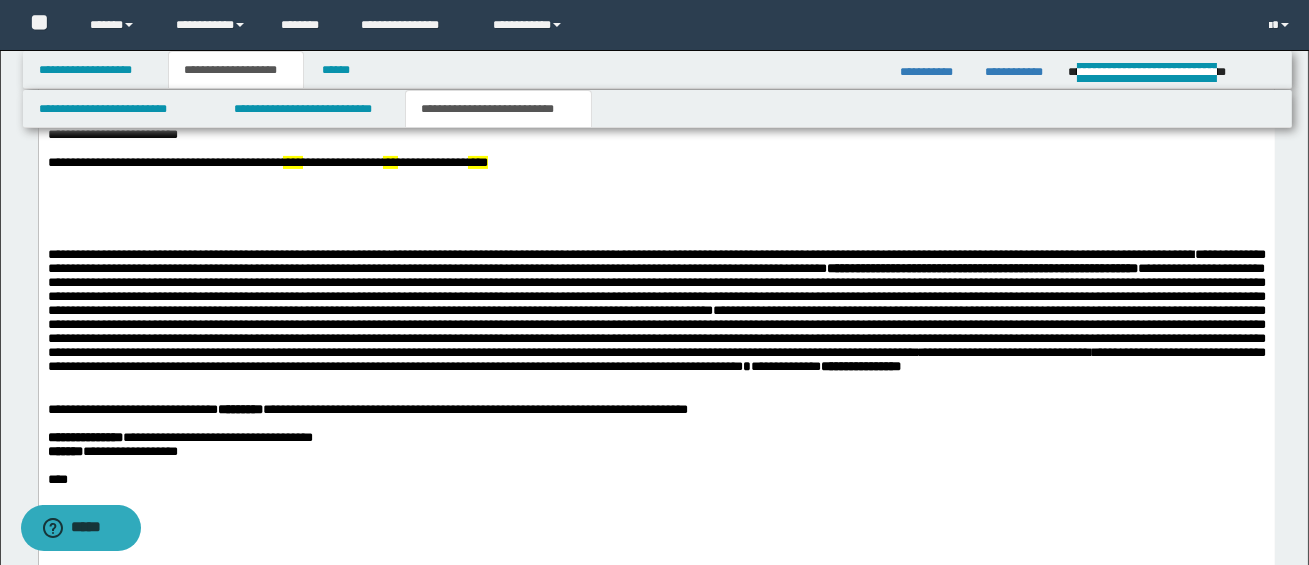 click at bounding box center (656, 395) 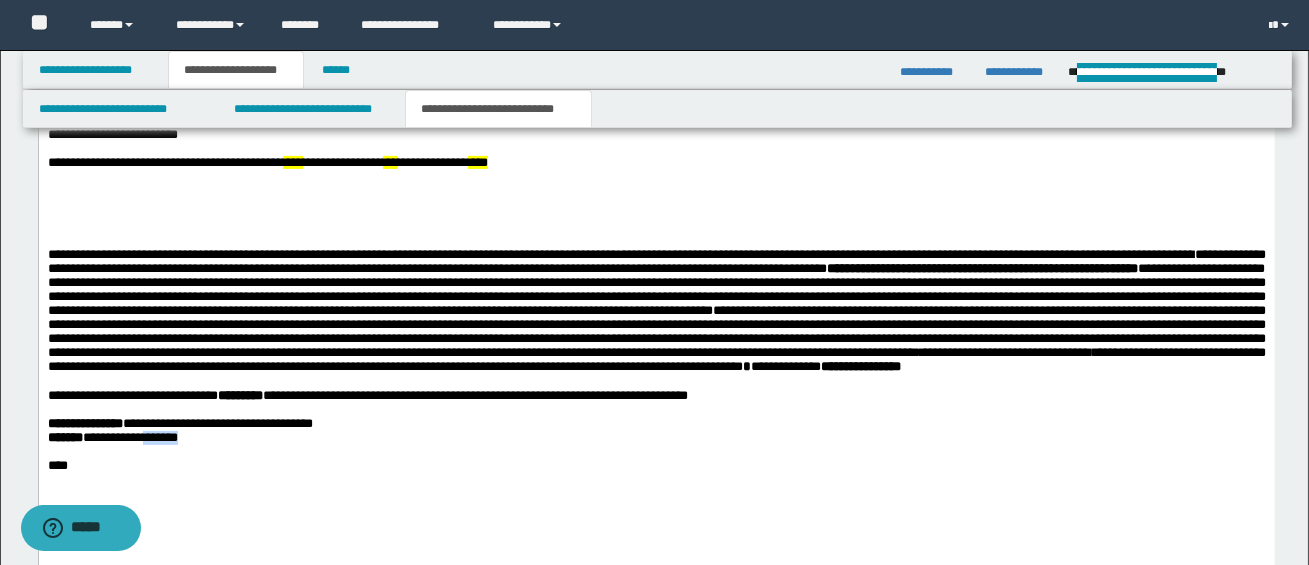 drag, startPoint x: 162, startPoint y: 474, endPoint x: 202, endPoint y: 476, distance: 40.04997 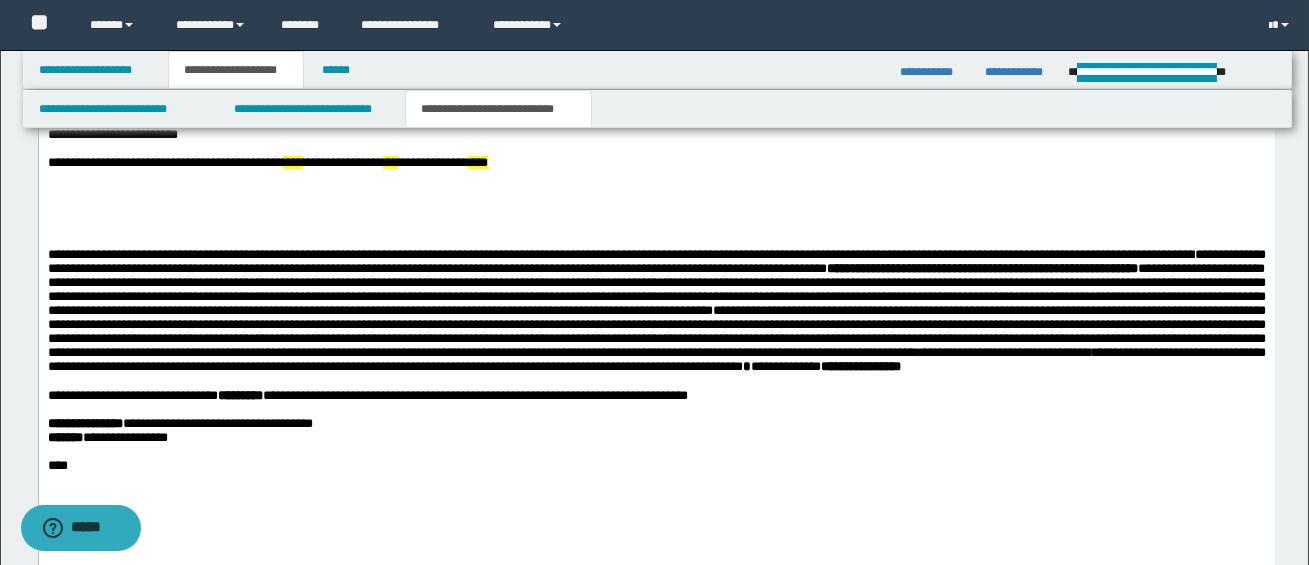 click on "**********" at bounding box center [656, 437] 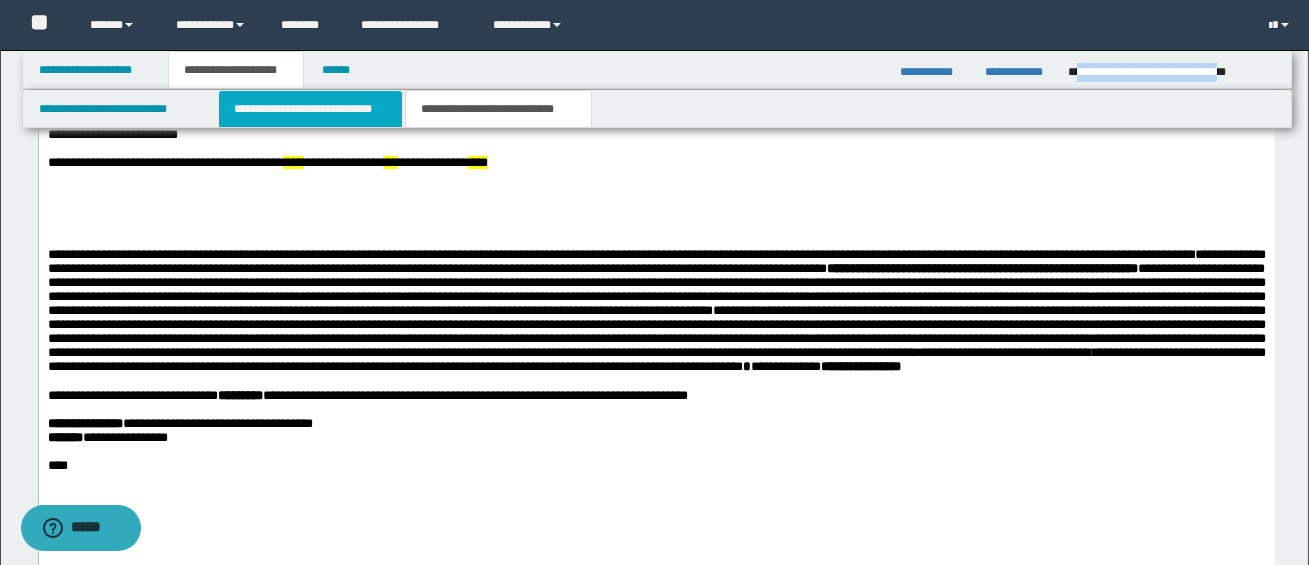 click on "**********" at bounding box center [310, 109] 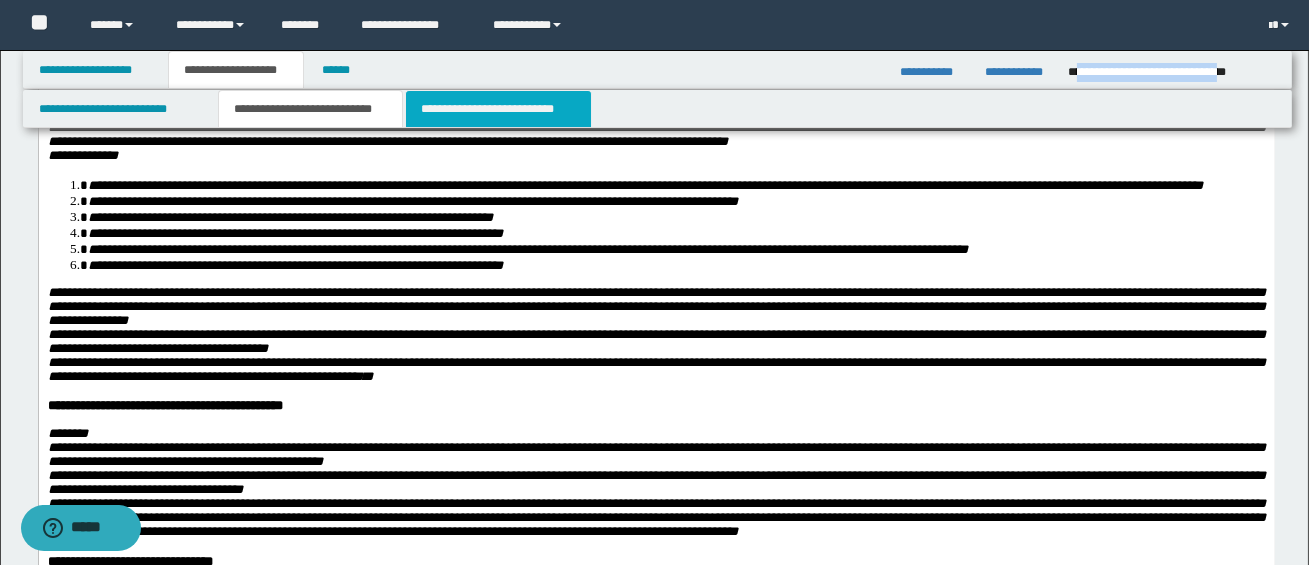 click on "**********" at bounding box center (498, 109) 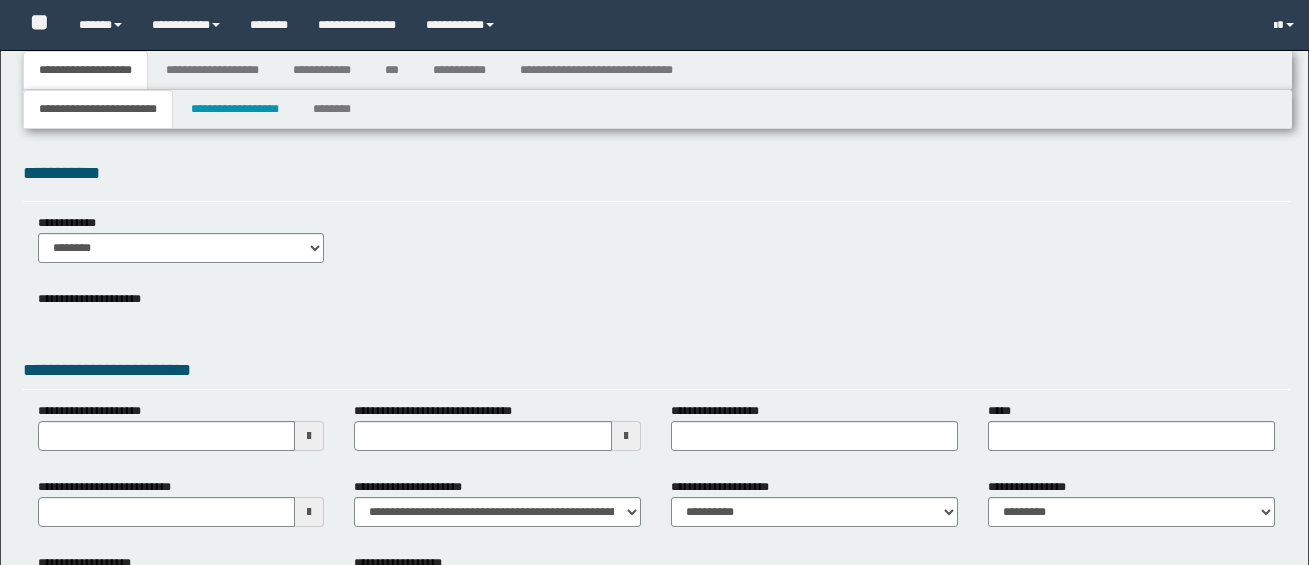 scroll, scrollTop: 0, scrollLeft: 0, axis: both 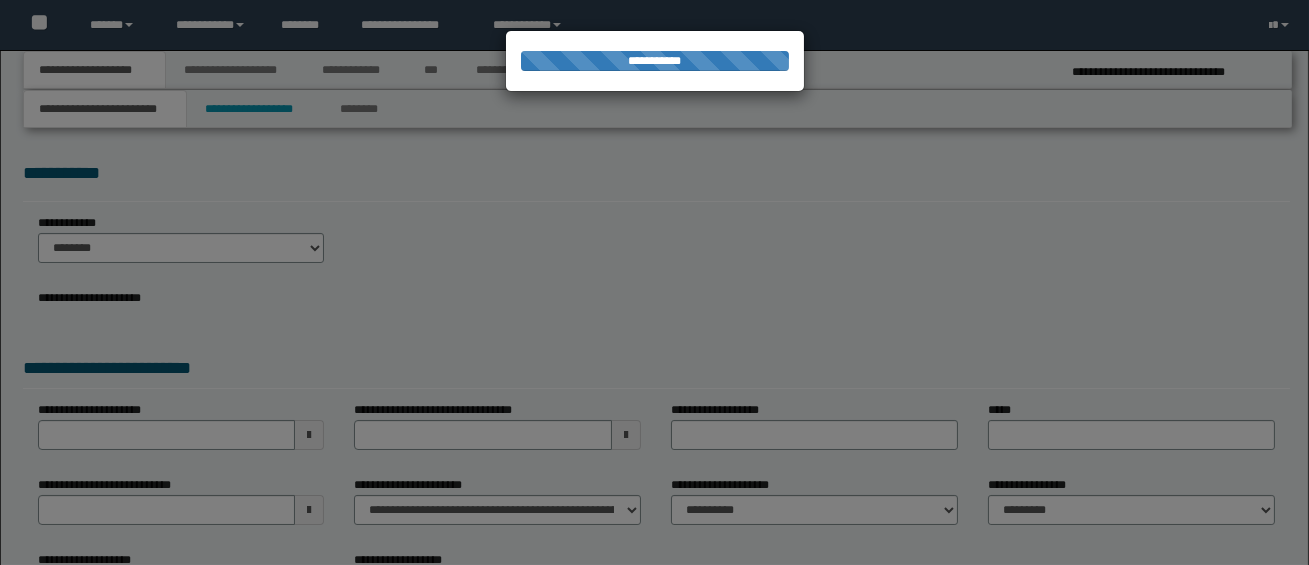select on "*" 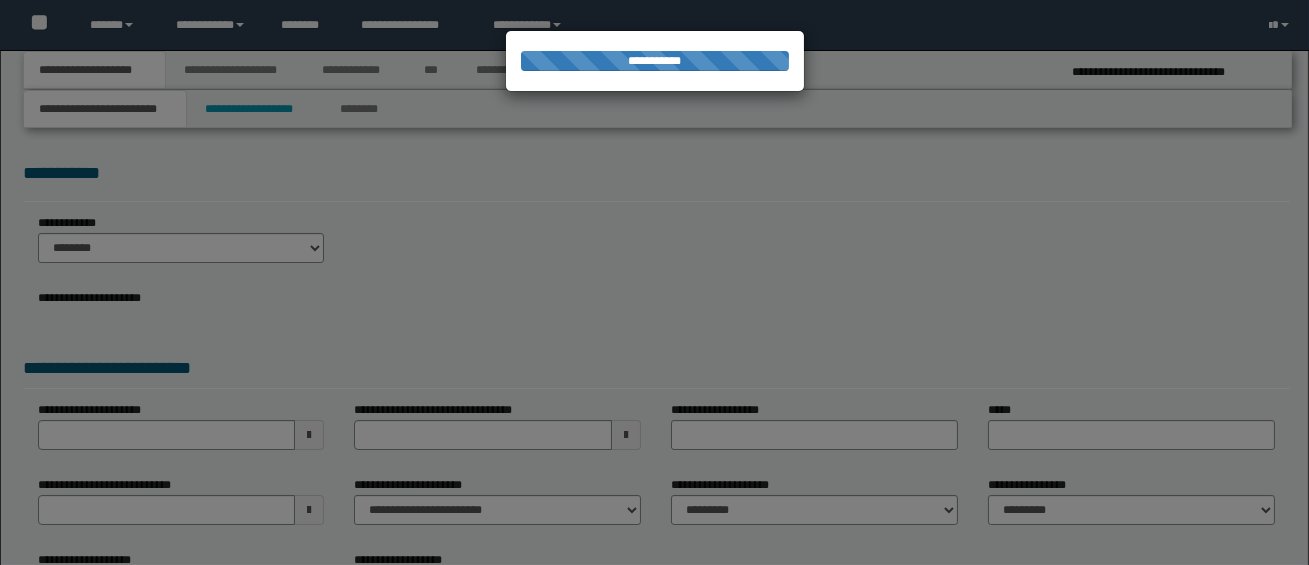 scroll, scrollTop: 0, scrollLeft: 0, axis: both 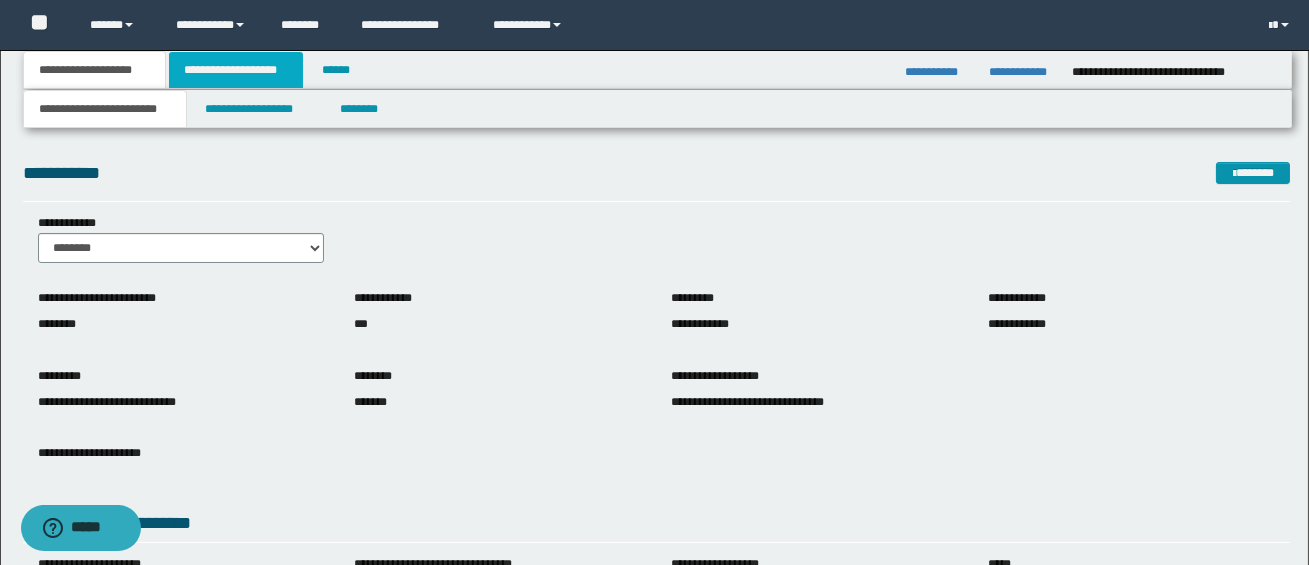 click on "**********" at bounding box center (236, 70) 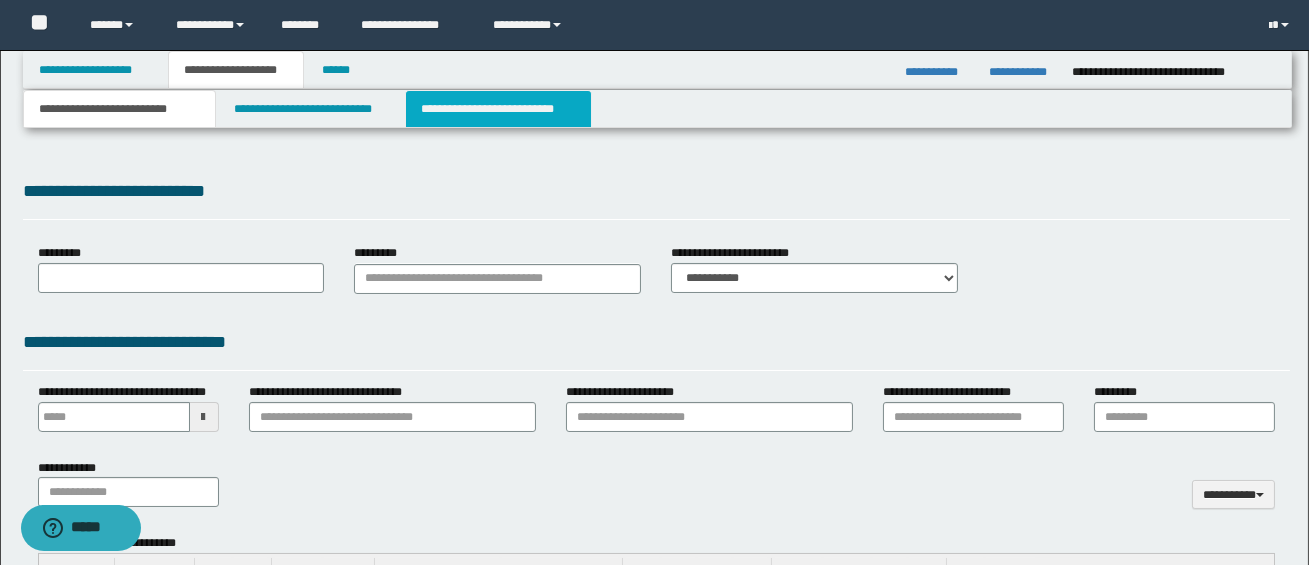 type 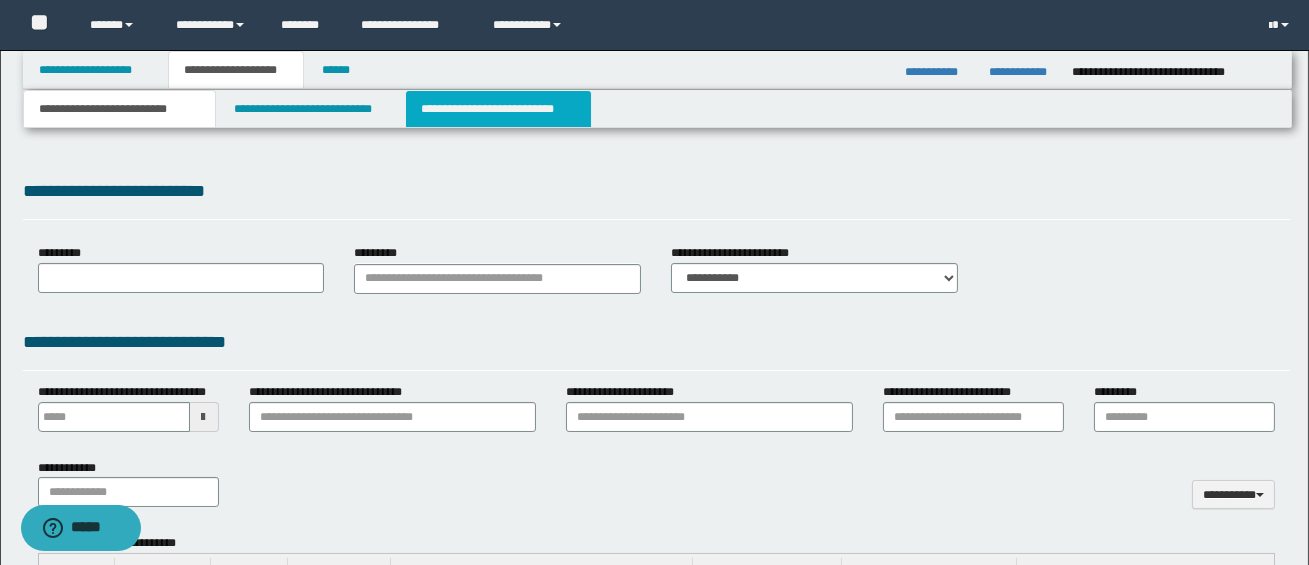 scroll, scrollTop: 0, scrollLeft: 0, axis: both 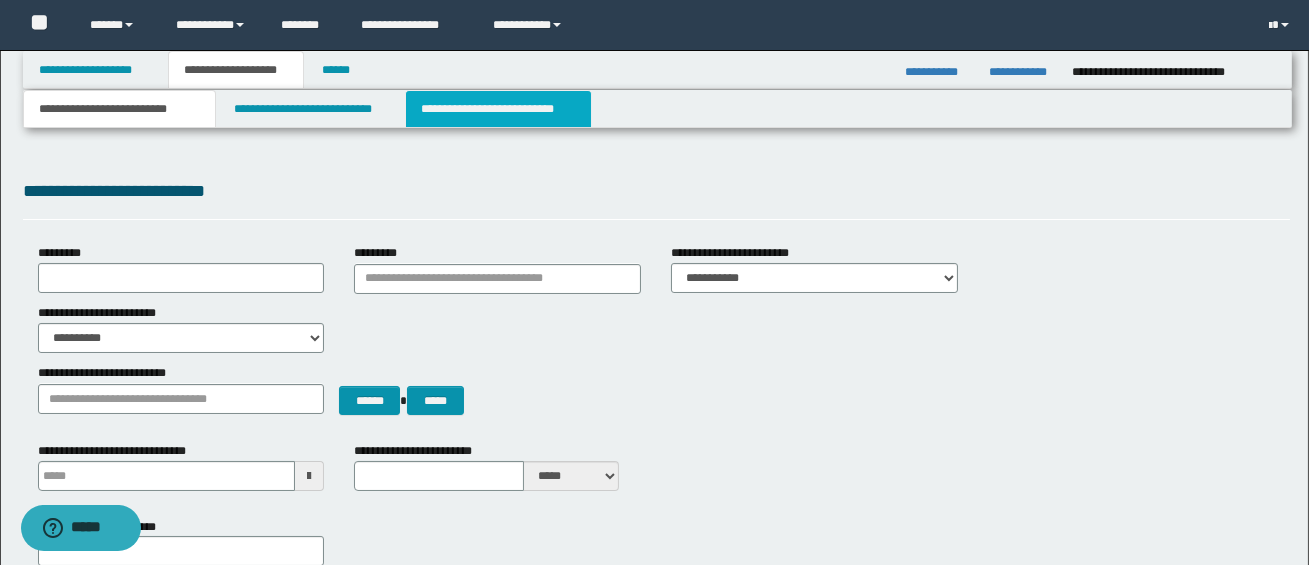 click on "**********" at bounding box center [498, 109] 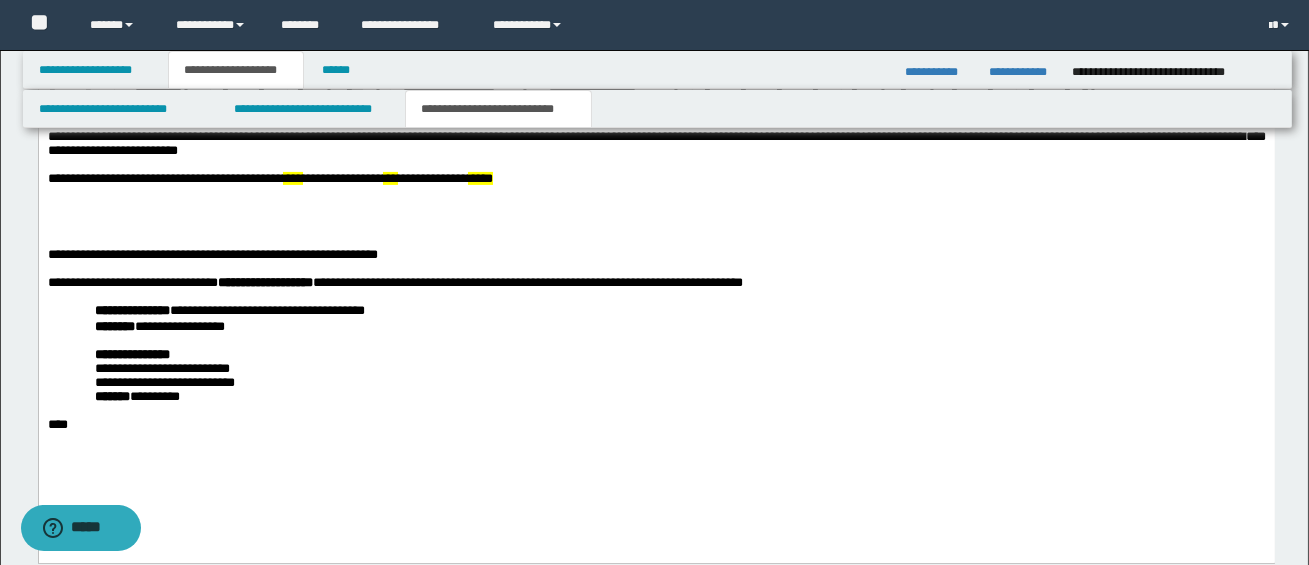 scroll, scrollTop: 1113, scrollLeft: 0, axis: vertical 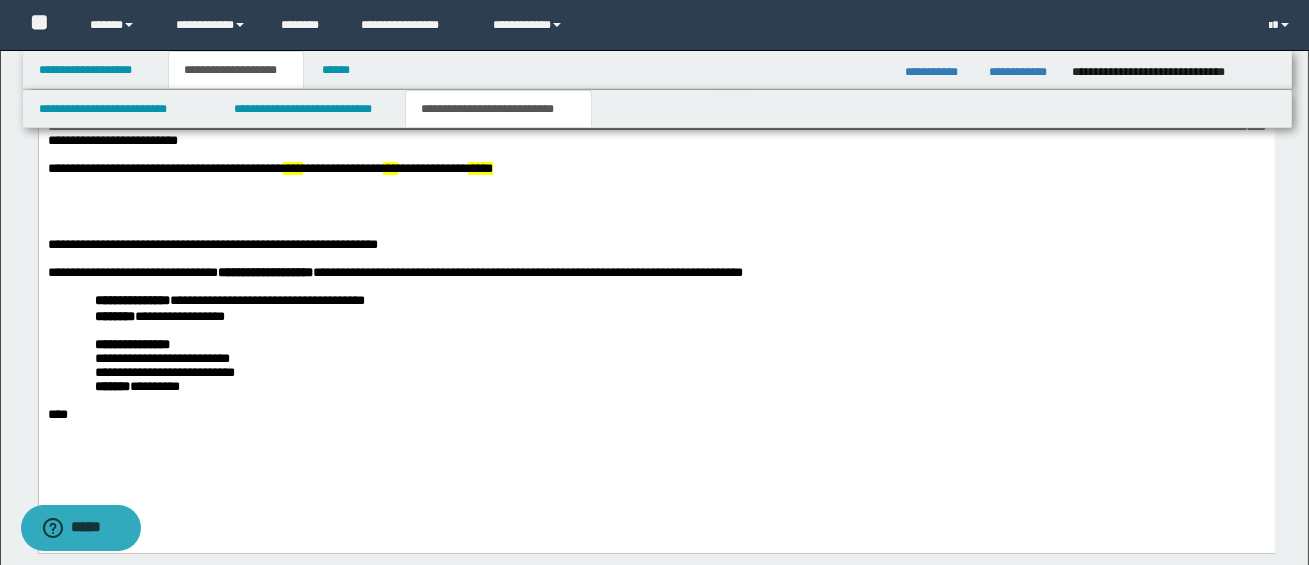 click on "**********" at bounding box center [656, 244] 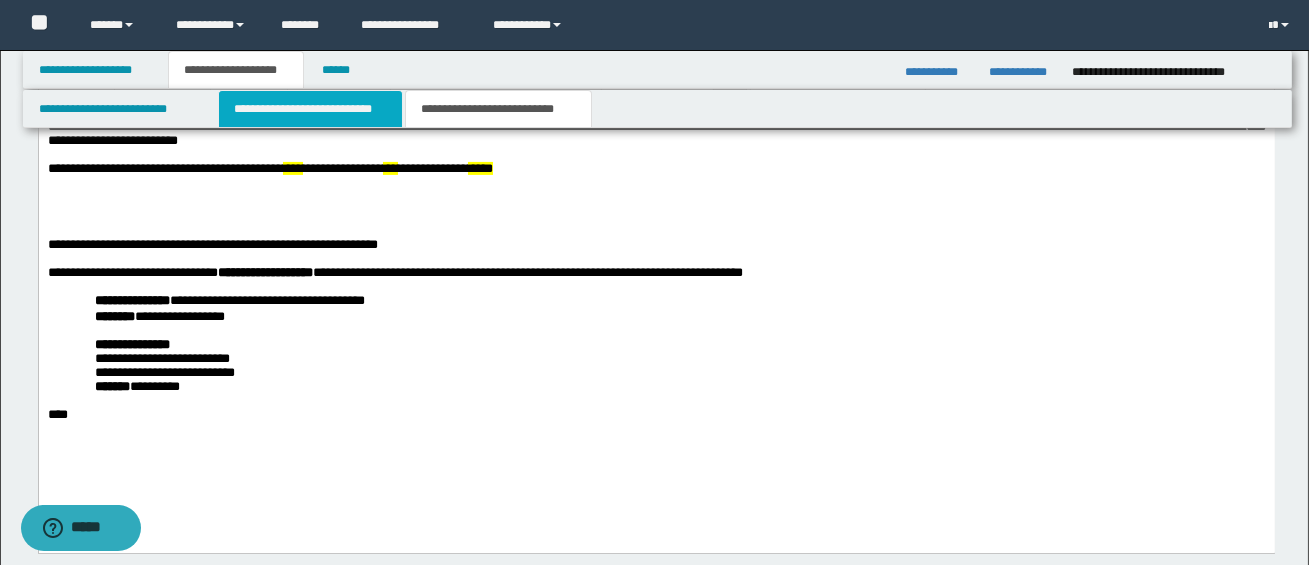 click on "**********" at bounding box center [310, 109] 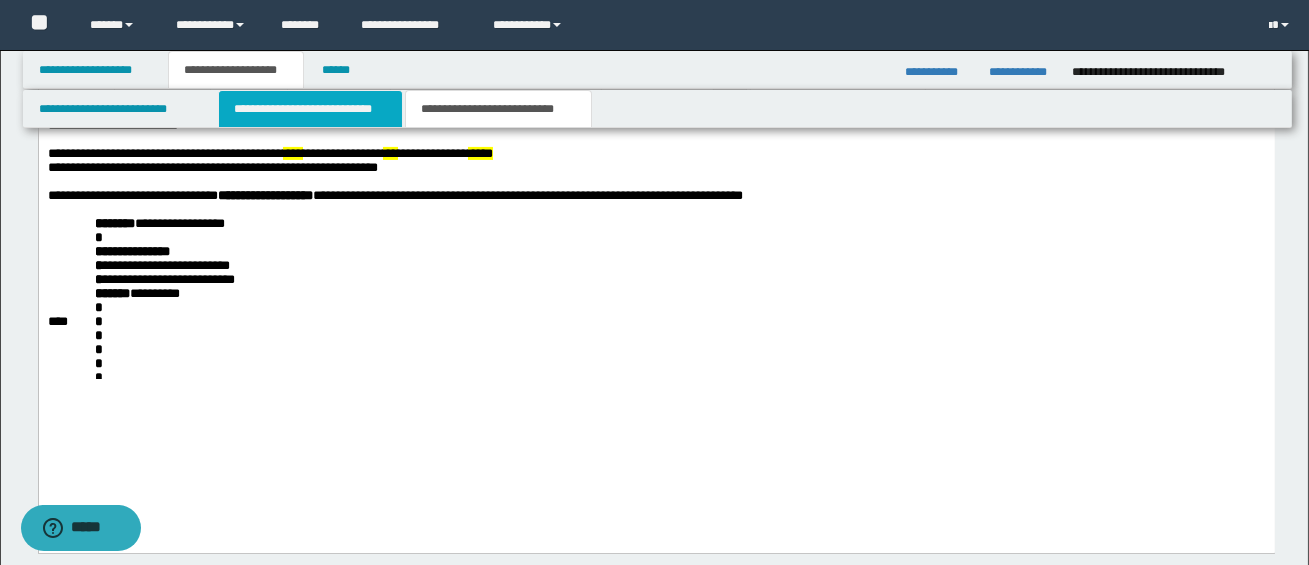 scroll, scrollTop: 0, scrollLeft: 0, axis: both 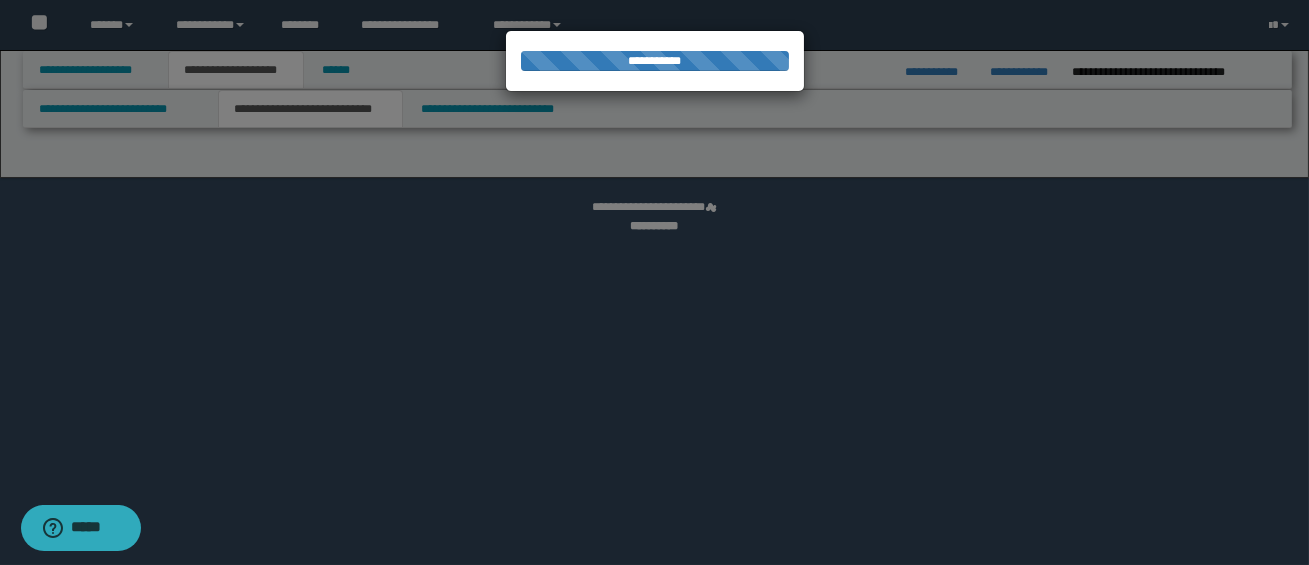 select on "*" 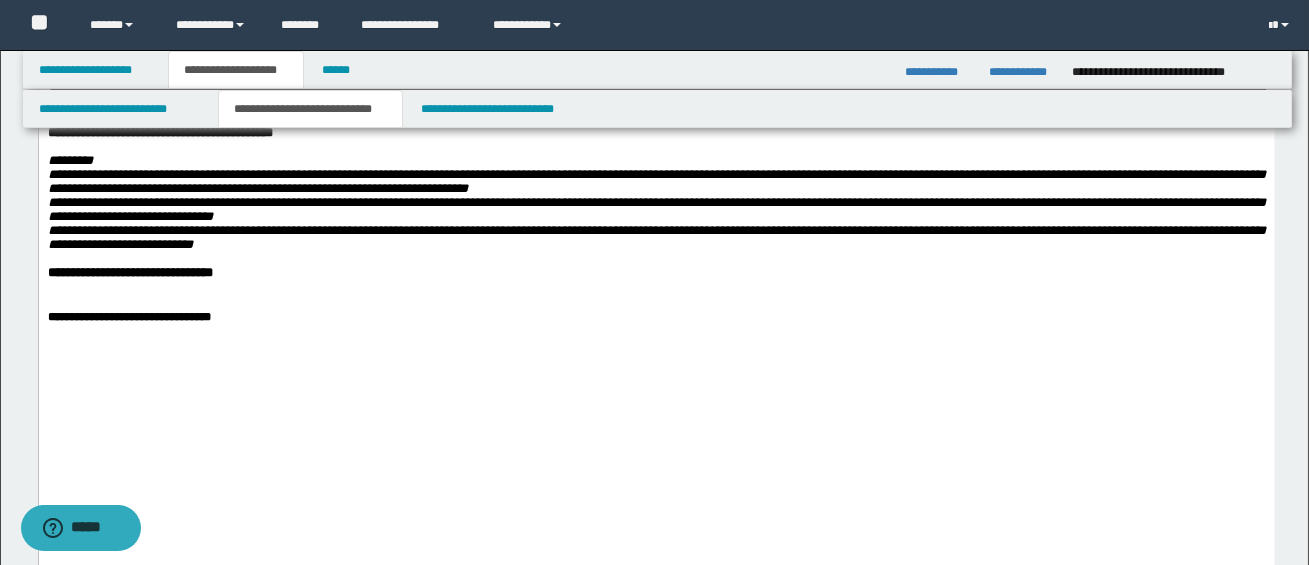 scroll, scrollTop: 1624, scrollLeft: 0, axis: vertical 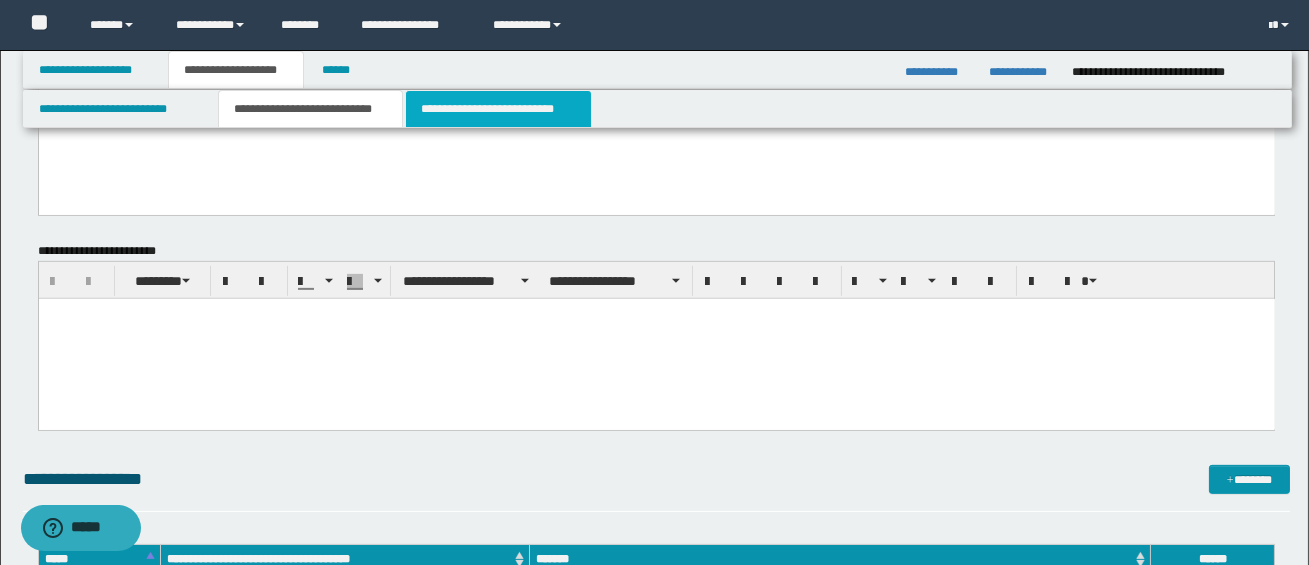 click on "**********" at bounding box center [498, 109] 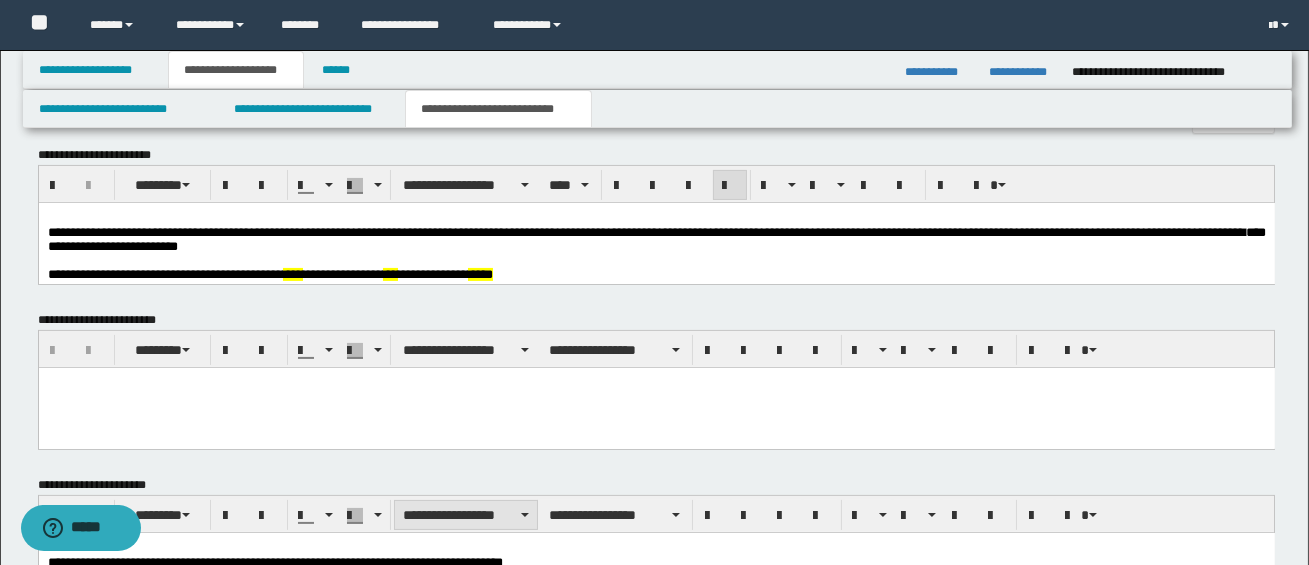 scroll, scrollTop: 870, scrollLeft: 0, axis: vertical 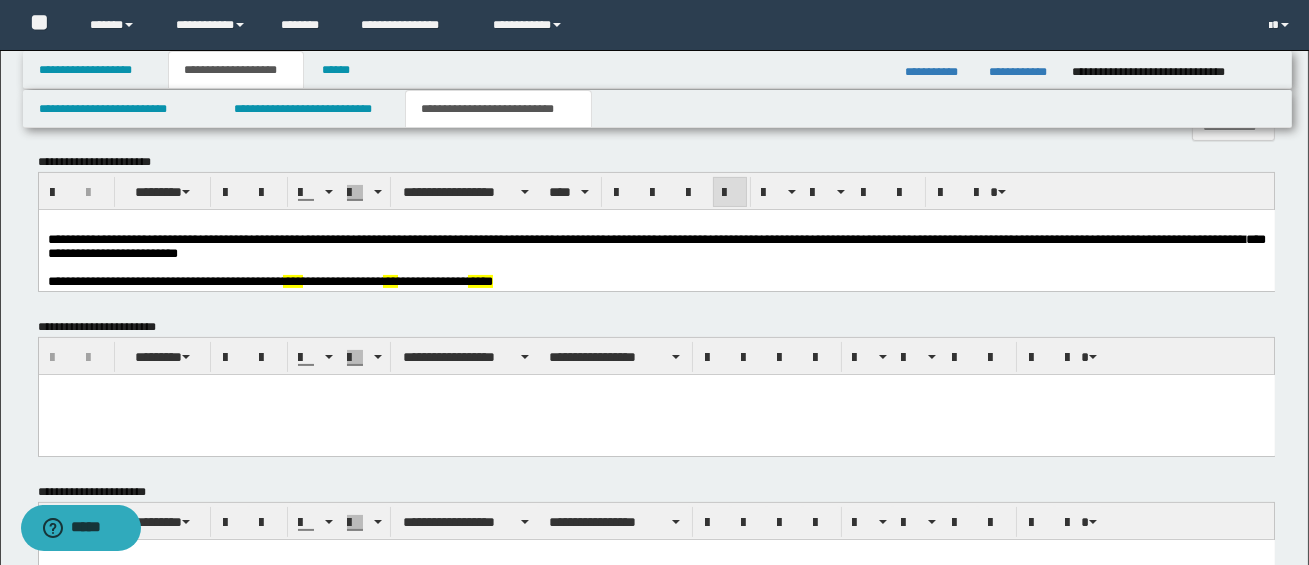 click on "**********" at bounding box center (656, 246) 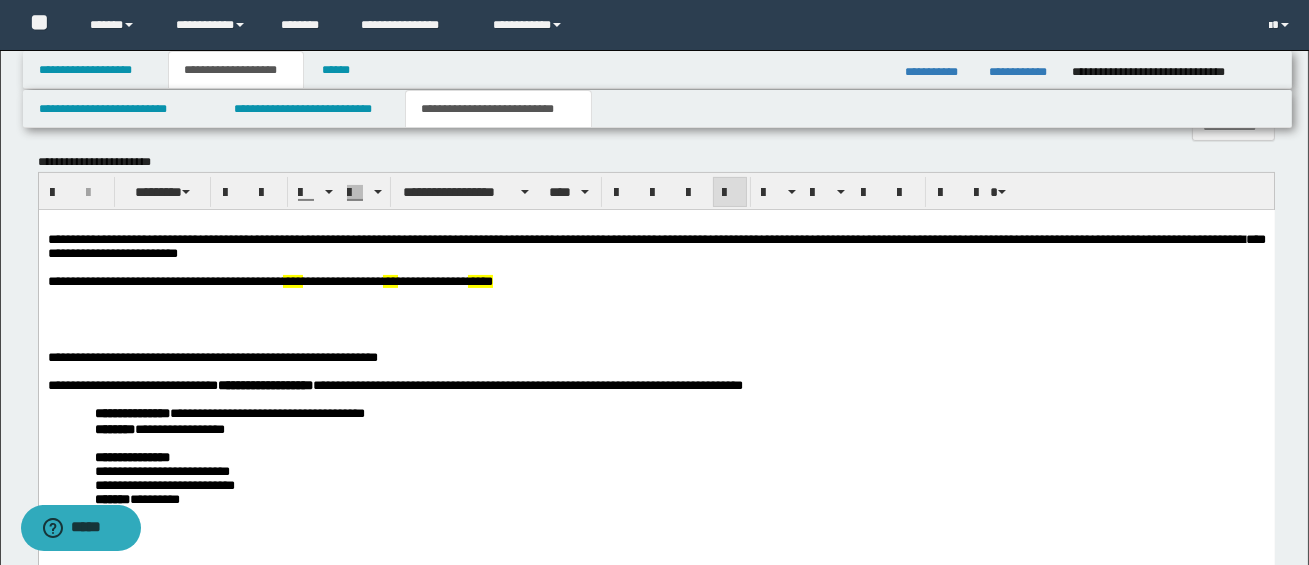 scroll, scrollTop: 875, scrollLeft: 0, axis: vertical 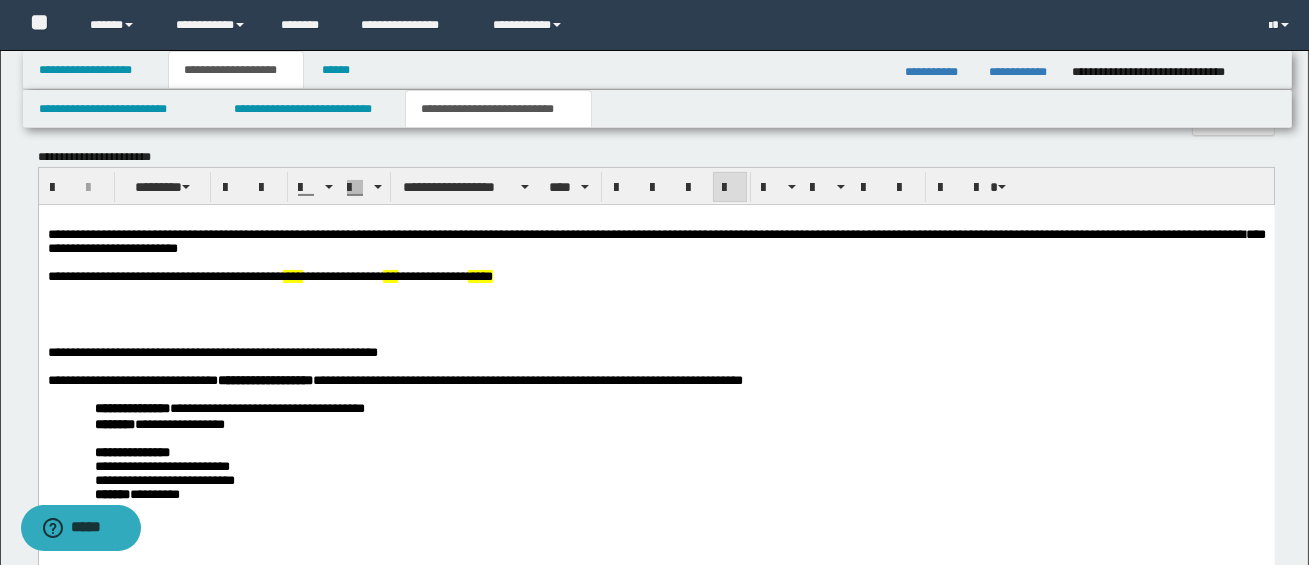 click on "**********" at bounding box center (656, 352) 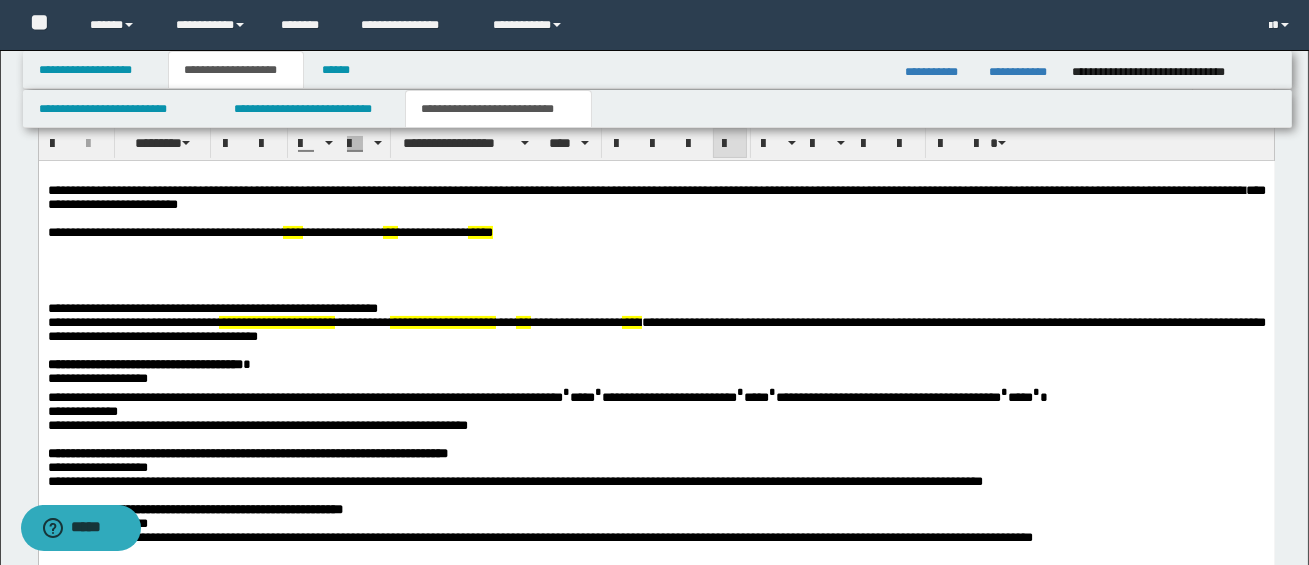 scroll, scrollTop: 932, scrollLeft: 0, axis: vertical 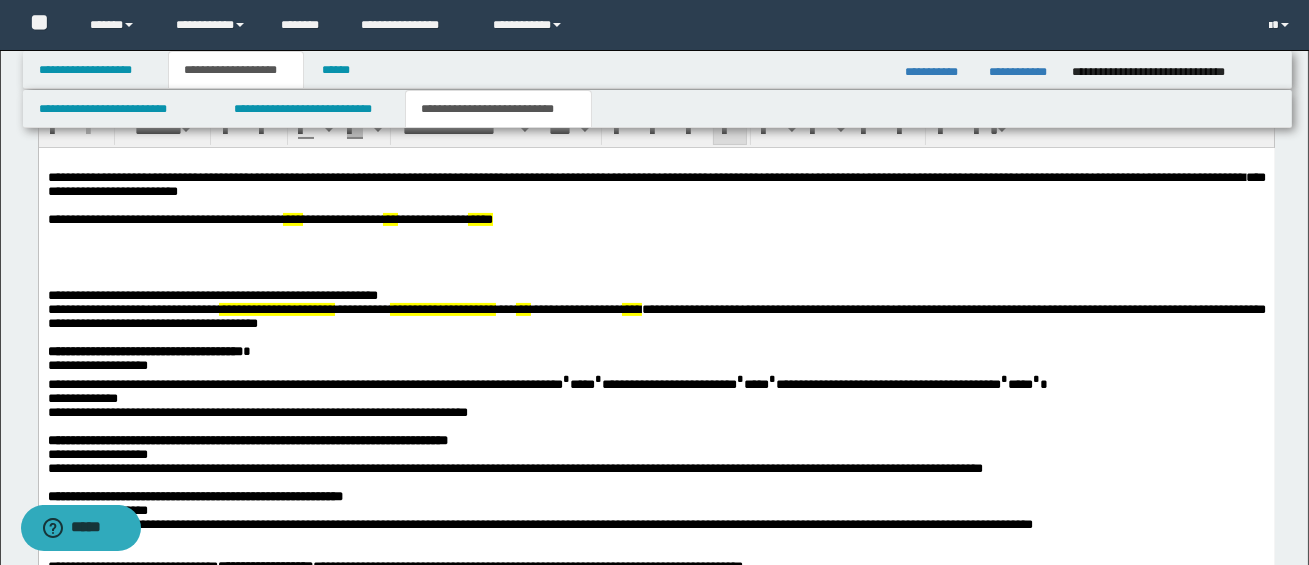 click on "**********" at bounding box center [132, 308] 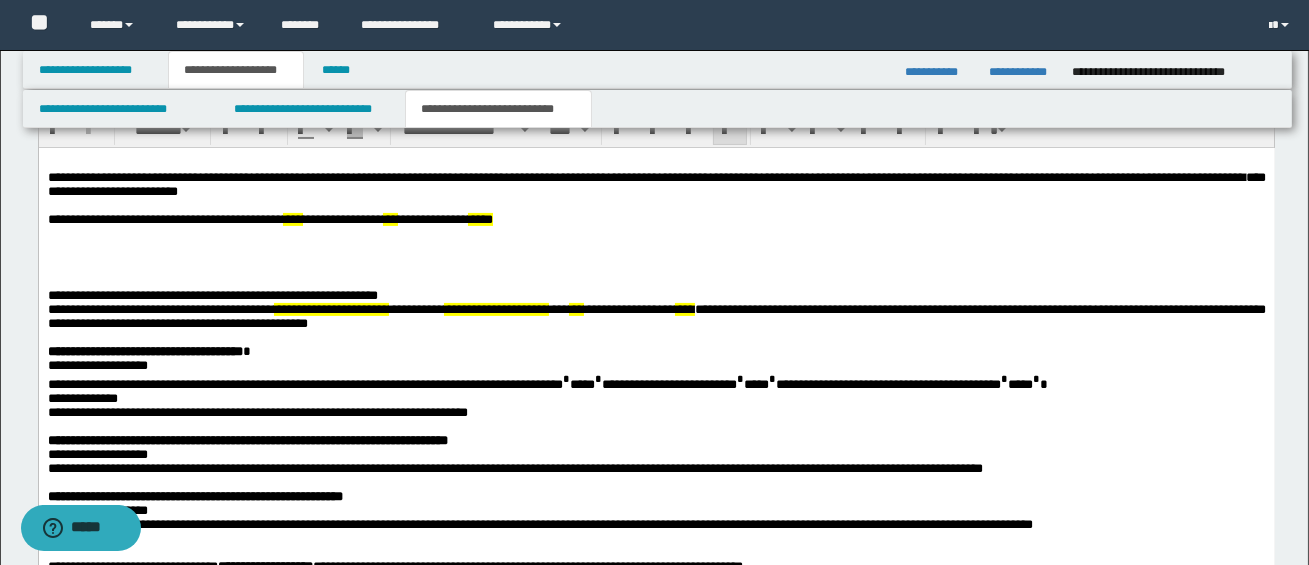 click on "**********" at bounding box center [330, 308] 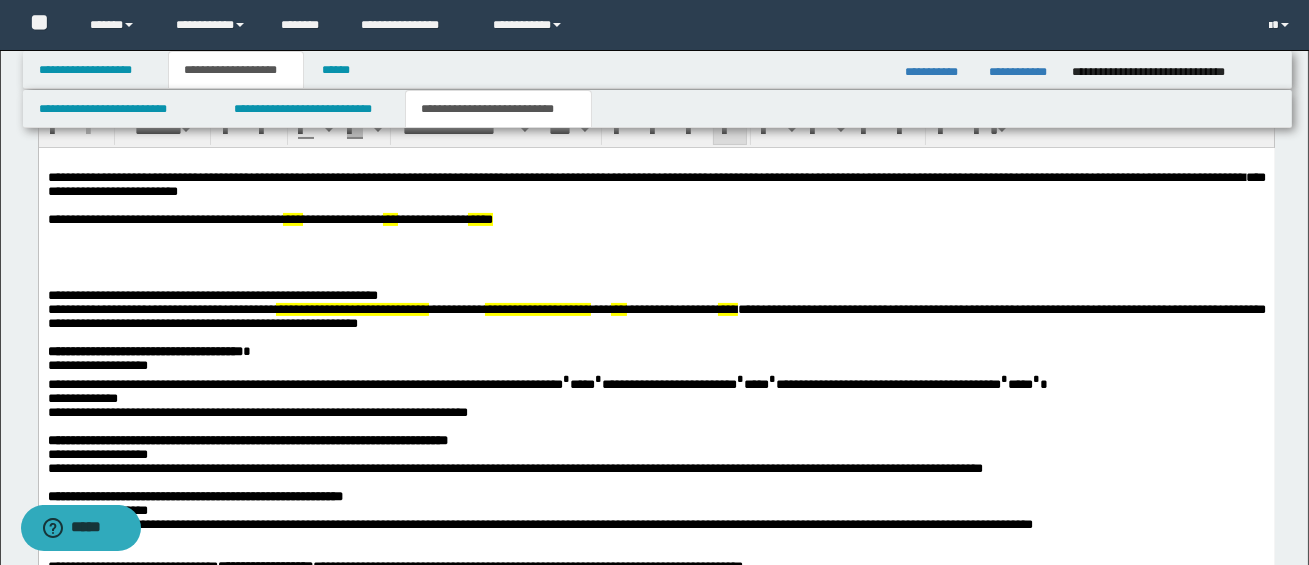 click on "**********" at bounding box center (456, 308) 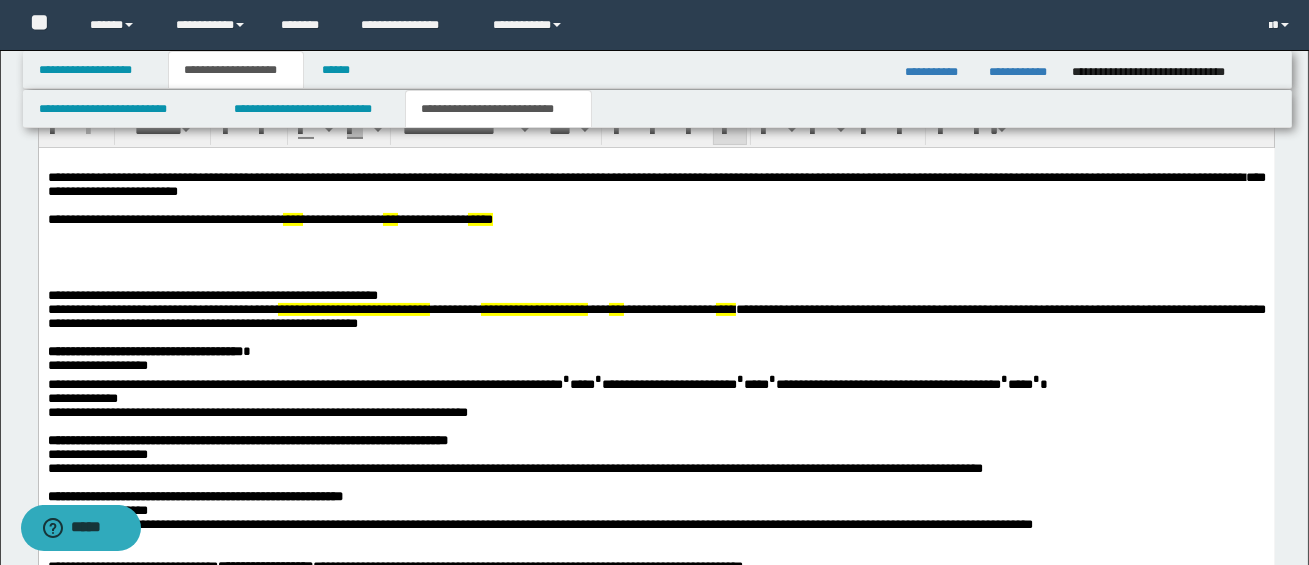 click on "**********" at bounding box center [353, 308] 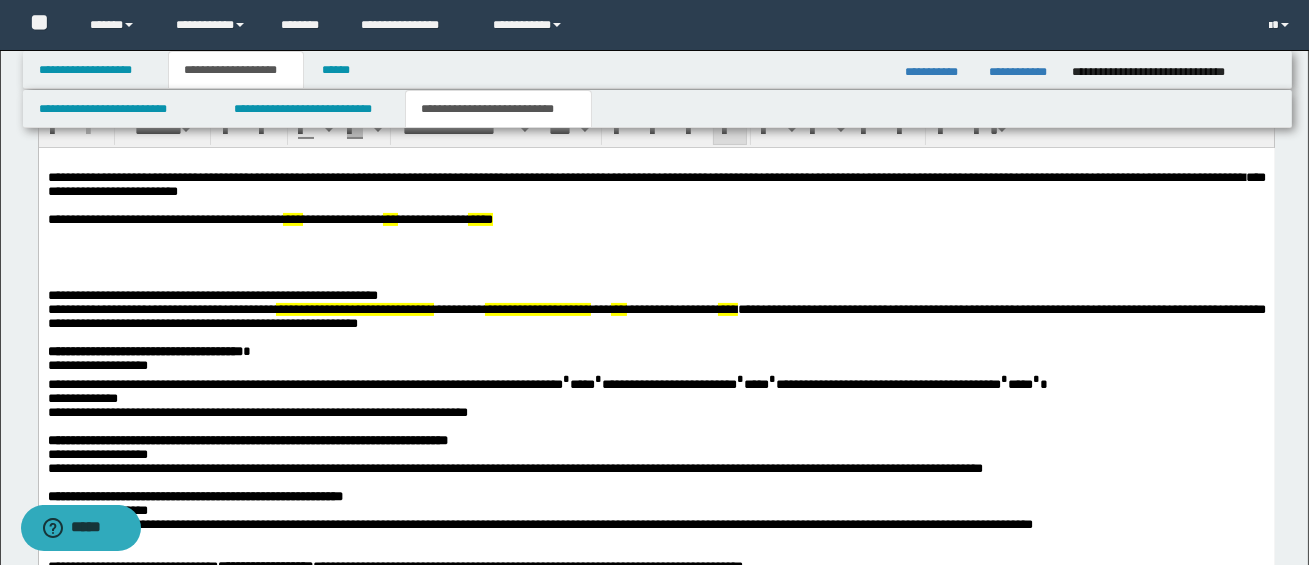 click on "*********" at bounding box center [458, 308] 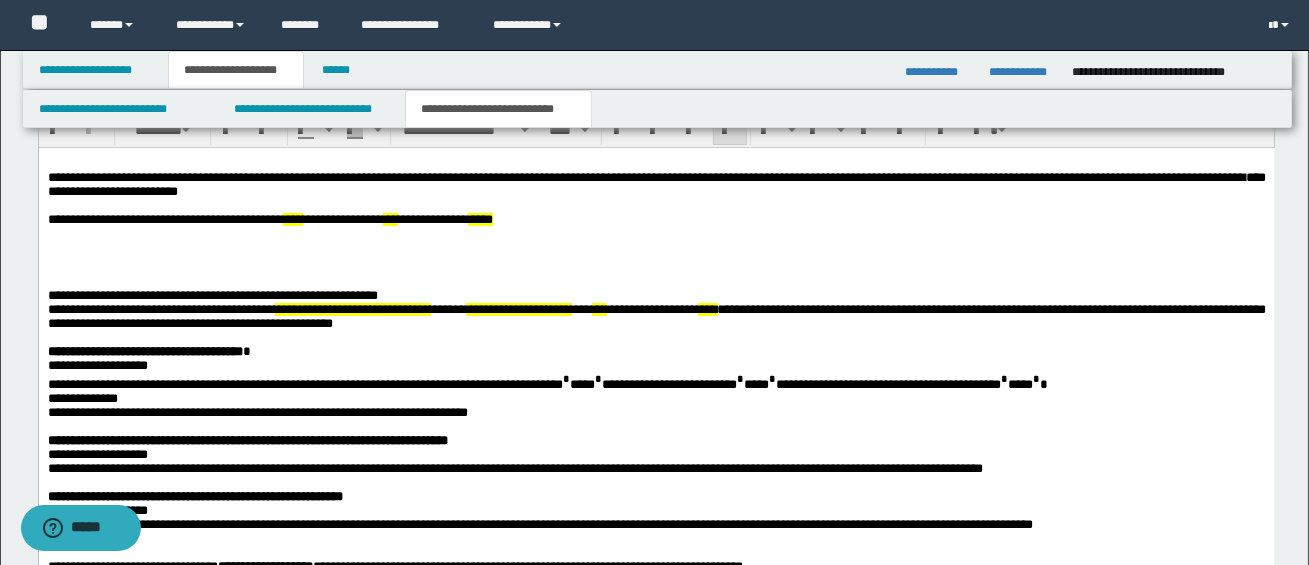 click on "**********" at bounding box center [518, 308] 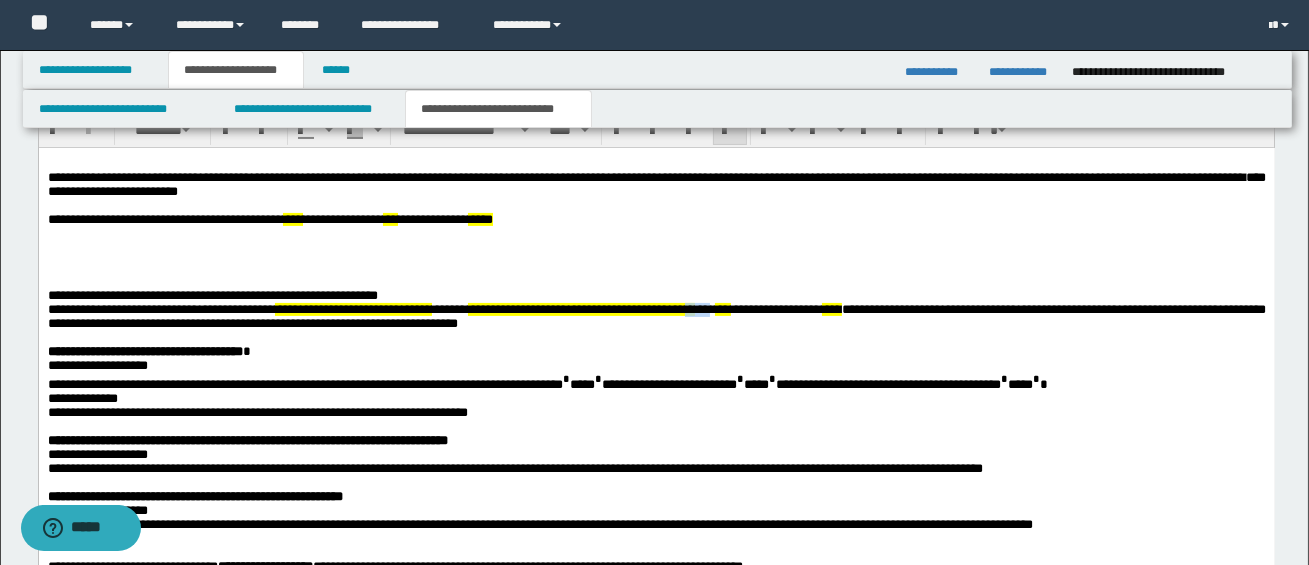 drag, startPoint x: 734, startPoint y: 320, endPoint x: 761, endPoint y: 320, distance: 27 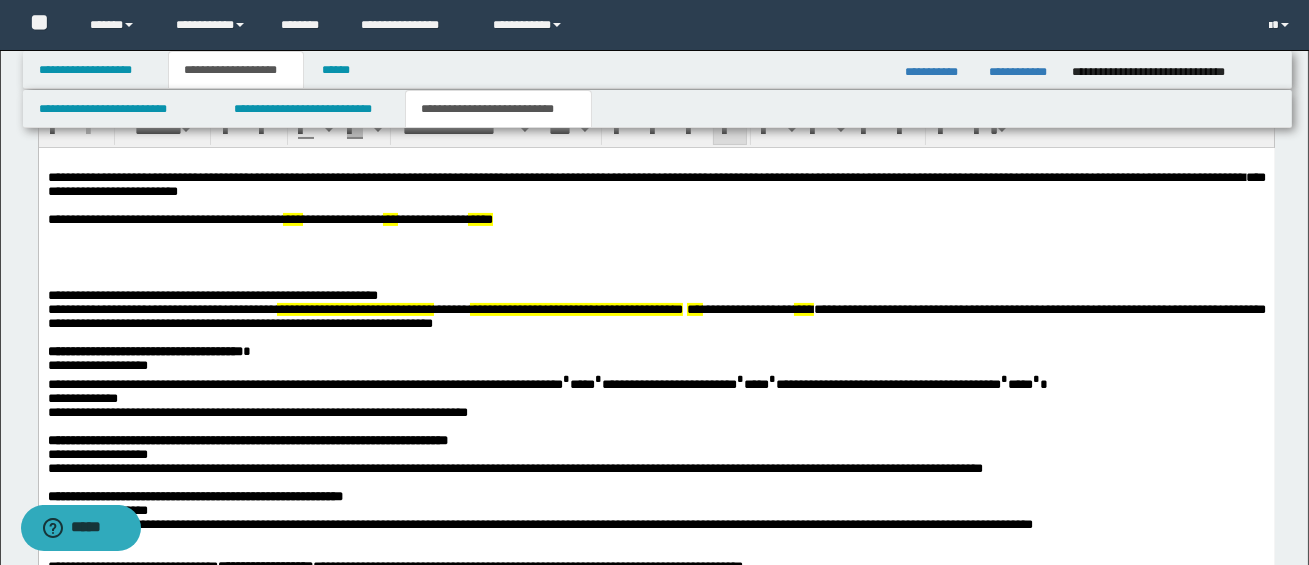 click on "****" at bounding box center [803, 308] 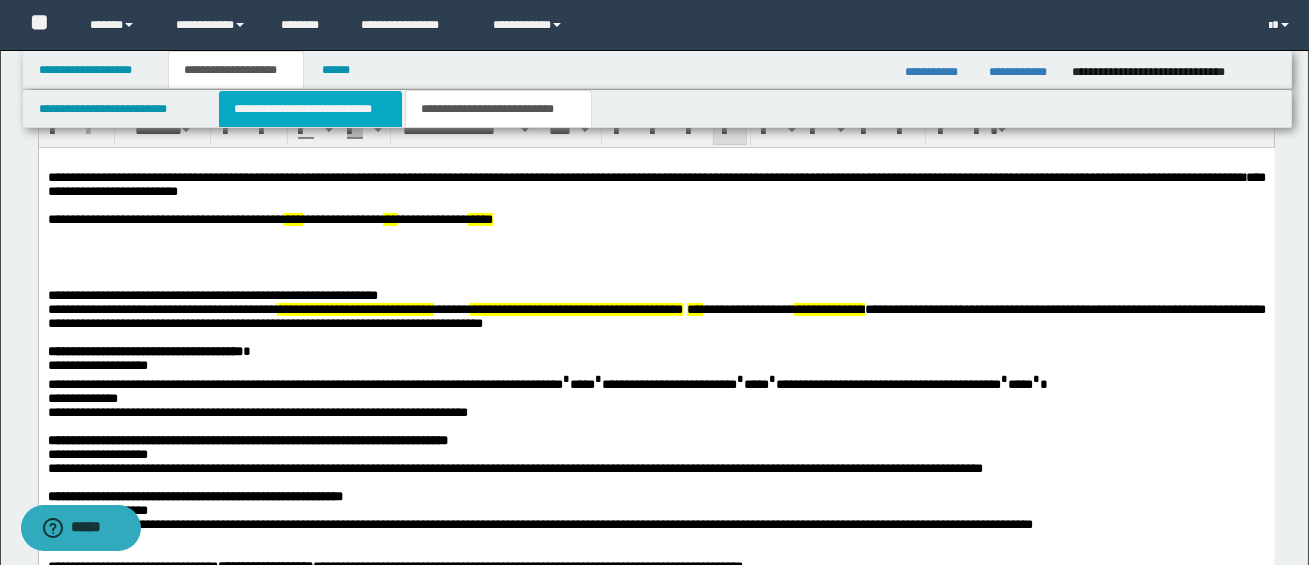 click on "**********" at bounding box center (310, 109) 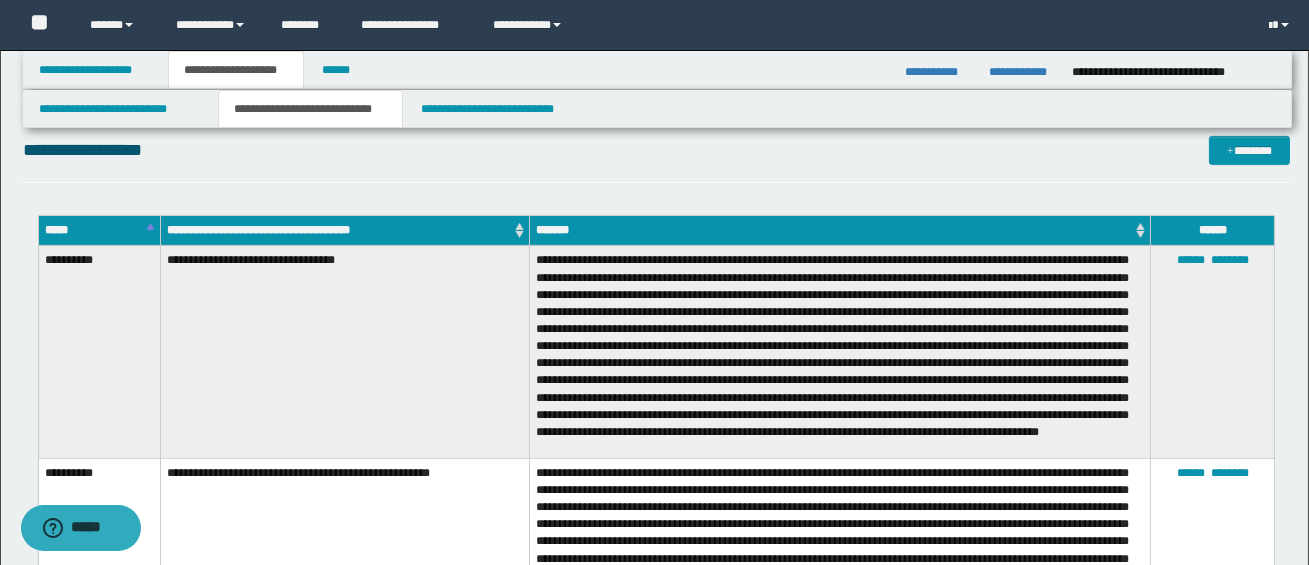 scroll, scrollTop: 2098, scrollLeft: 0, axis: vertical 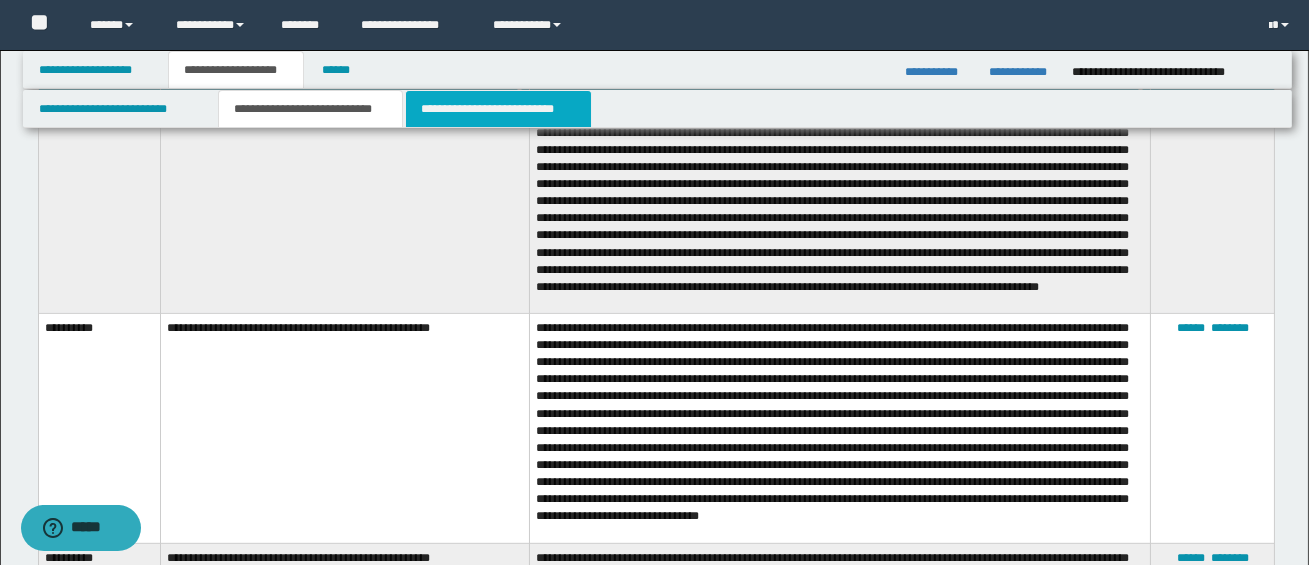 click on "**********" at bounding box center [498, 109] 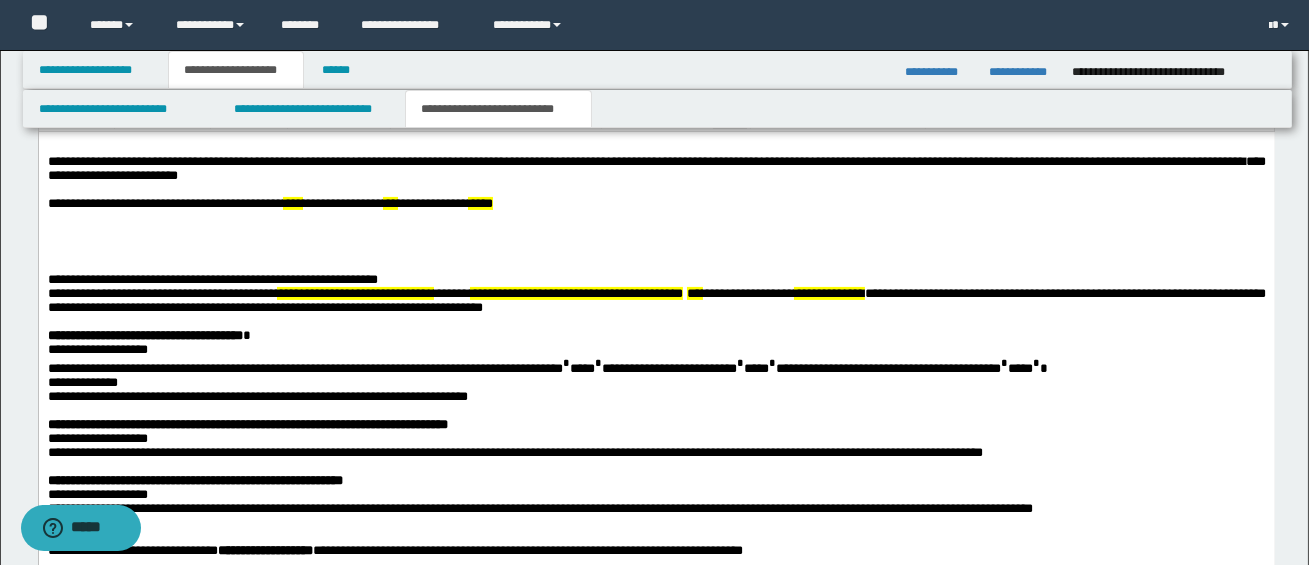 scroll, scrollTop: 954, scrollLeft: 0, axis: vertical 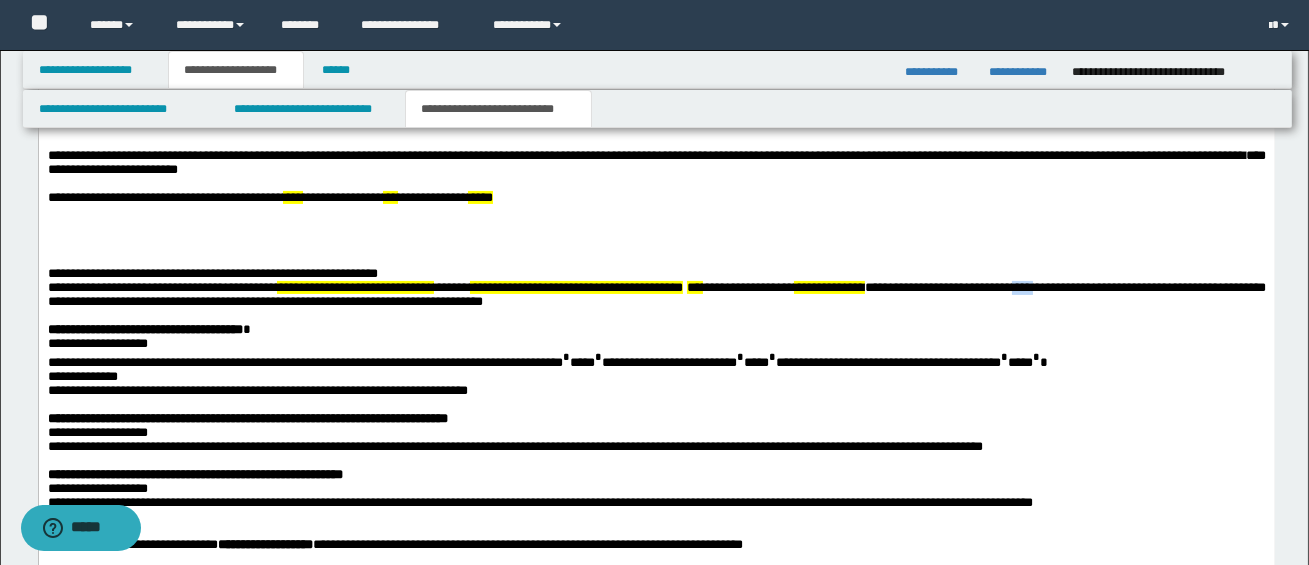 drag, startPoint x: 1104, startPoint y: 297, endPoint x: 1141, endPoint y: 296, distance: 37.01351 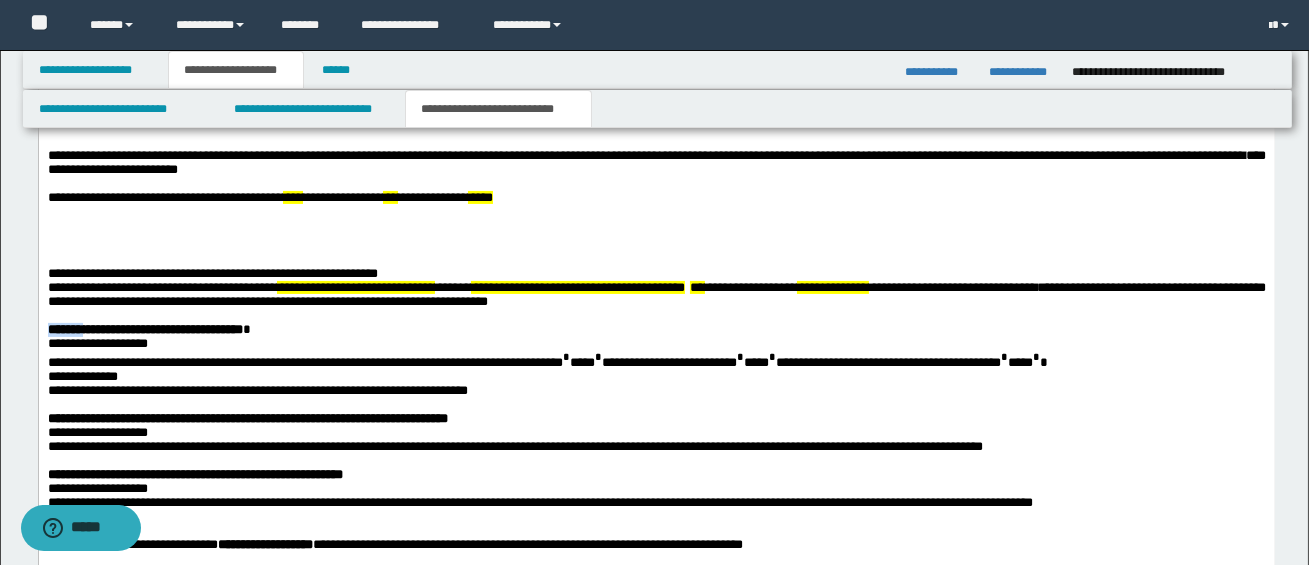 drag, startPoint x: 45, startPoint y: 339, endPoint x: 88, endPoint y: 340, distance: 43.011627 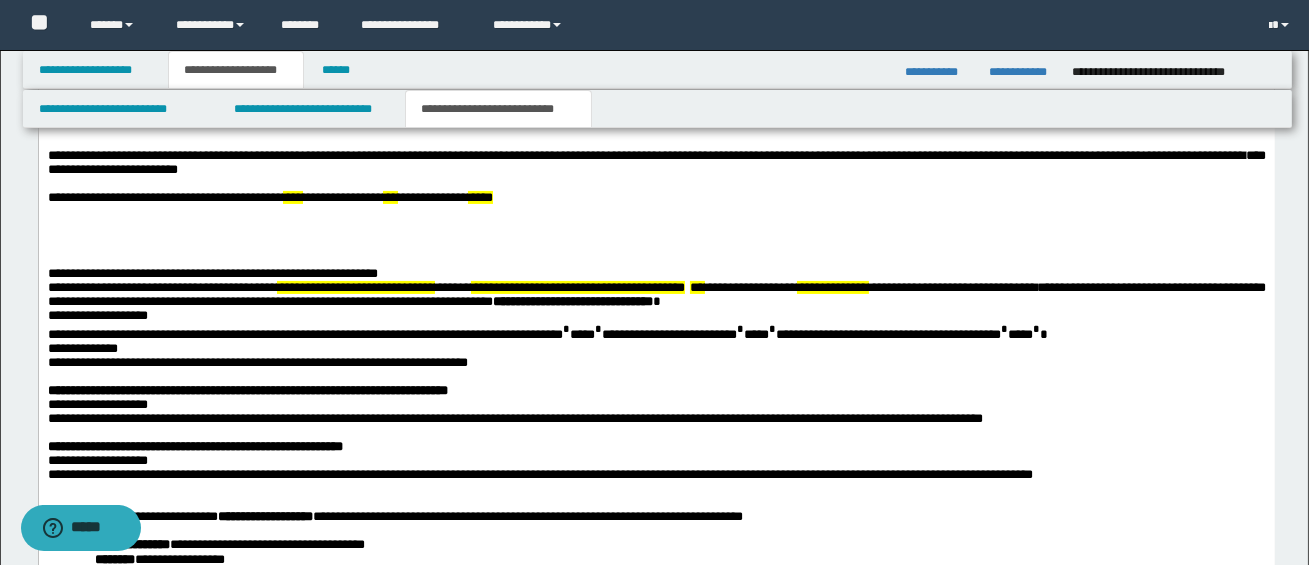 click on "**********" at bounding box center (161, 286) 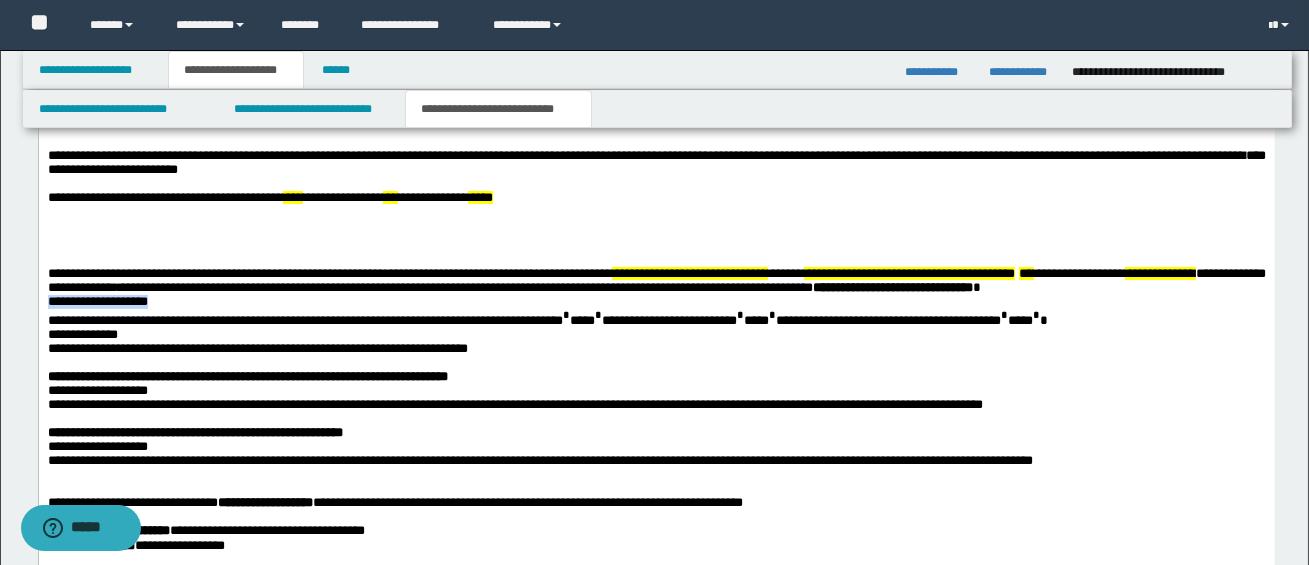 drag, startPoint x: 48, startPoint y: 310, endPoint x: 172, endPoint y: 307, distance: 124.036285 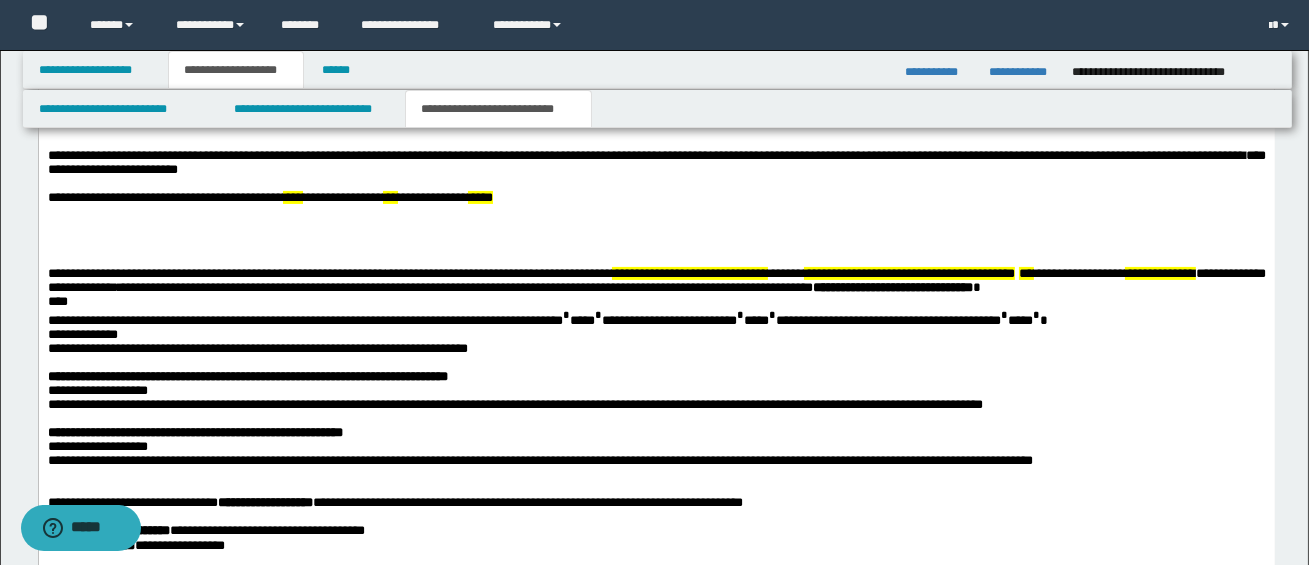 click on "**********" at bounding box center (656, 416) 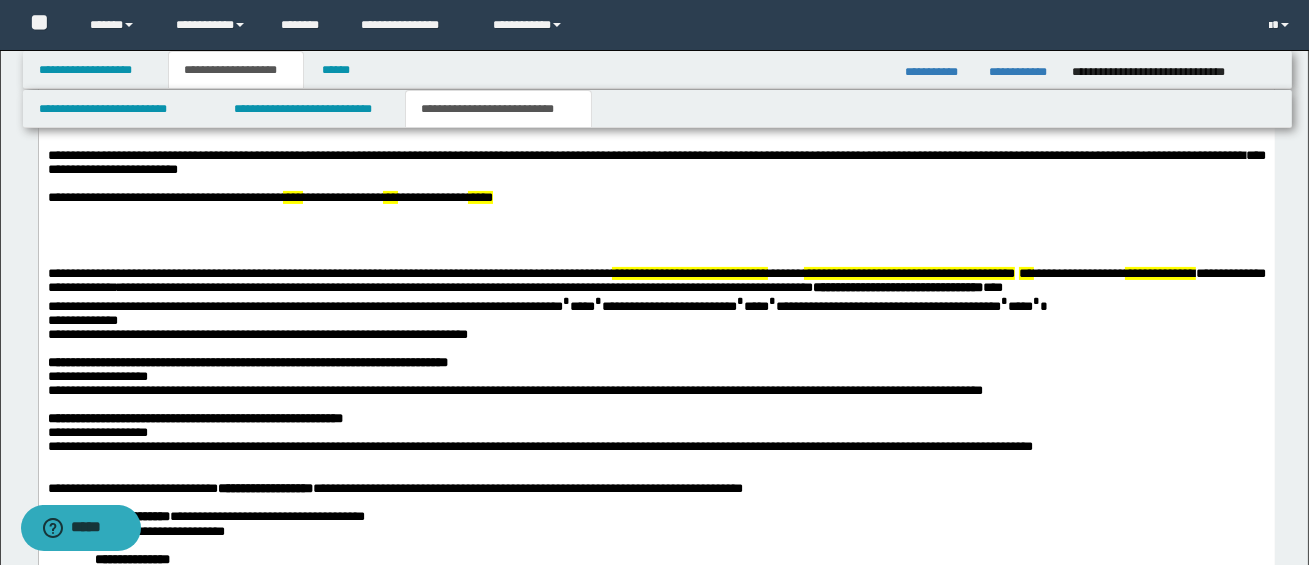 click on "**********" at bounding box center [656, 409] 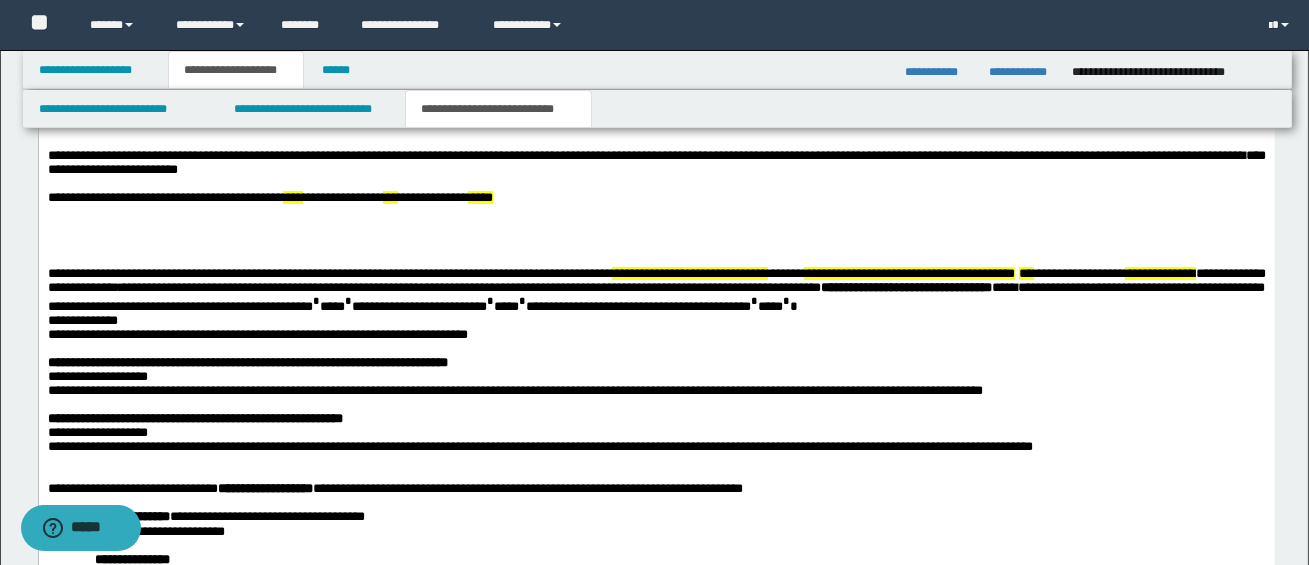 click on "**********" at bounding box center (655, 295) 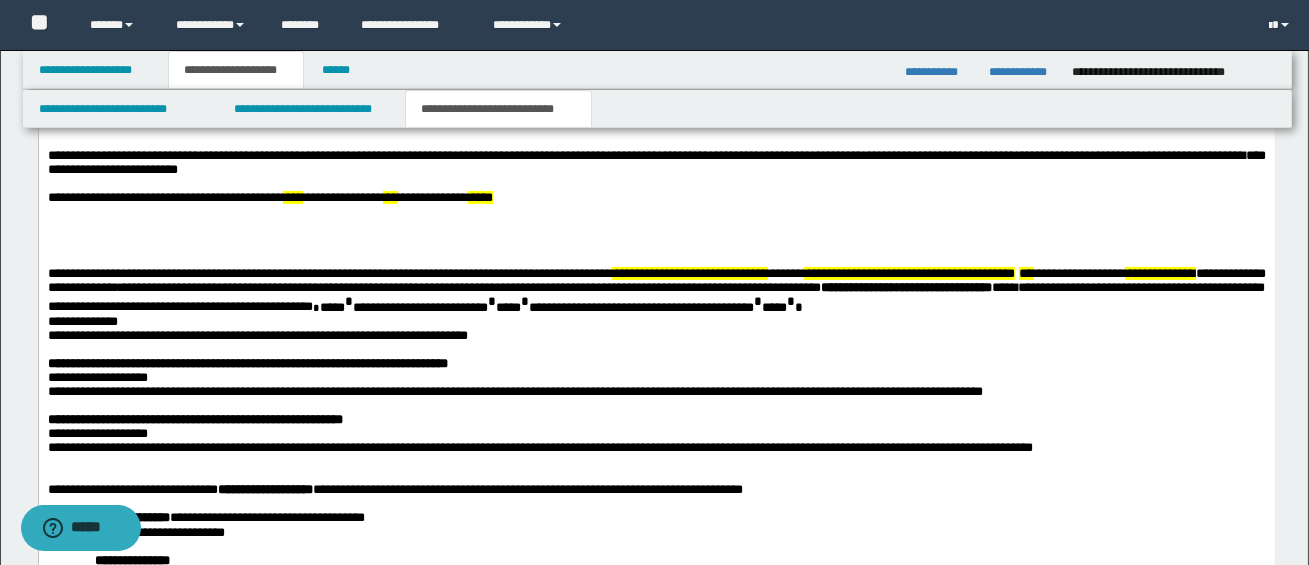 click on "**********" at bounding box center (419, 306) 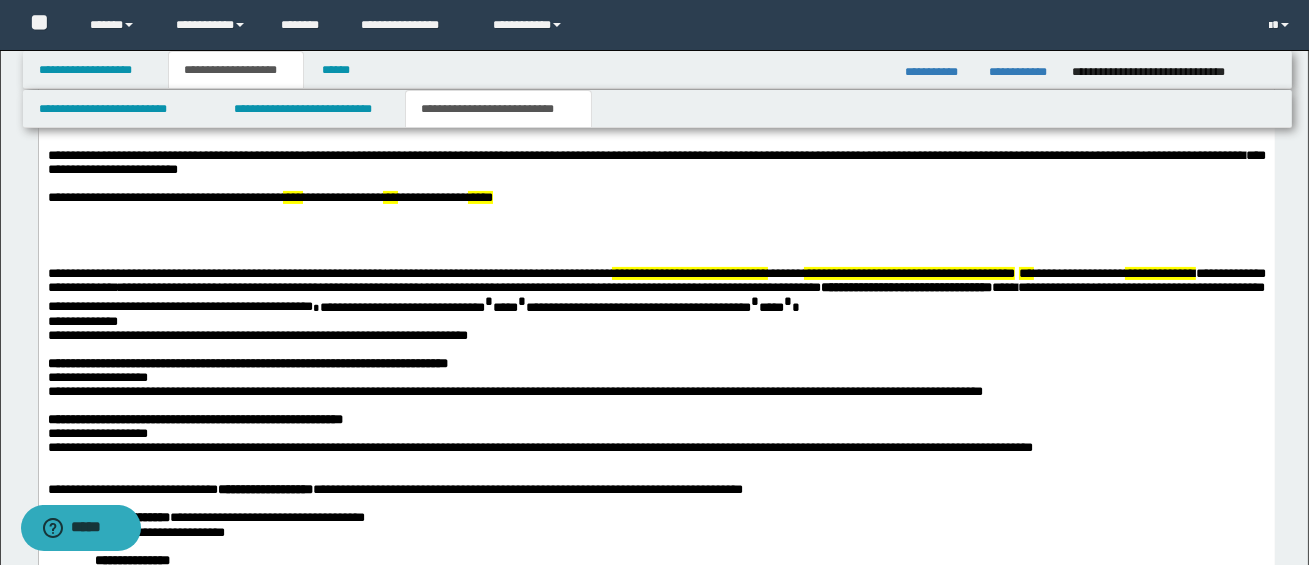 click on "****" at bounding box center (504, 306) 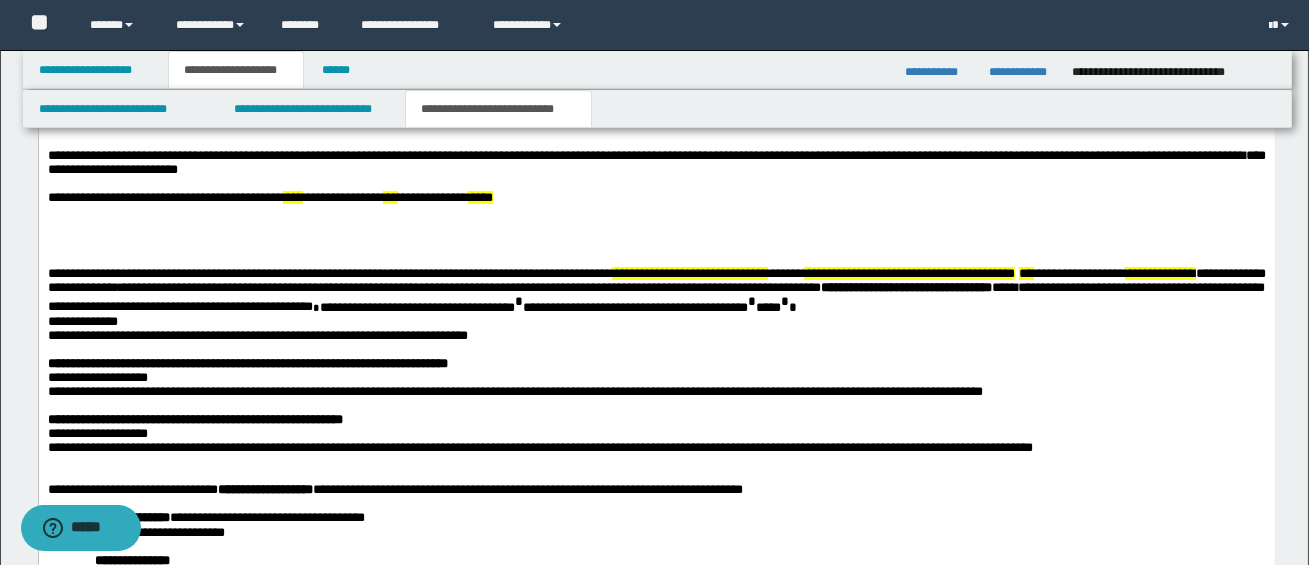 click on "**********" at bounding box center (634, 306) 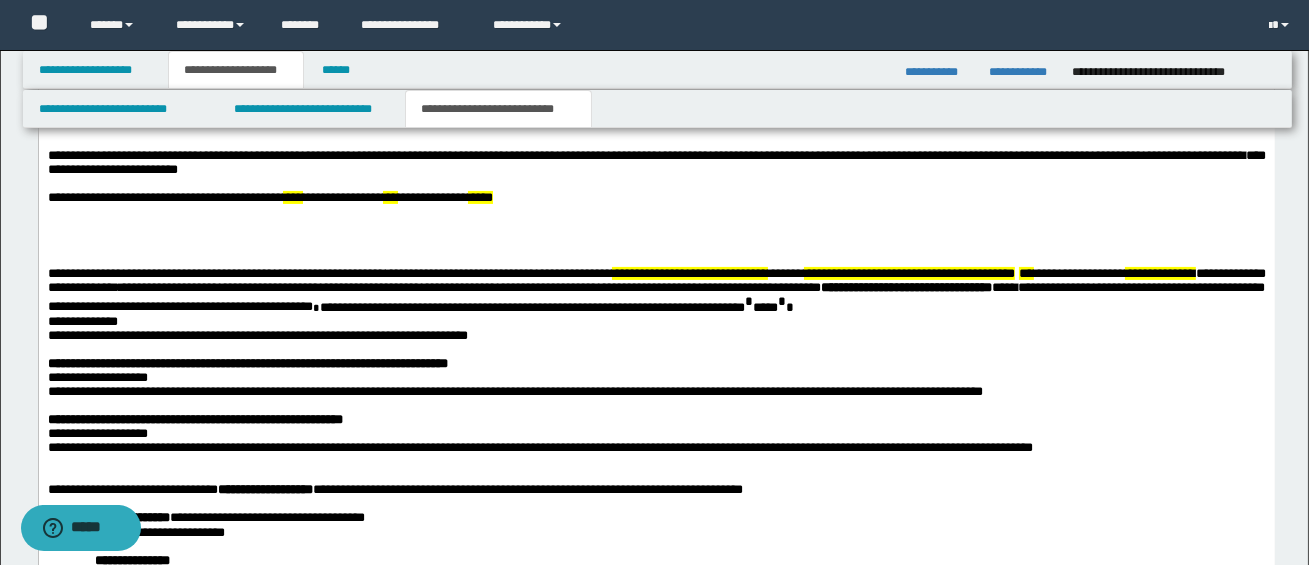 click on "****" at bounding box center [764, 306] 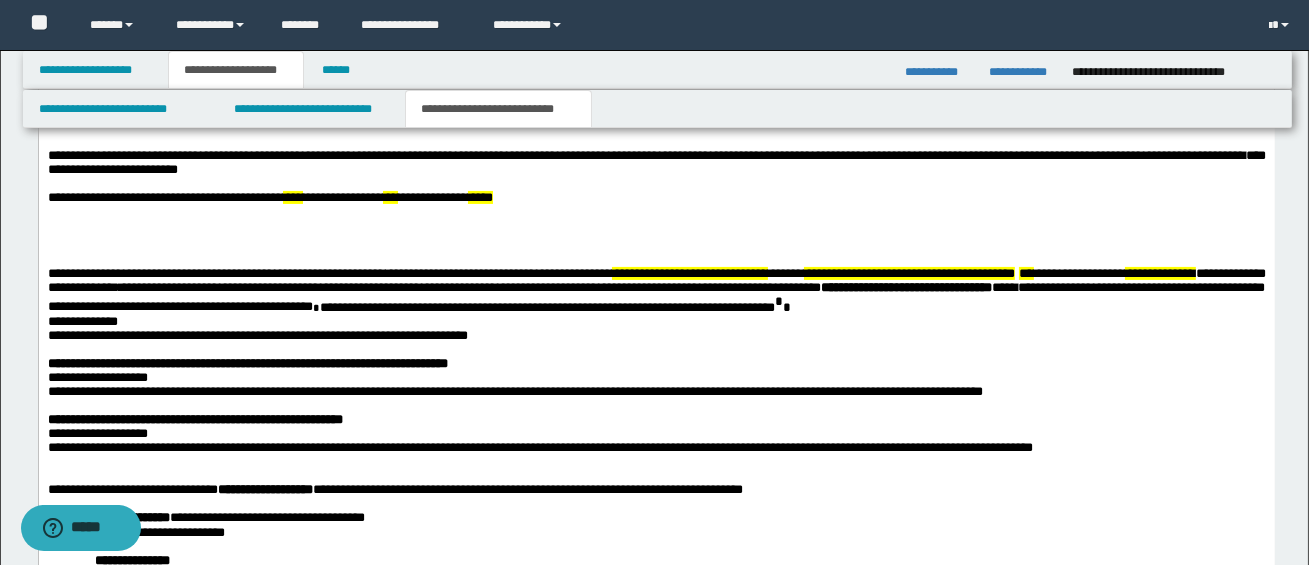 click on "*" at bounding box center [786, 306] 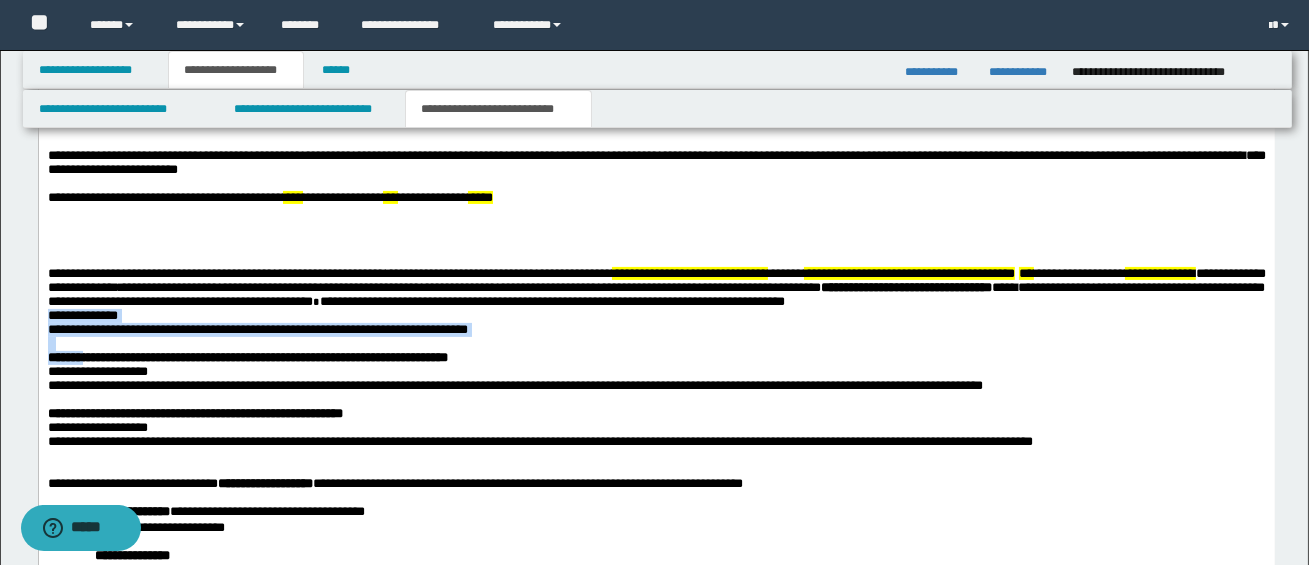 drag, startPoint x: 50, startPoint y: 325, endPoint x: 92, endPoint y: 369, distance: 60.827625 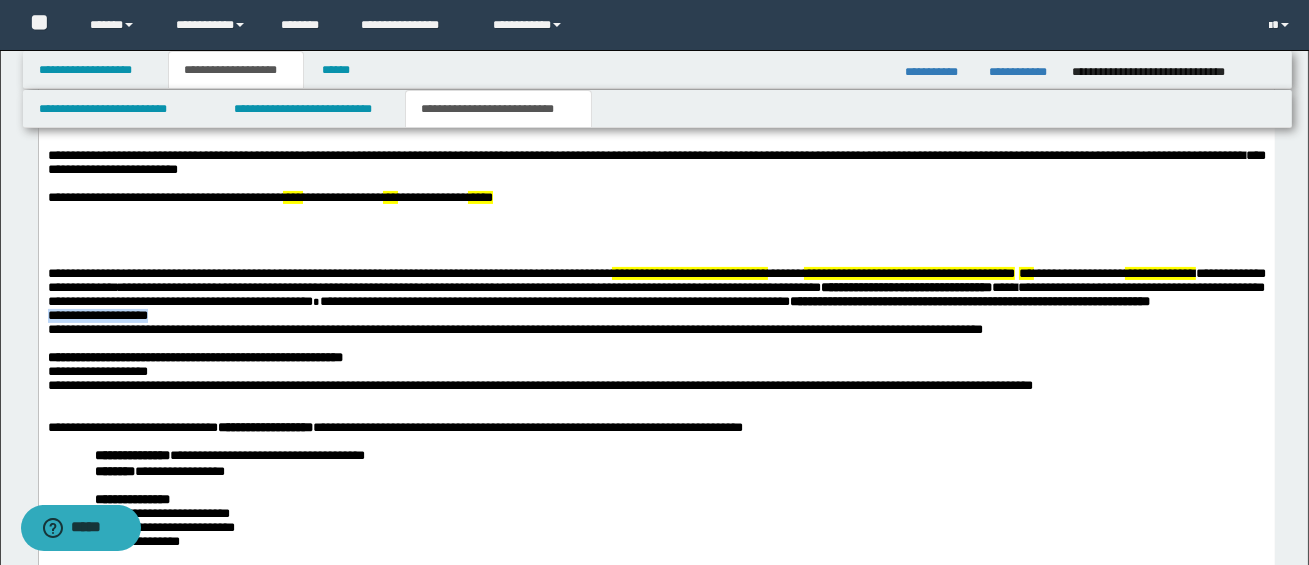 drag, startPoint x: 45, startPoint y: 340, endPoint x: 164, endPoint y: 340, distance: 119 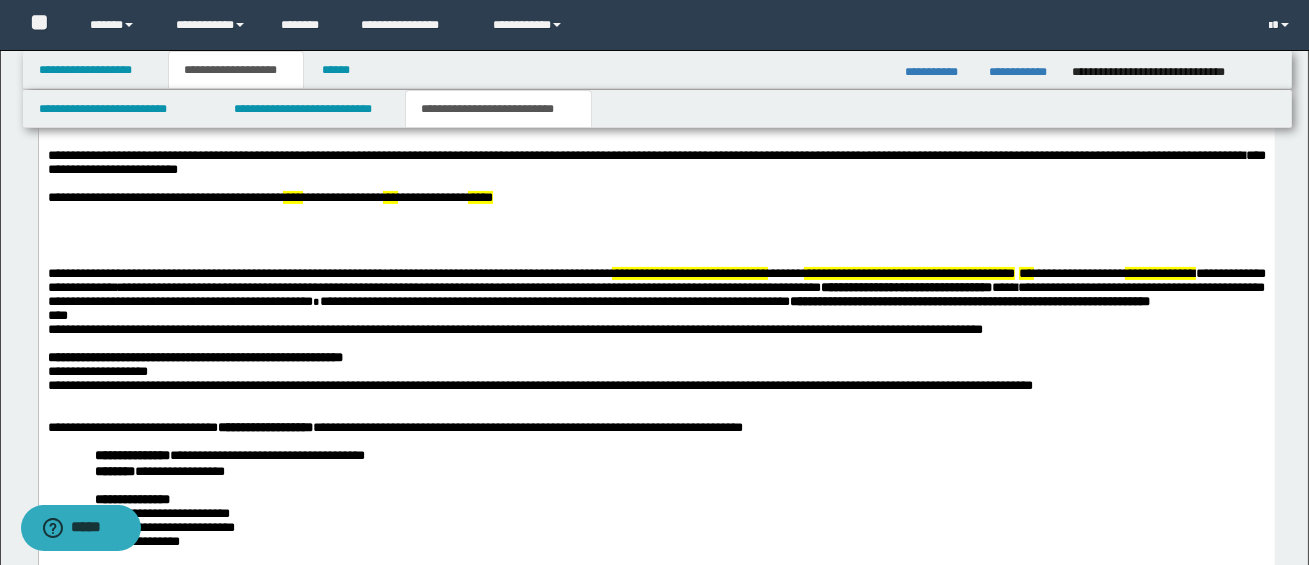 click on "**********" at bounding box center (656, 379) 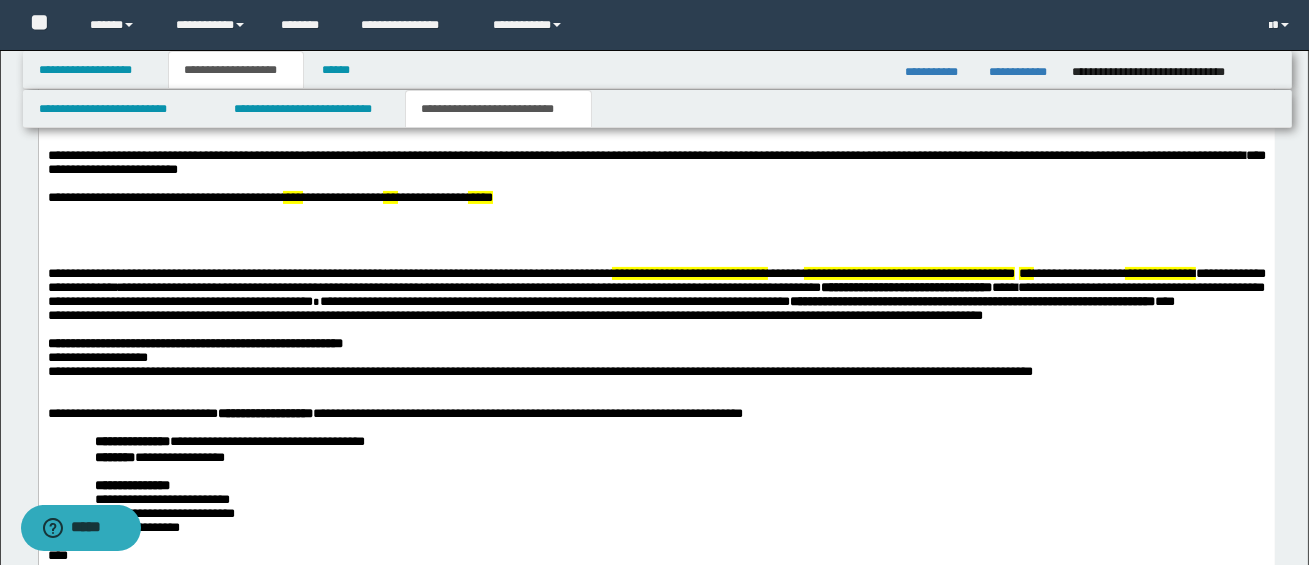 click on "**********" at bounding box center (656, 372) 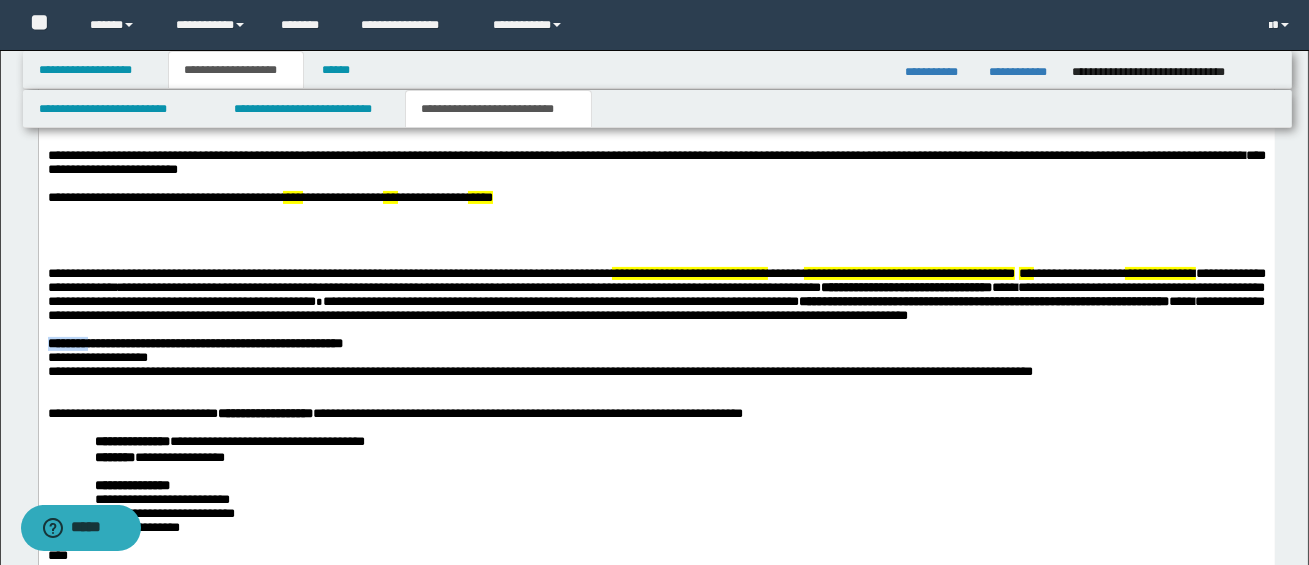 drag, startPoint x: 46, startPoint y: 370, endPoint x: 95, endPoint y: 372, distance: 49.0408 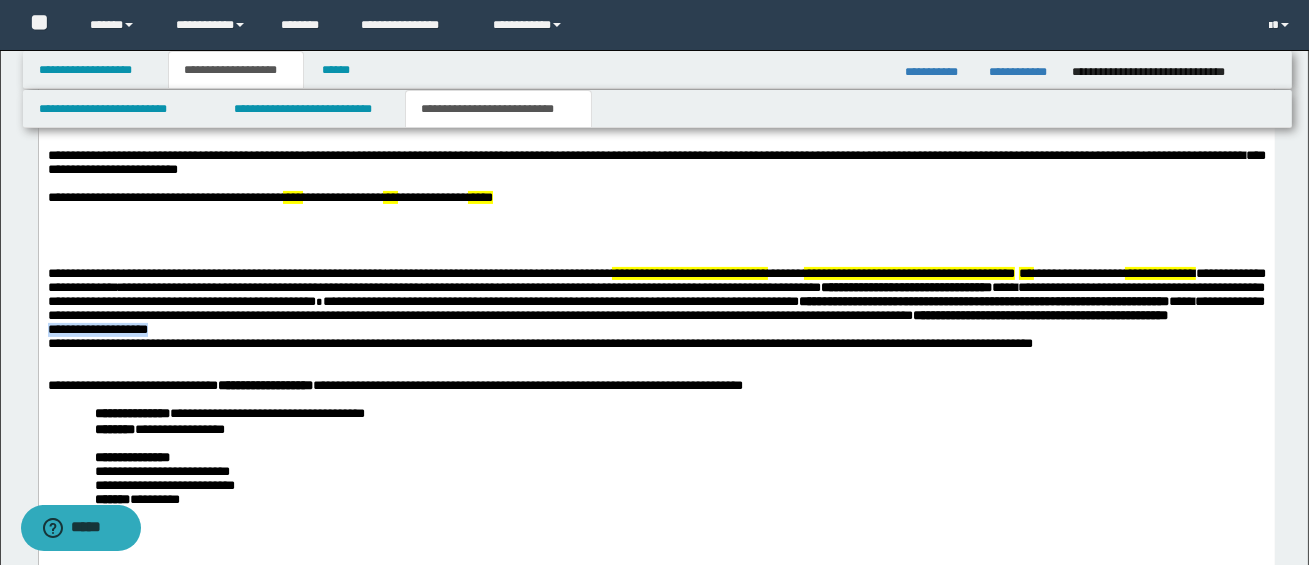 drag, startPoint x: 48, startPoint y: 355, endPoint x: 168, endPoint y: 358, distance: 120.03749 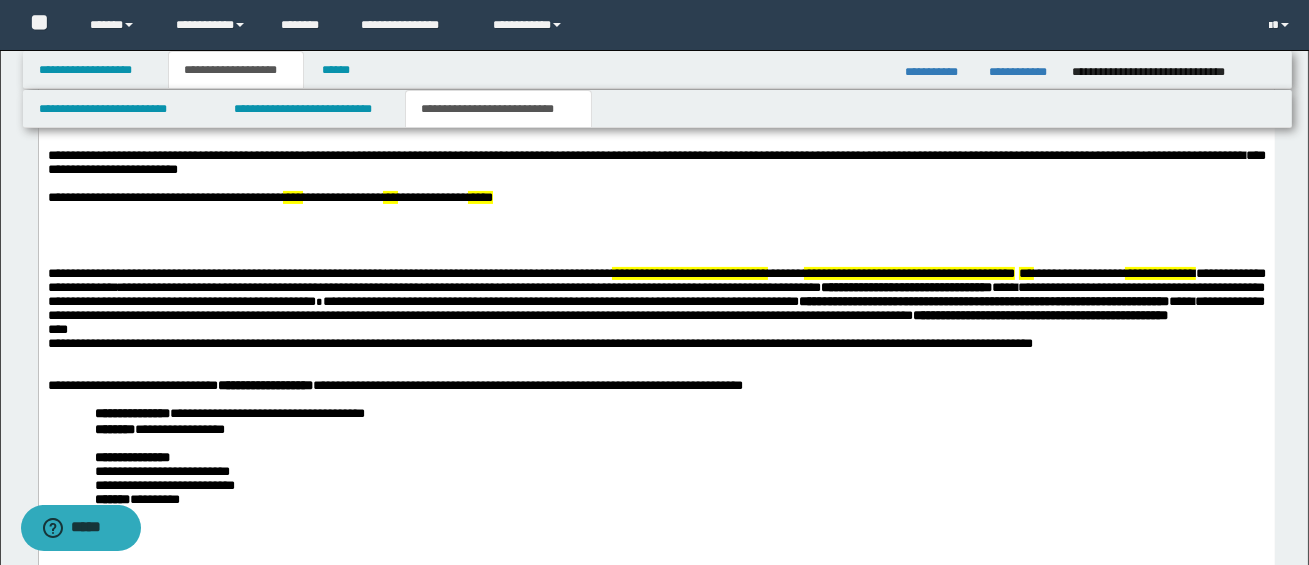 click on "**********" at bounding box center (656, 358) 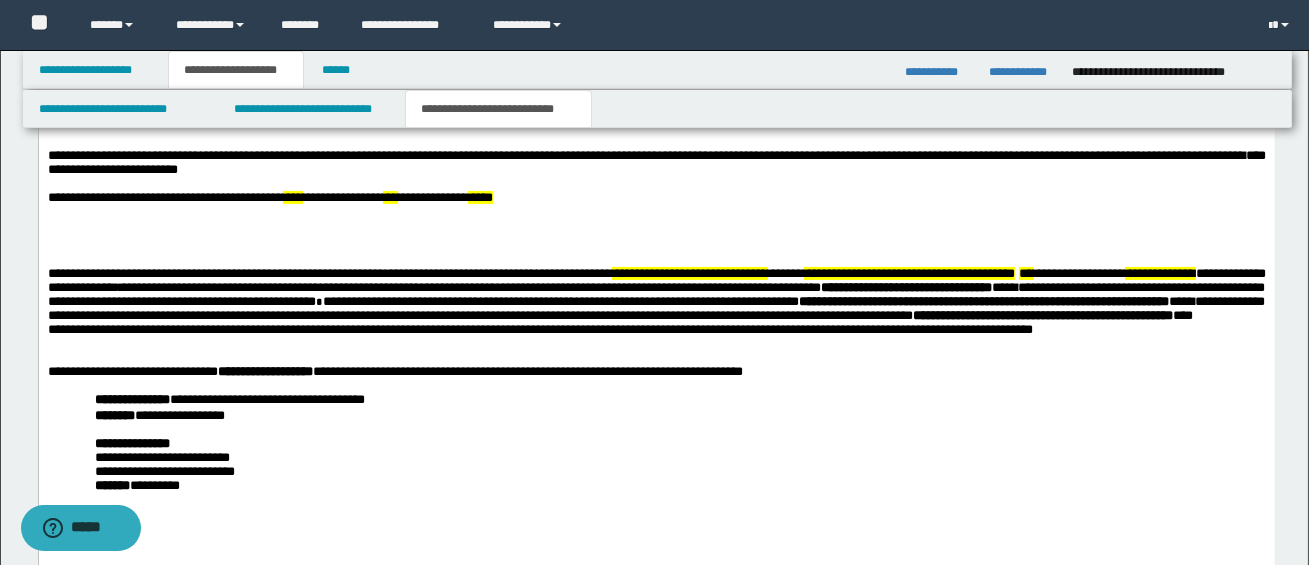 click on "**********" at bounding box center (539, 328) 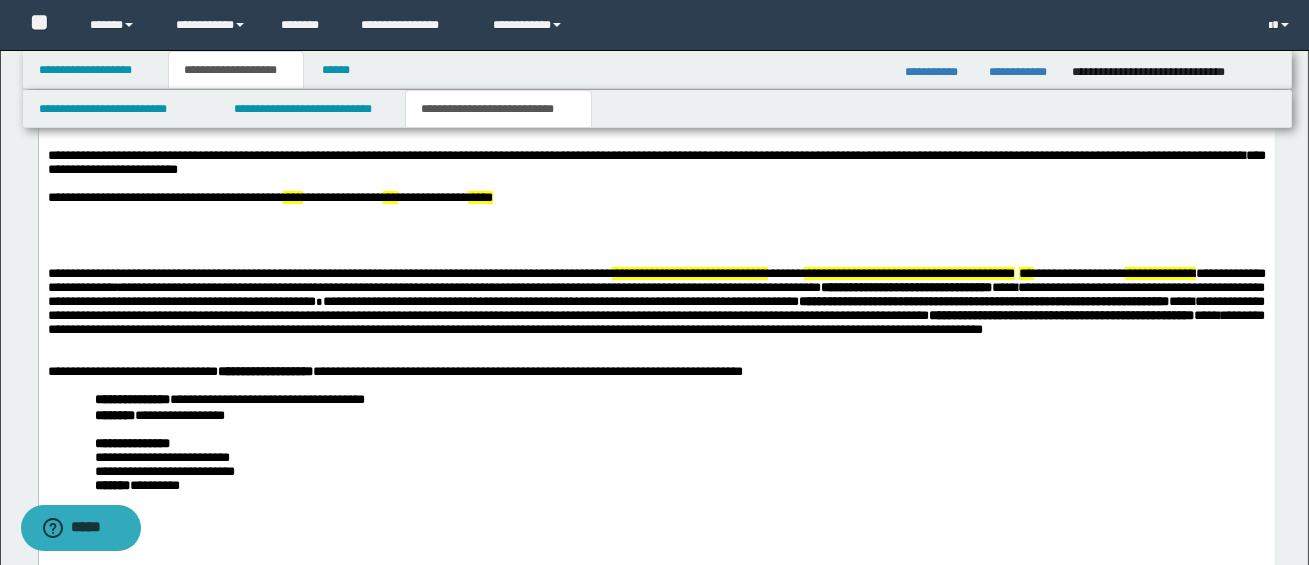 drag, startPoint x: 656, startPoint y: 280, endPoint x: 674, endPoint y: 309, distance: 34.132095 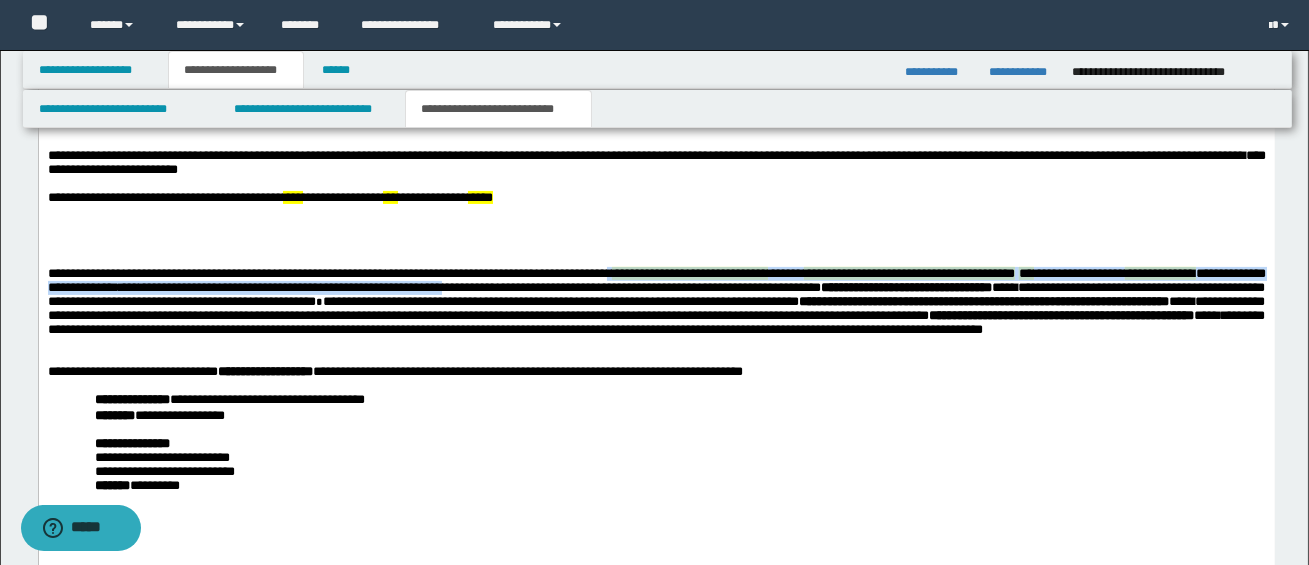 drag, startPoint x: 654, startPoint y: 276, endPoint x: 660, endPoint y: 290, distance: 15.231546 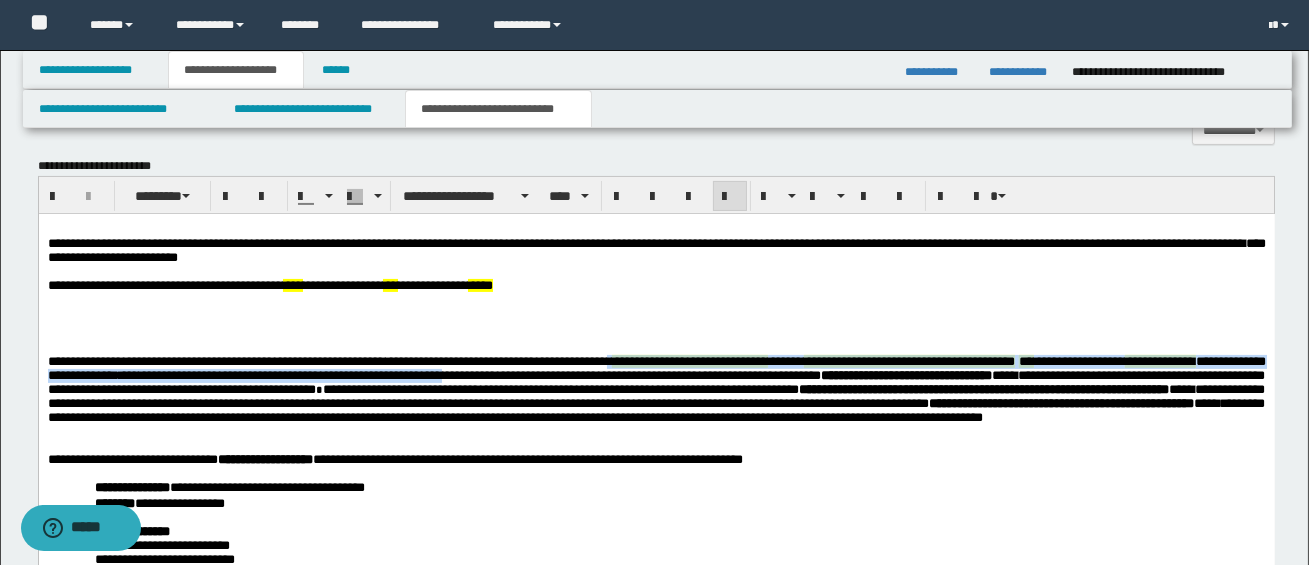 scroll, scrollTop: 861, scrollLeft: 0, axis: vertical 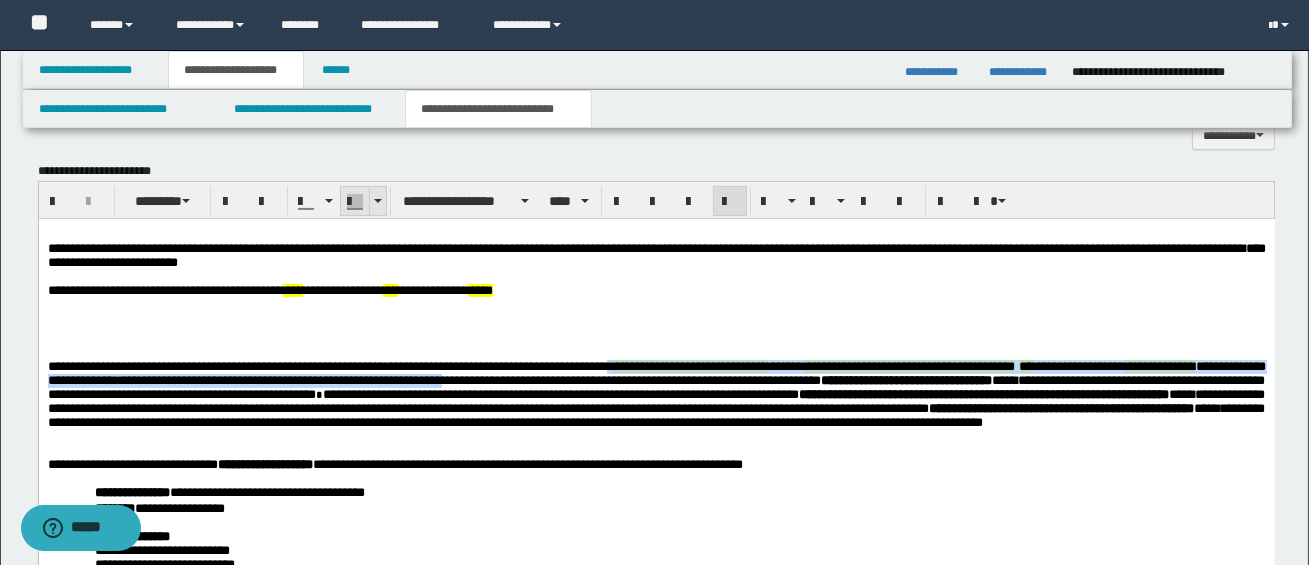 click at bounding box center (377, 201) 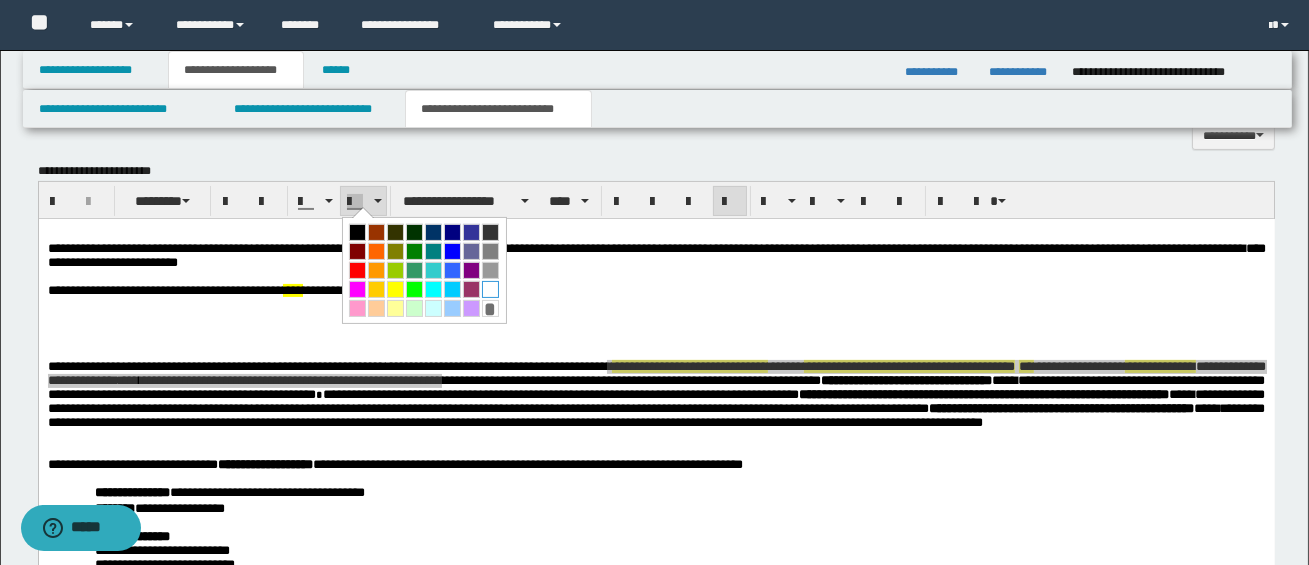 click at bounding box center (490, 289) 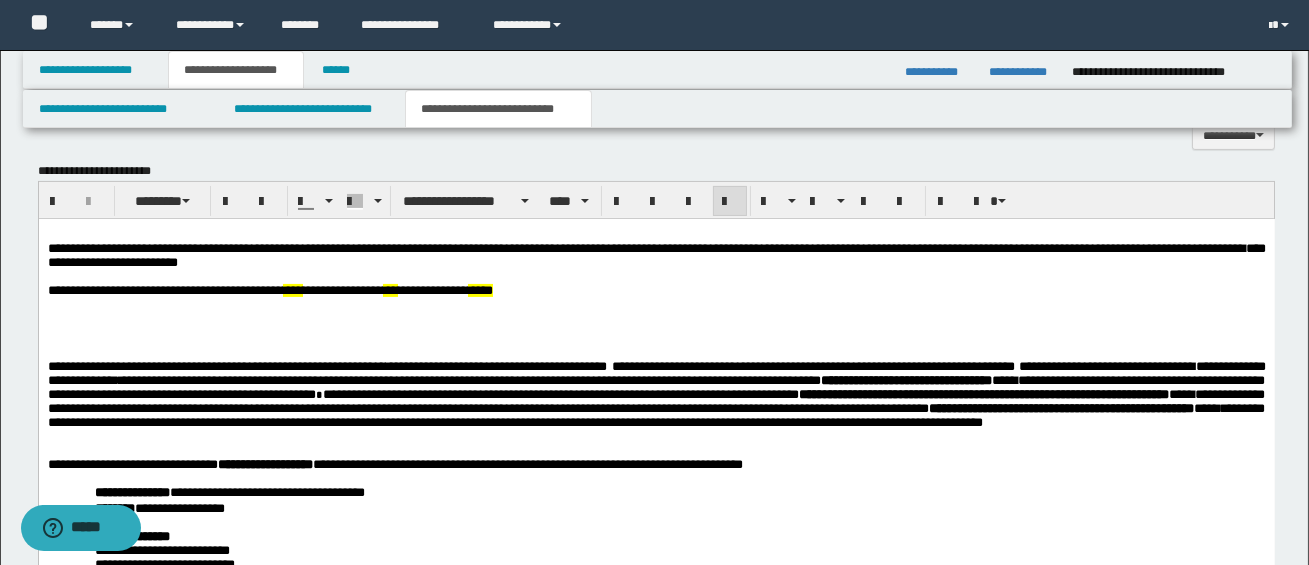 click on "**********" at bounding box center (498, 365) 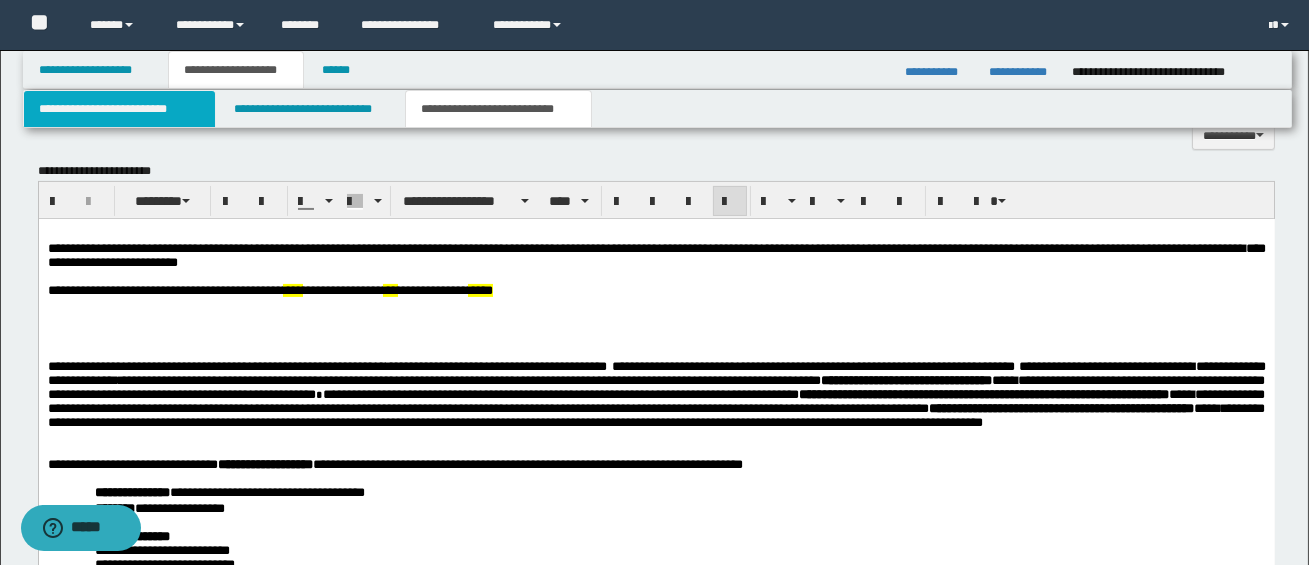 click on "**********" at bounding box center [119, 109] 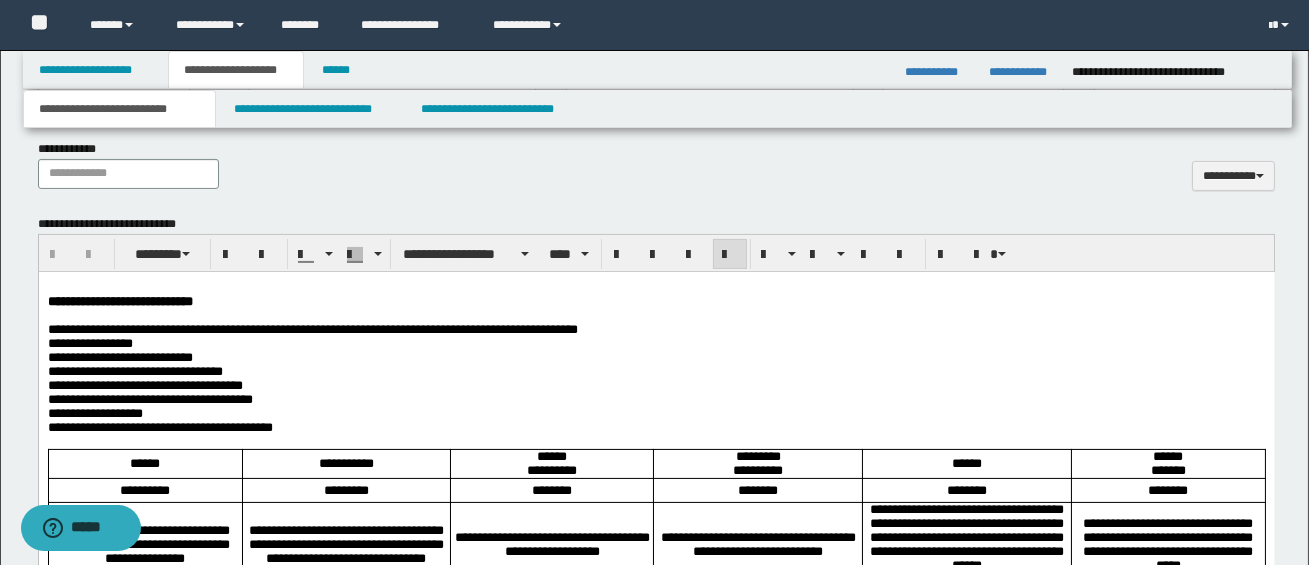 click on "**********" at bounding box center [349, 328] 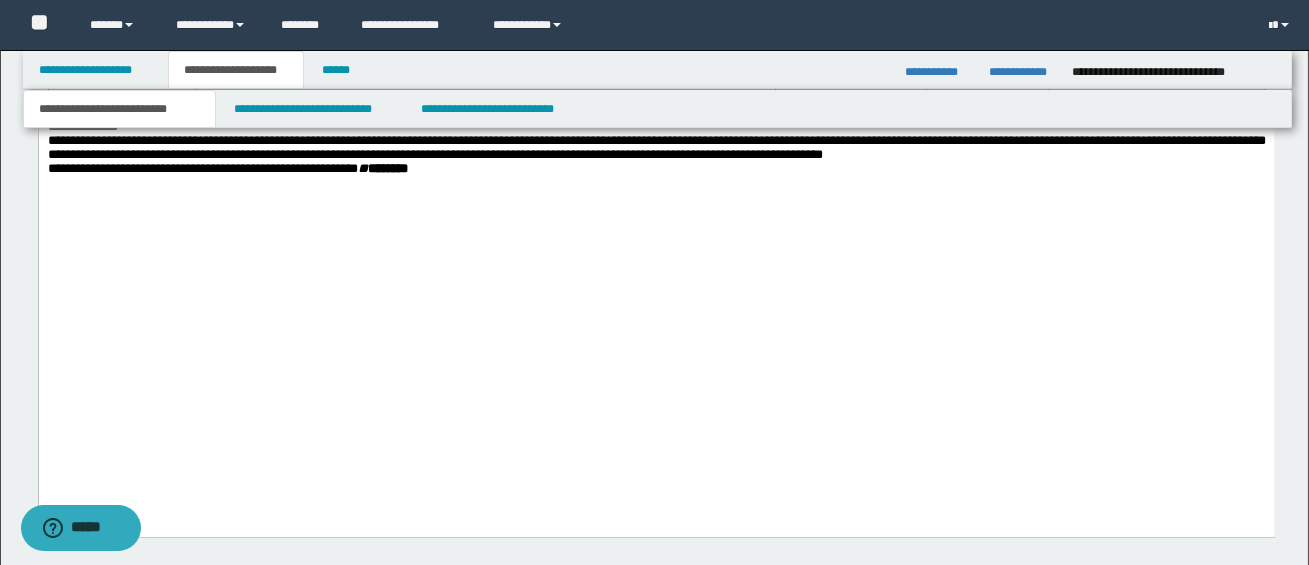 scroll, scrollTop: 2973, scrollLeft: 0, axis: vertical 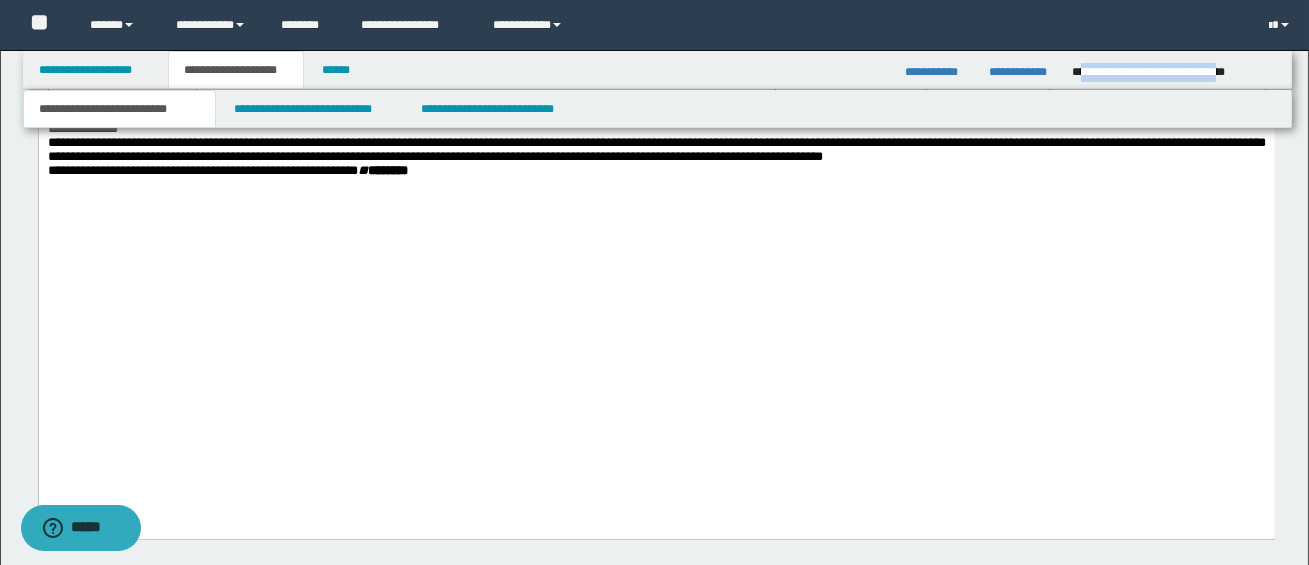drag, startPoint x: 1079, startPoint y: 67, endPoint x: 1269, endPoint y: 78, distance: 190.31816 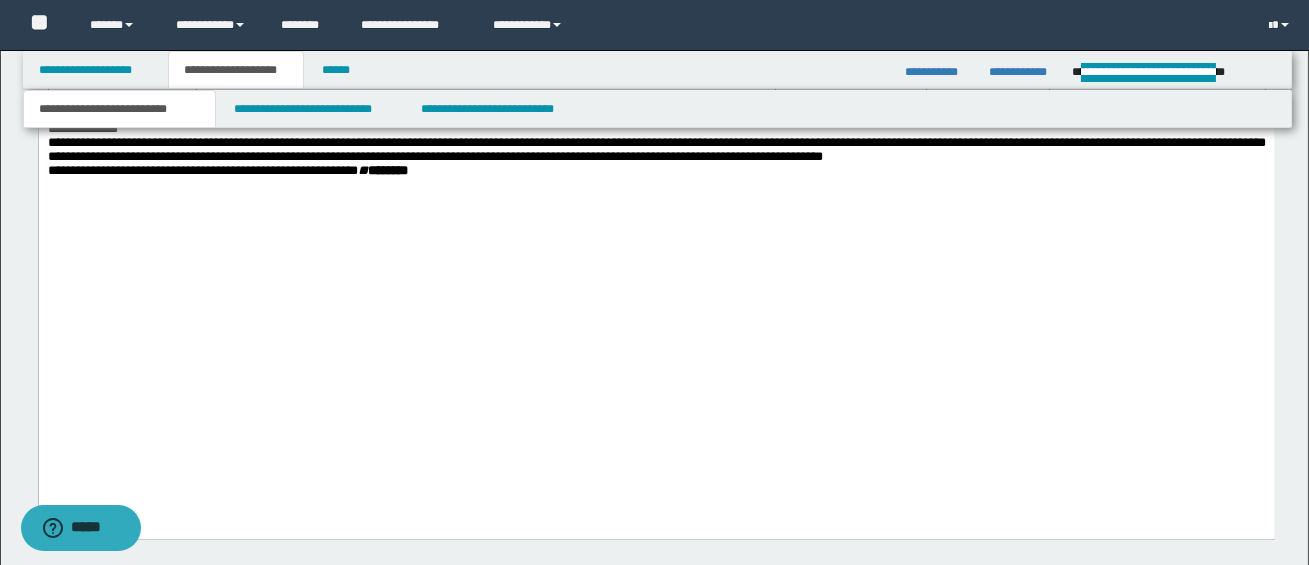 click on "**********" at bounding box center (656, -802) 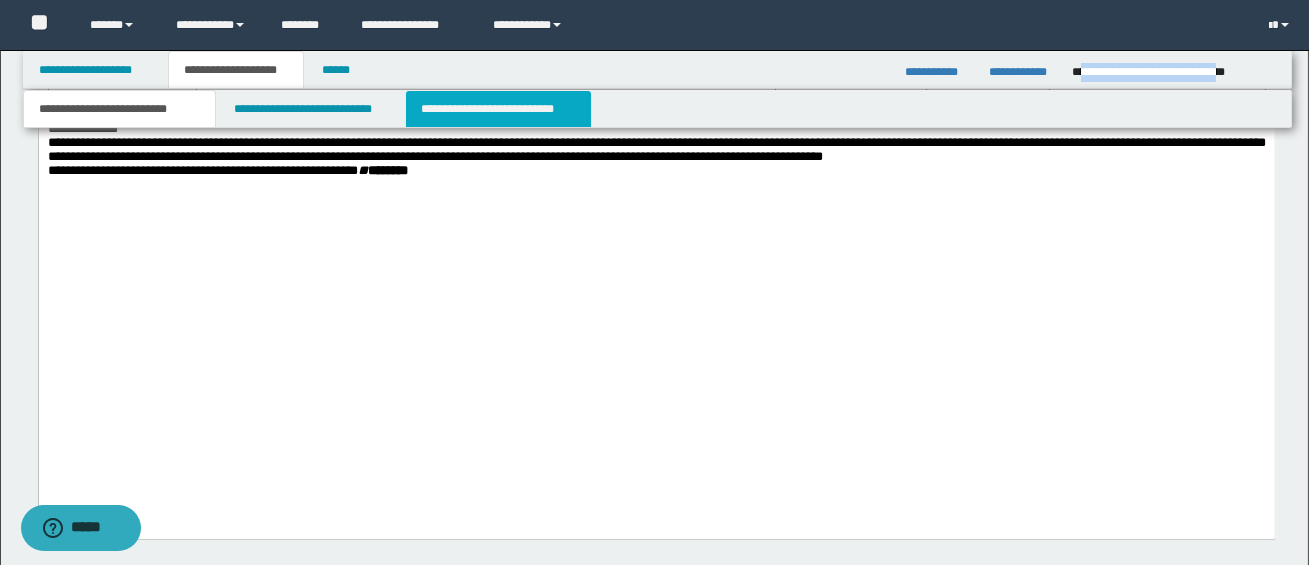 click on "**********" at bounding box center [498, 109] 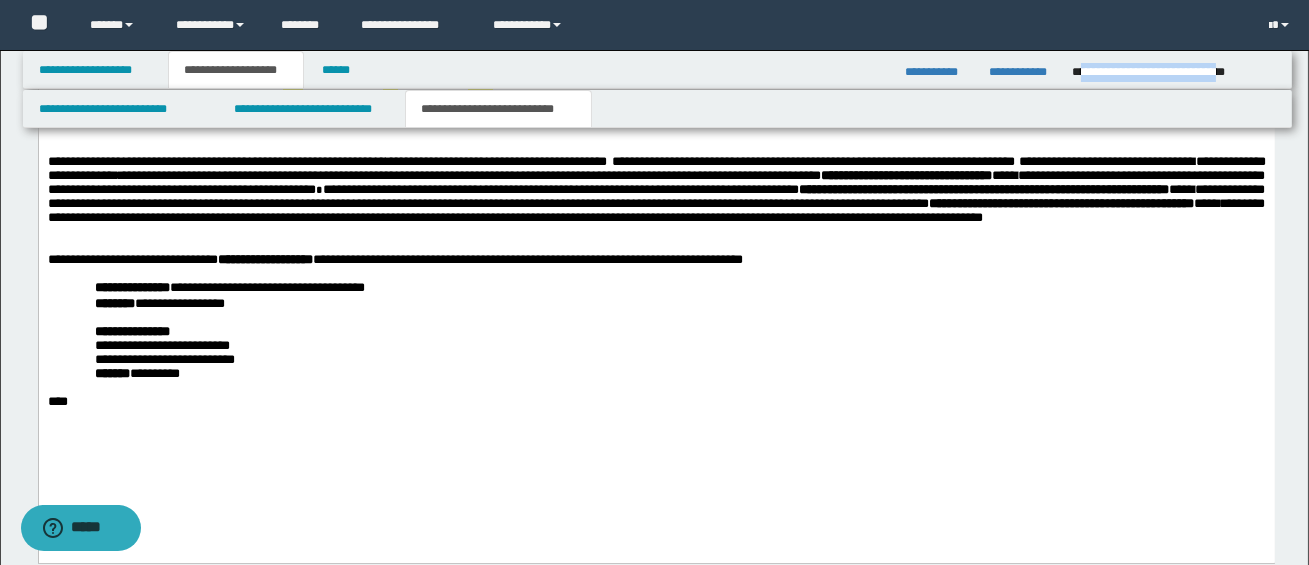 scroll, scrollTop: 1060, scrollLeft: 0, axis: vertical 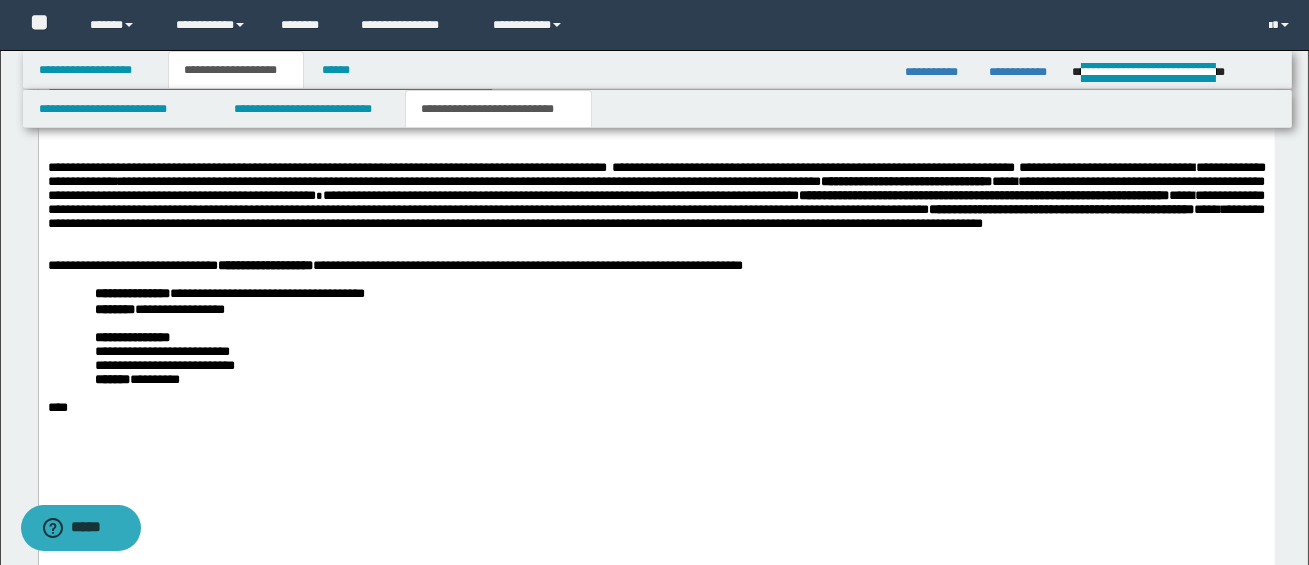 click on "*" at bounding box center (793, 194) 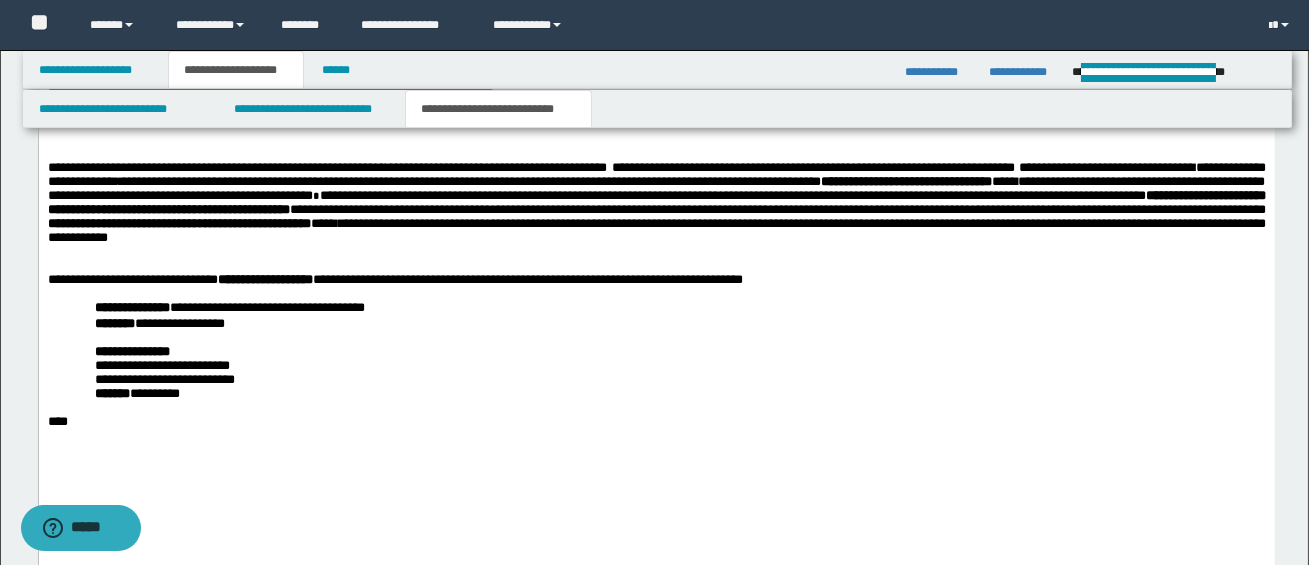 click on "**********" at bounding box center [790, 208] 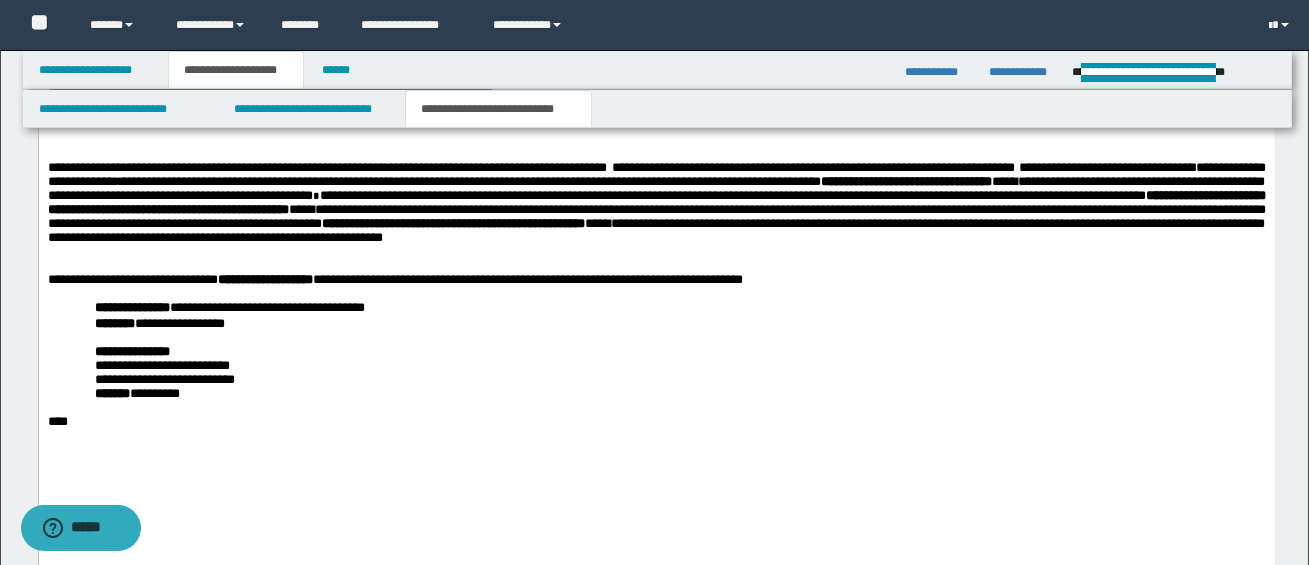 click on "**********" at bounding box center (656, 202) 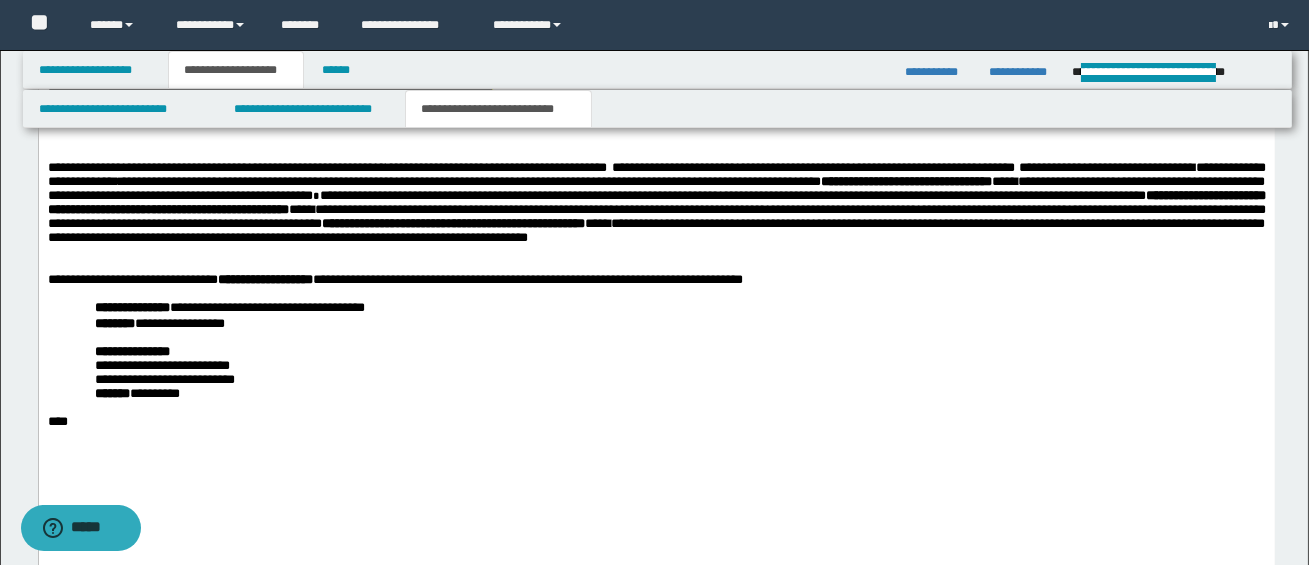 click on "**********" at bounding box center [906, 180] 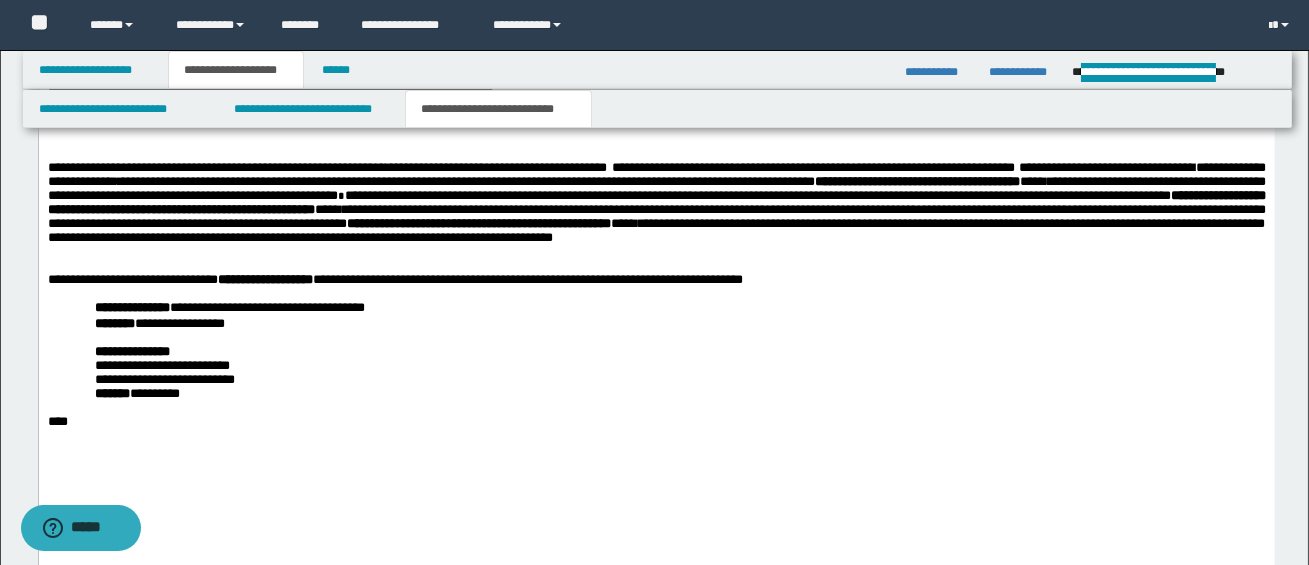 click on "**********" at bounding box center [656, 201] 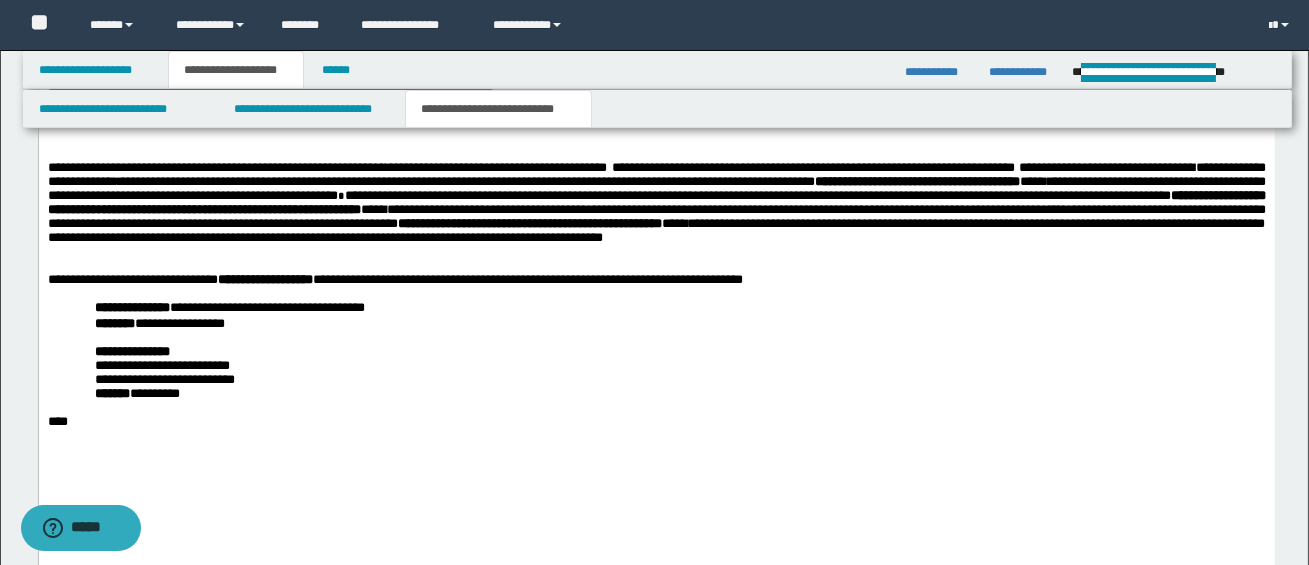click on "**********" at bounding box center [529, 222] 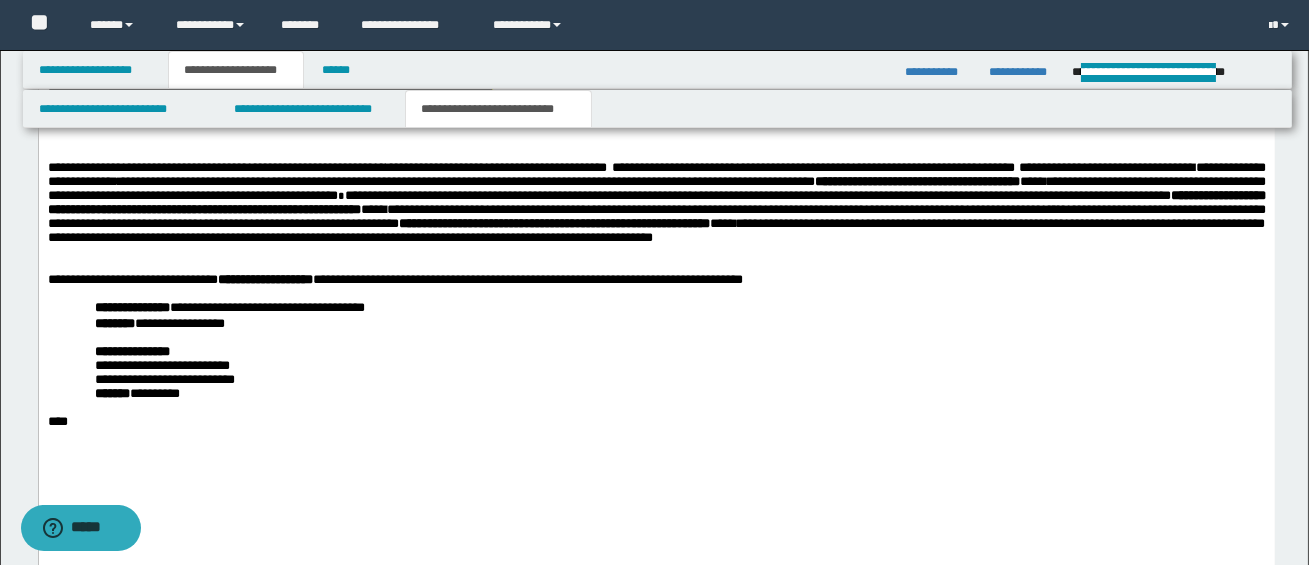 click on "**********" at bounding box center [656, 202] 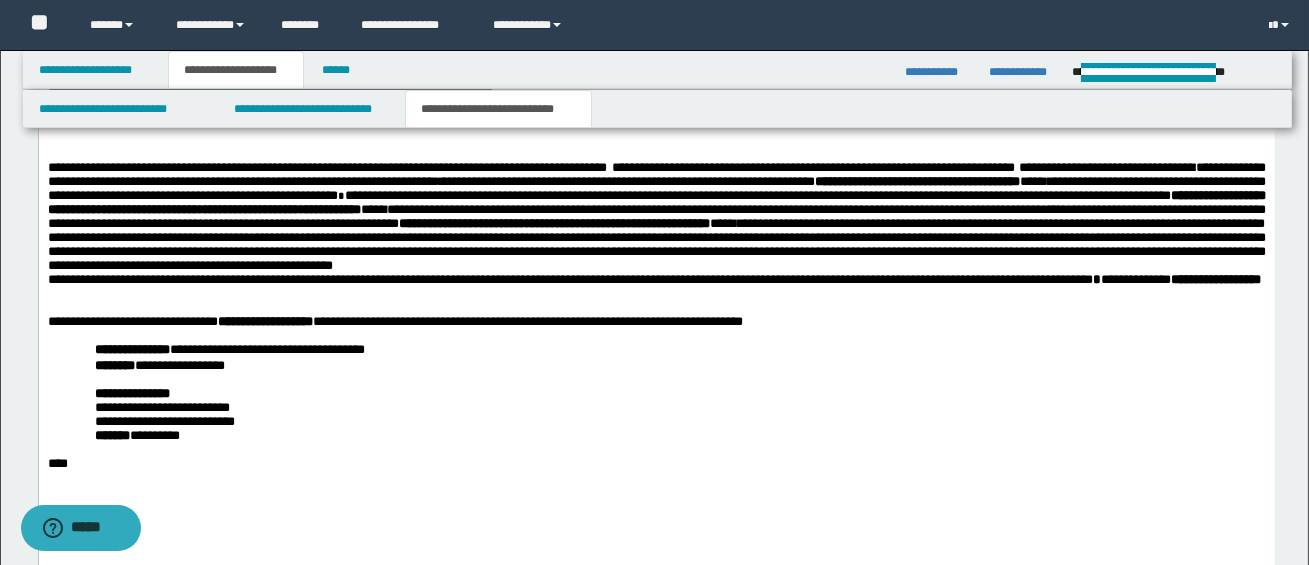 click on "**********" at bounding box center [656, 273] 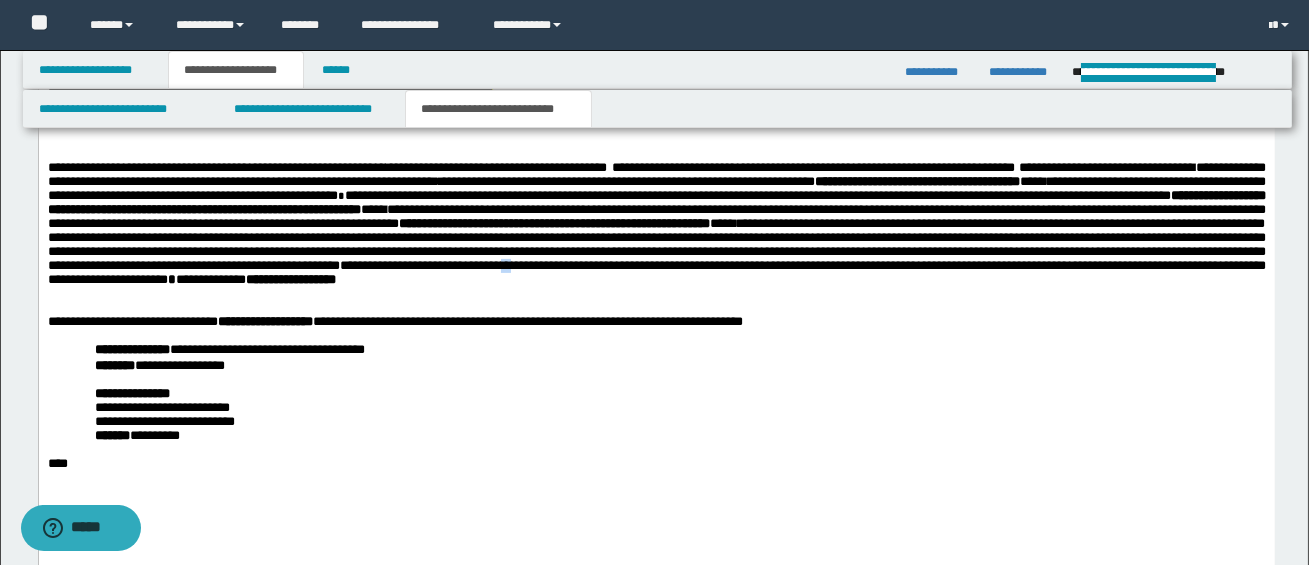 drag, startPoint x: 213, startPoint y: 292, endPoint x: 226, endPoint y: 294, distance: 13.152946 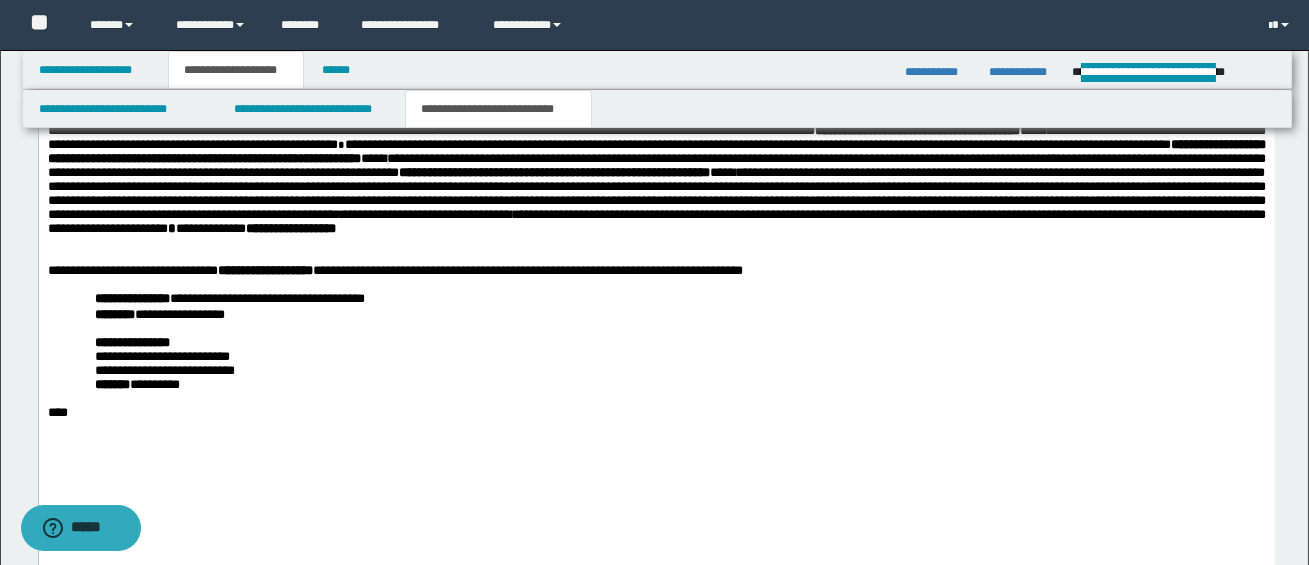 scroll, scrollTop: 1118, scrollLeft: 0, axis: vertical 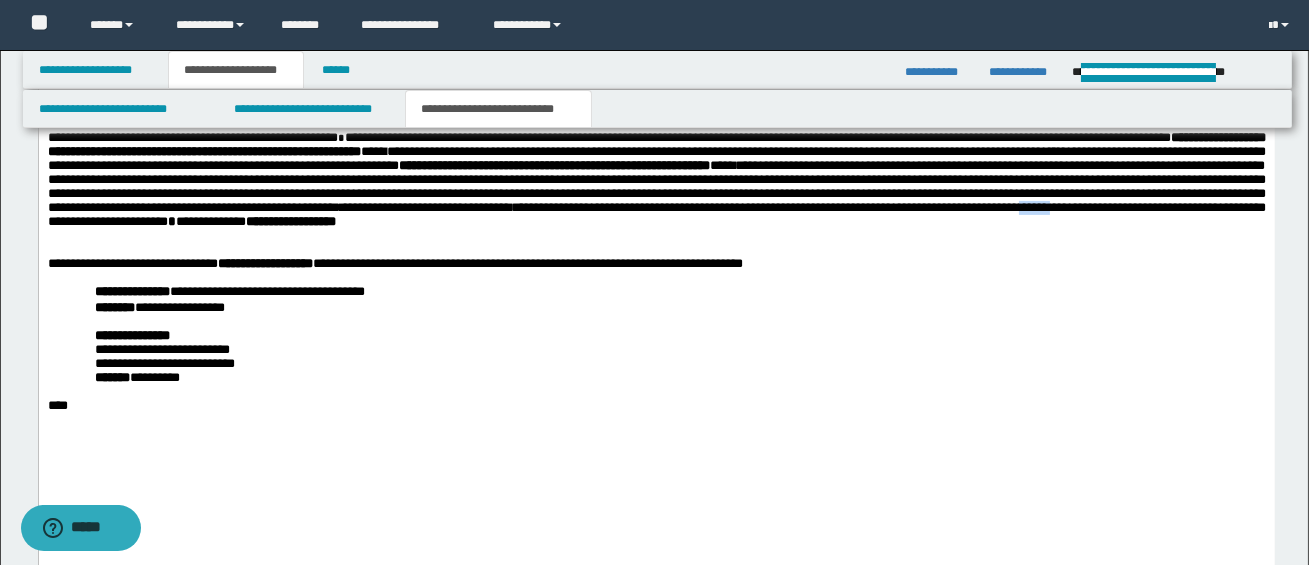 drag, startPoint x: 809, startPoint y: 242, endPoint x: 848, endPoint y: 238, distance: 39.20459 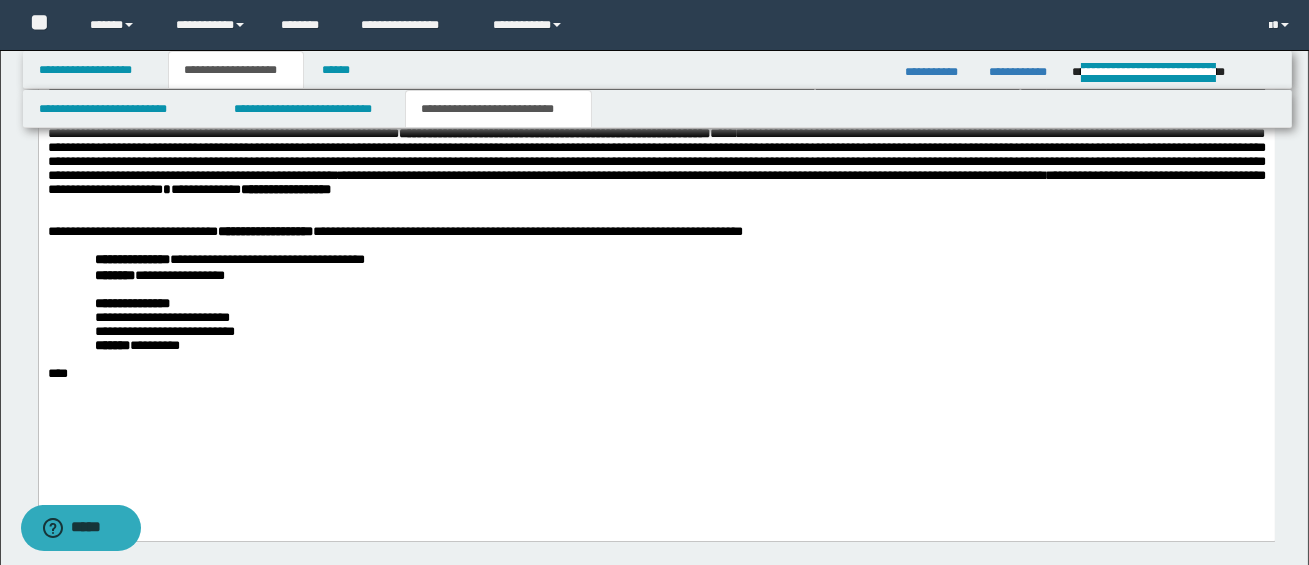 scroll, scrollTop: 1160, scrollLeft: 0, axis: vertical 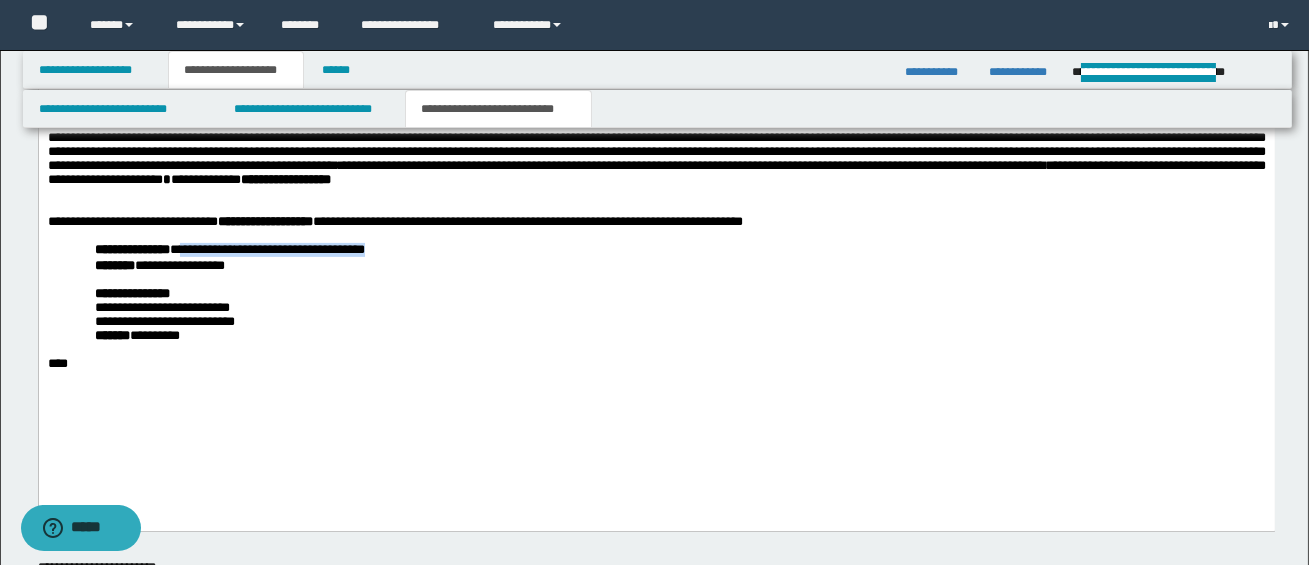 drag, startPoint x: 183, startPoint y: 288, endPoint x: 408, endPoint y: 288, distance: 225 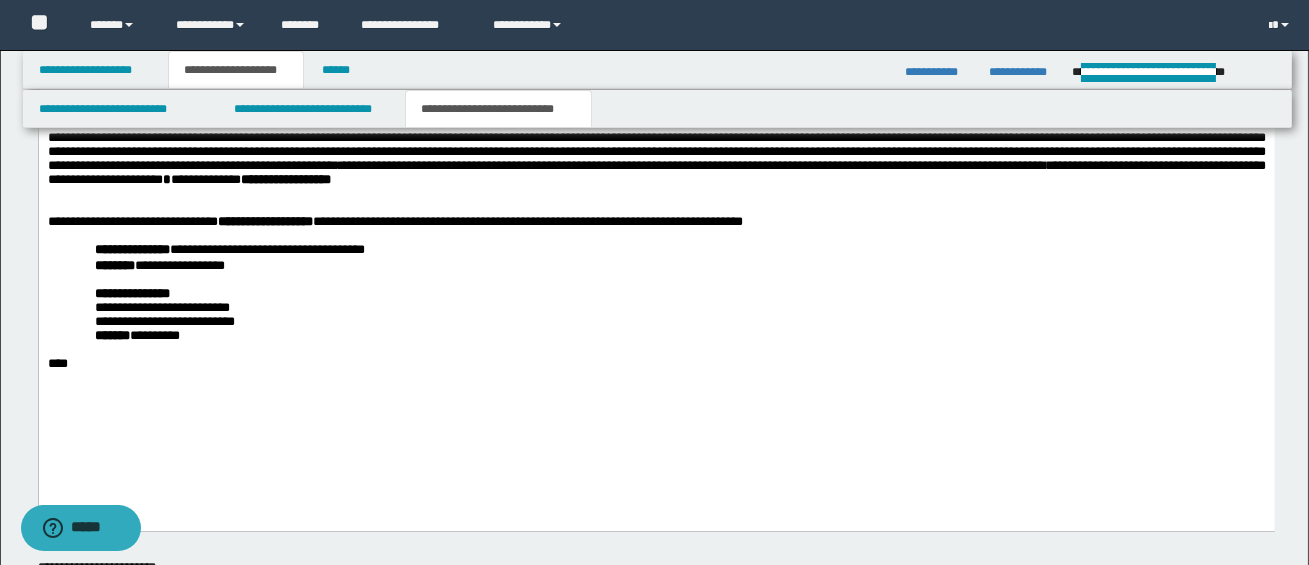 click on "**********" at bounding box center (679, 294) 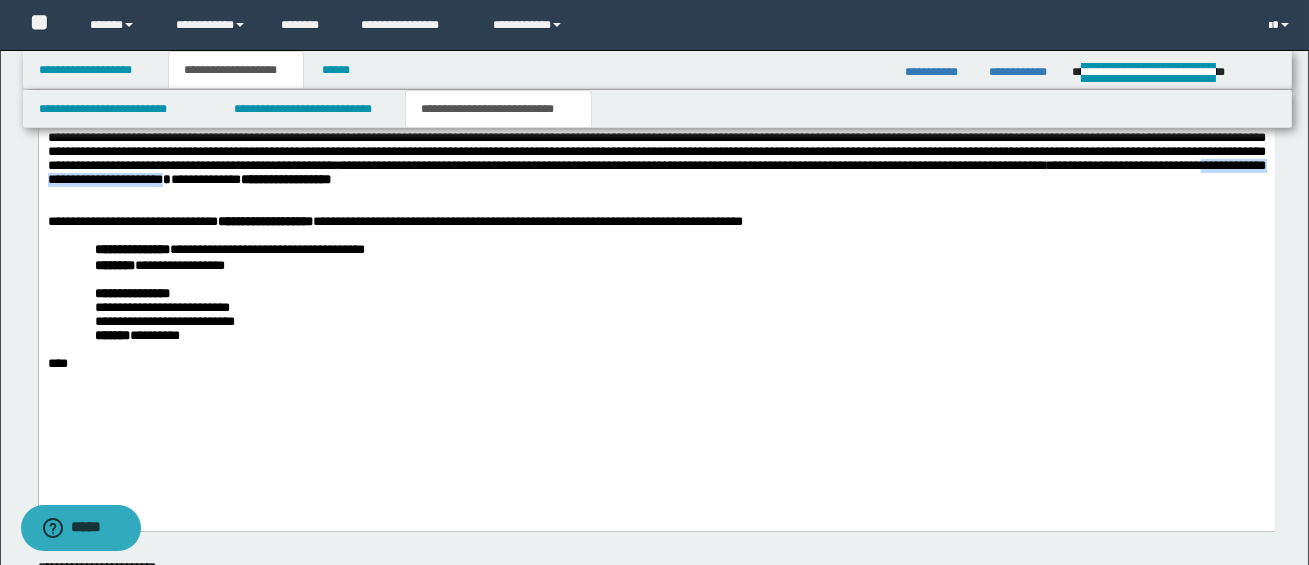 drag, startPoint x: 1022, startPoint y: 198, endPoint x: 1228, endPoint y: 193, distance: 206.06067 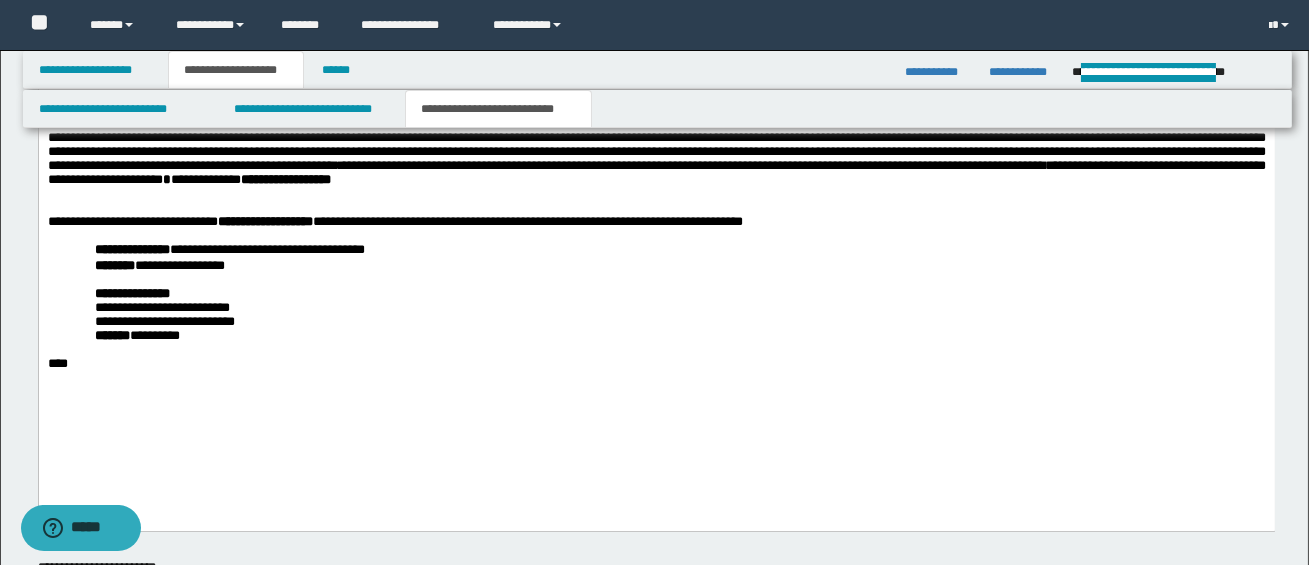scroll, scrollTop: 0, scrollLeft: 0, axis: both 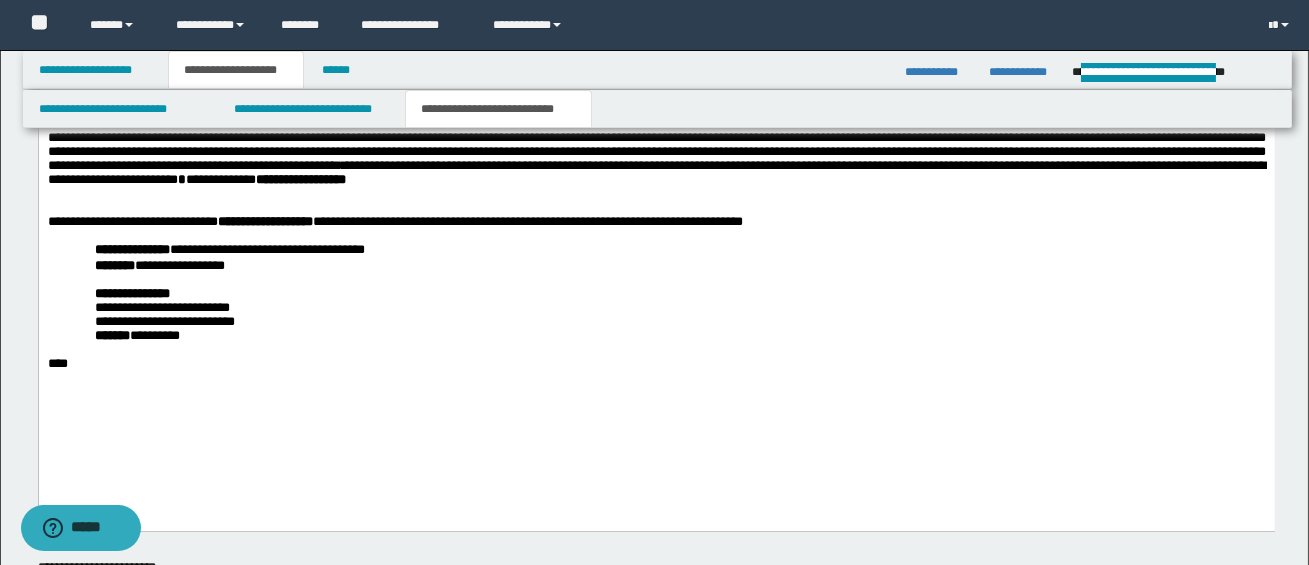 click on "********" at bounding box center (1232, 165) 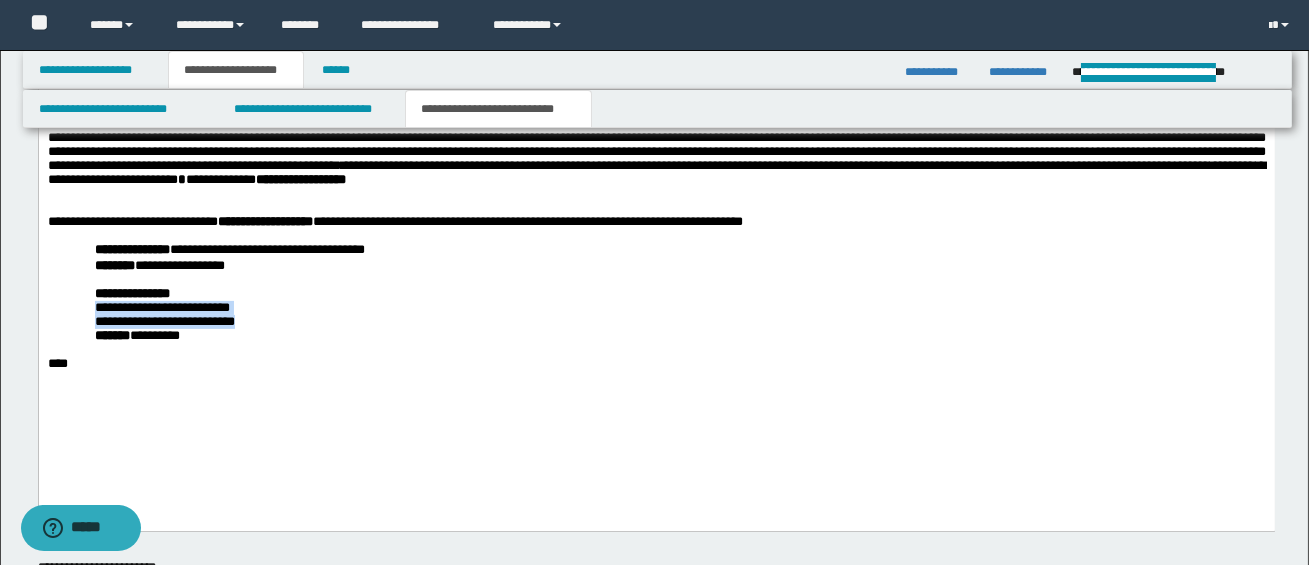 drag, startPoint x: 100, startPoint y: 351, endPoint x: 261, endPoint y: 363, distance: 161.44658 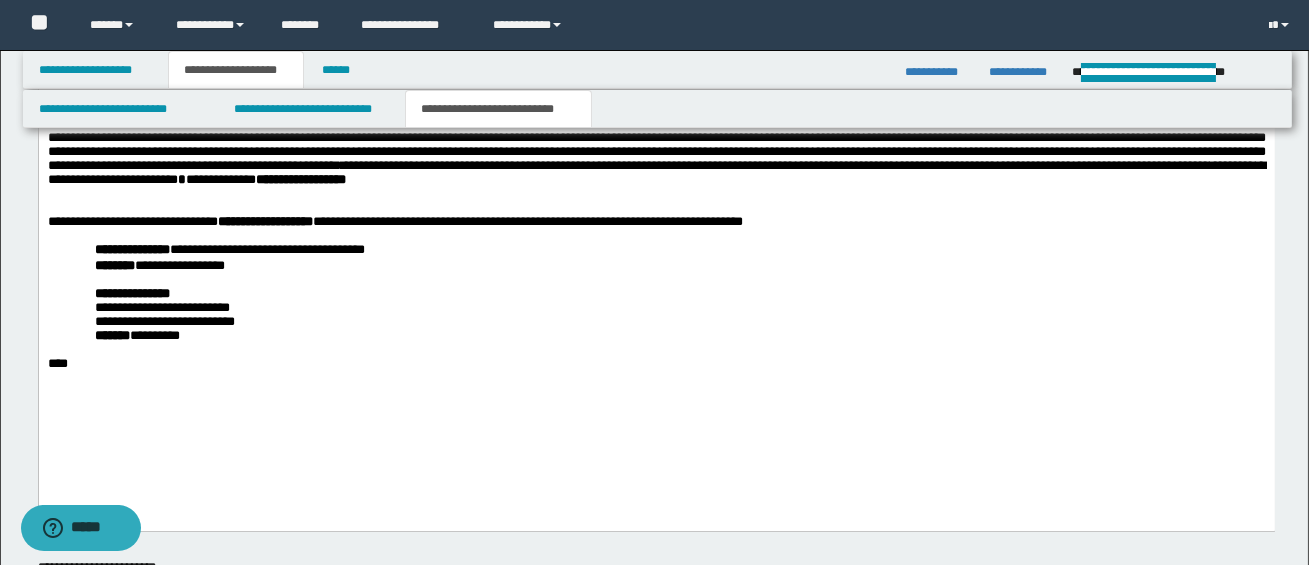 click on "**********" at bounding box center (679, 322) 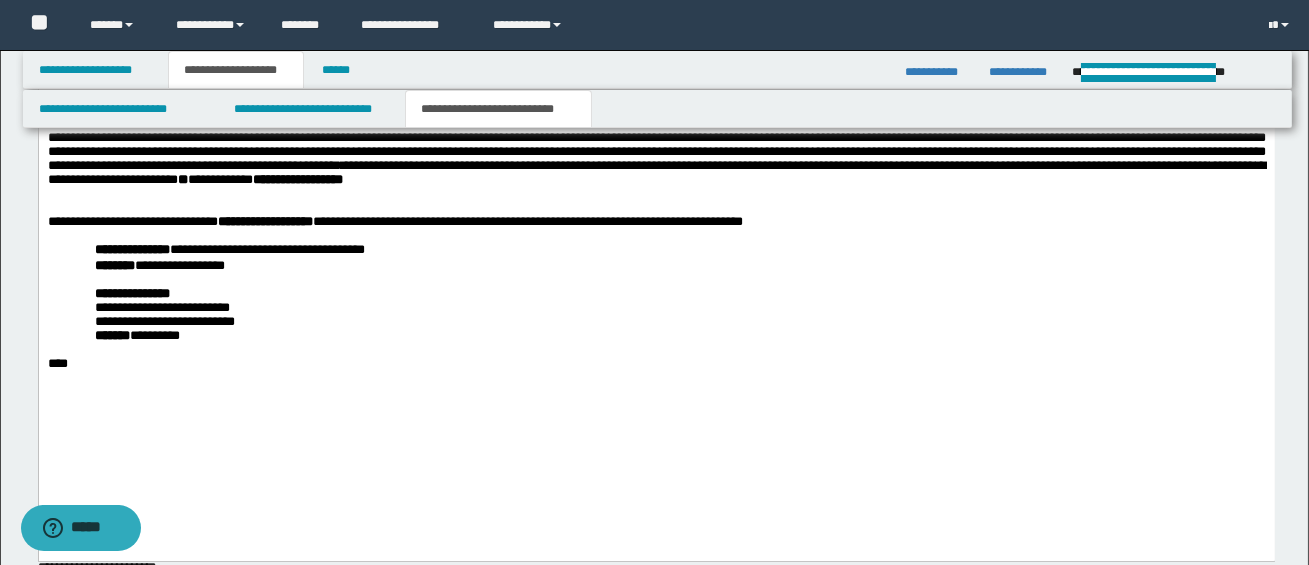 scroll, scrollTop: 0, scrollLeft: 0, axis: both 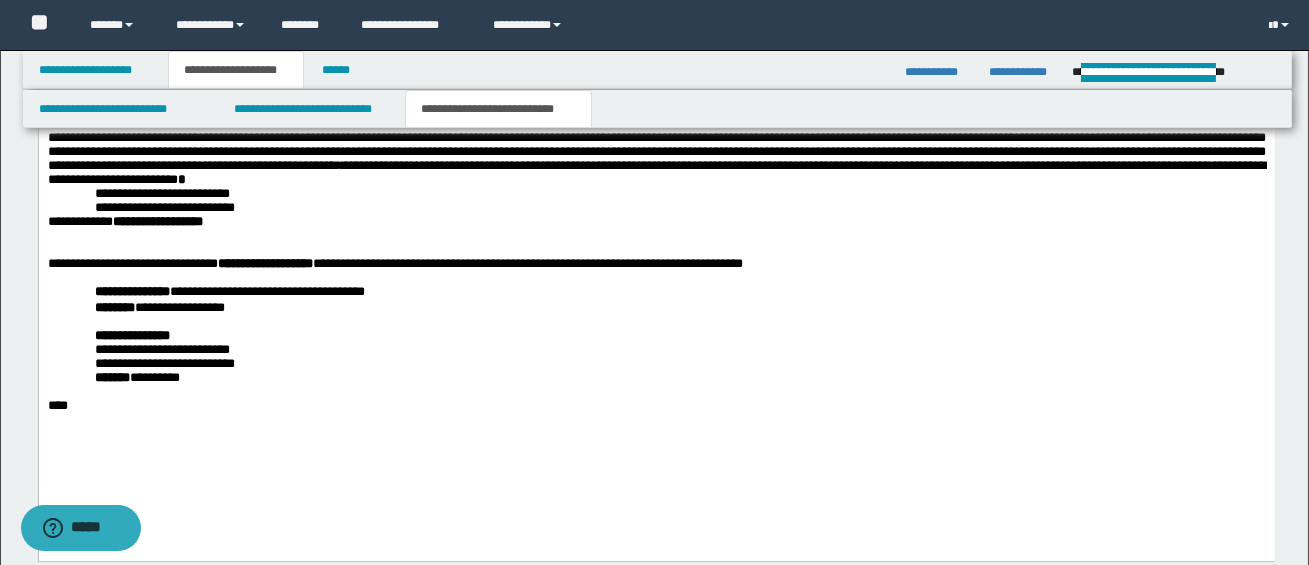 click on "**********" at bounding box center (656, 195) 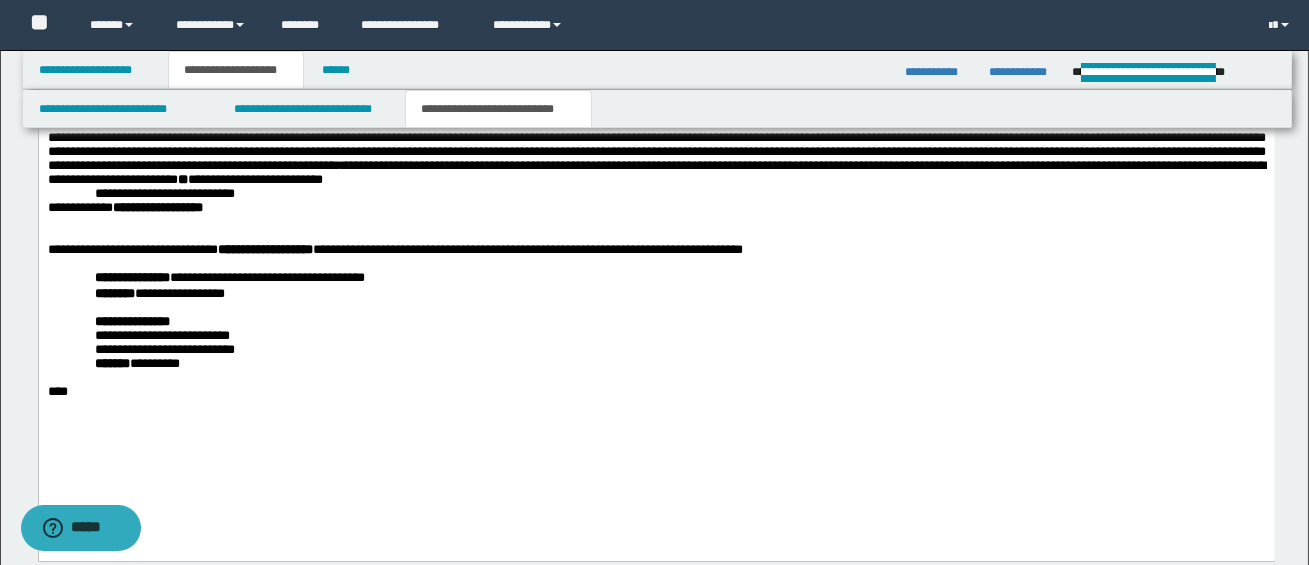 click on "**********" at bounding box center (121, 193) 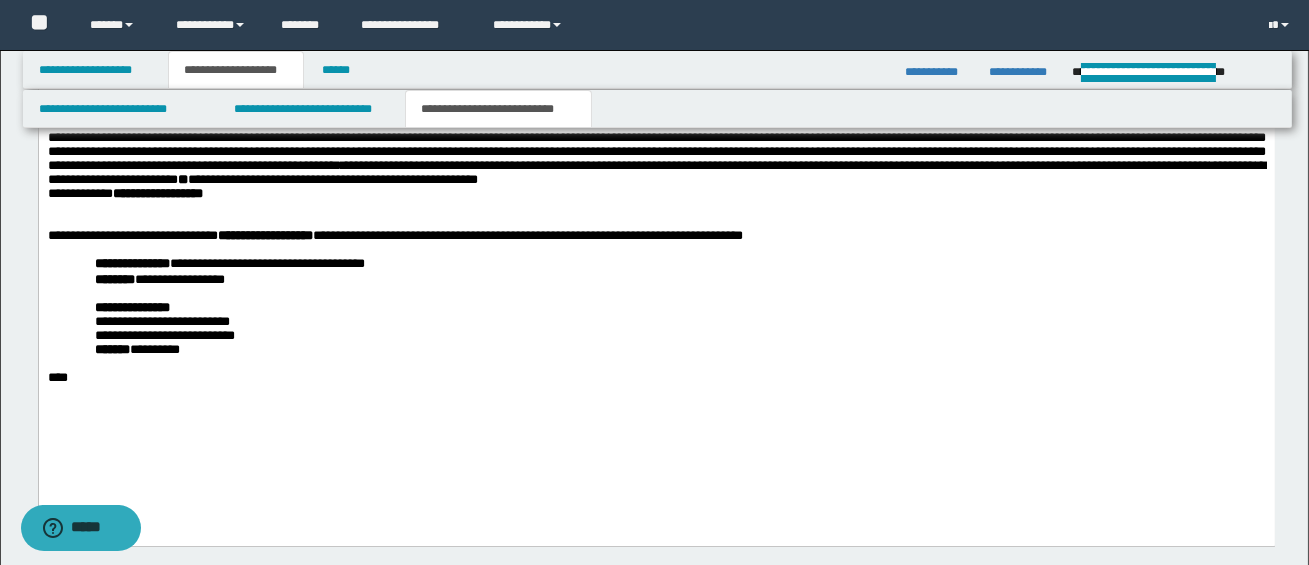click on "**********" at bounding box center [124, 193] 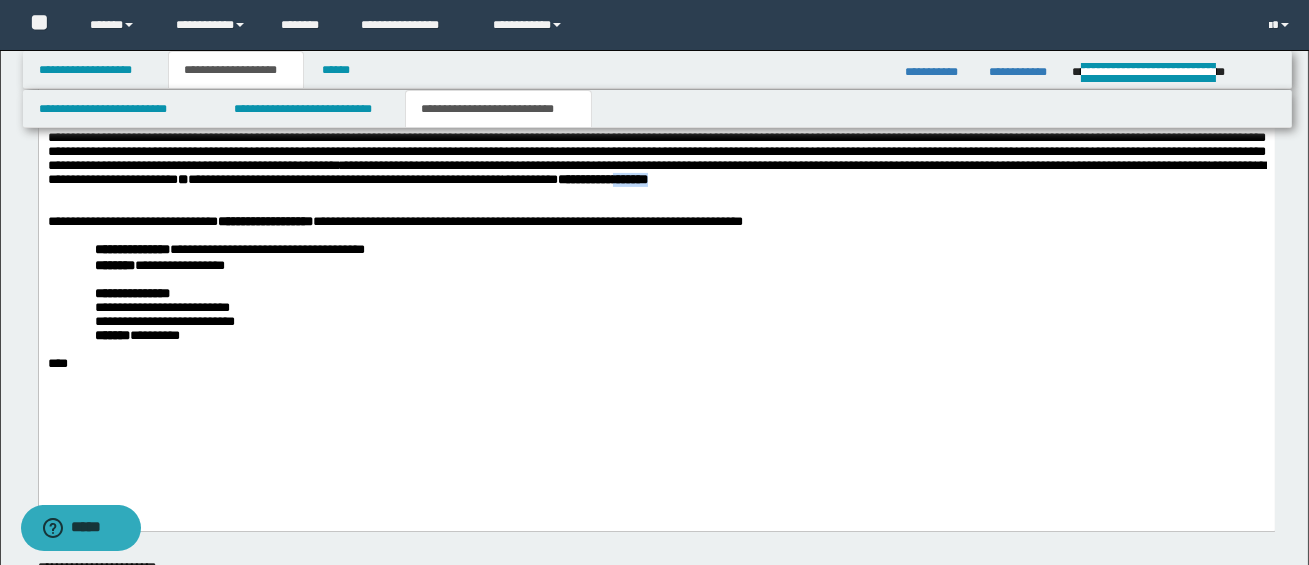 drag, startPoint x: 478, startPoint y: 213, endPoint x: 541, endPoint y: 213, distance: 63 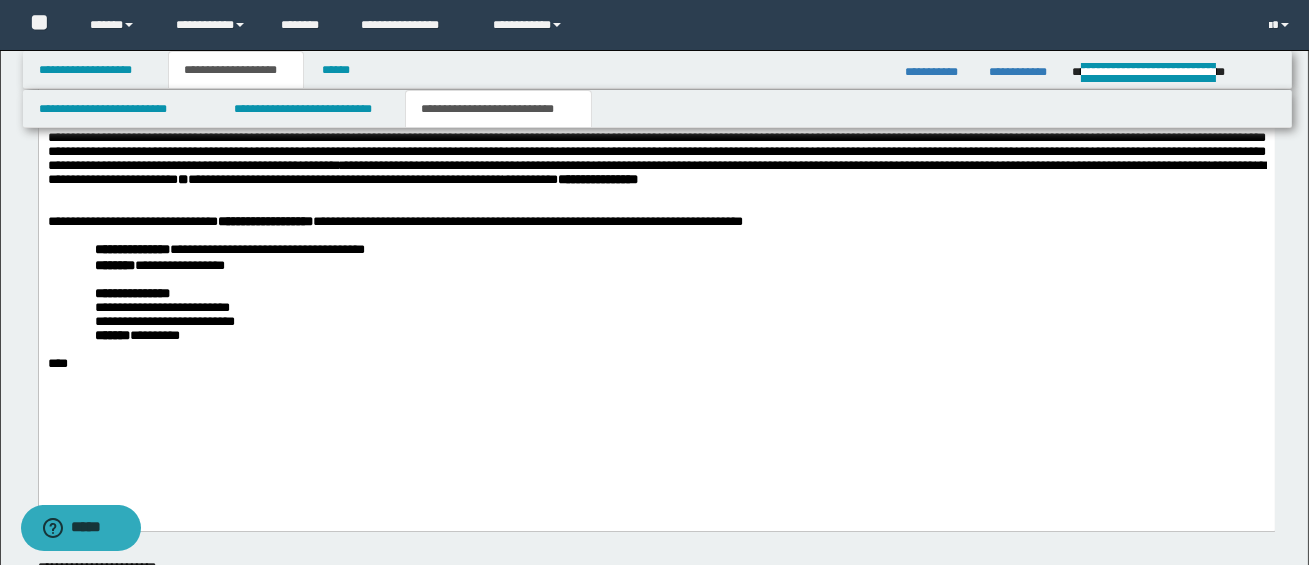 click on "**********" at bounding box center [679, 250] 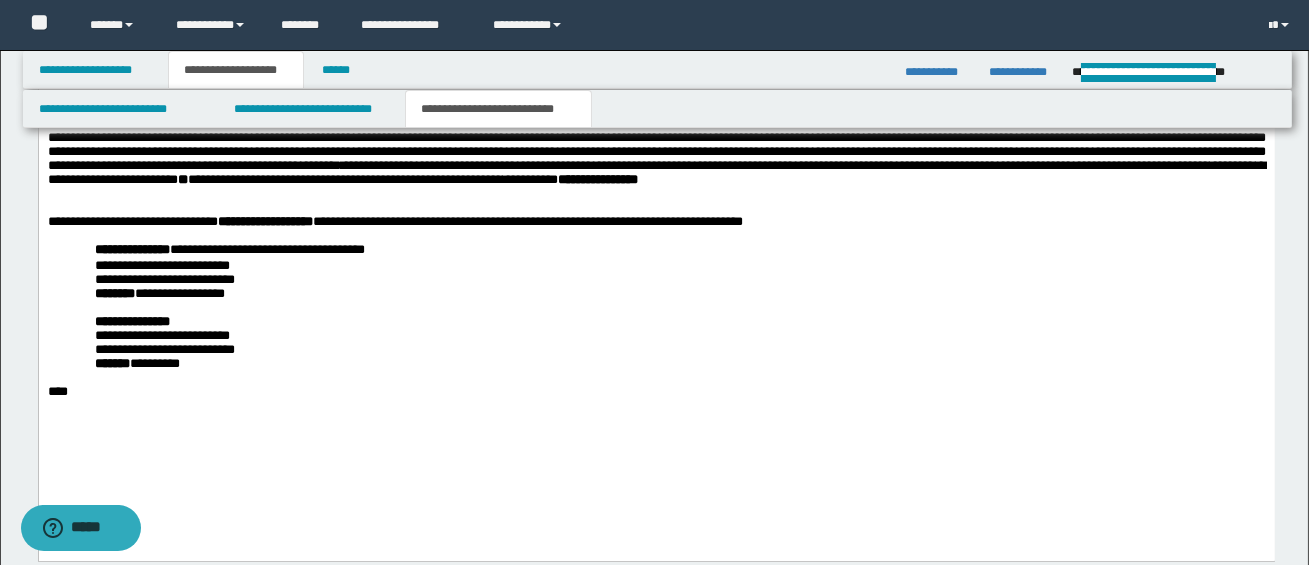 click on "**********" at bounding box center (126, 265) 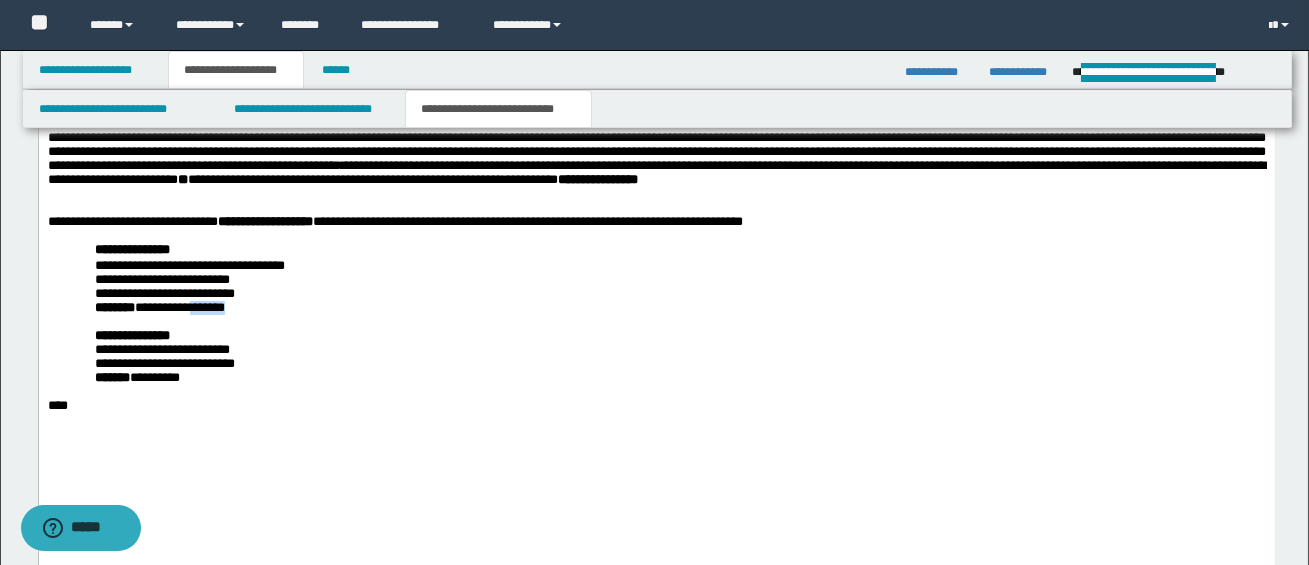 drag, startPoint x: 210, startPoint y: 352, endPoint x: 250, endPoint y: 354, distance: 40.04997 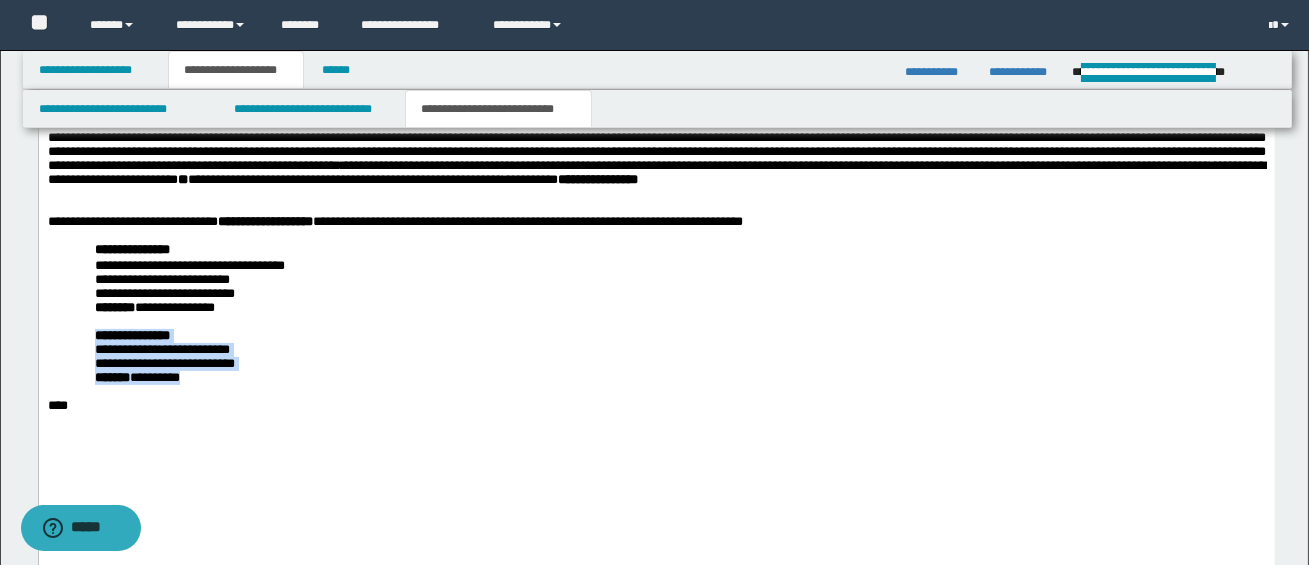 drag, startPoint x: 94, startPoint y: 382, endPoint x: 200, endPoint y: 427, distance: 115.15642 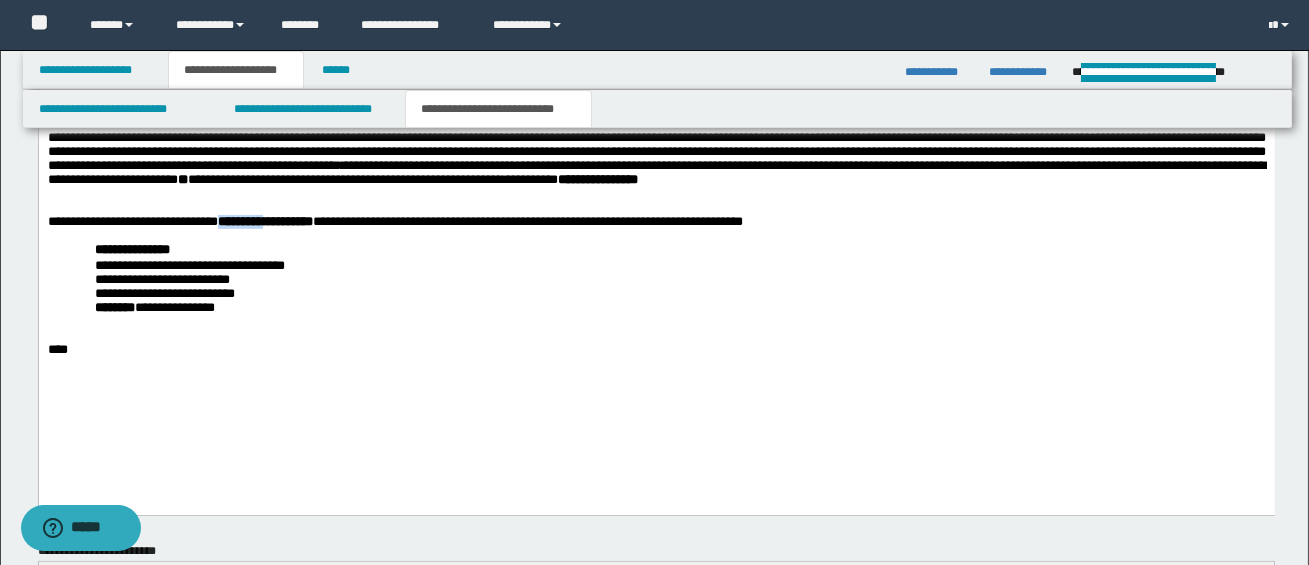 drag, startPoint x: 221, startPoint y: 258, endPoint x: 304, endPoint y: 259, distance: 83.00603 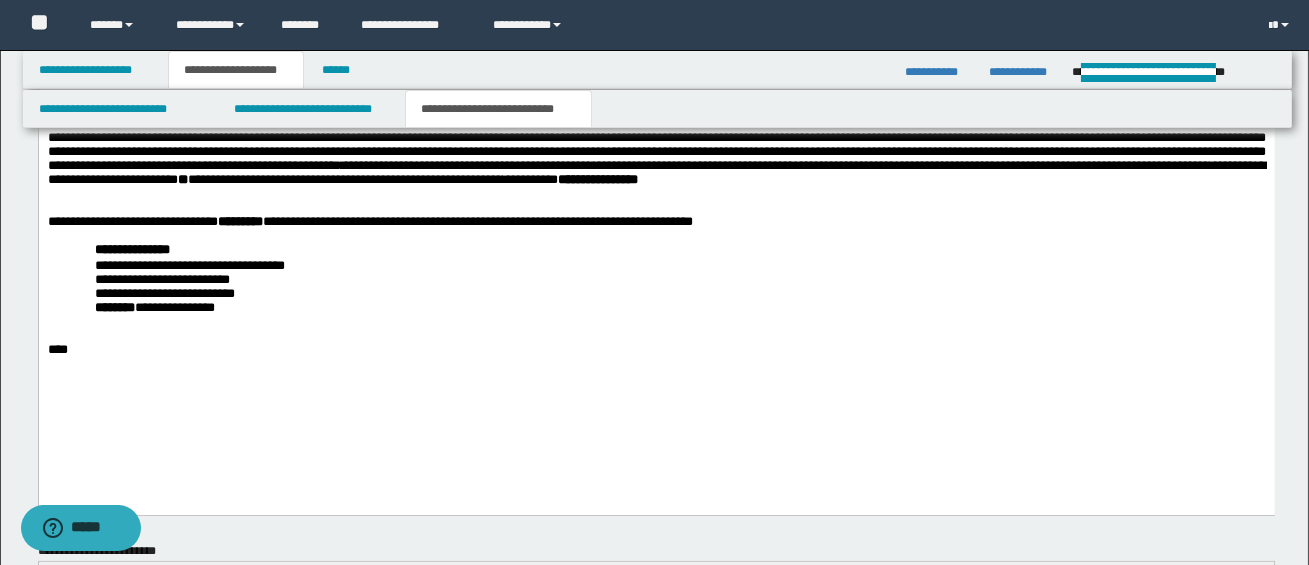 click on "****" at bounding box center (656, 350) 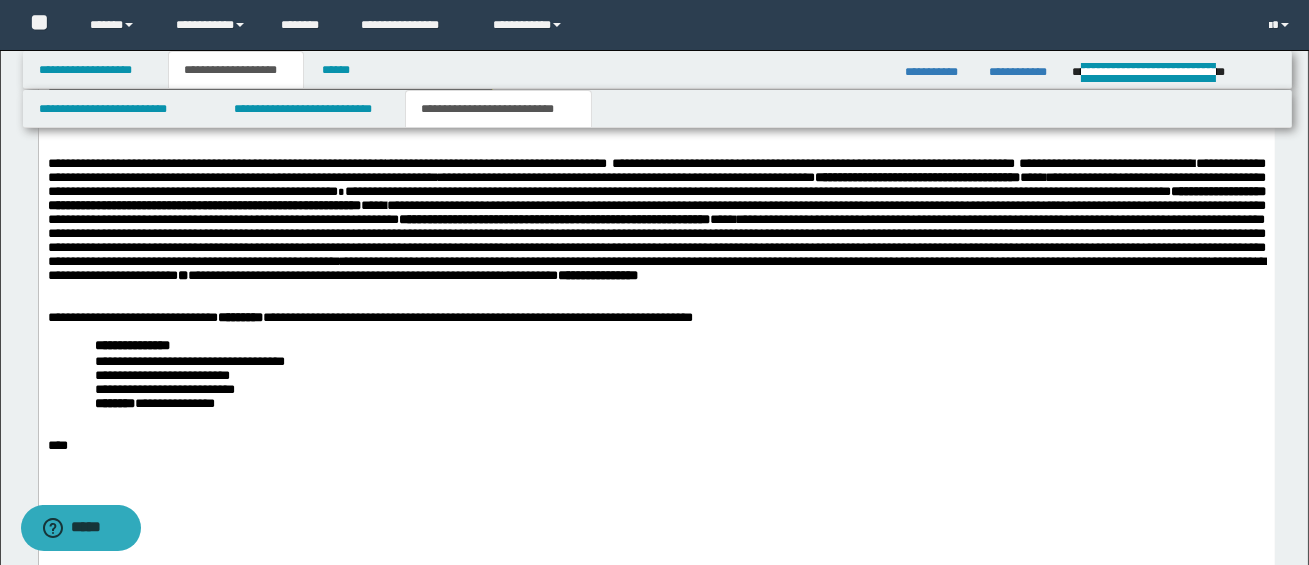 scroll, scrollTop: 1065, scrollLeft: 0, axis: vertical 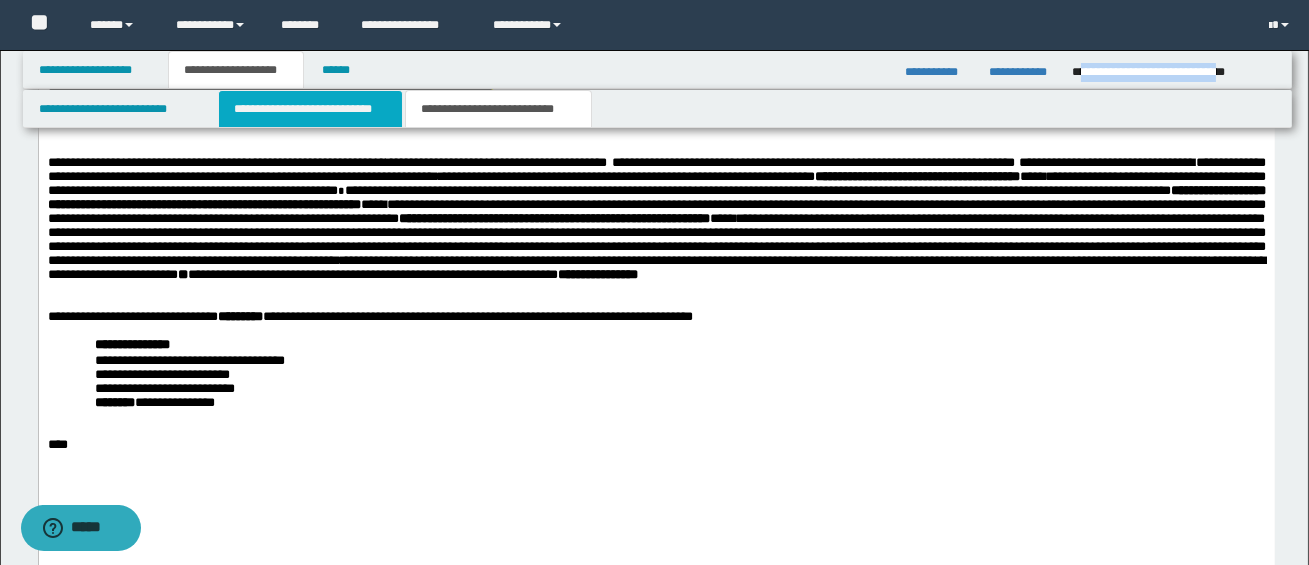 click on "**********" at bounding box center (310, 109) 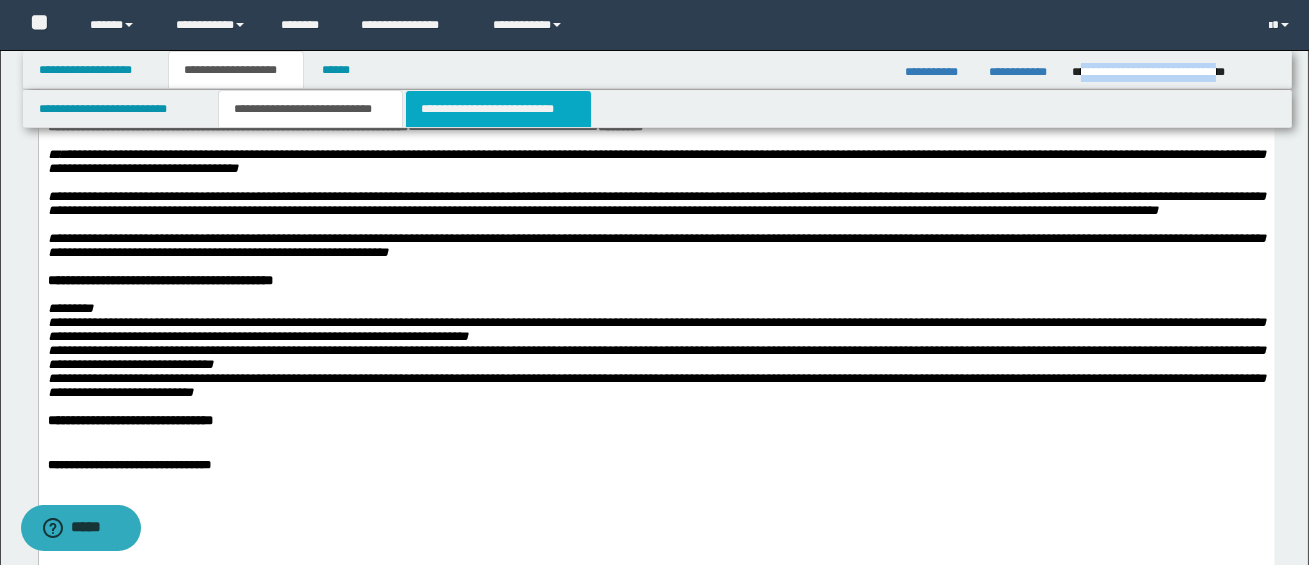 click on "**********" at bounding box center (498, 109) 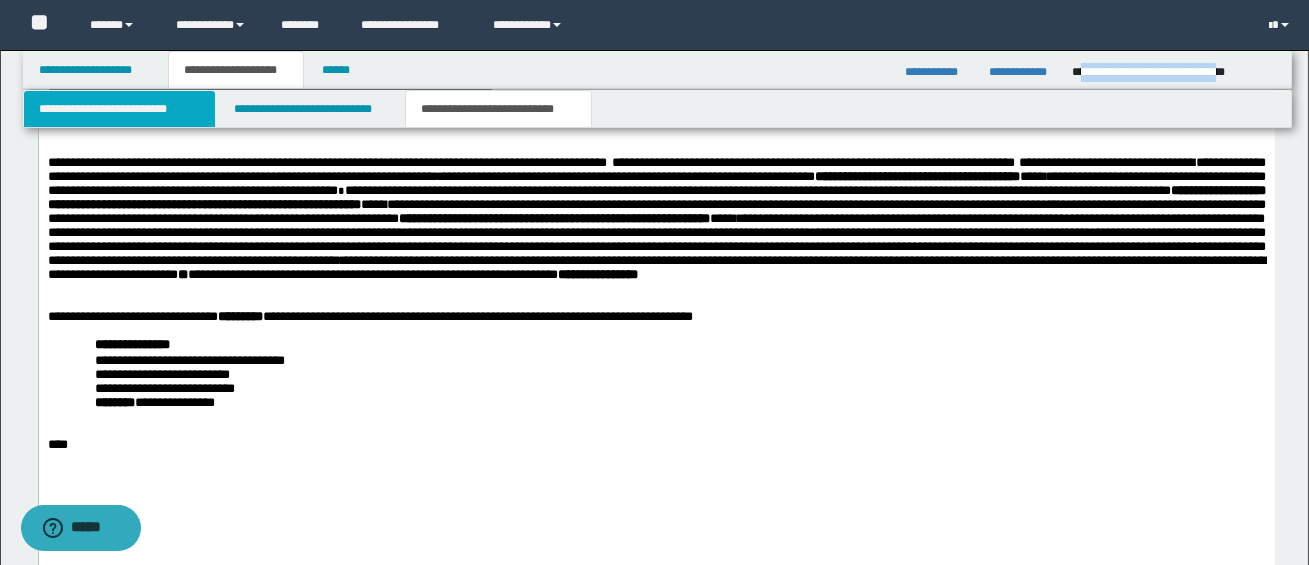 click on "**********" at bounding box center (119, 109) 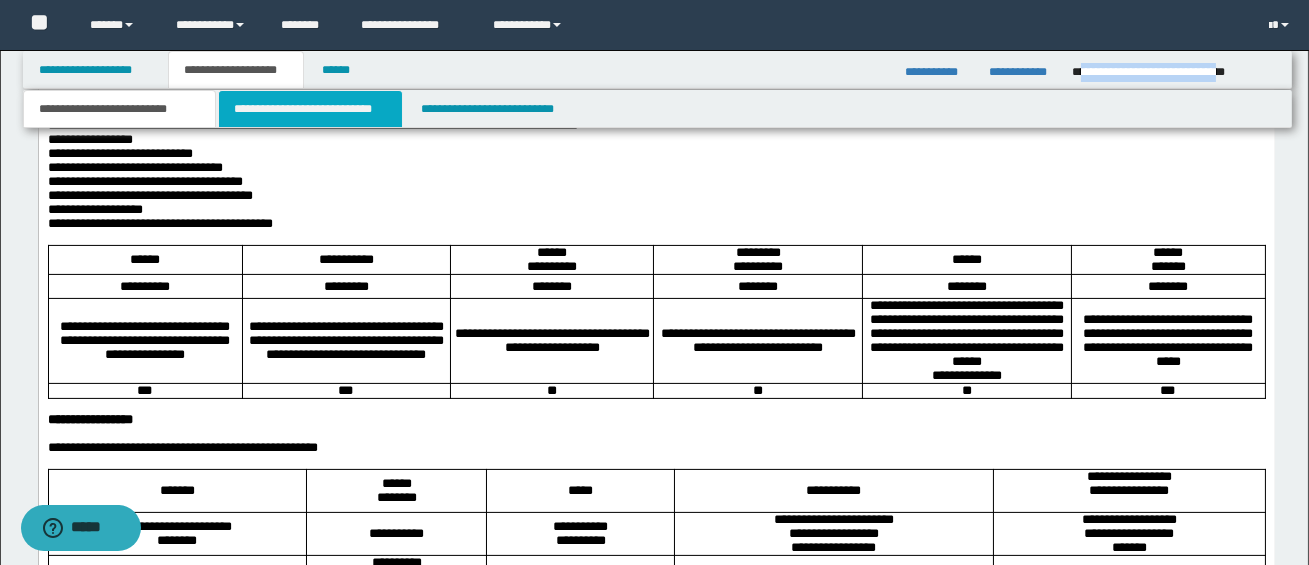 click on "**********" at bounding box center (310, 109) 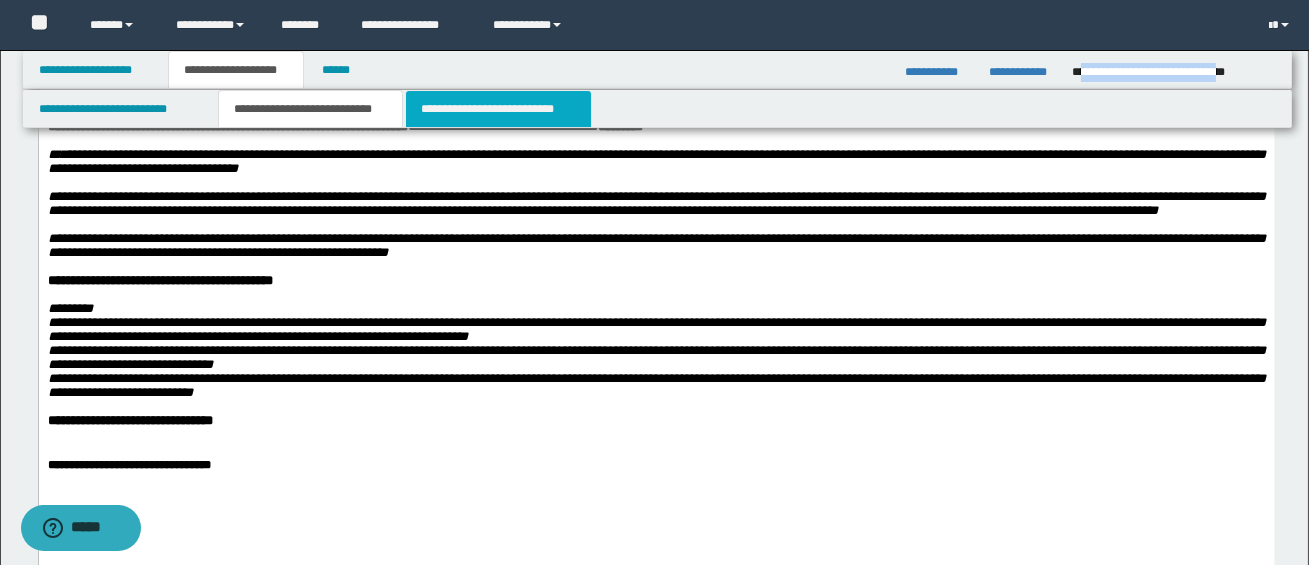 click on "**********" at bounding box center (498, 109) 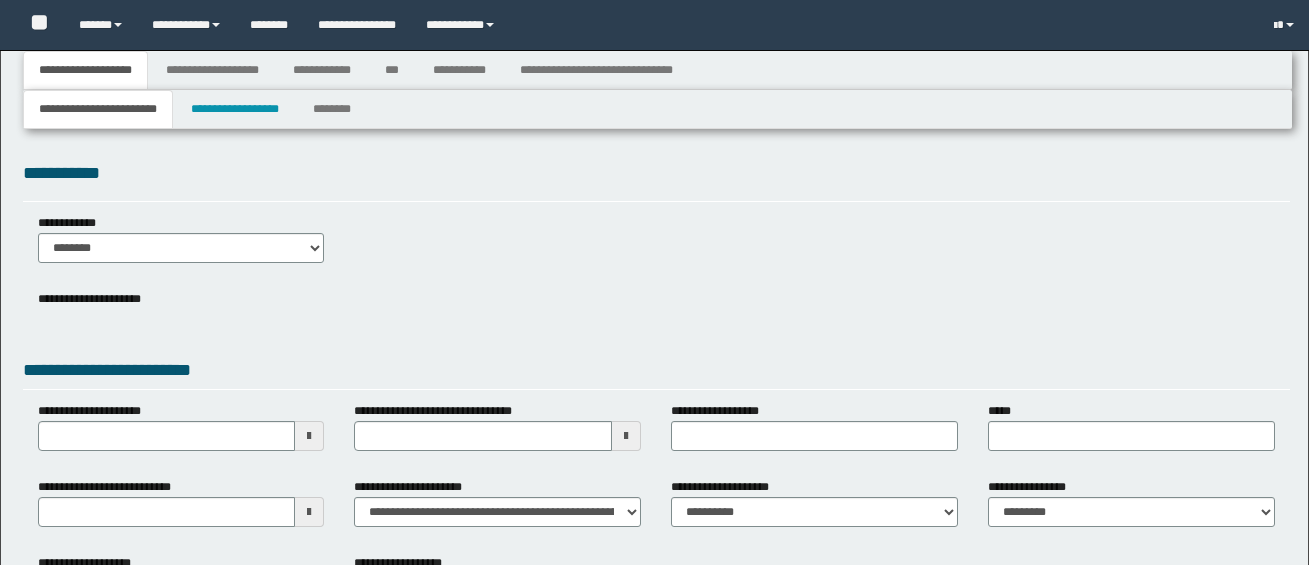 scroll, scrollTop: 0, scrollLeft: 0, axis: both 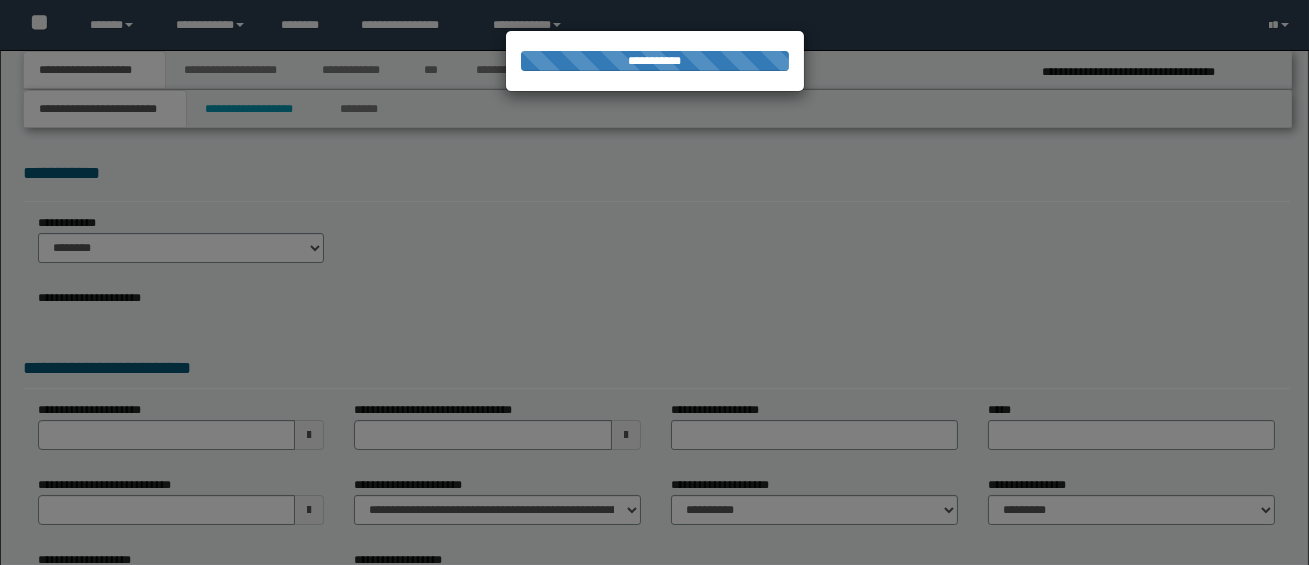 type on "**********" 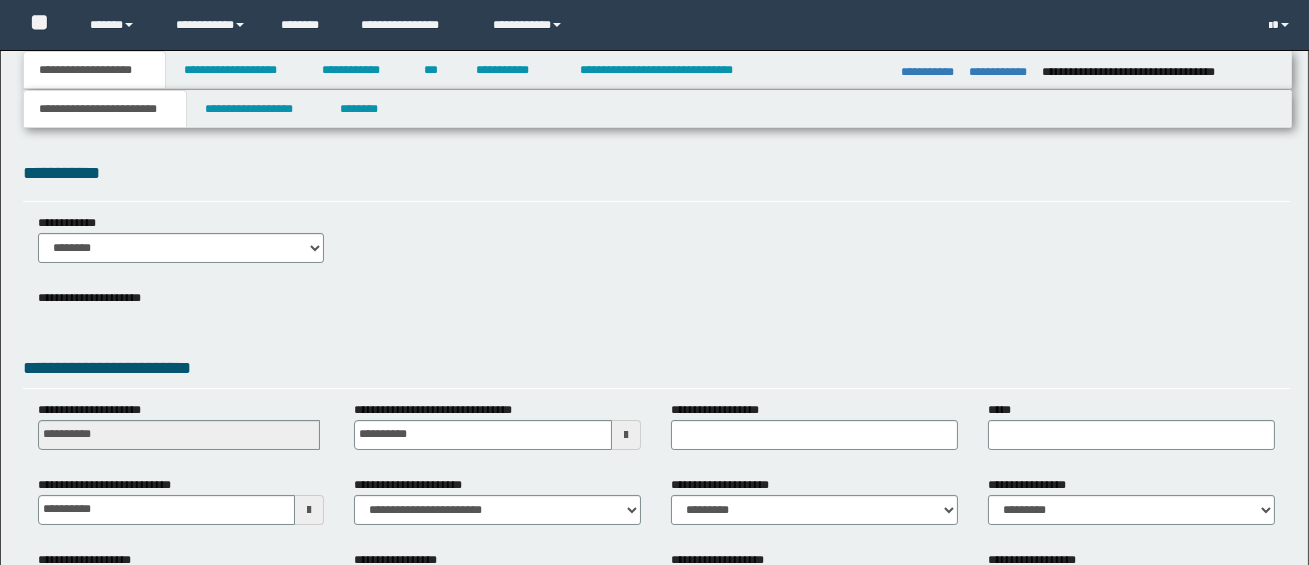 scroll, scrollTop: 0, scrollLeft: 0, axis: both 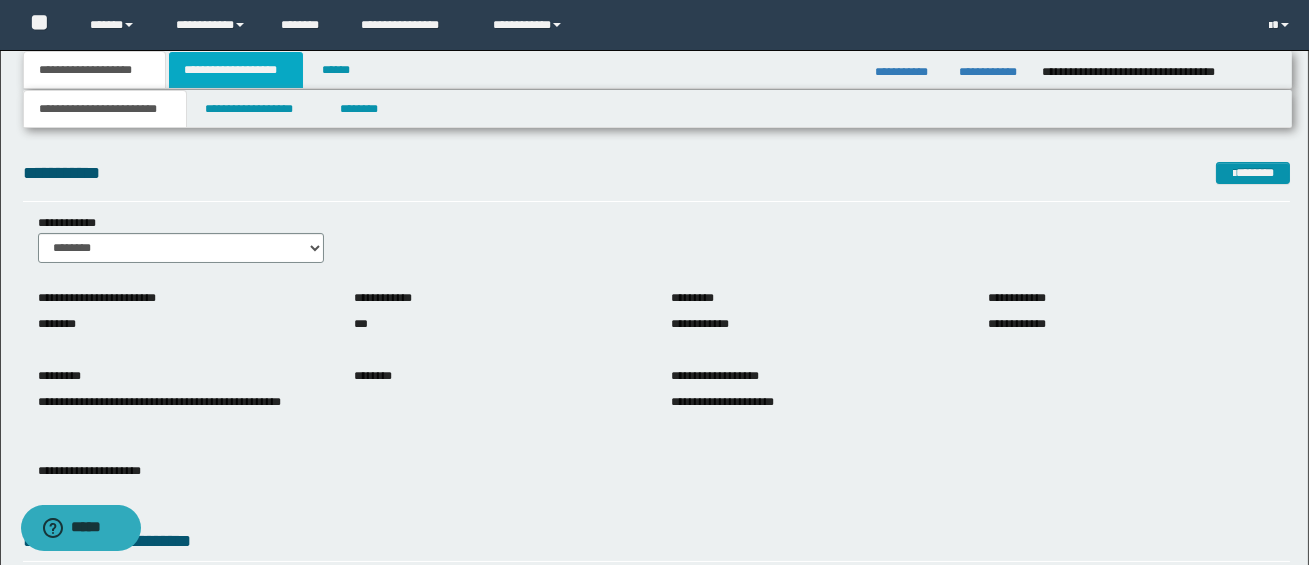 click on "**********" at bounding box center [236, 70] 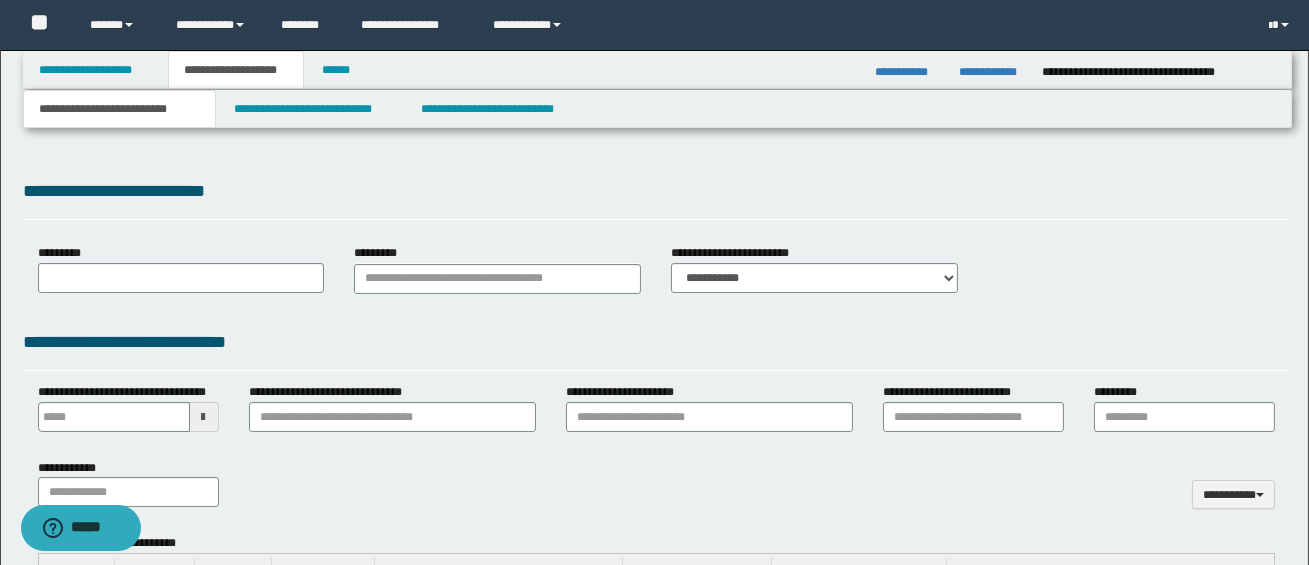 type 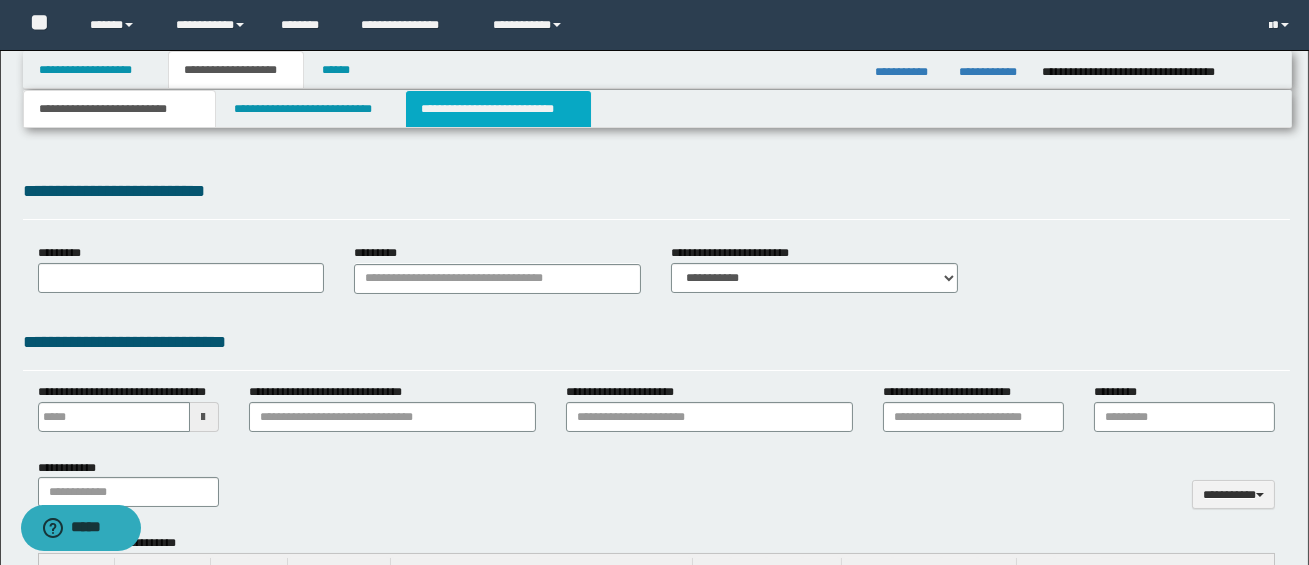 scroll, scrollTop: 0, scrollLeft: 0, axis: both 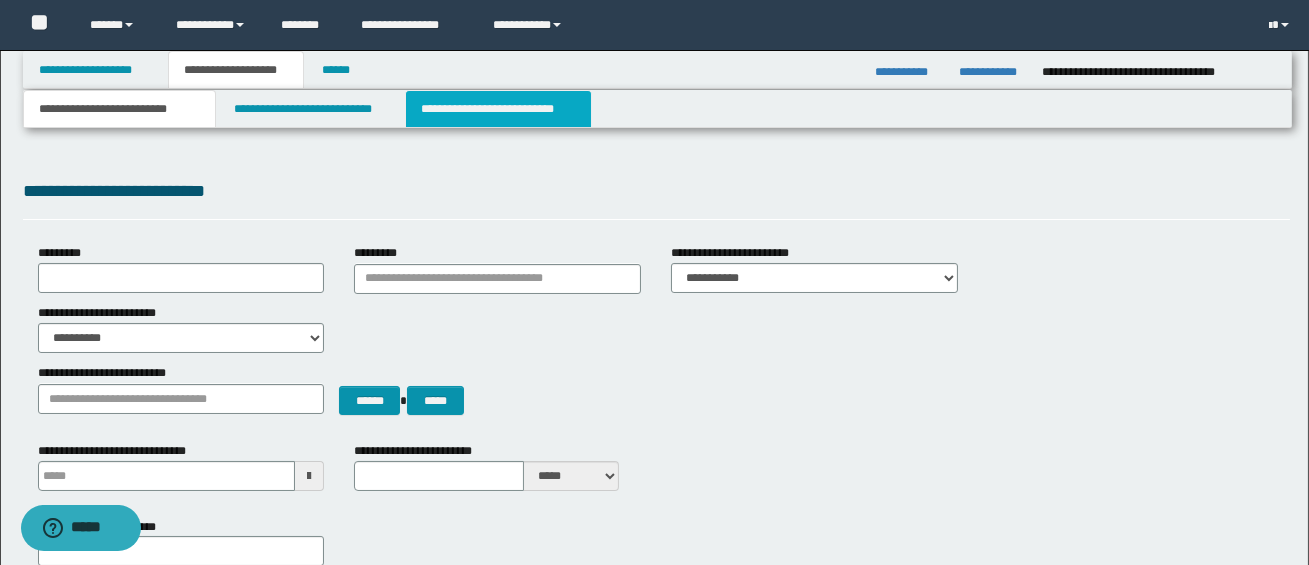 click on "**********" at bounding box center [498, 109] 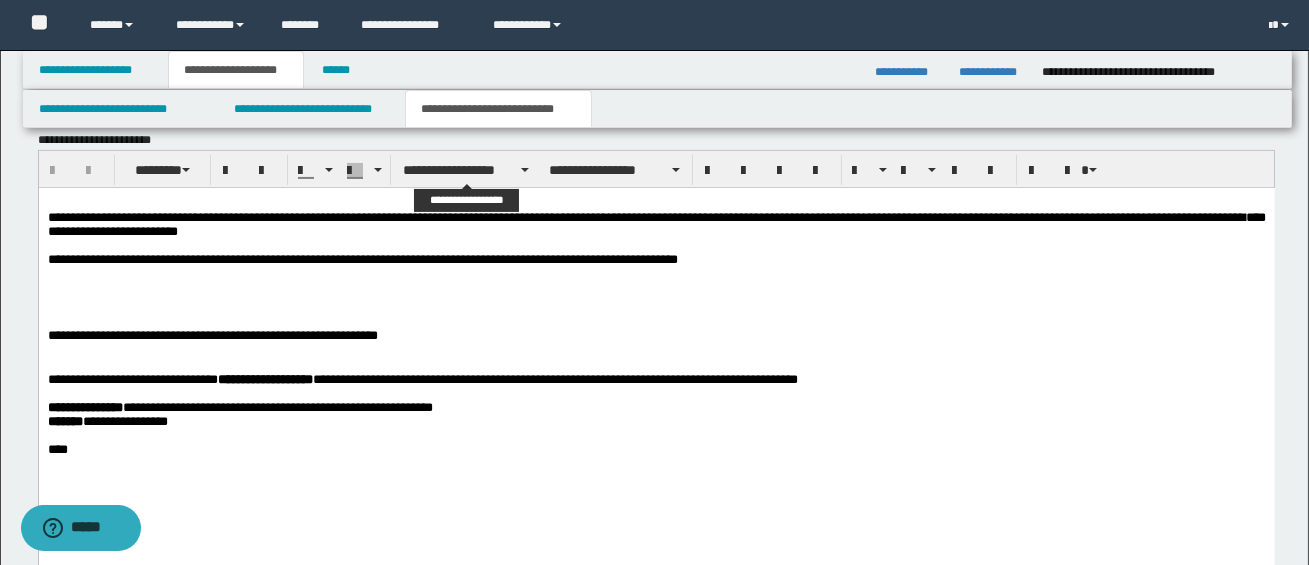 scroll, scrollTop: 1153, scrollLeft: 0, axis: vertical 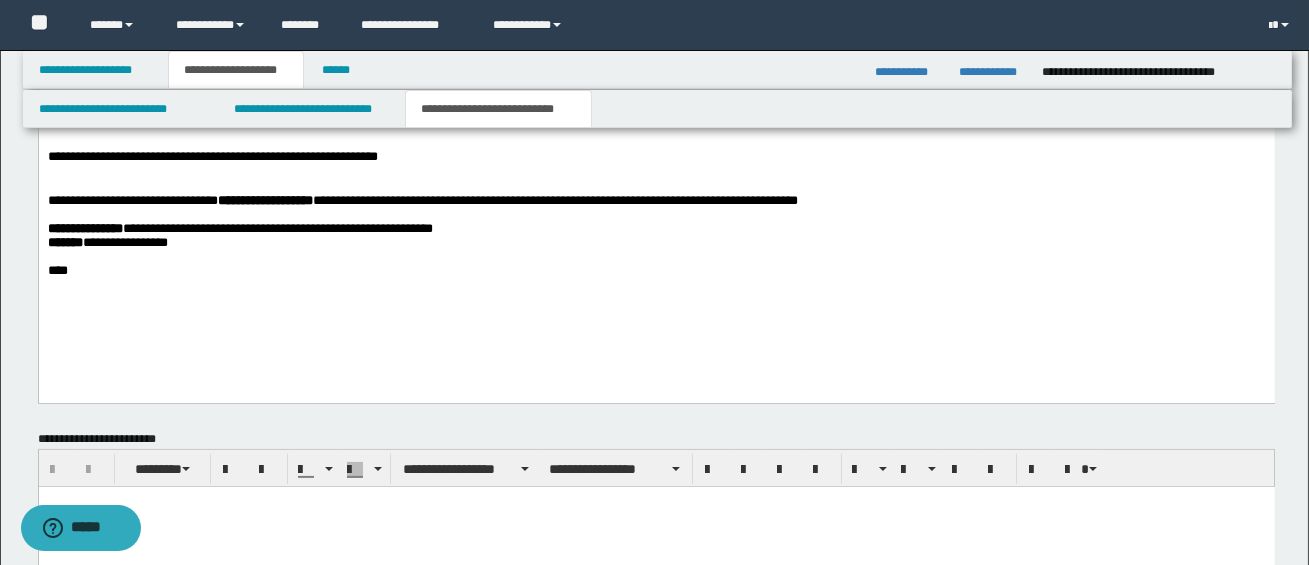 click on "**********" at bounding box center (656, 156) 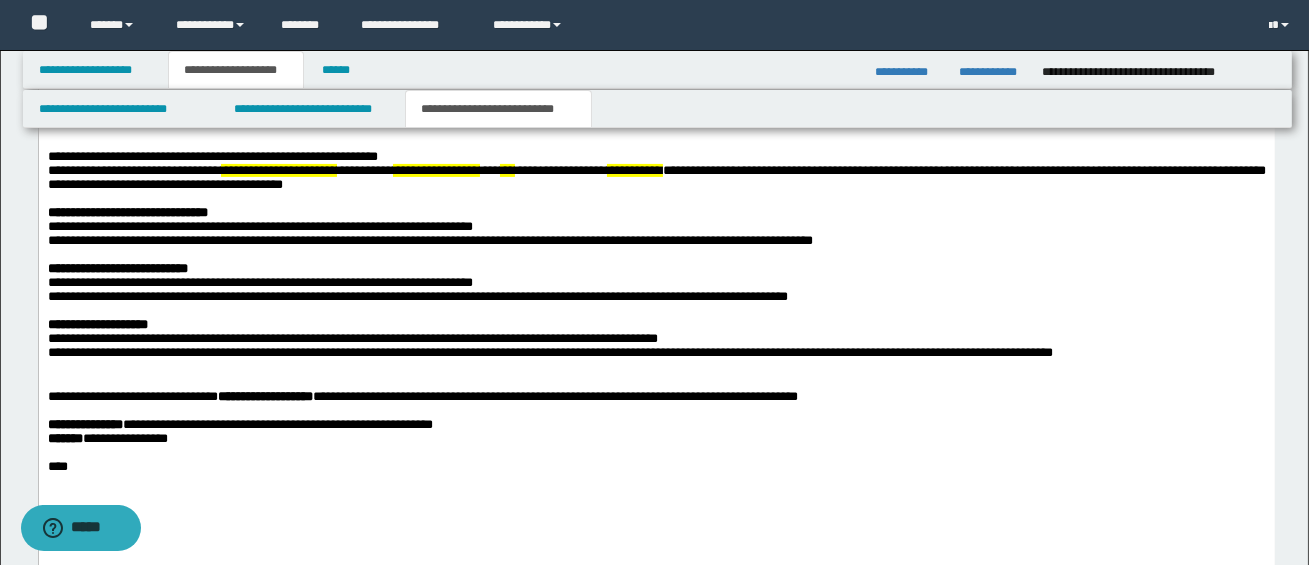 click on "**********" at bounding box center (656, 269) 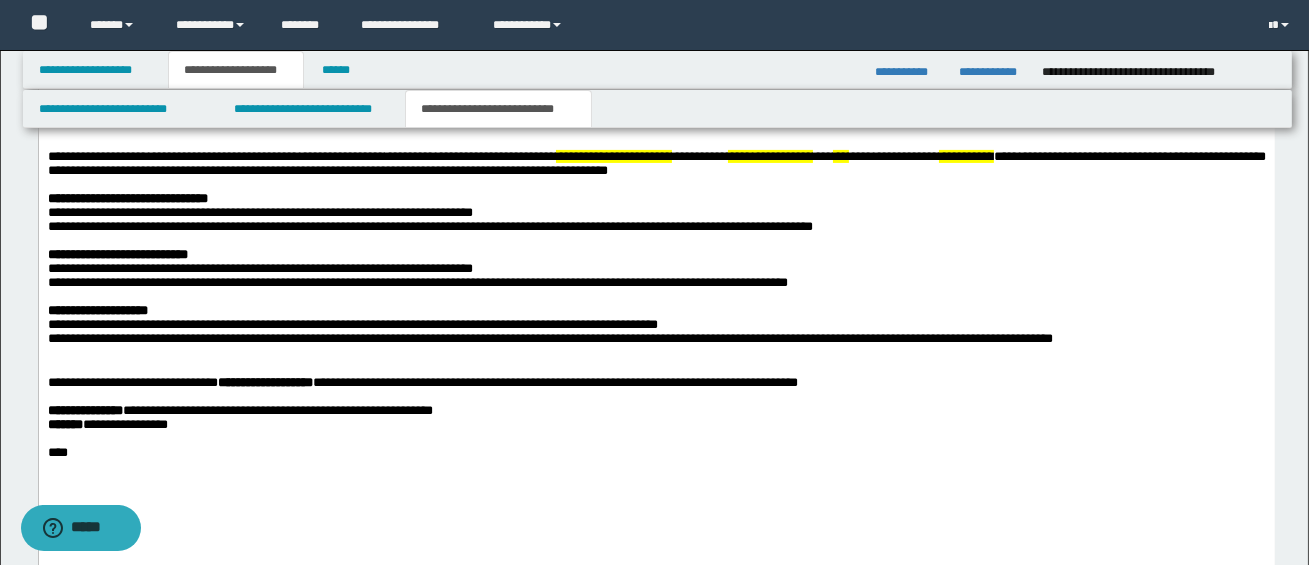 click on "**********" at bounding box center [469, 155] 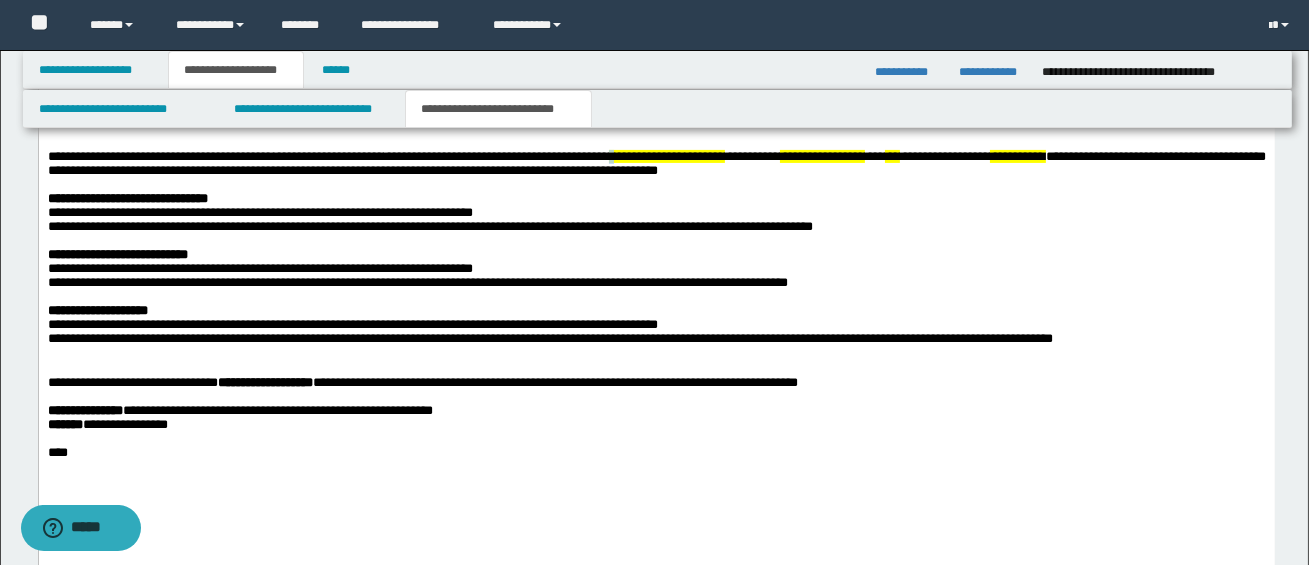 click on "**********" at bounding box center [665, 155] 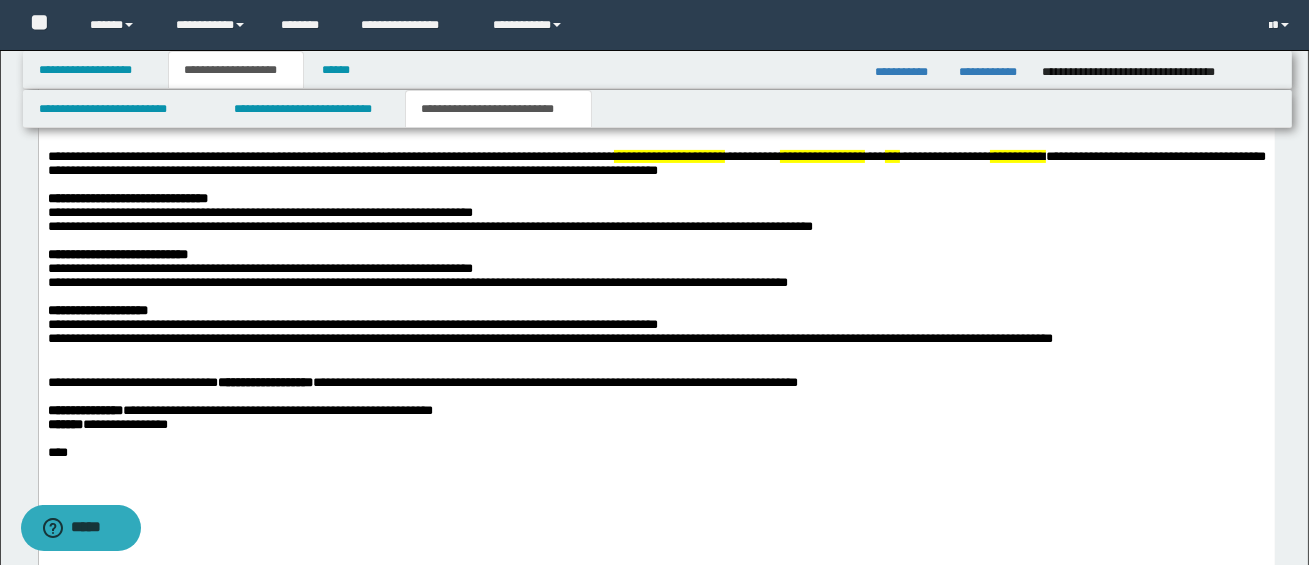click on "**********" at bounding box center [668, 155] 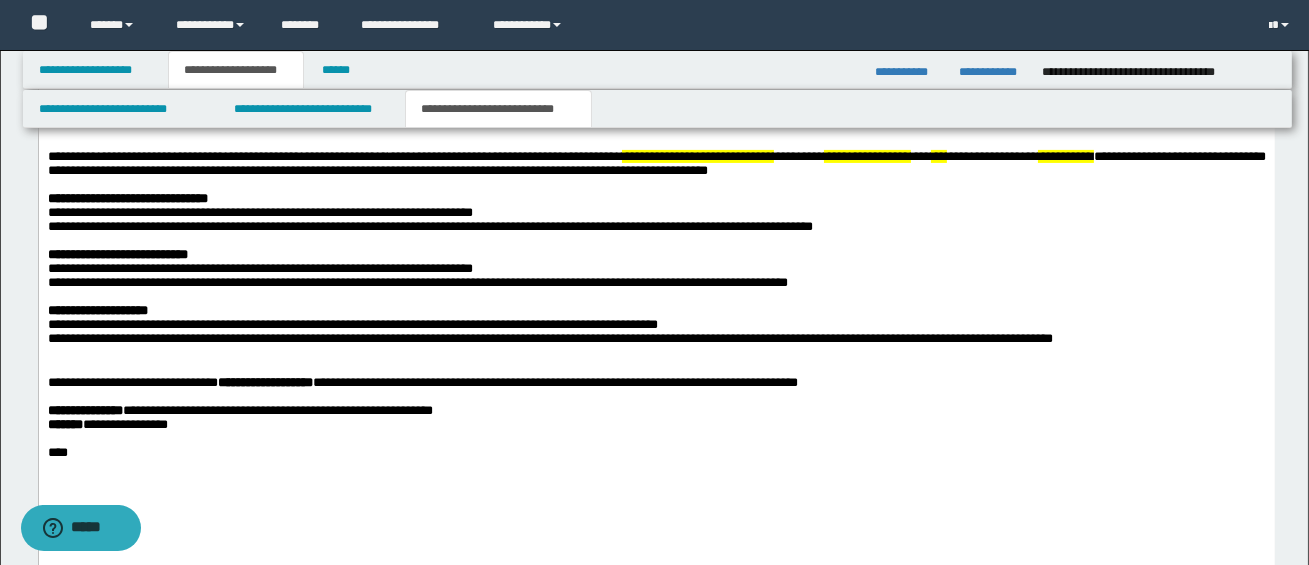 click on "*********" at bounding box center [798, 155] 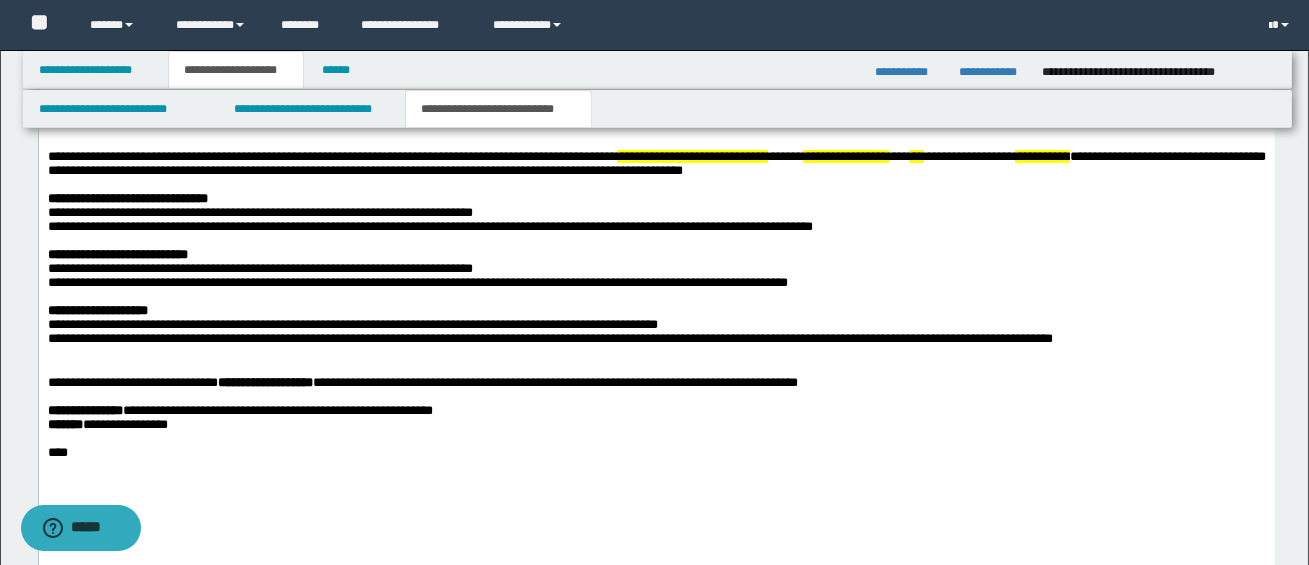click on "**********" at bounding box center (845, 155) 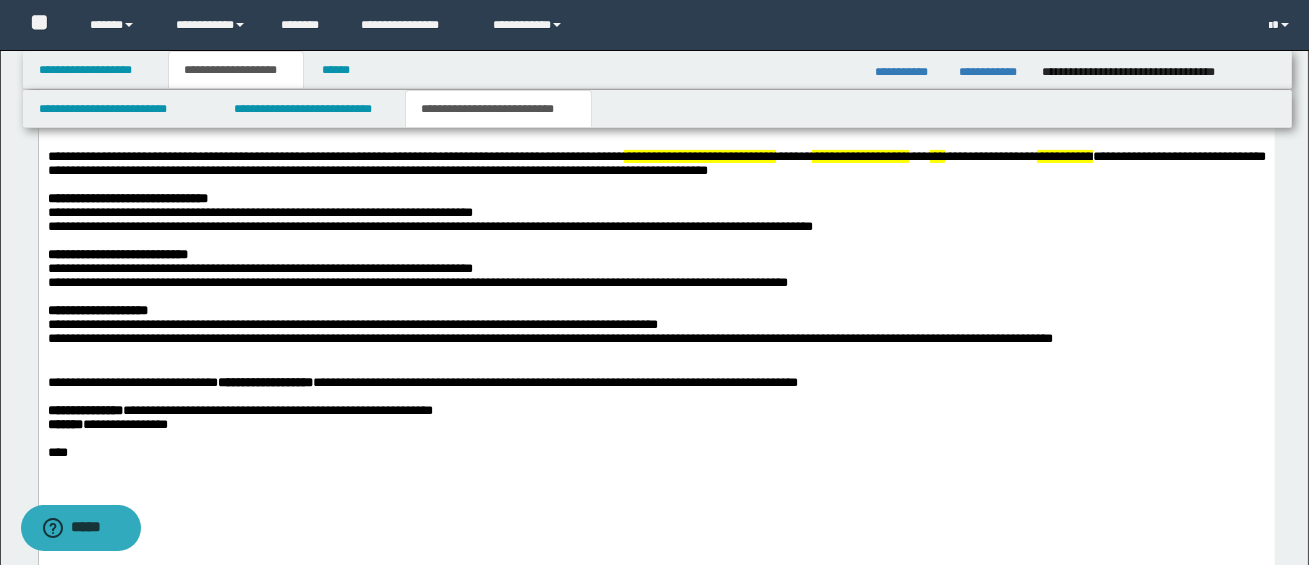 click on "**********" at bounding box center (859, 155) 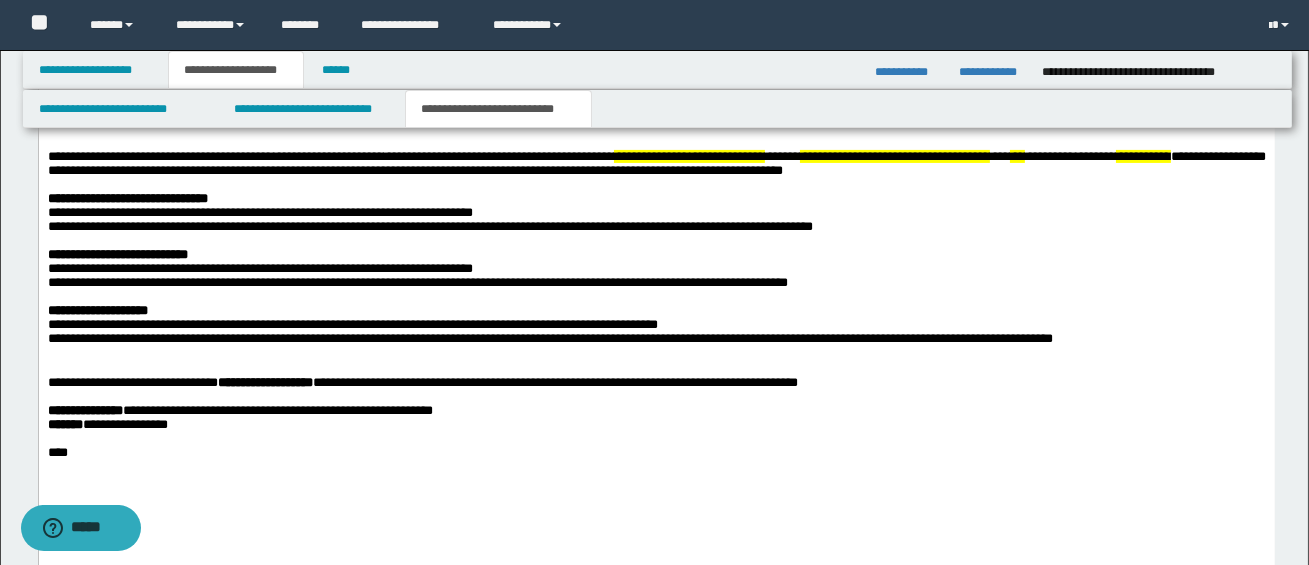 click on "**********" at bounding box center [1142, 155] 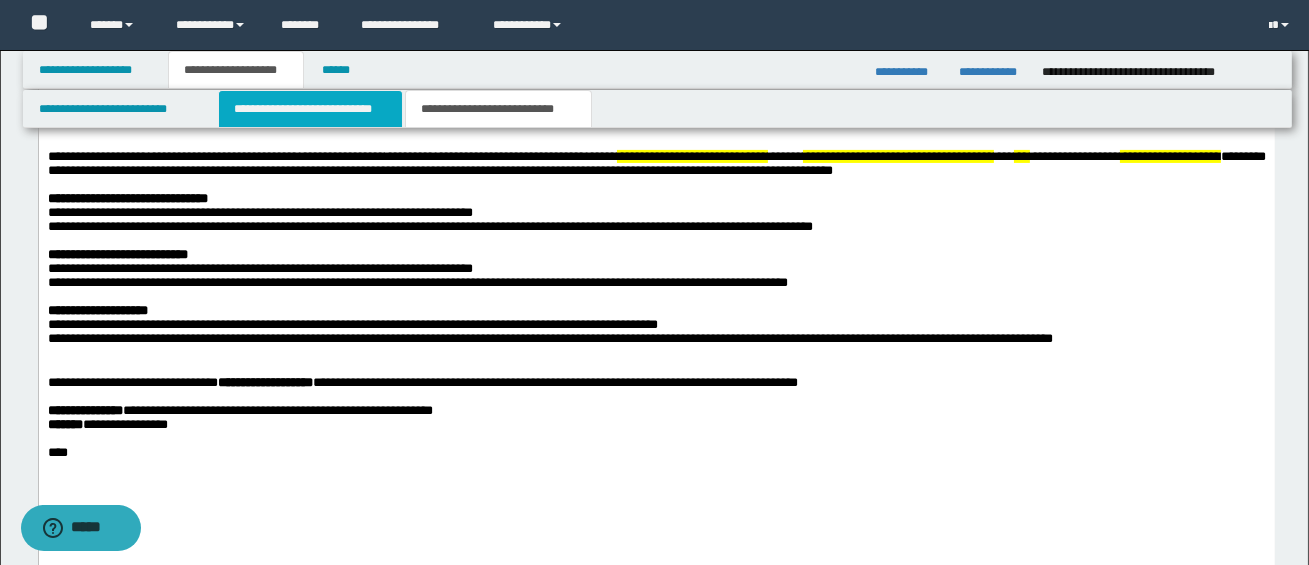 click on "**********" at bounding box center [310, 109] 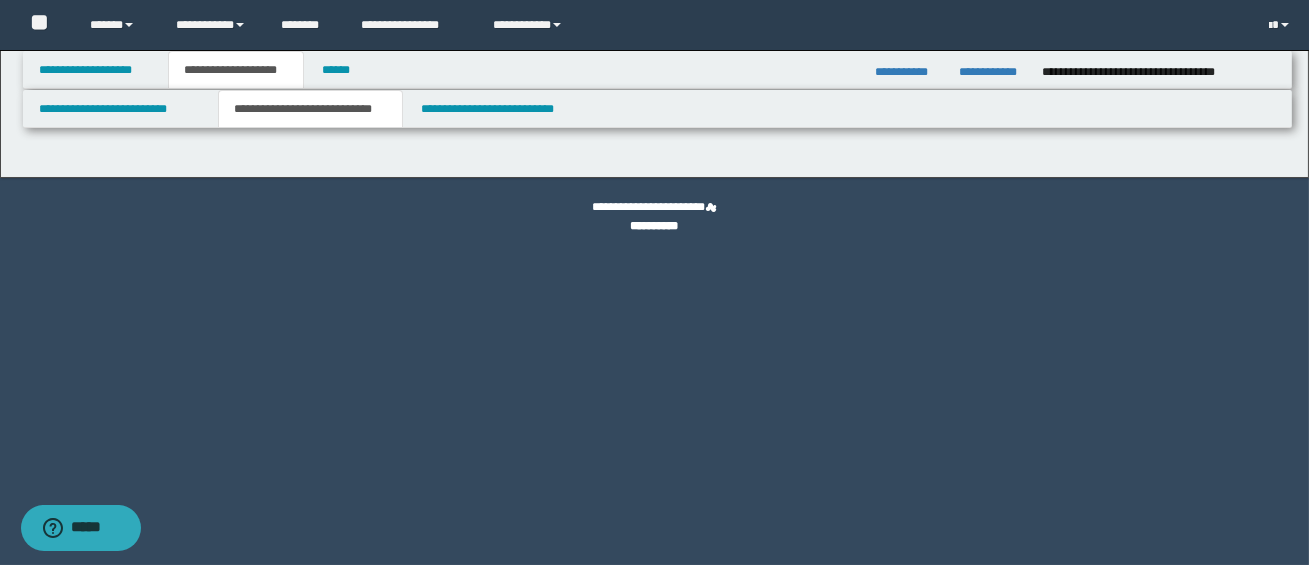 scroll, scrollTop: 0, scrollLeft: 0, axis: both 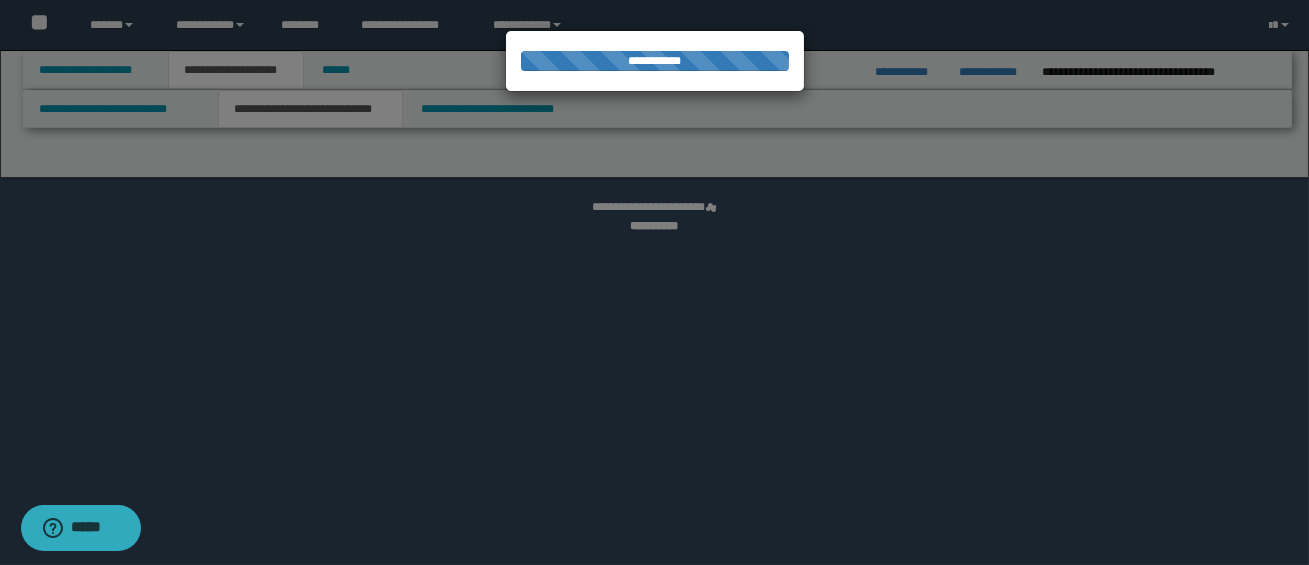 select on "*" 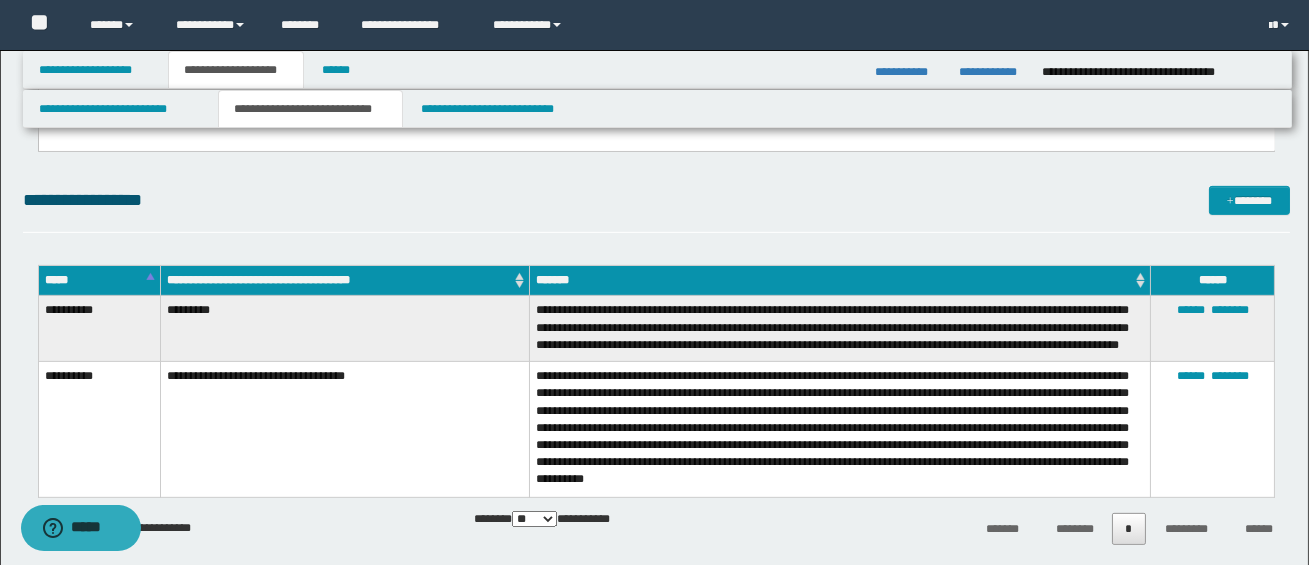 scroll, scrollTop: 1792, scrollLeft: 0, axis: vertical 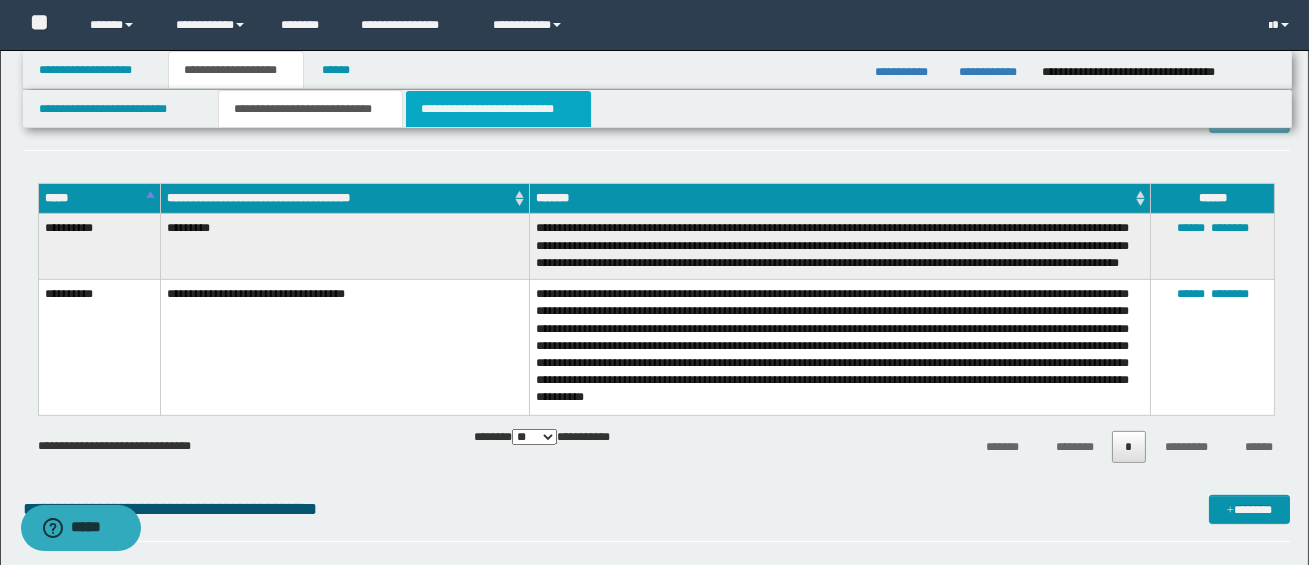 click on "**********" at bounding box center (498, 109) 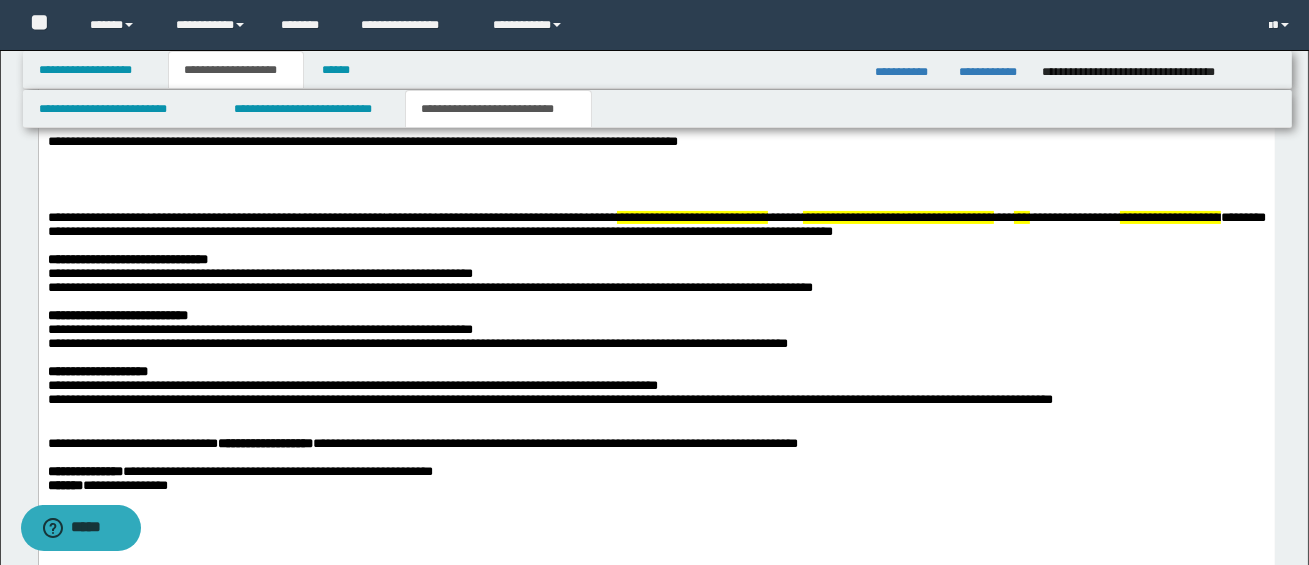 scroll, scrollTop: 1050, scrollLeft: 0, axis: vertical 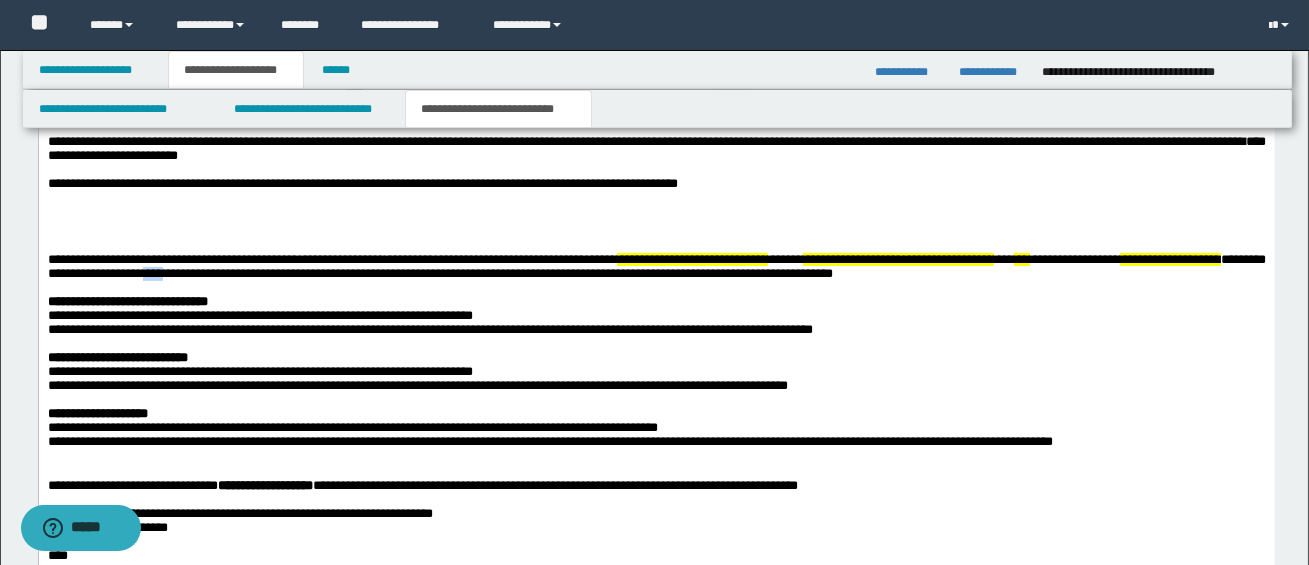drag, startPoint x: 244, startPoint y: 281, endPoint x: 279, endPoint y: 281, distance: 35 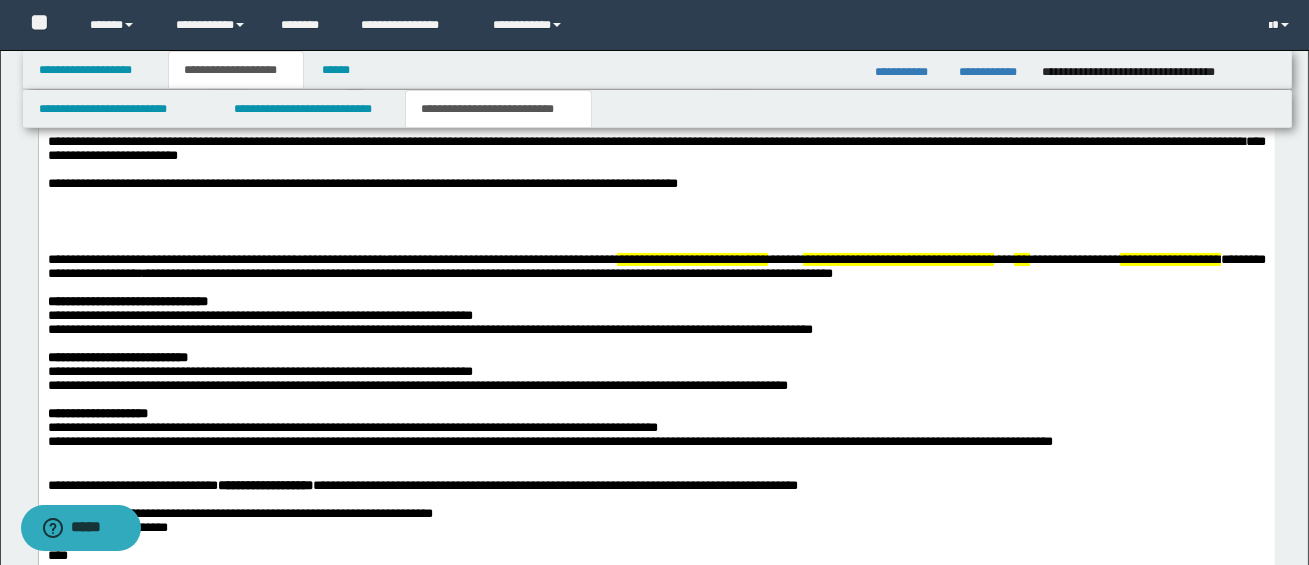 click on "**********" at bounding box center [656, 365] 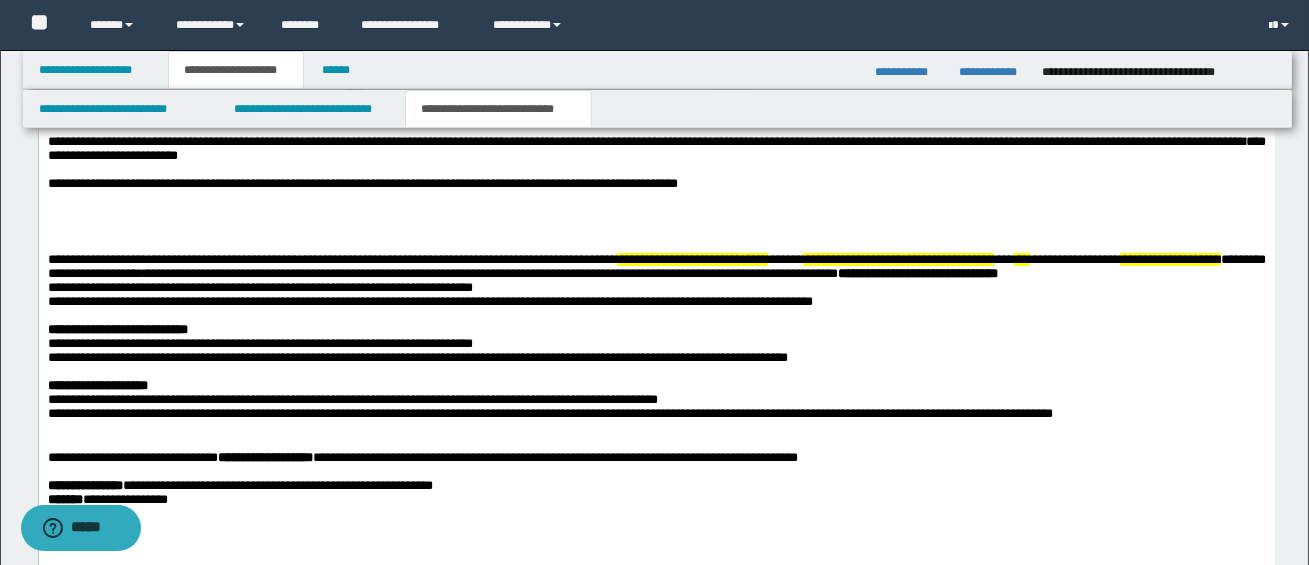 click on "**********" at bounding box center [656, 351] 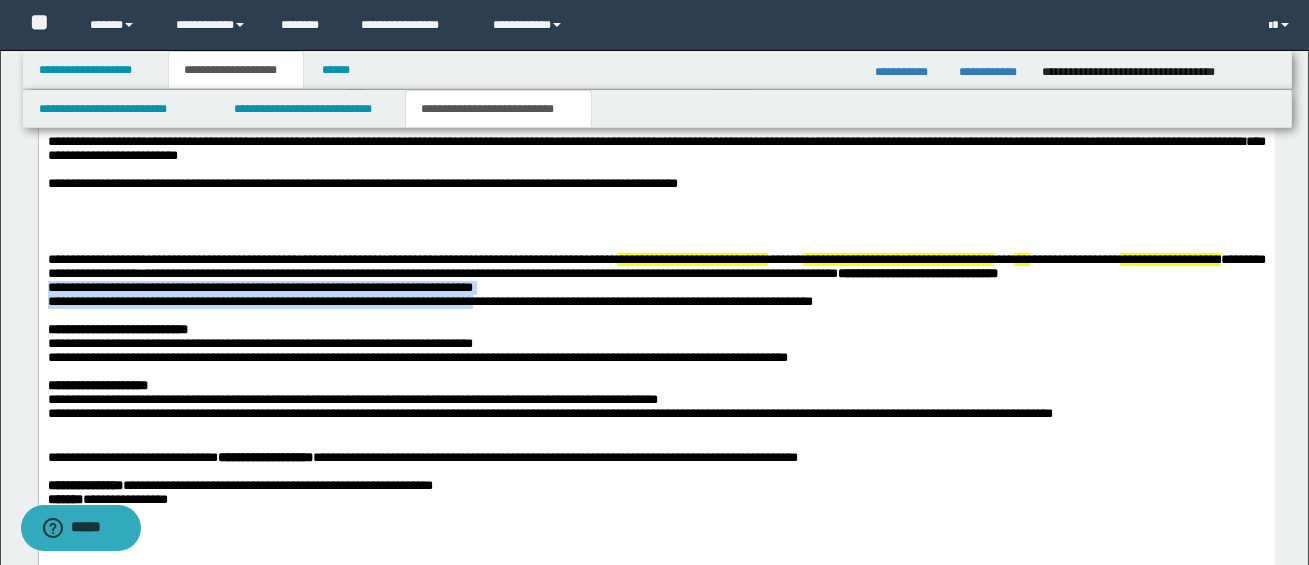 drag, startPoint x: 45, startPoint y: 296, endPoint x: 489, endPoint y: 313, distance: 444.32532 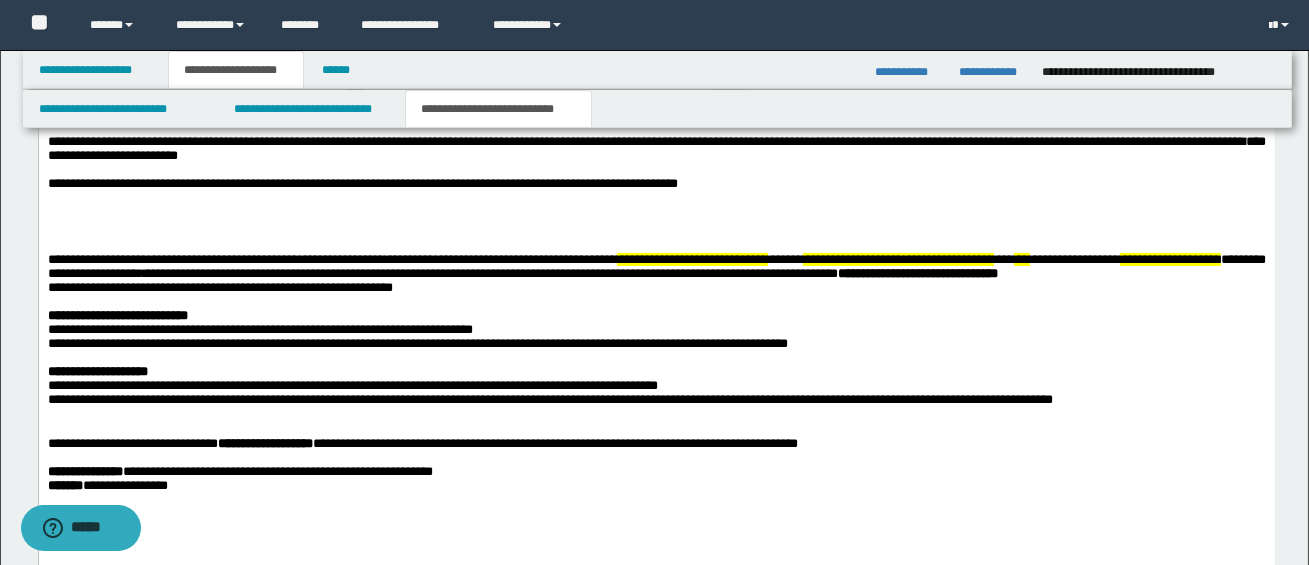 click on "**********" at bounding box center (656, 344) 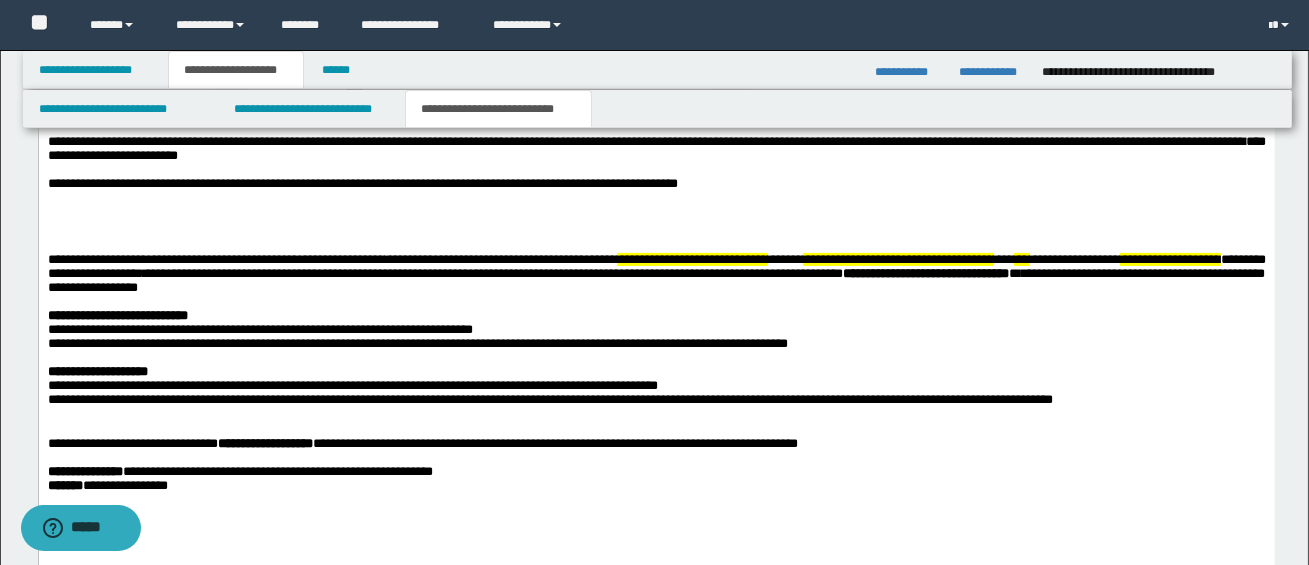 click on "**********" at bounding box center (656, 344) 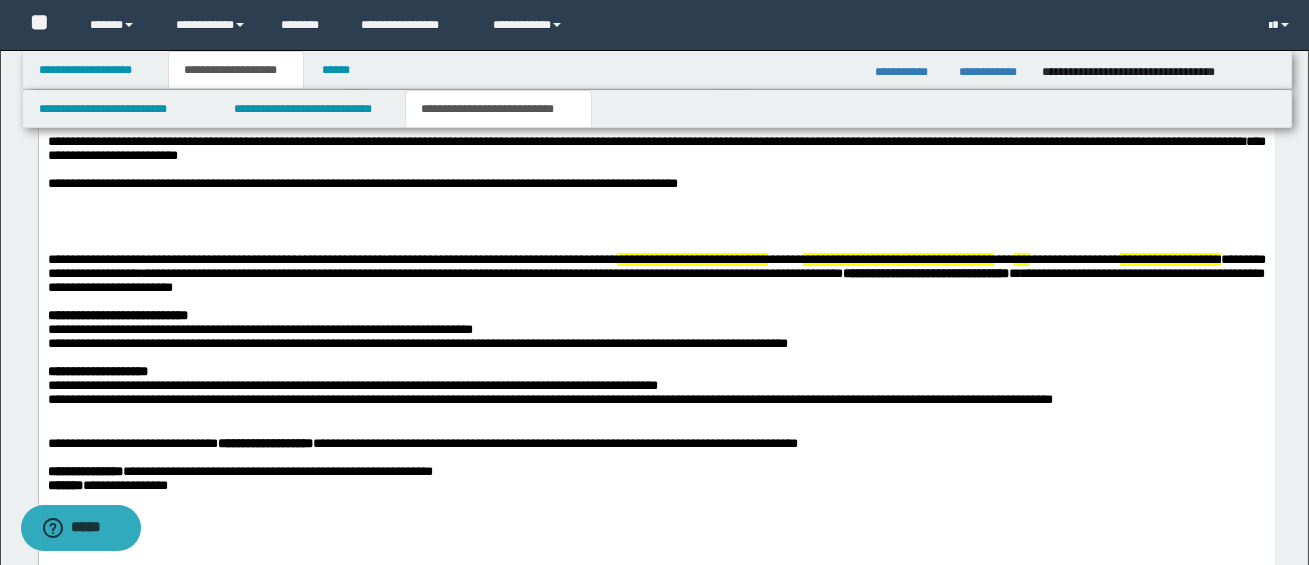 click on "**********" at bounding box center [656, 344] 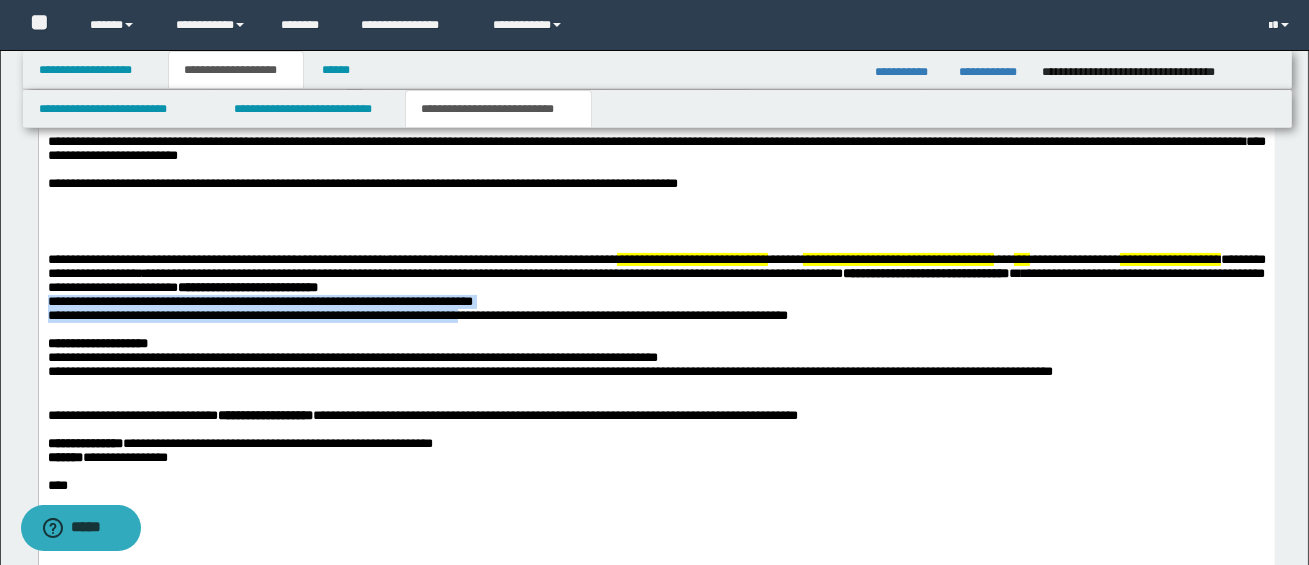 drag, startPoint x: 48, startPoint y: 312, endPoint x: 478, endPoint y: 325, distance: 430.19647 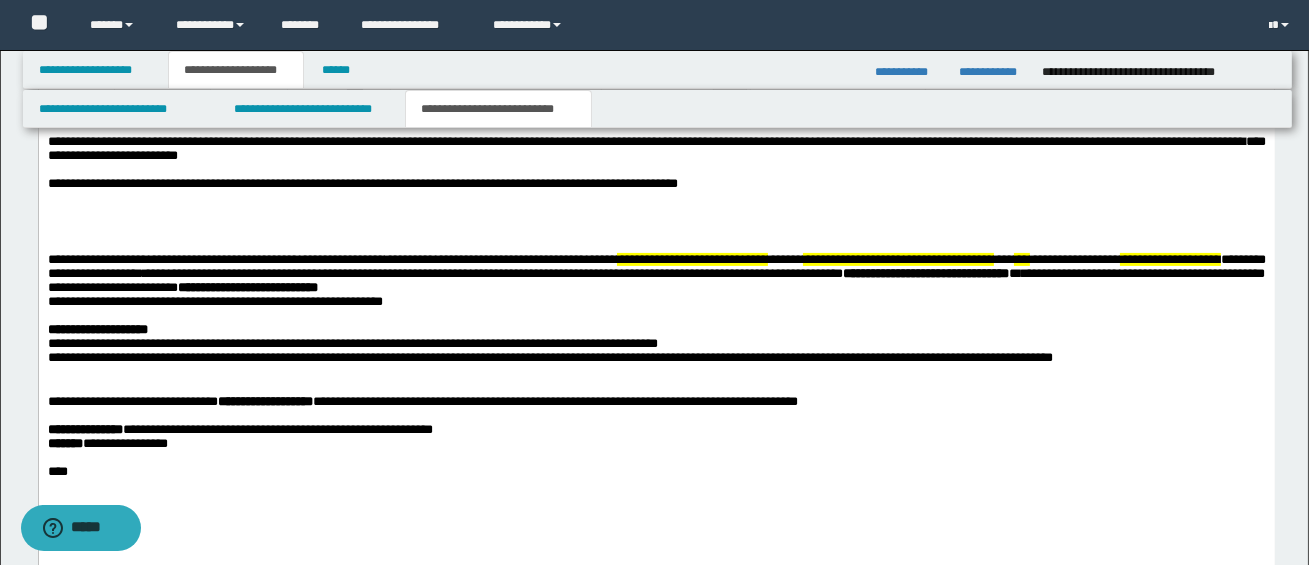 click on "**********" at bounding box center (656, 323) 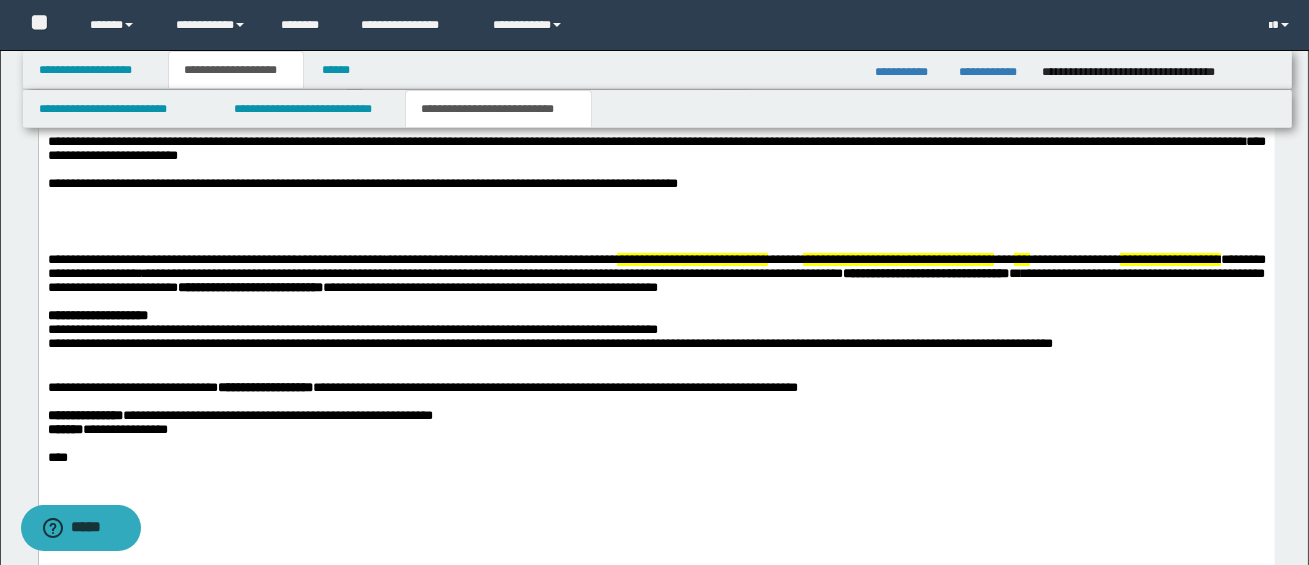 click on "**********" at bounding box center (489, 286) 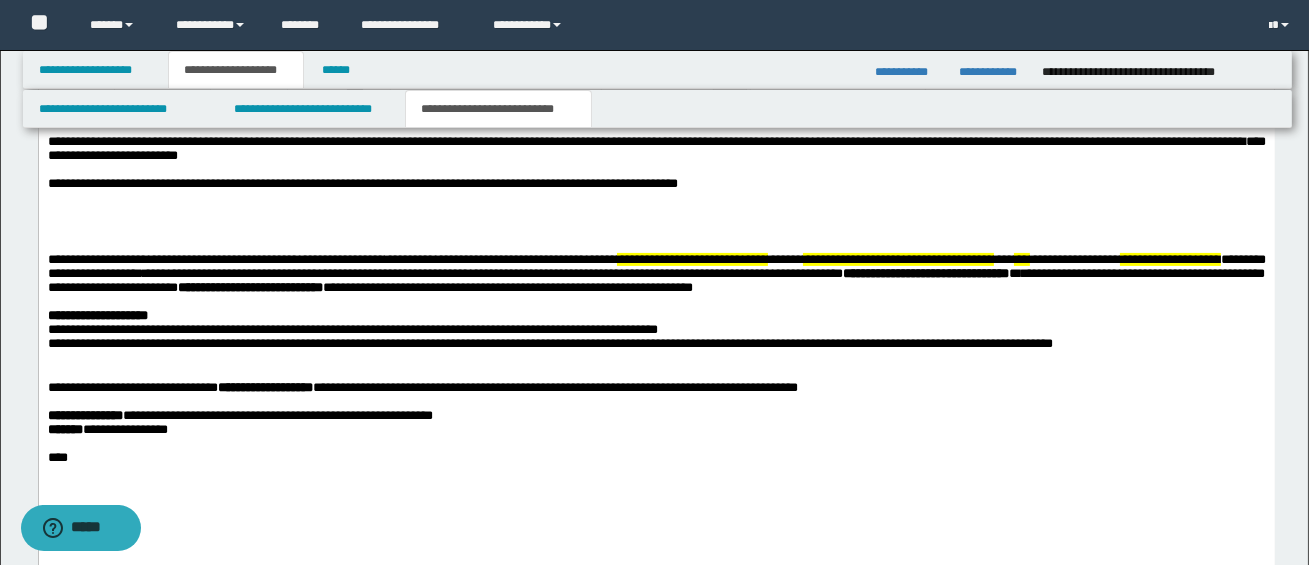 click on "**********" at bounding box center (97, 314) 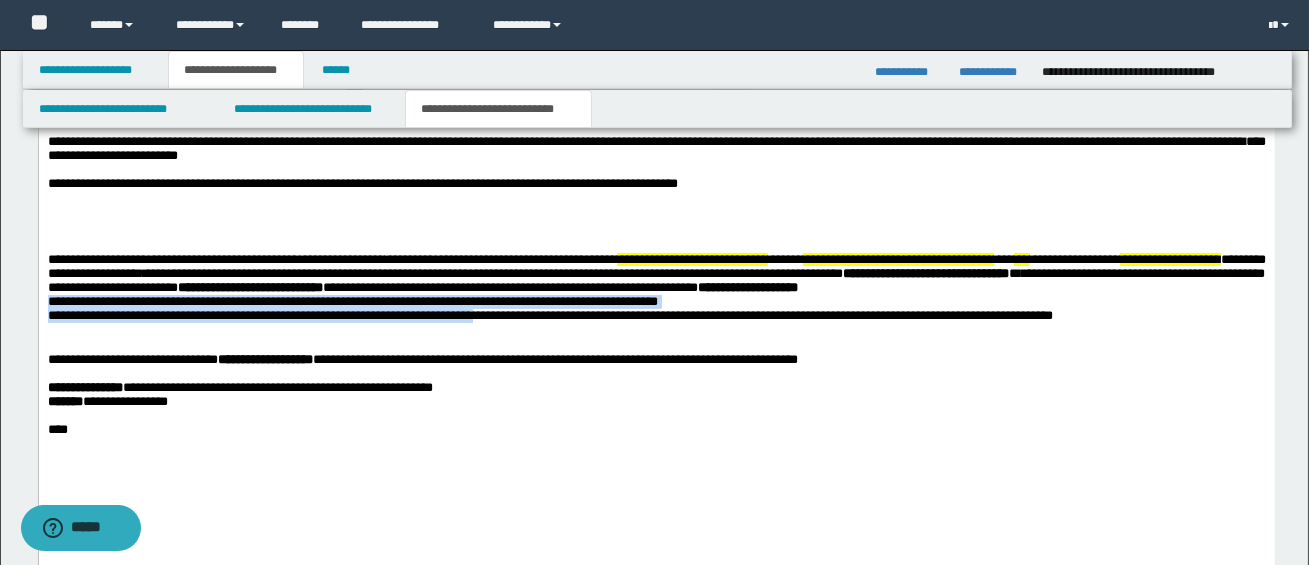 drag, startPoint x: 48, startPoint y: 309, endPoint x: 489, endPoint y: 326, distance: 441.32755 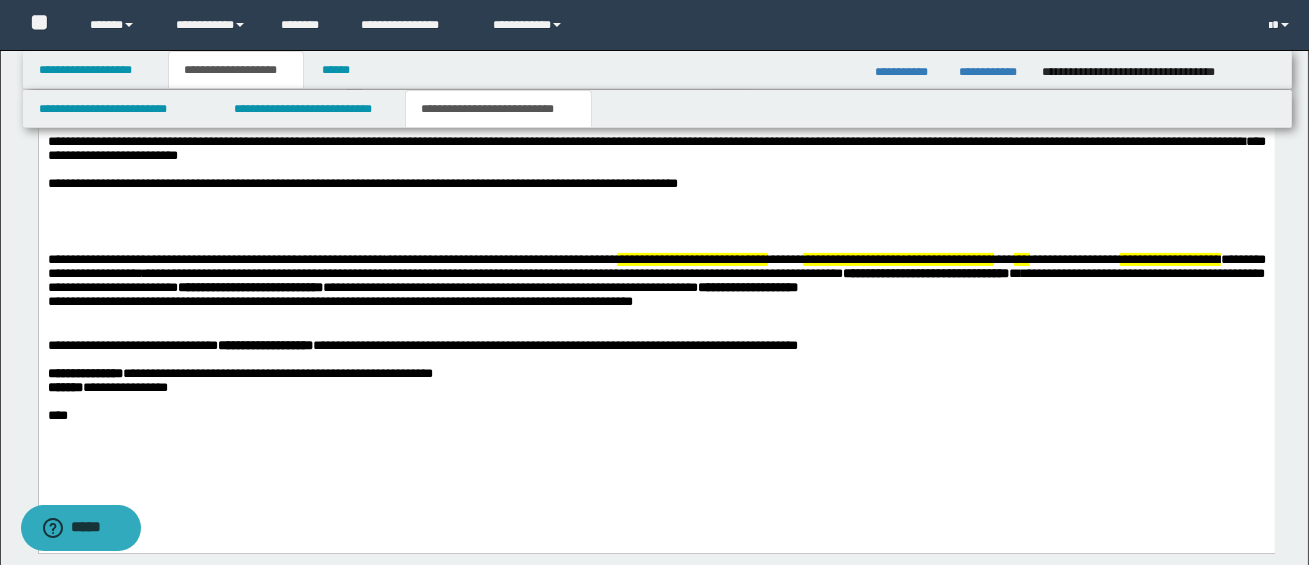 click on "**********" at bounding box center (656, 295) 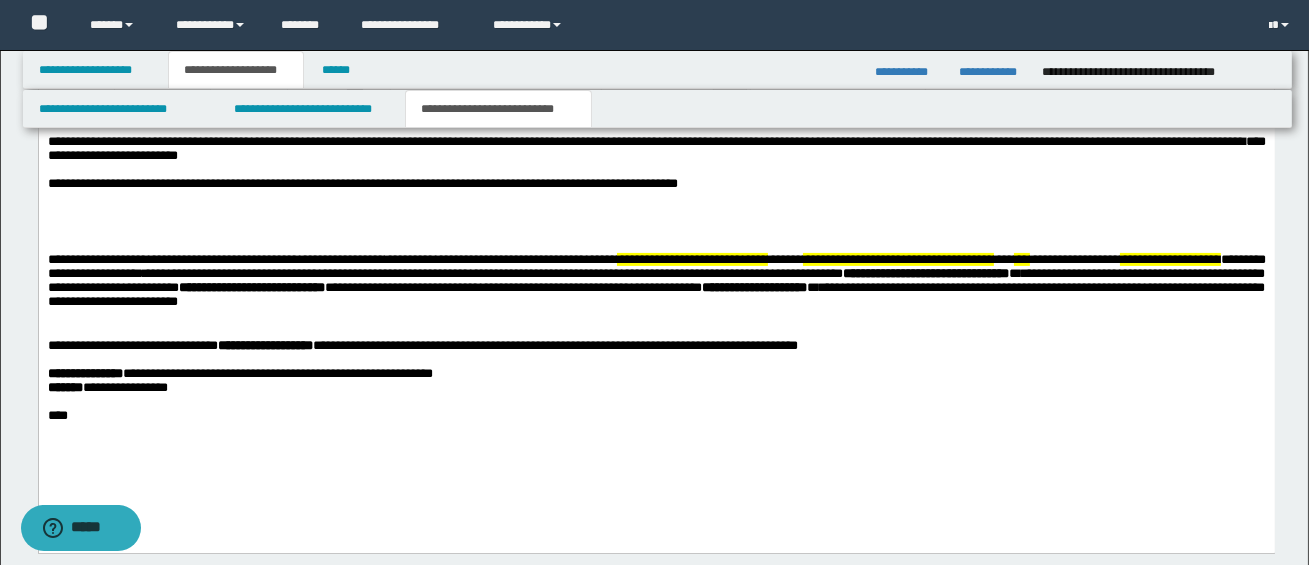 click on "**********" at bounding box center (655, 293) 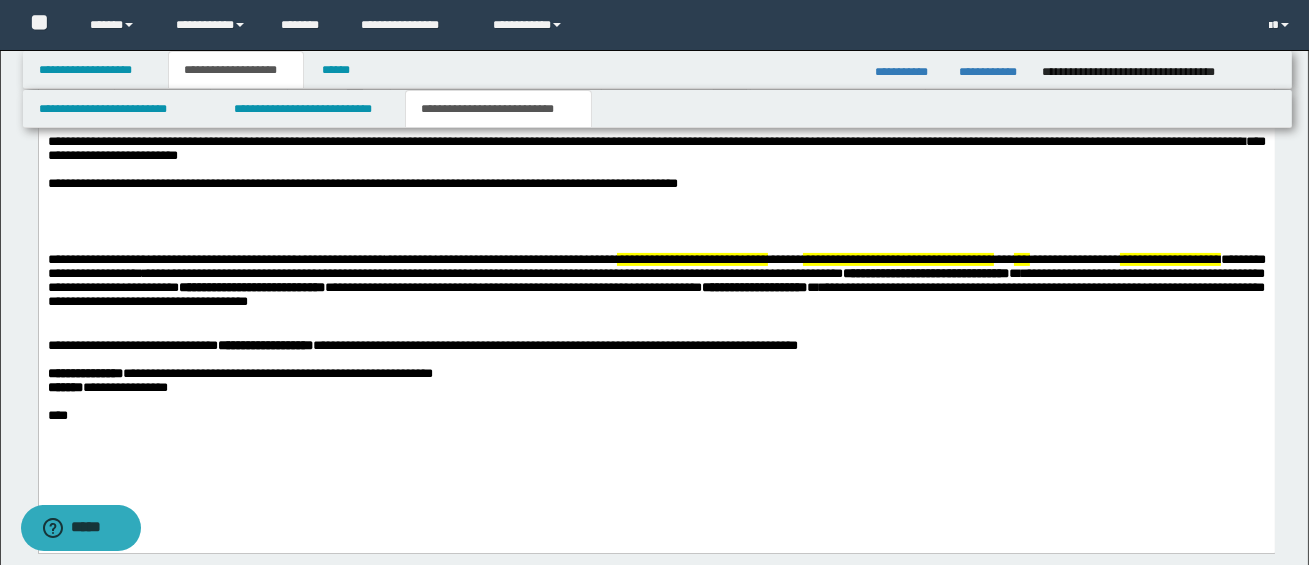 click on "**********" at bounding box center [656, 280] 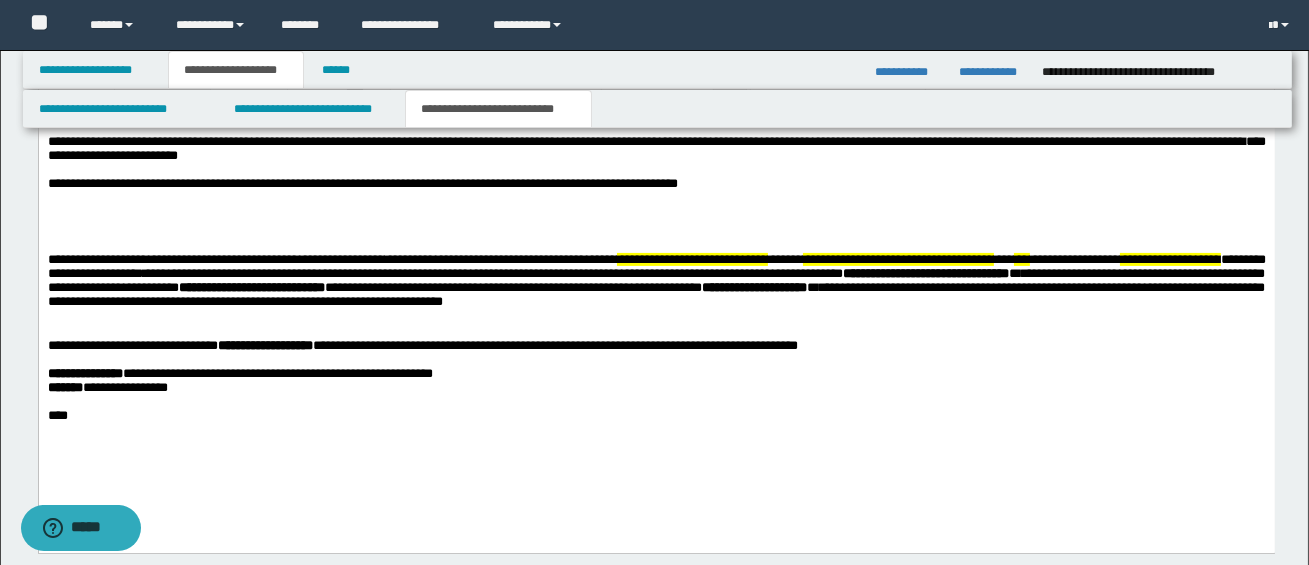 click on "**********" at bounding box center (655, 293) 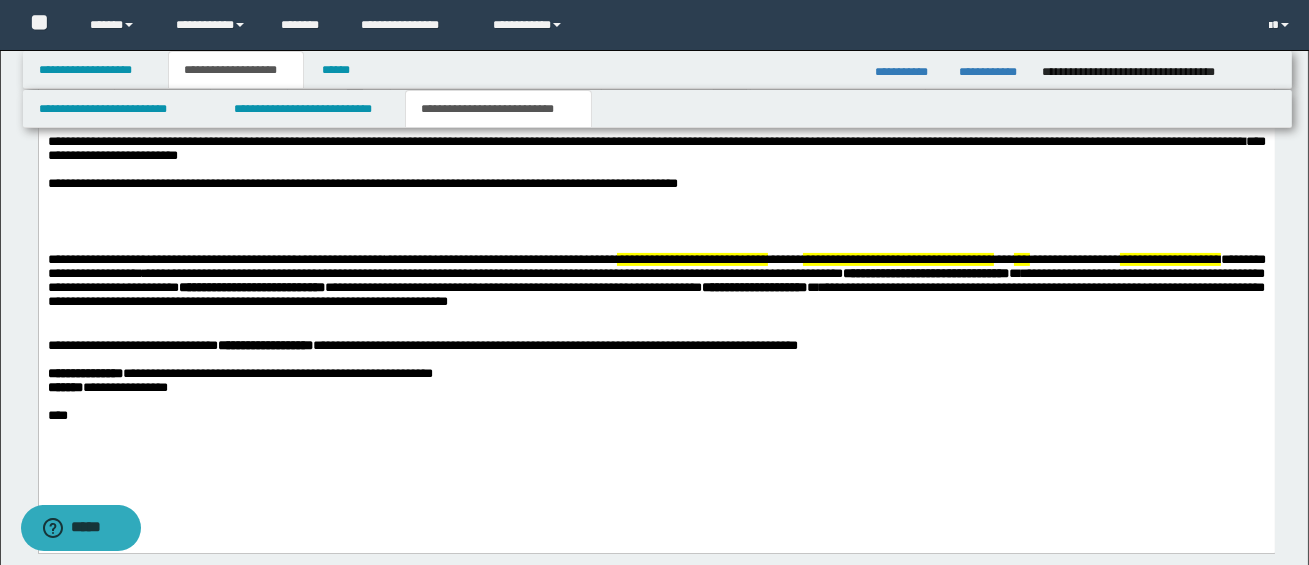 click on "**********" at bounding box center (656, 280) 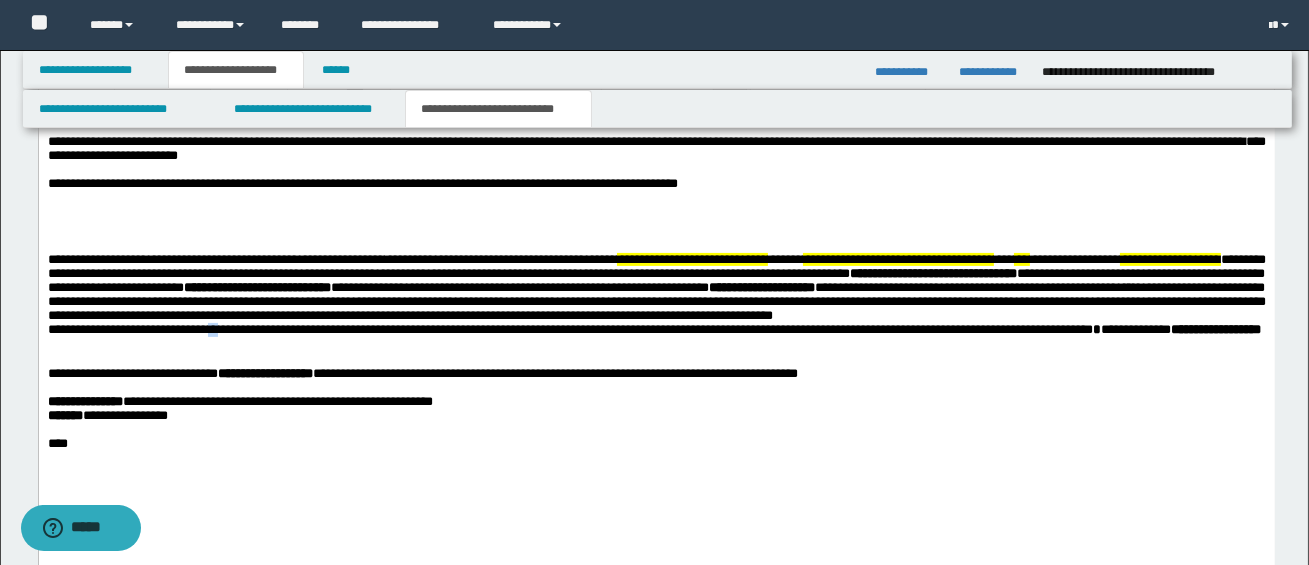drag, startPoint x: 231, startPoint y: 340, endPoint x: 244, endPoint y: 341, distance: 13.038404 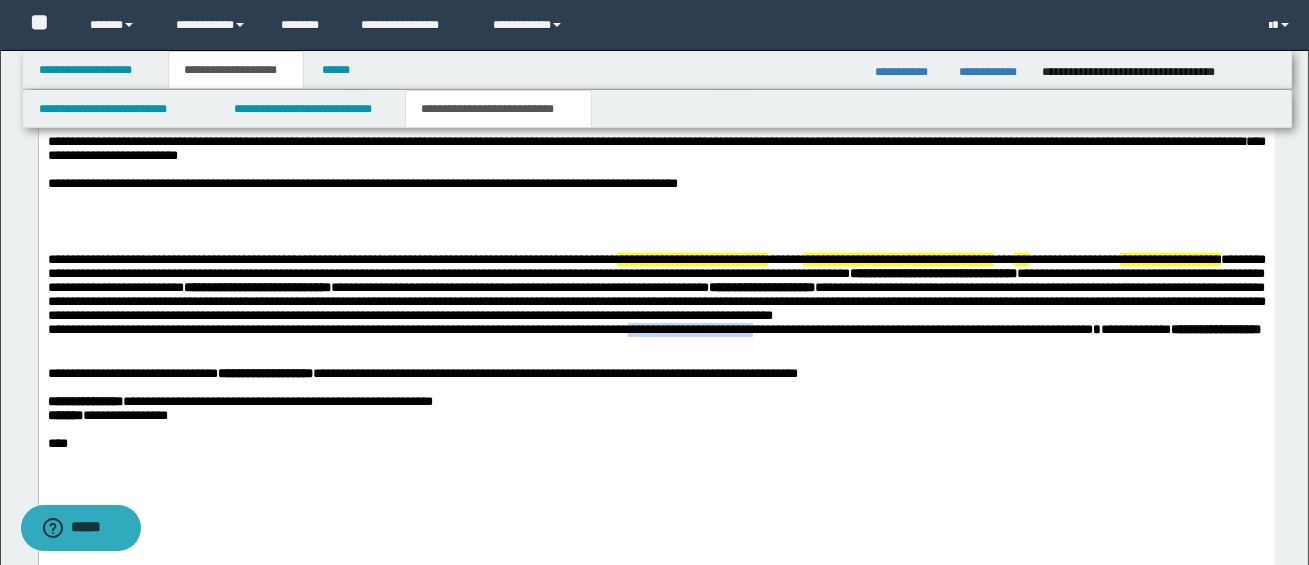 drag, startPoint x: 705, startPoint y: 345, endPoint x: 857, endPoint y: 347, distance: 152.01315 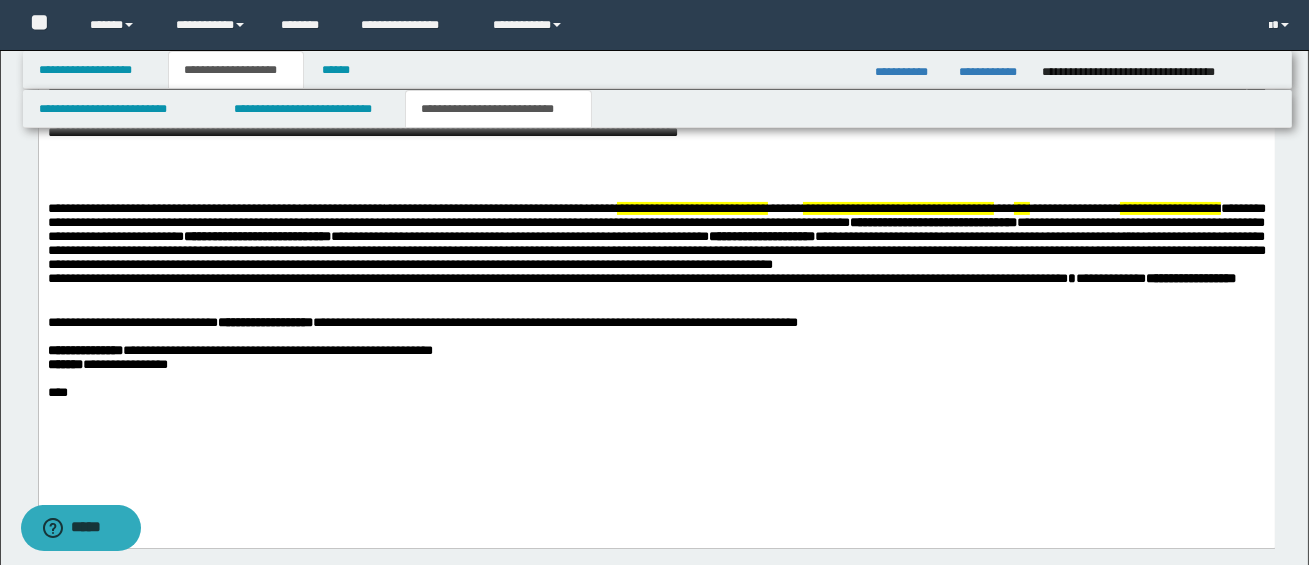 scroll, scrollTop: 1106, scrollLeft: 0, axis: vertical 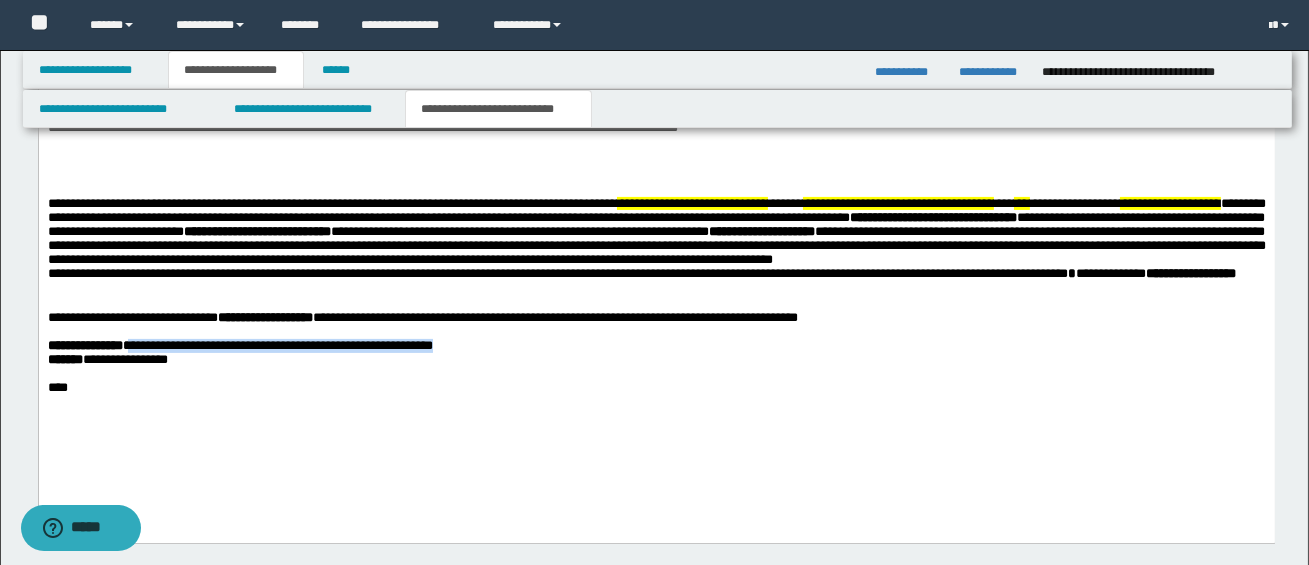 drag, startPoint x: 136, startPoint y: 377, endPoint x: 465, endPoint y: 378, distance: 329.00153 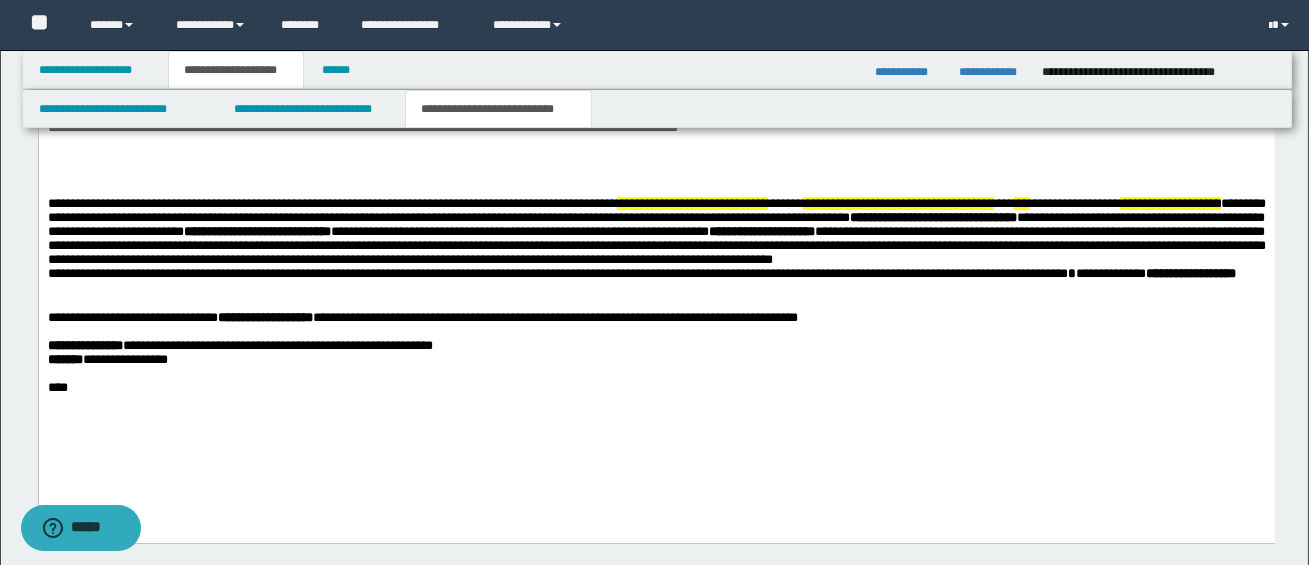 click on "**********" at bounding box center [656, 359] 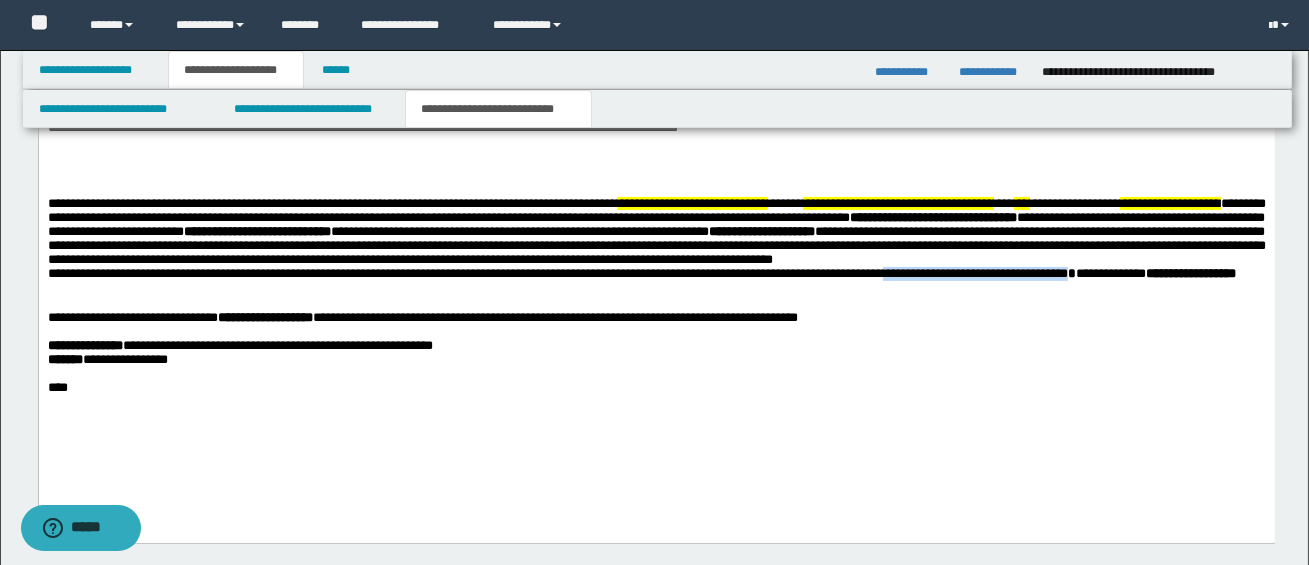 drag, startPoint x: 1021, startPoint y: 287, endPoint x: 1226, endPoint y: 280, distance: 205.11948 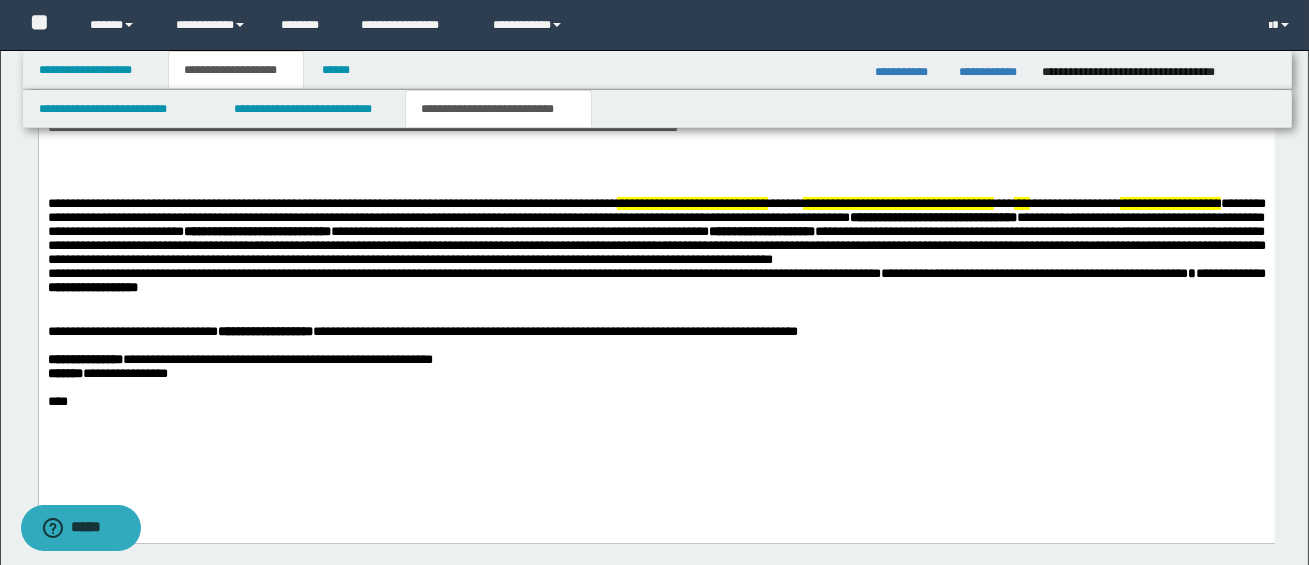 click on "**********" at bounding box center (1033, 272) 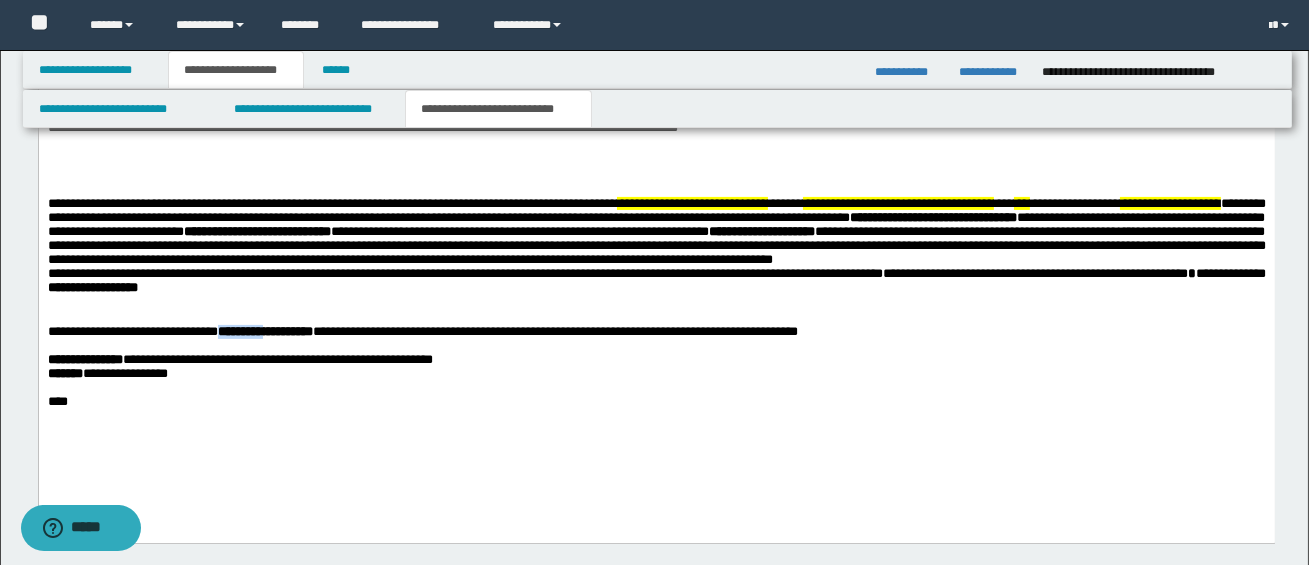 drag, startPoint x: 300, startPoint y: 348, endPoint x: 220, endPoint y: 345, distance: 80.05623 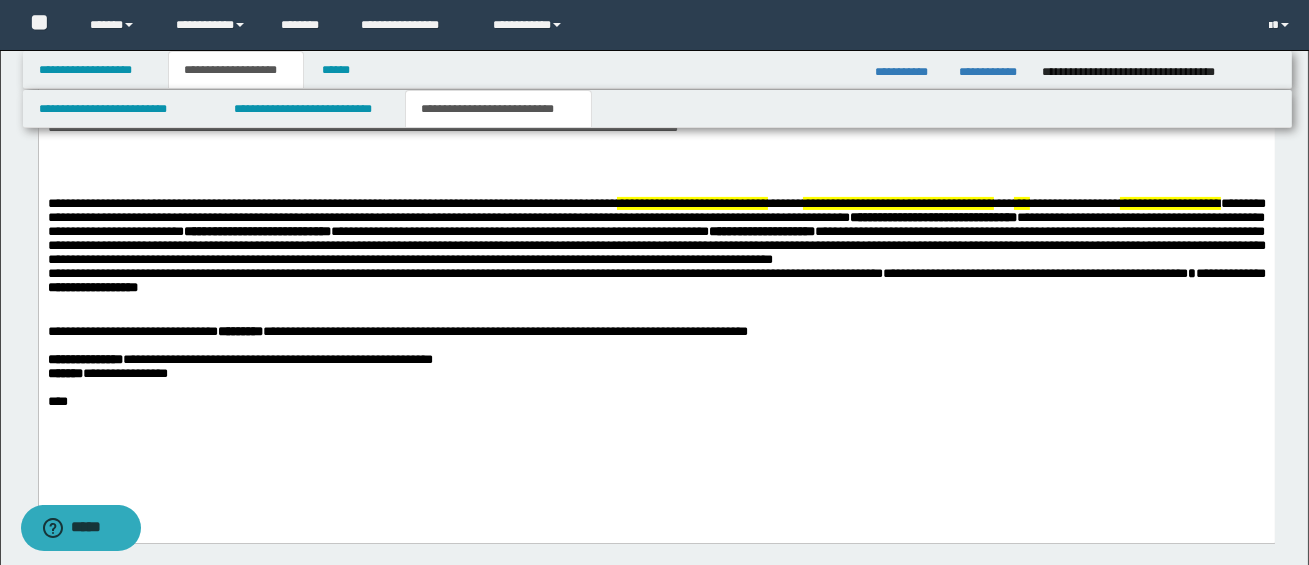 click at bounding box center [656, 317] 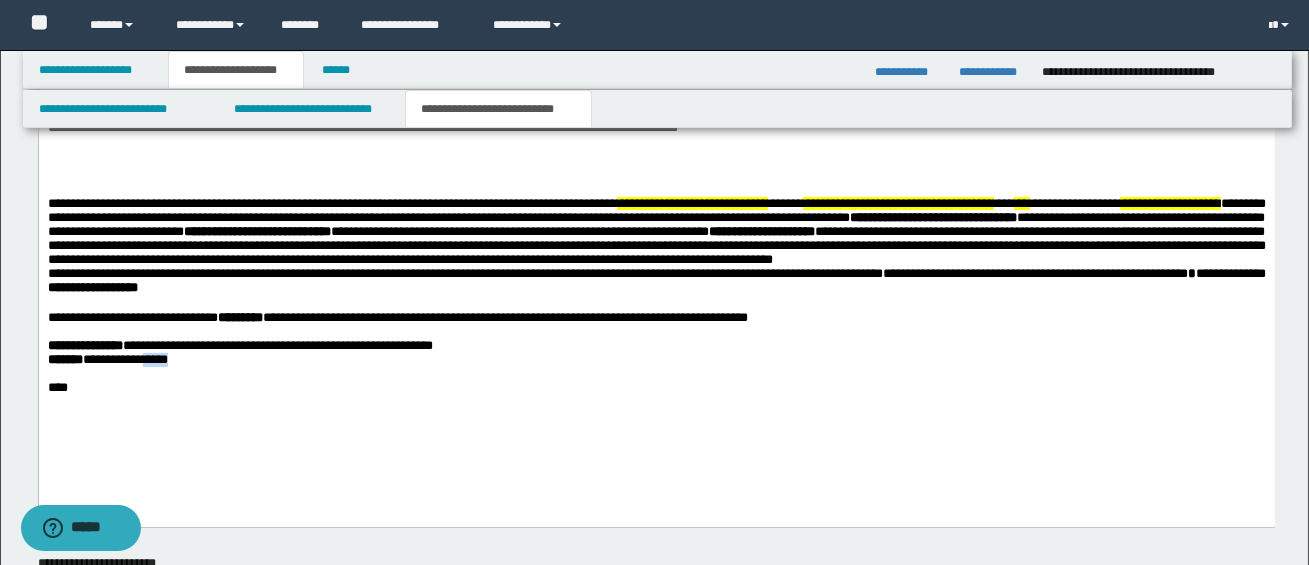 drag, startPoint x: 163, startPoint y: 378, endPoint x: 208, endPoint y: 378, distance: 45 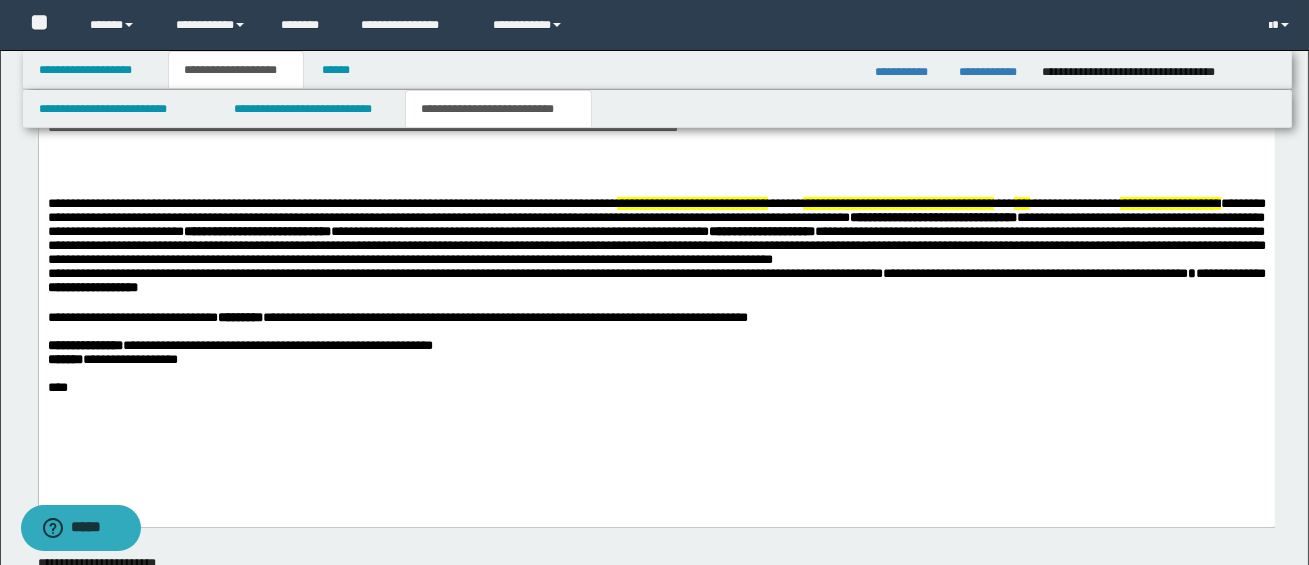 click on "****" at bounding box center (656, 387) 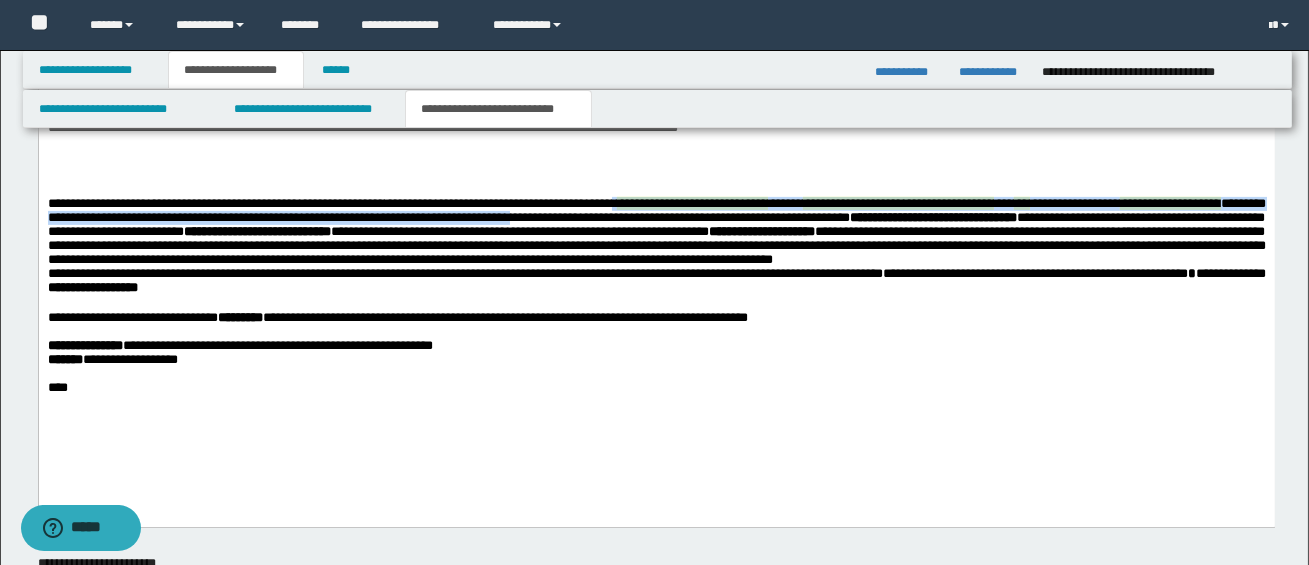 drag, startPoint x: 640, startPoint y: 207, endPoint x: 641, endPoint y: 222, distance: 15.033297 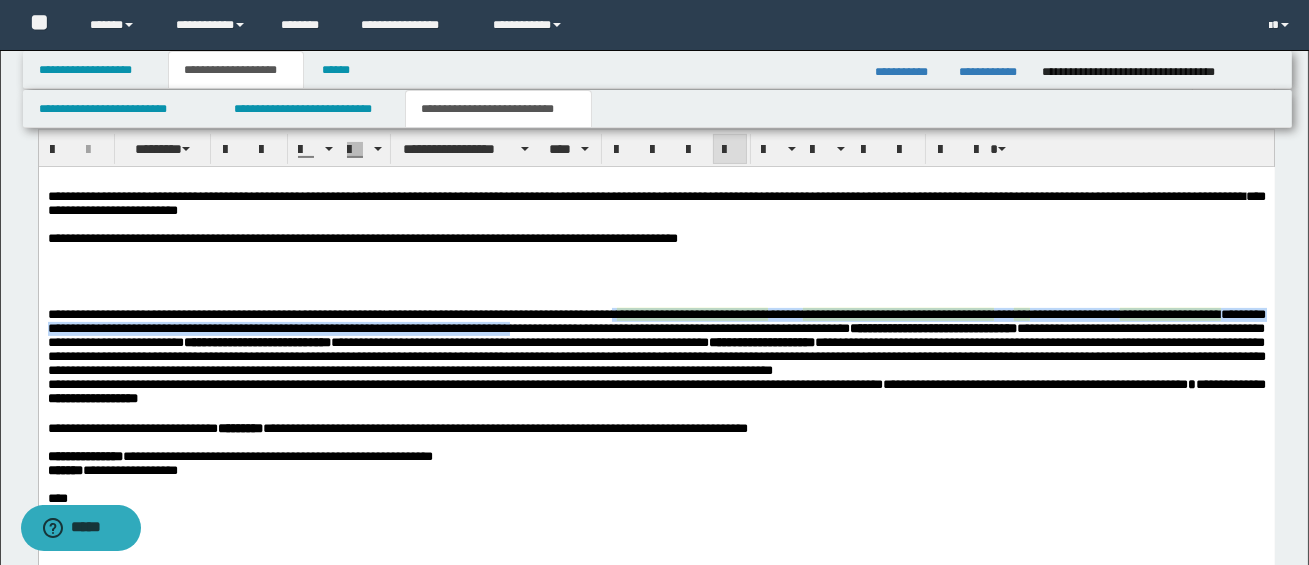 scroll, scrollTop: 994, scrollLeft: 0, axis: vertical 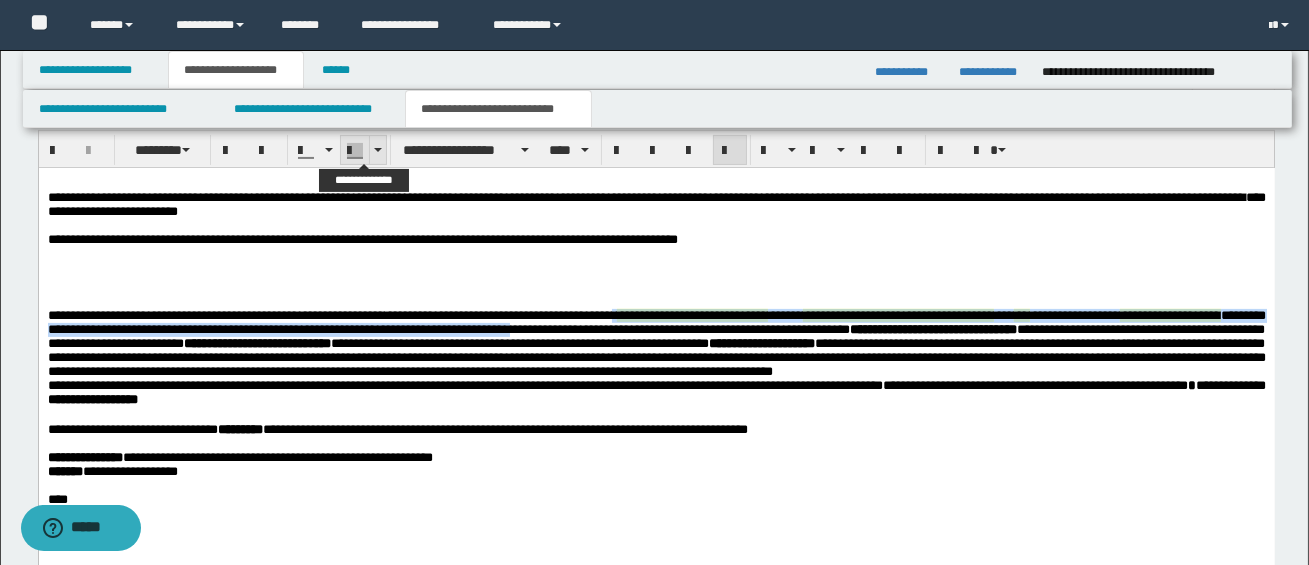 click at bounding box center [377, 150] 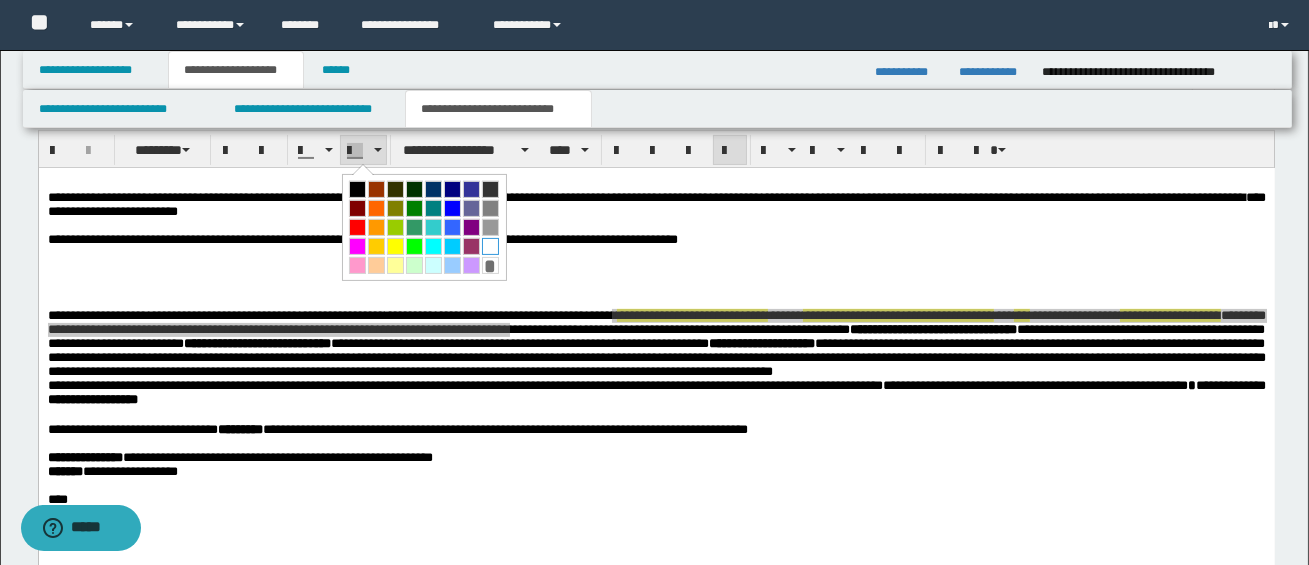 click at bounding box center (490, 246) 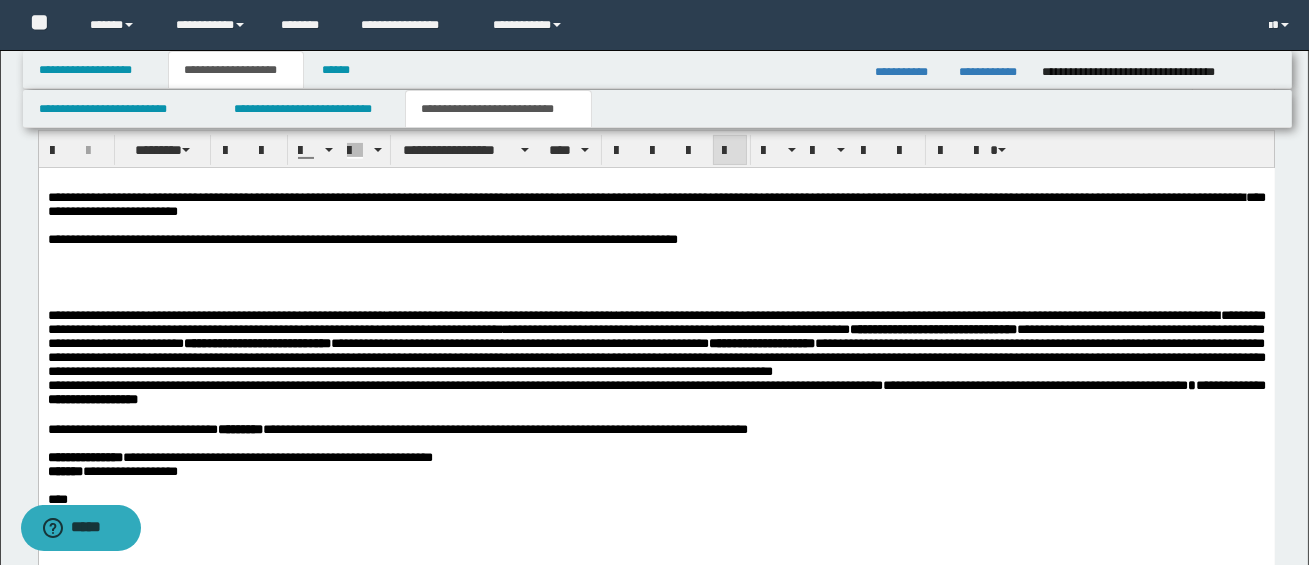 click on "**********" at bounding box center (656, 356) 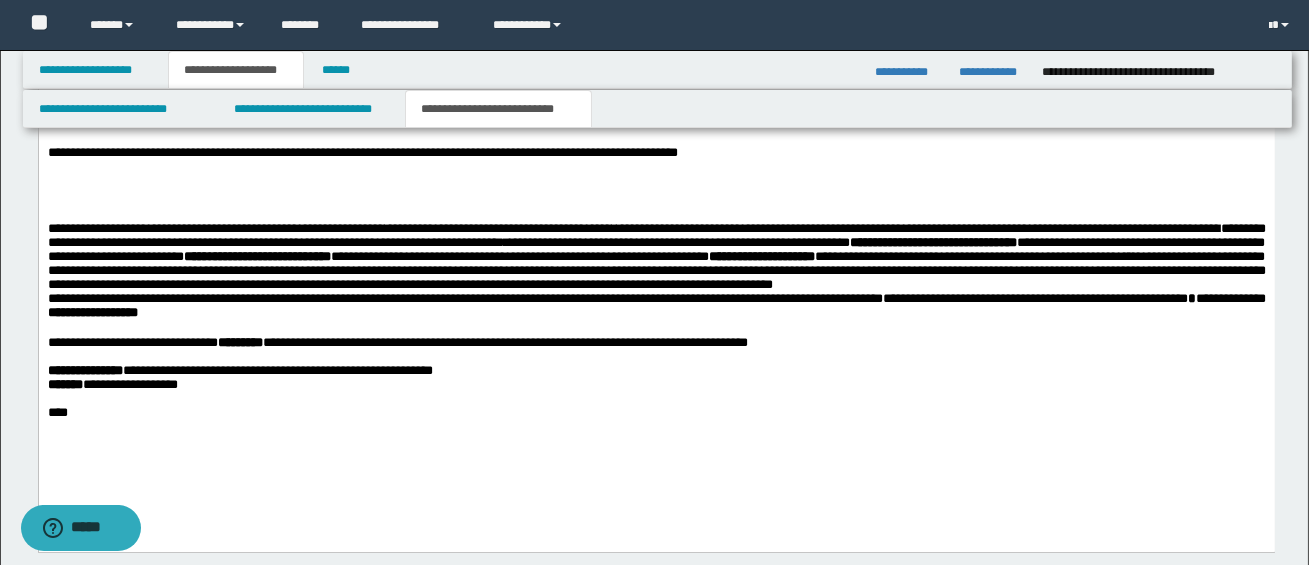 scroll, scrollTop: 1087, scrollLeft: 0, axis: vertical 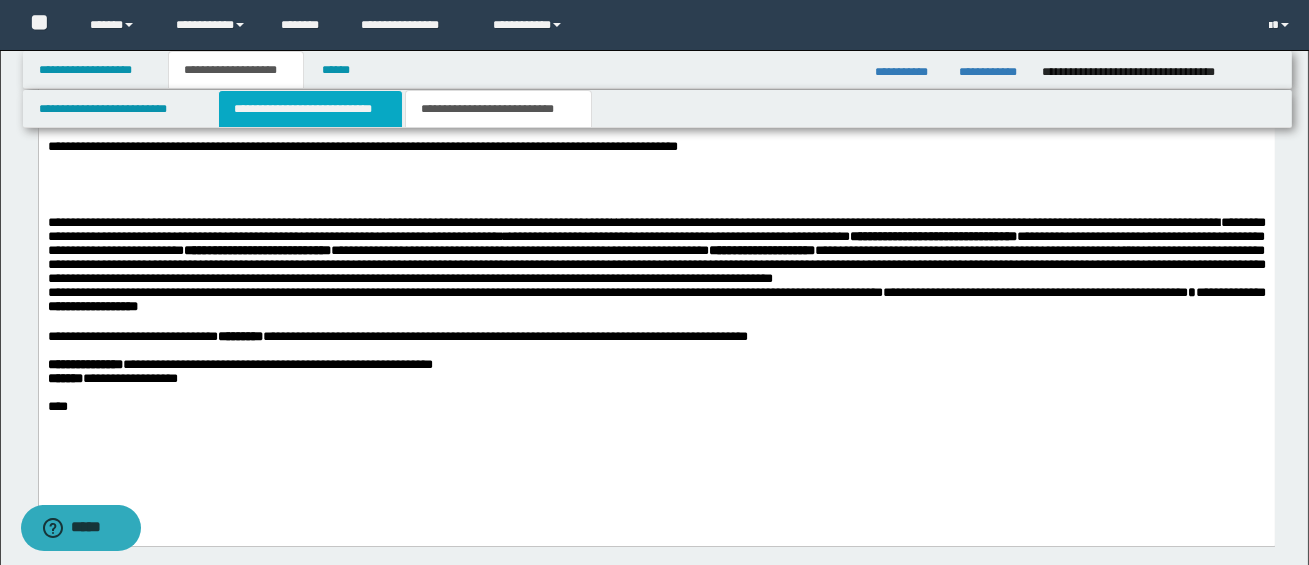 click on "**********" at bounding box center (310, 109) 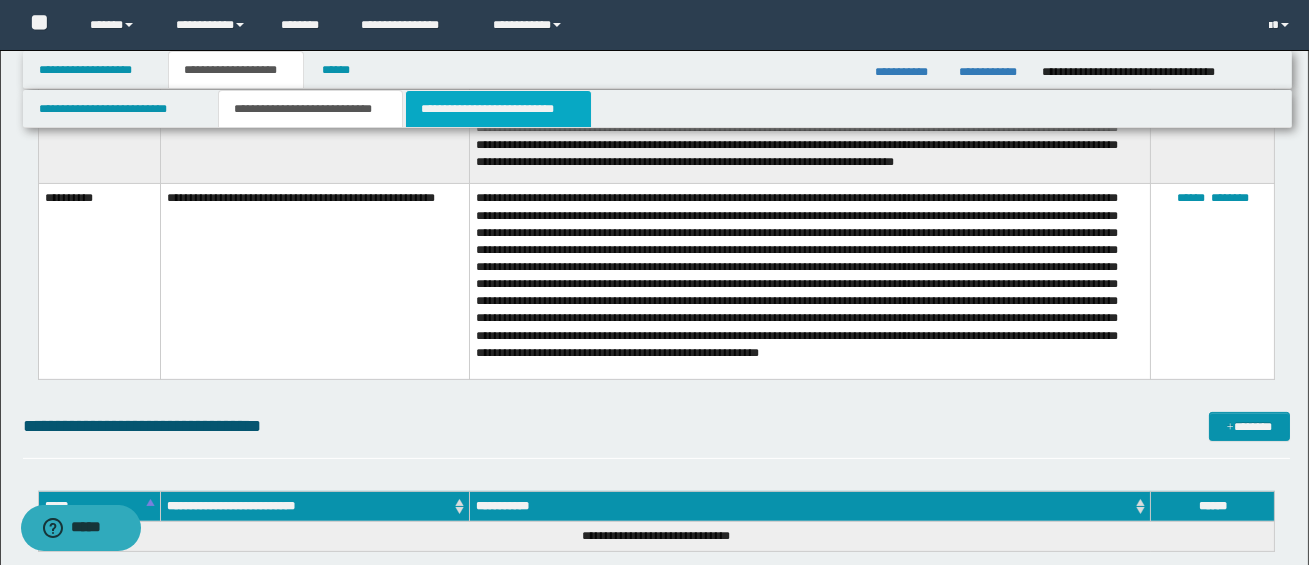 click on "**********" at bounding box center [498, 109] 